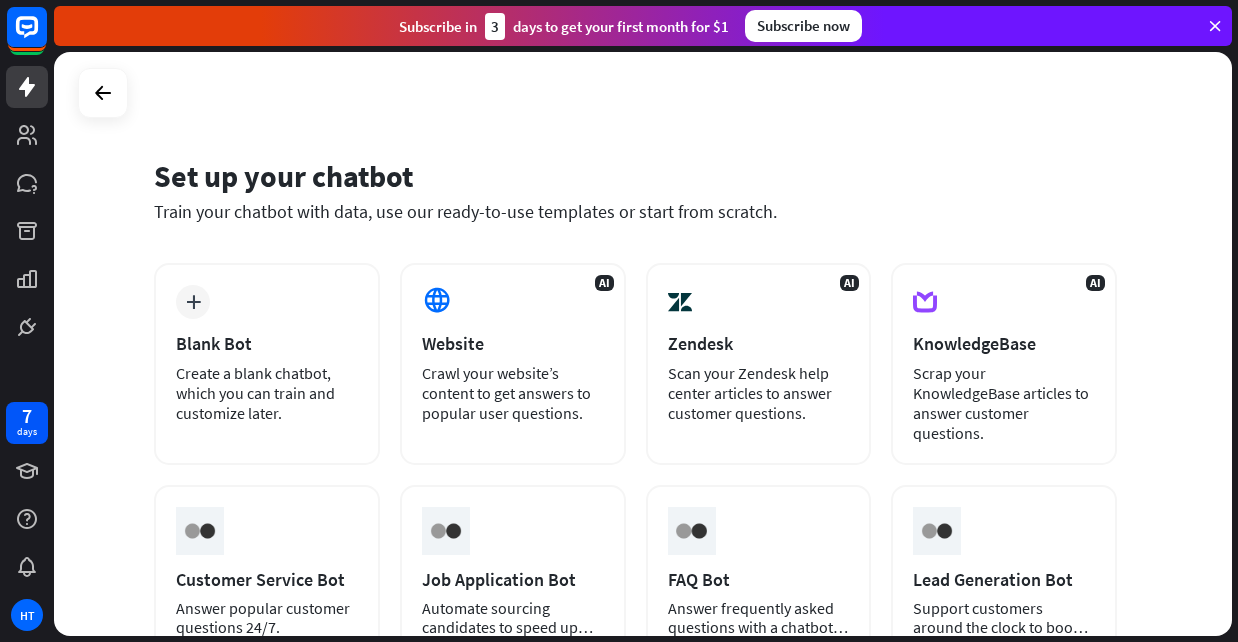 scroll, scrollTop: 0, scrollLeft: 0, axis: both 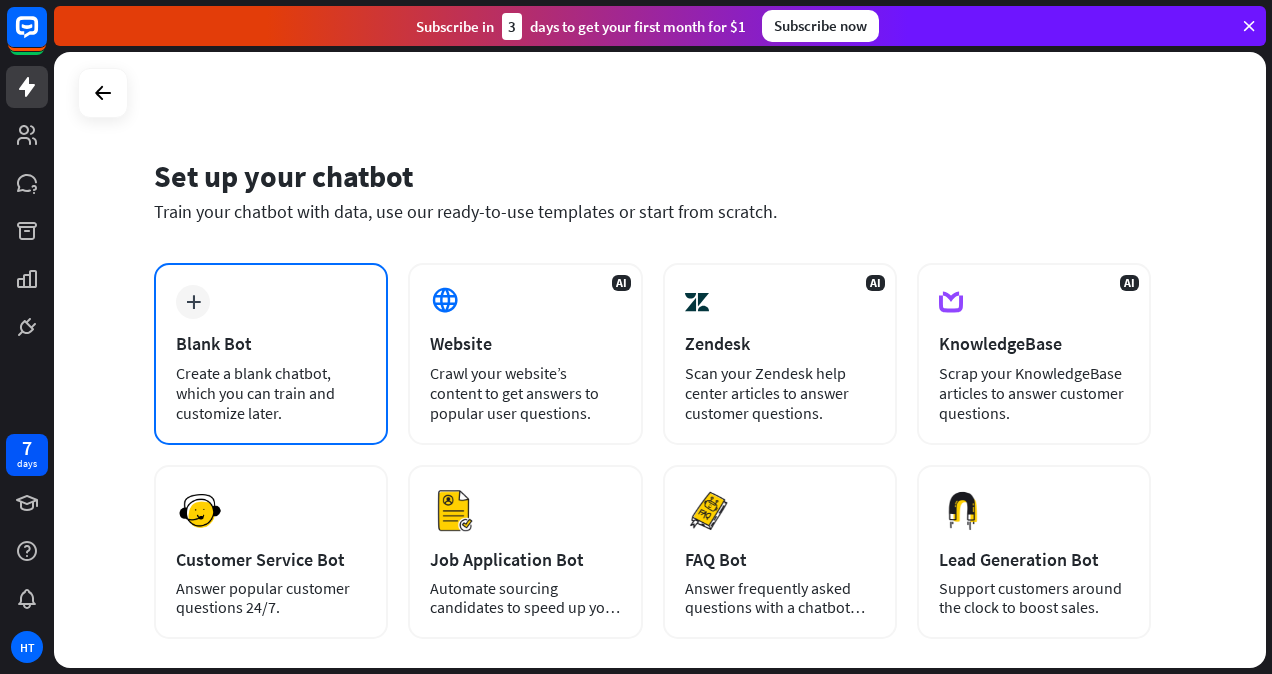 click on "plus   Blank Bot
Create a blank chatbot, which you can train and
customize later." at bounding box center (271, 354) 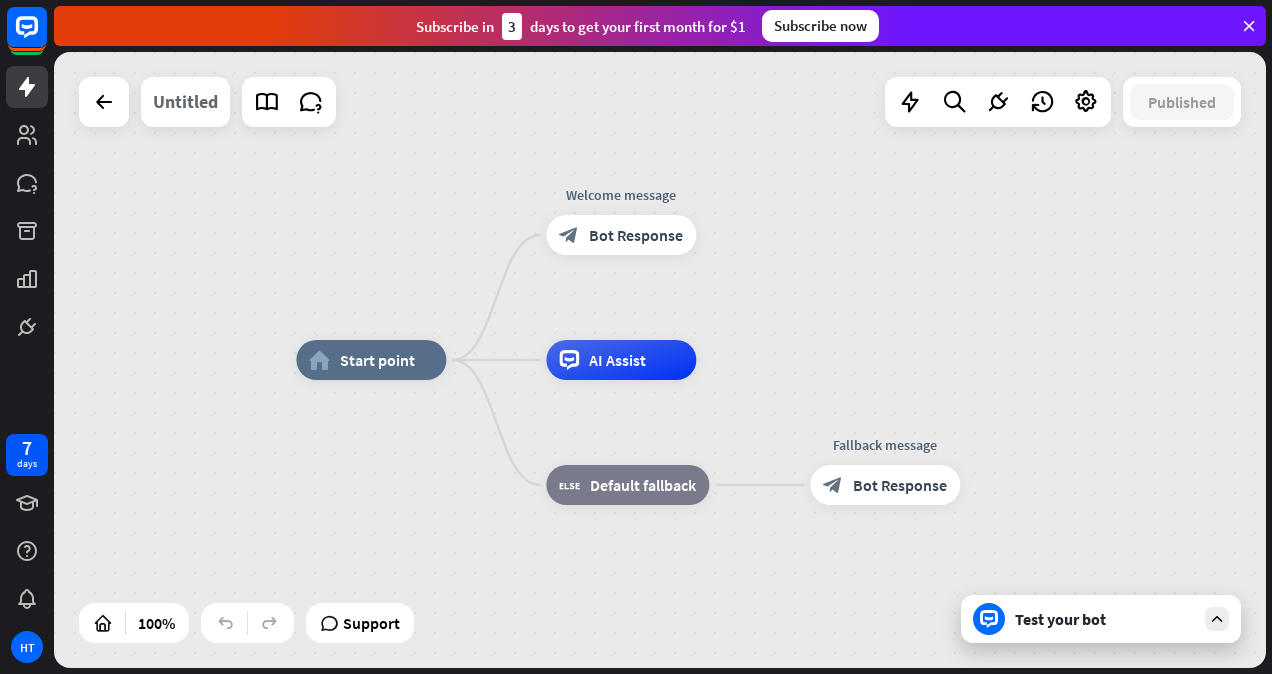 click on "Untitled" at bounding box center [185, 102] 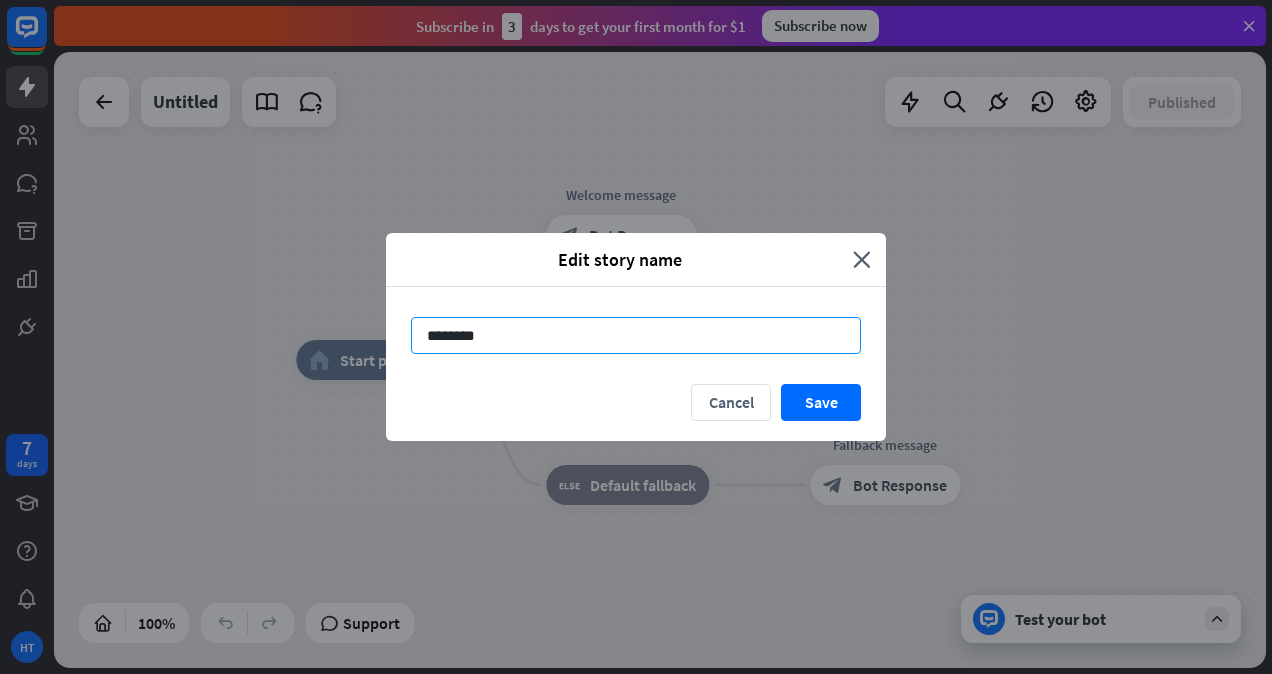 click on "********" at bounding box center (636, 335) 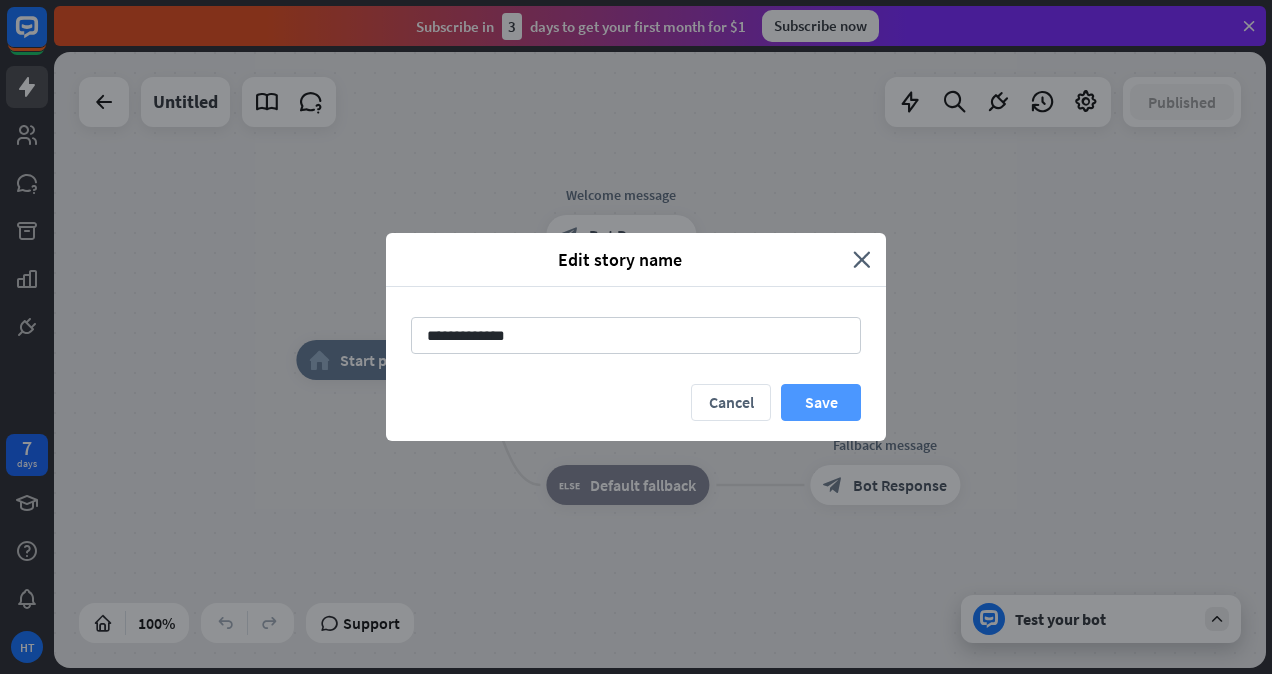 type on "**********" 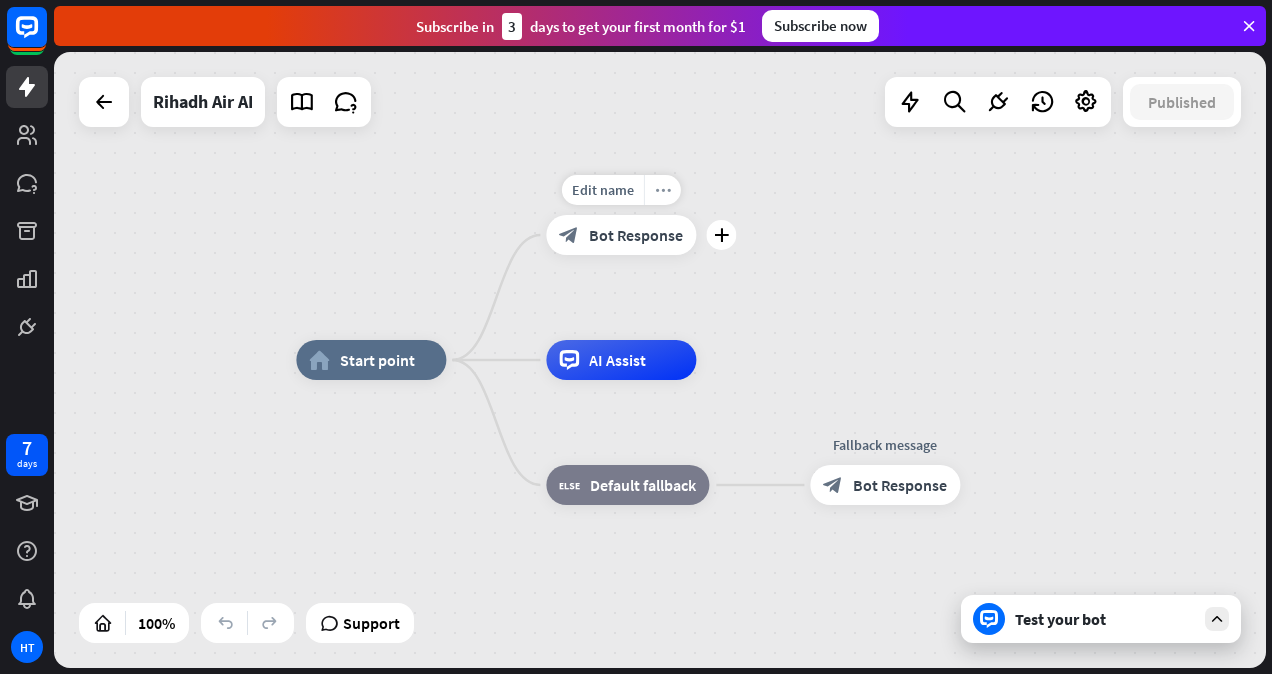 click on "more_horiz" at bounding box center (662, 190) 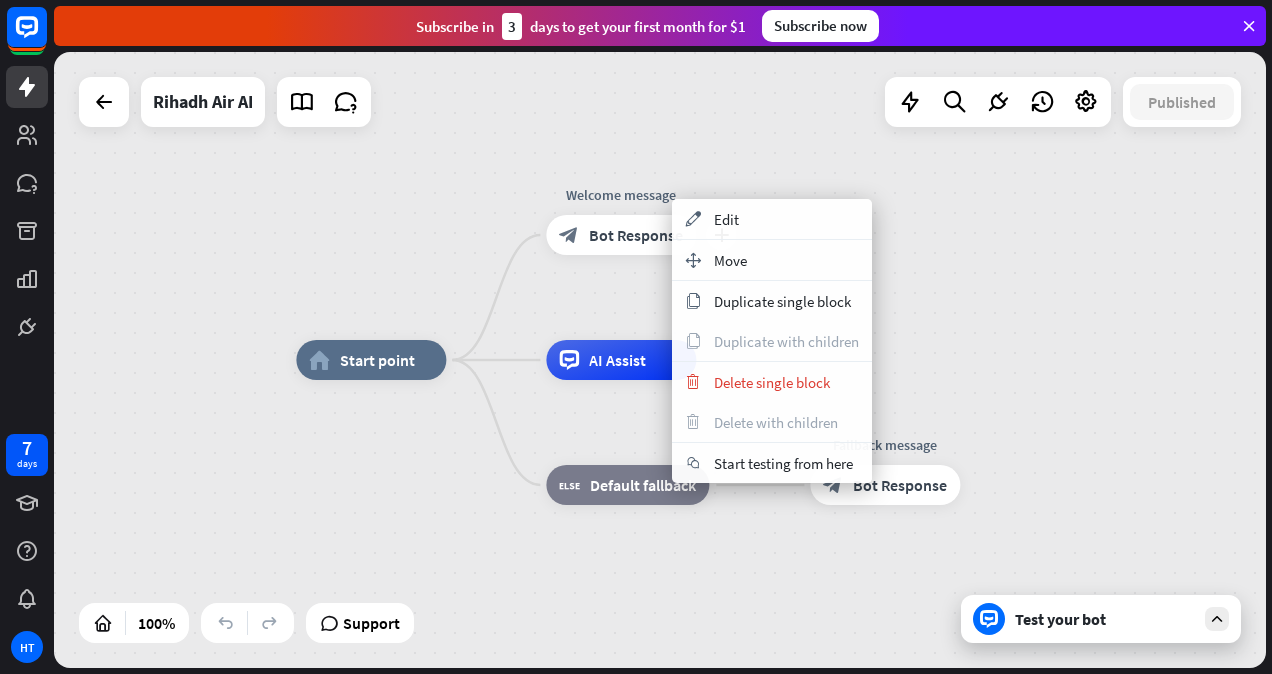 click on "Bot Response" at bounding box center [636, 235] 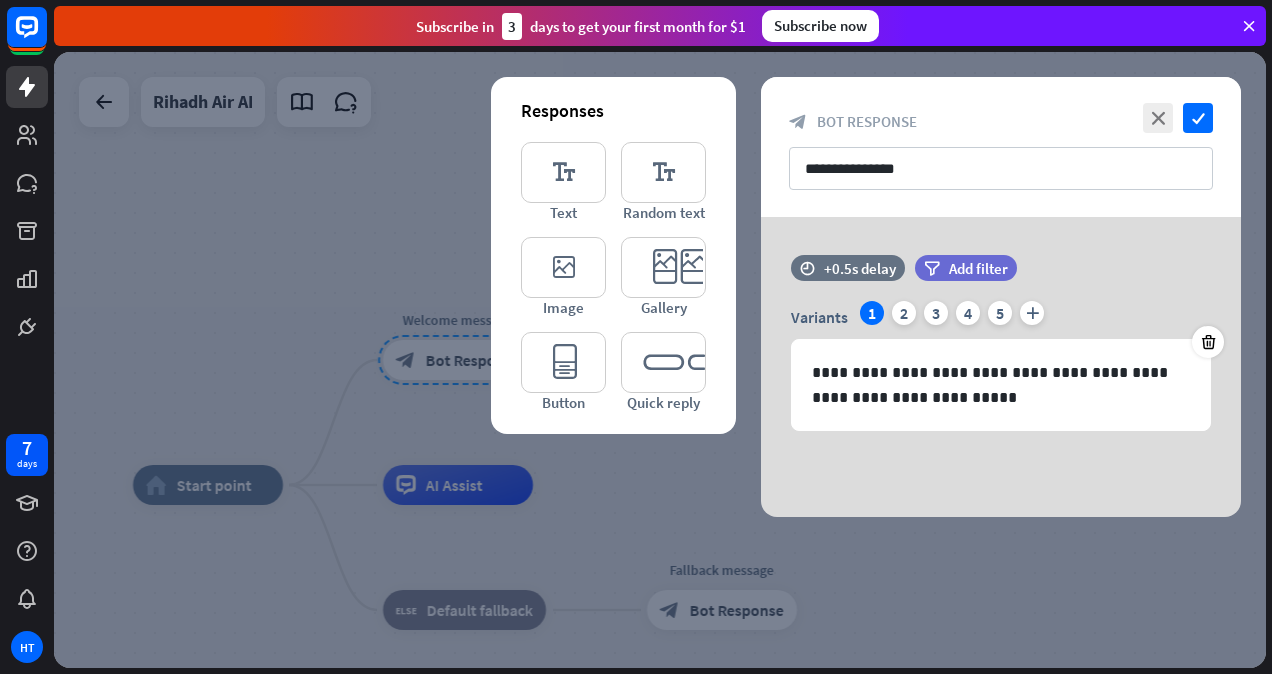 click at bounding box center (660, 360) 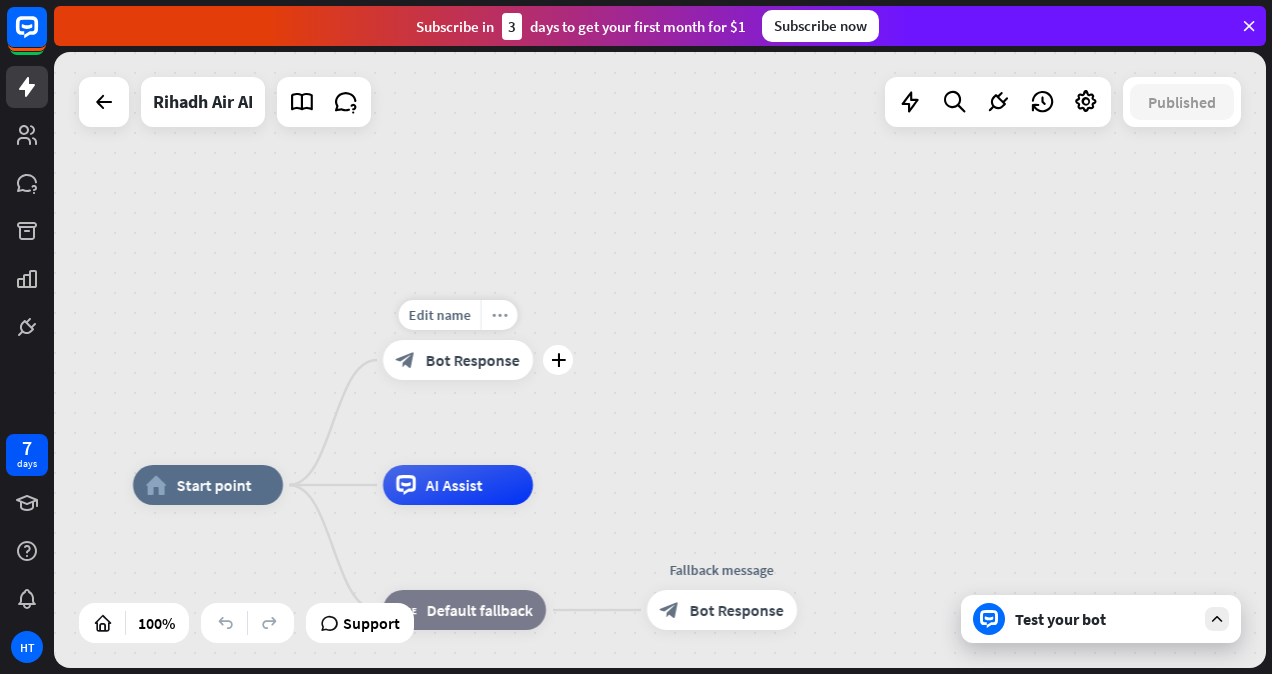 click on "more_horiz" at bounding box center [500, 315] 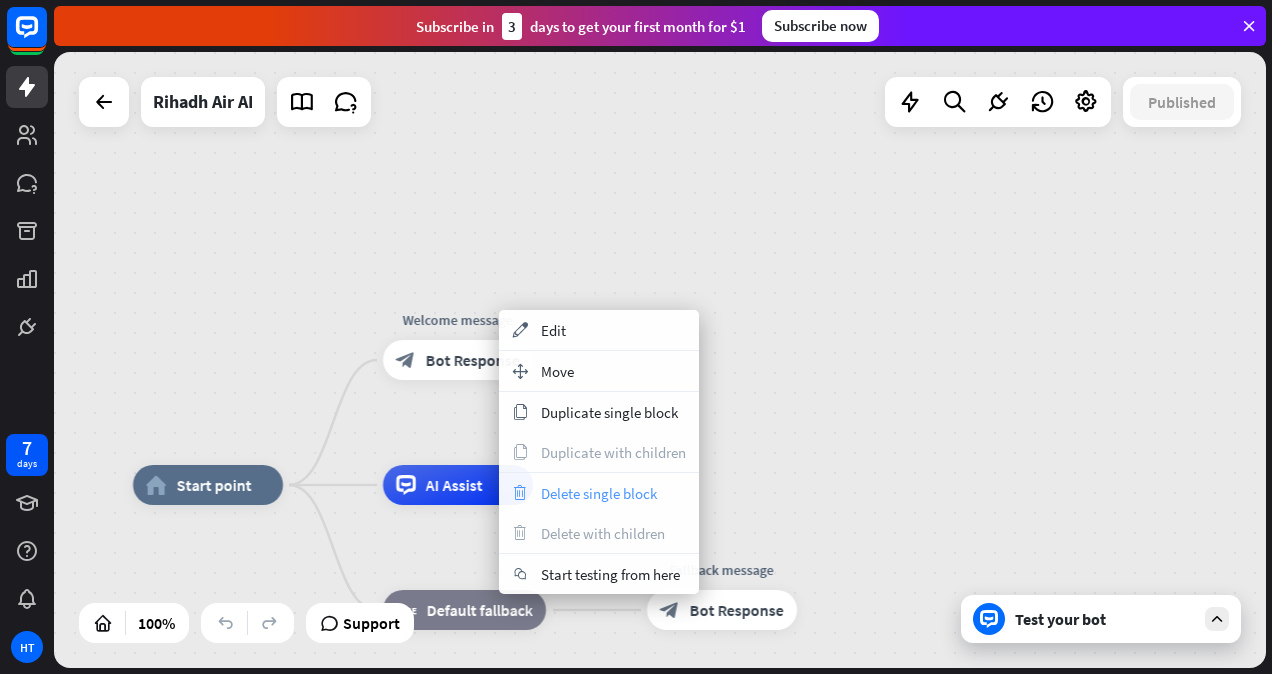 click on "Delete single block" at bounding box center (599, 493) 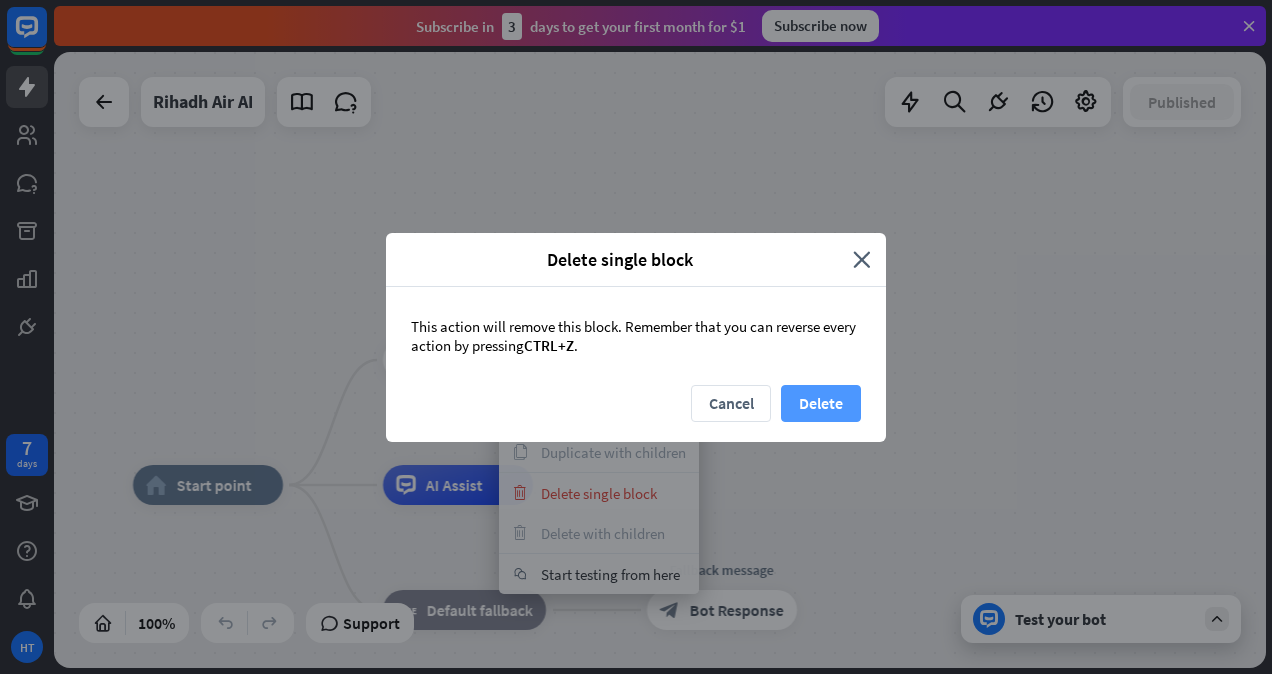 click on "Delete" at bounding box center (821, 403) 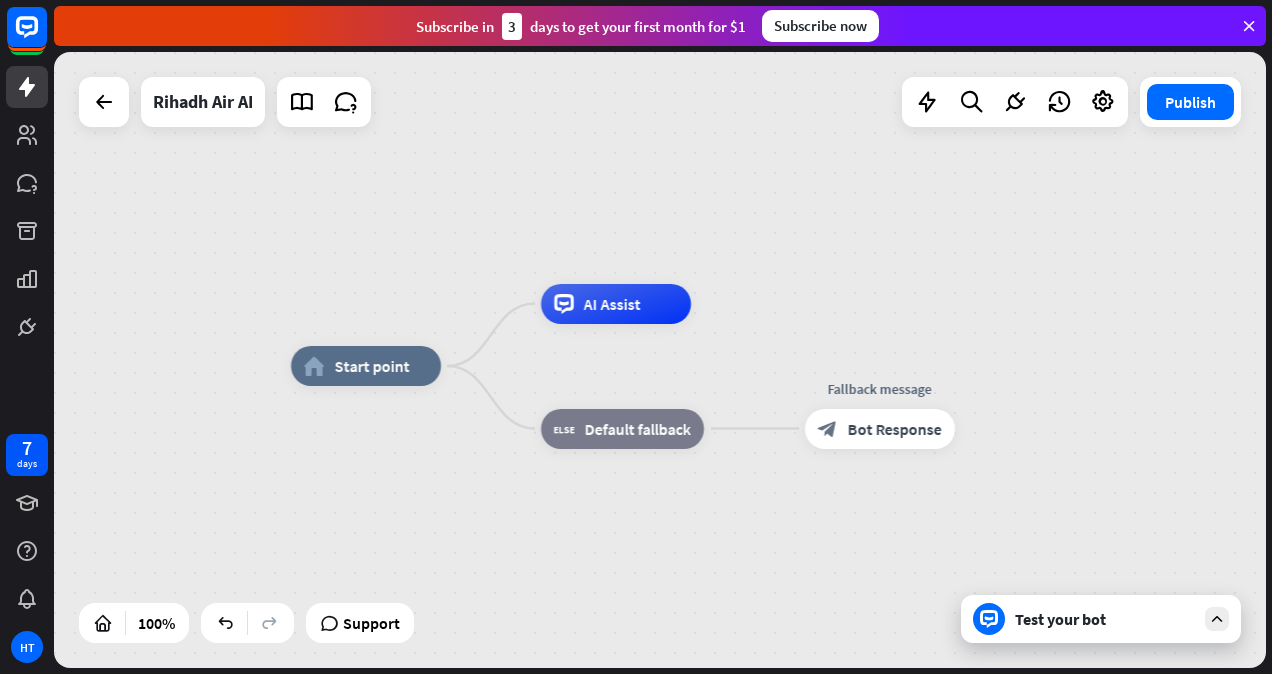 drag, startPoint x: 708, startPoint y: 397, endPoint x: 878, endPoint y: 272, distance: 211.00948 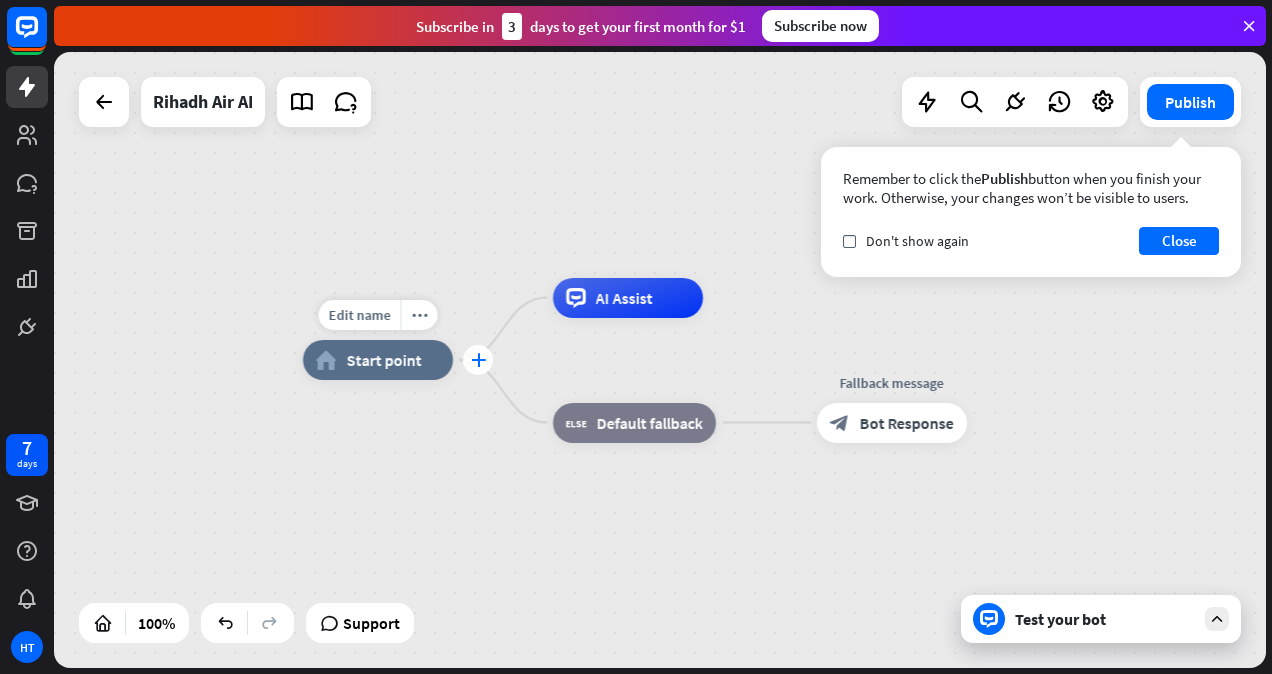 click on "plus" at bounding box center [478, 360] 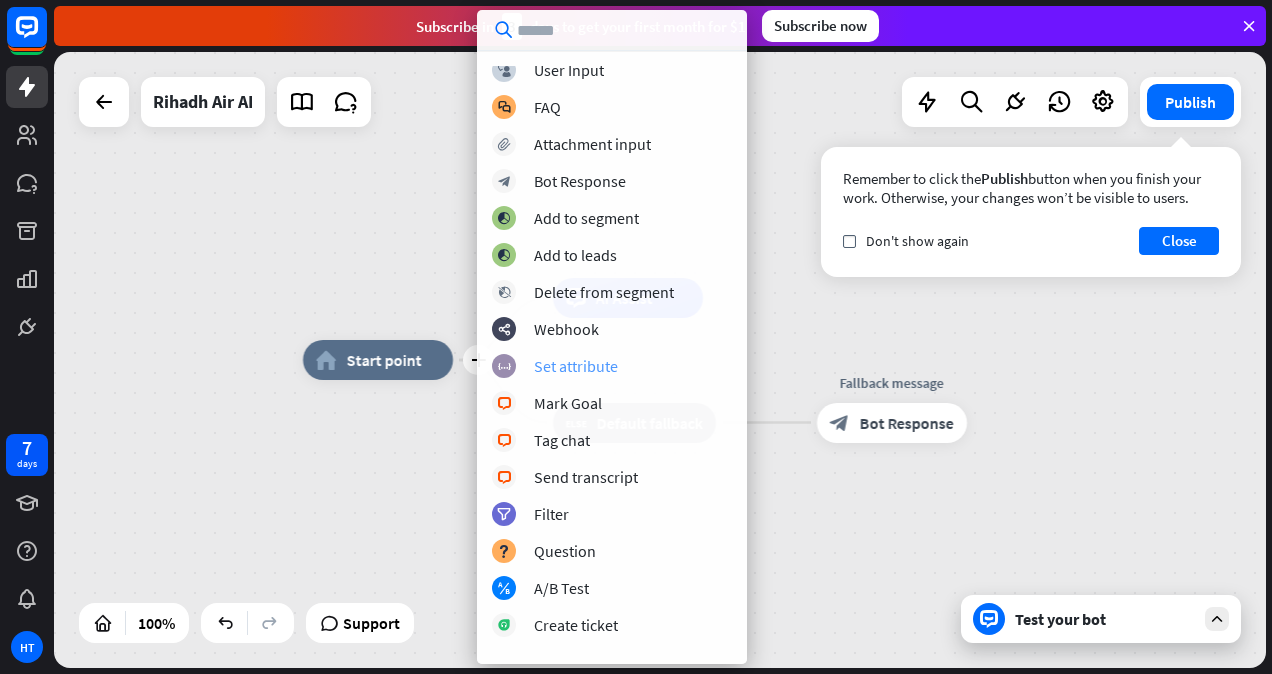 scroll, scrollTop: 0, scrollLeft: 0, axis: both 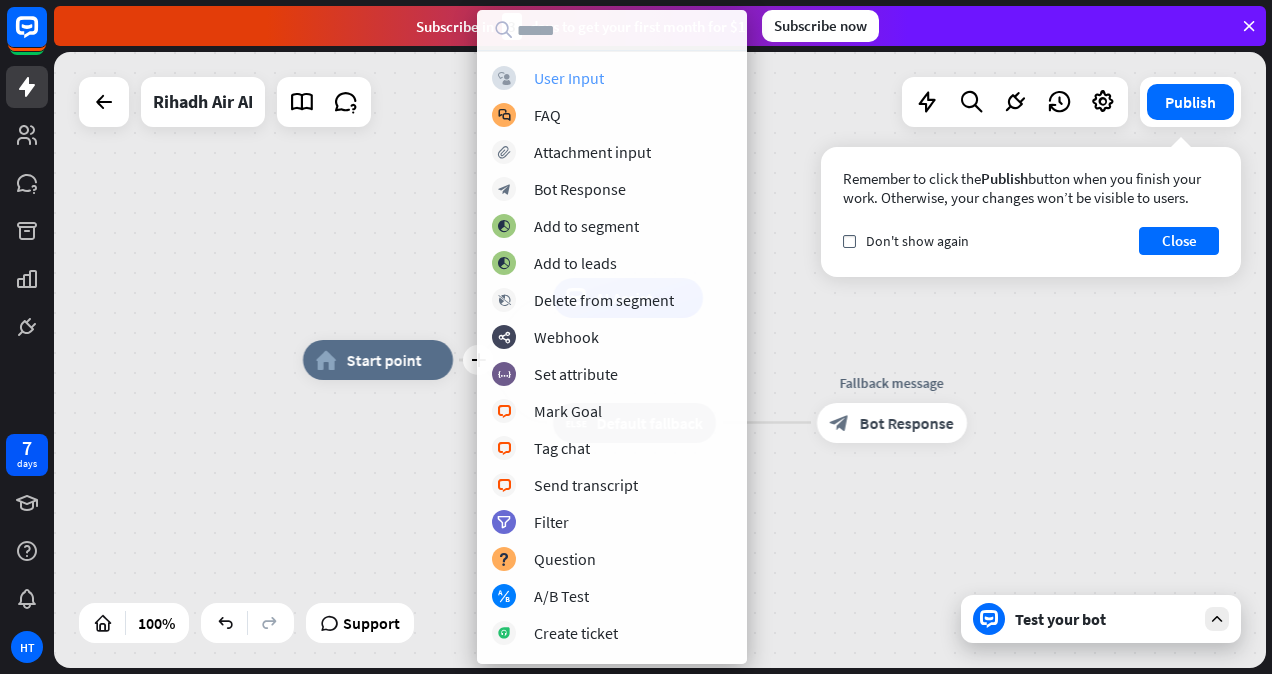 click on "User Input" at bounding box center (569, 78) 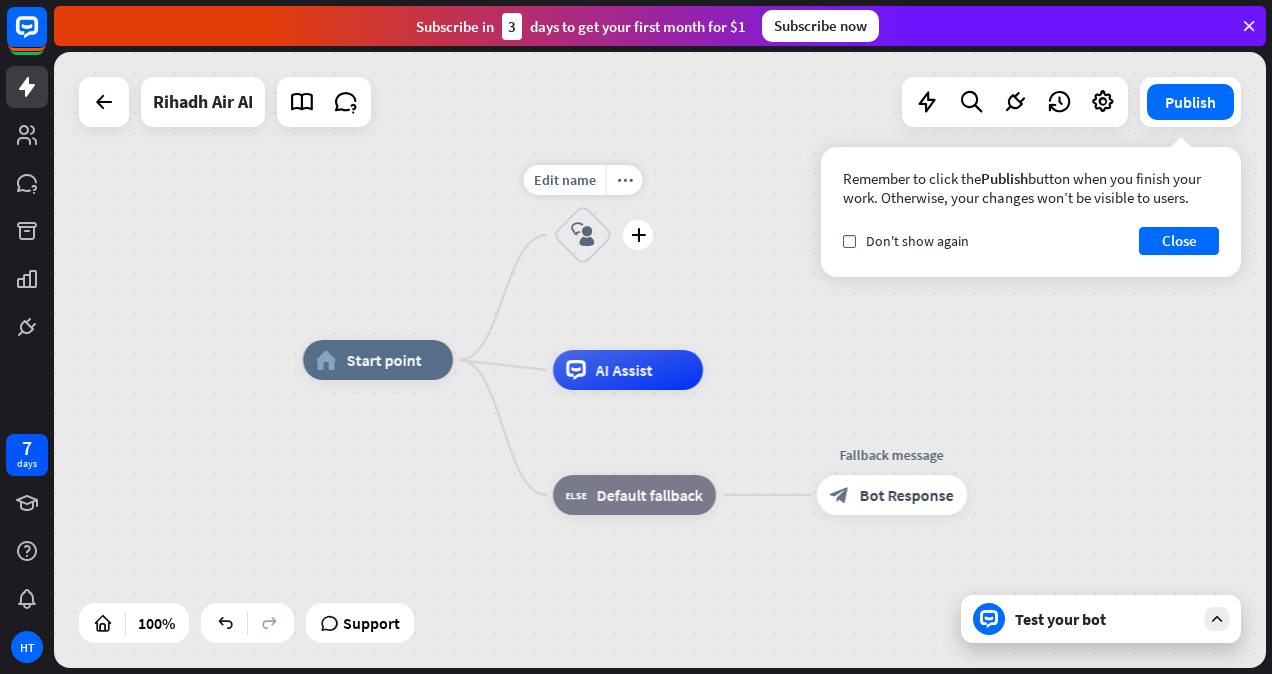 click on "block_user_input" at bounding box center (583, 235) 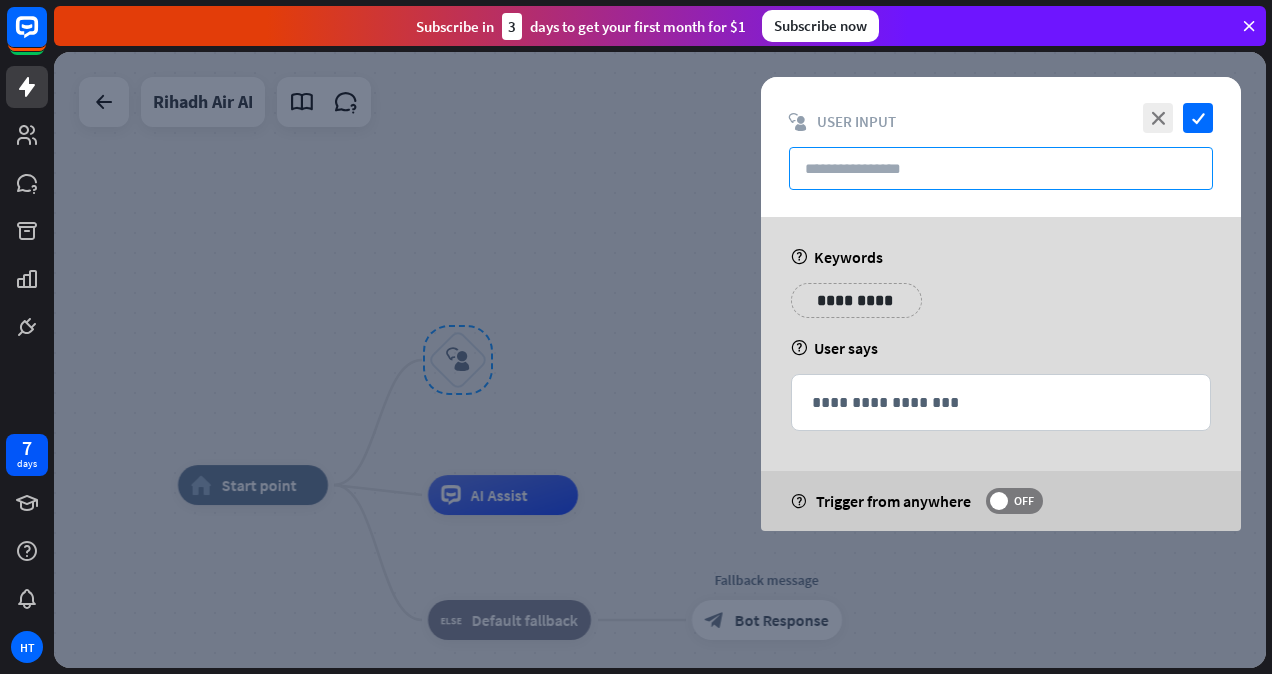 click at bounding box center (1001, 168) 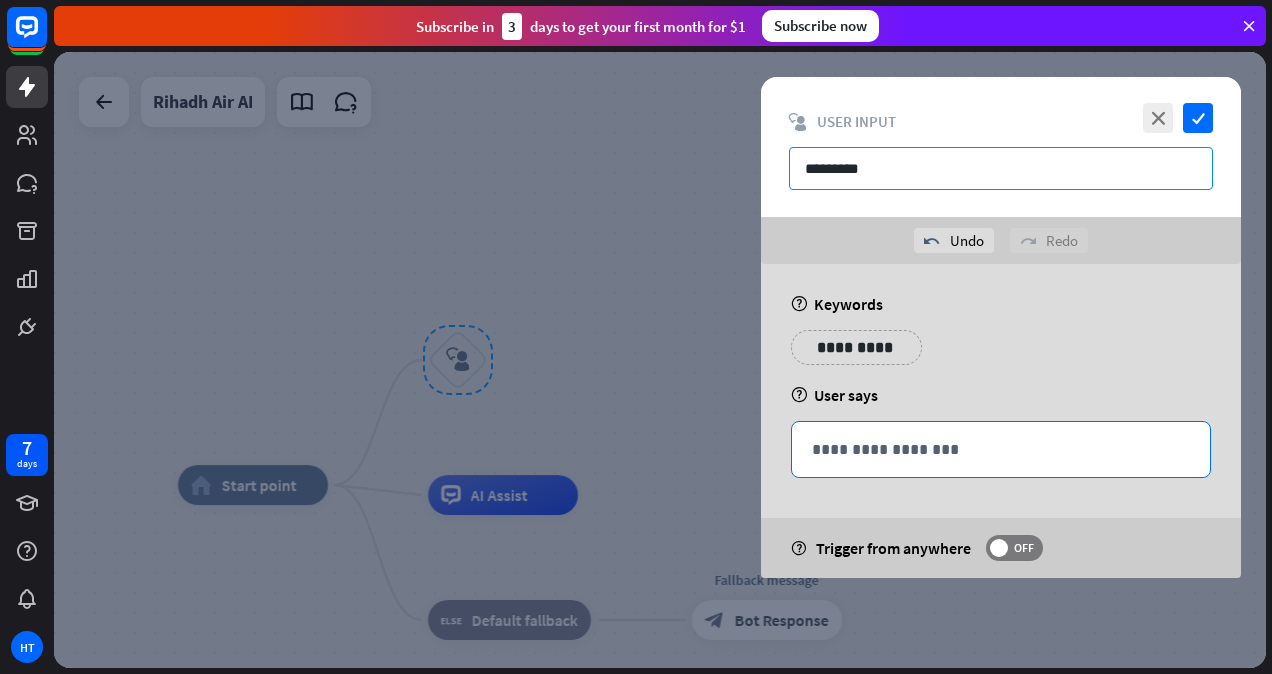 type on "*********" 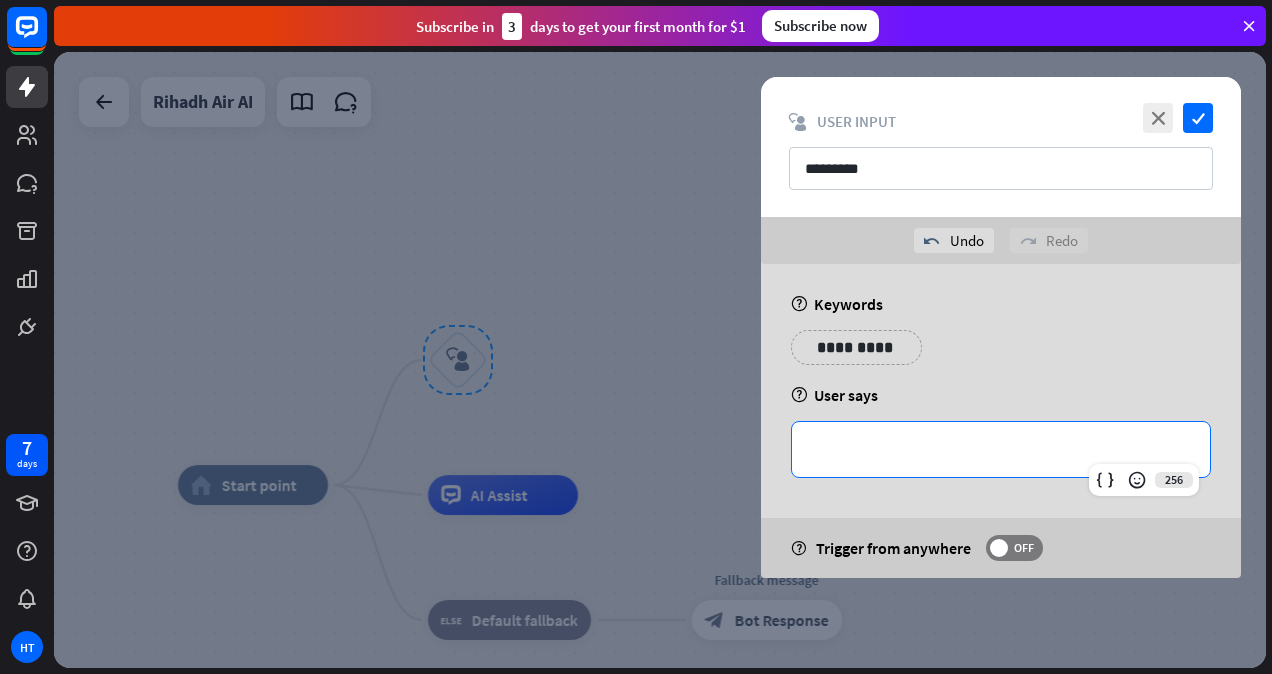 click on "**********" at bounding box center (1001, 449) 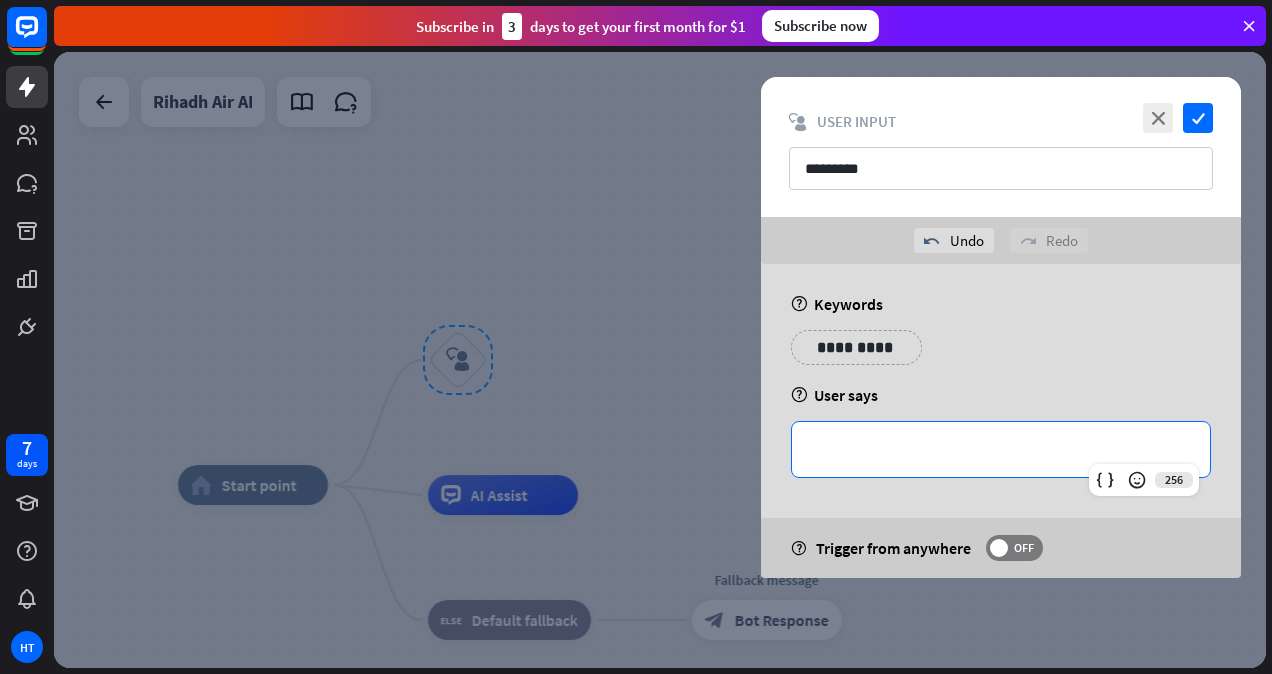 type 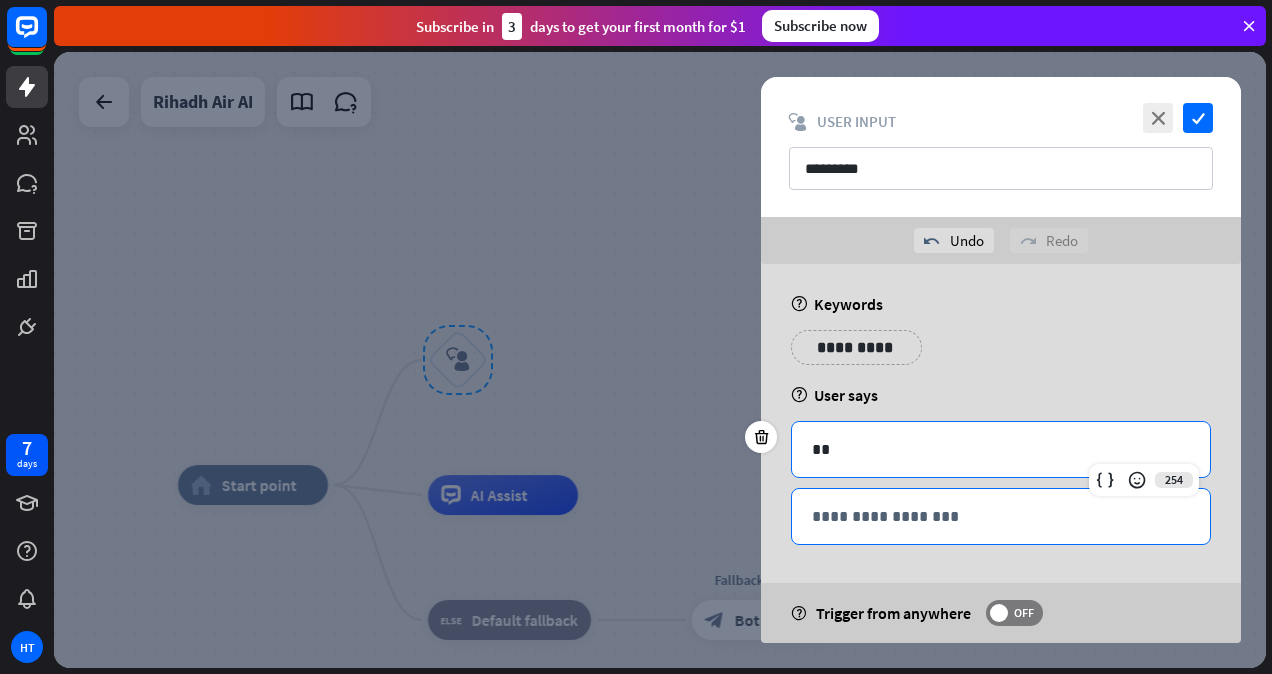 click on "**********" at bounding box center (1001, 516) 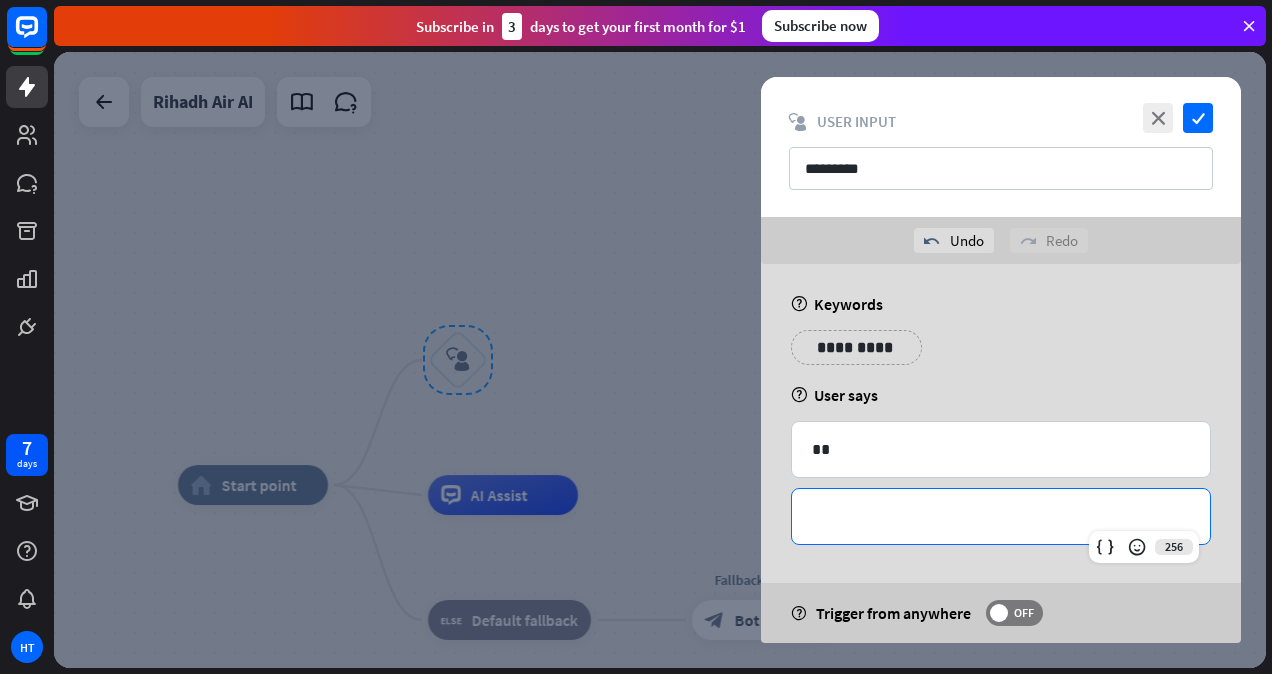 type 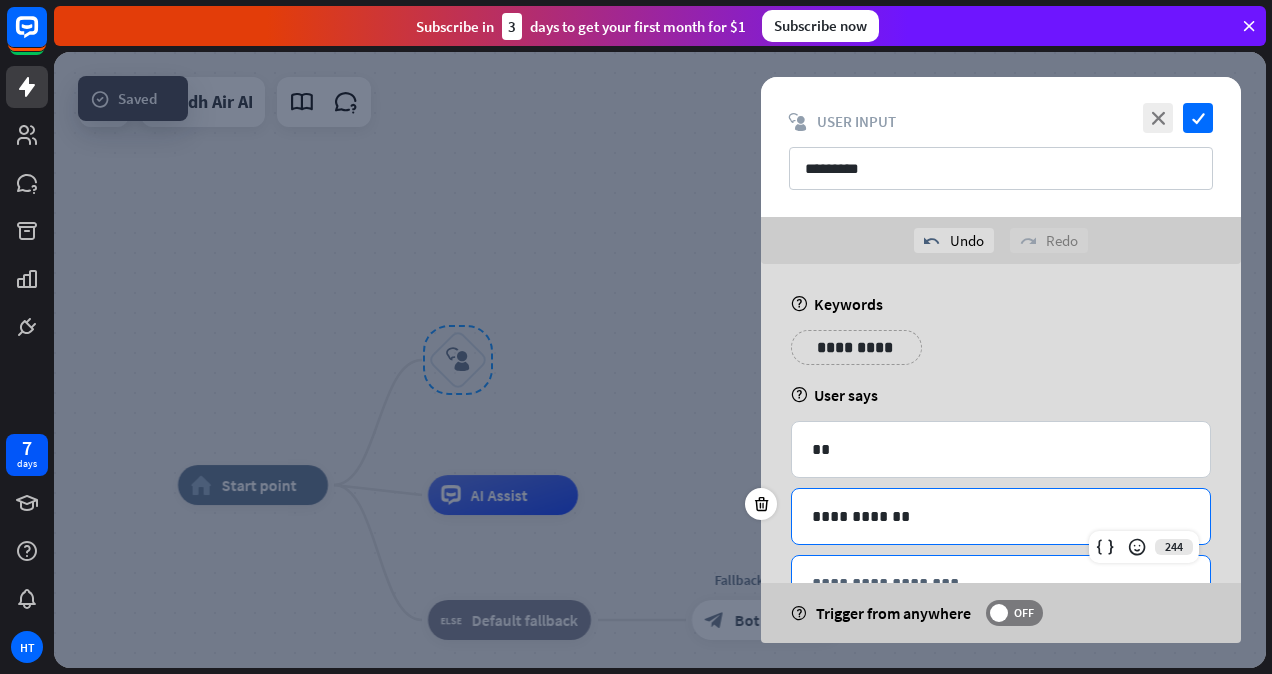 click on "**********" at bounding box center (1001, 583) 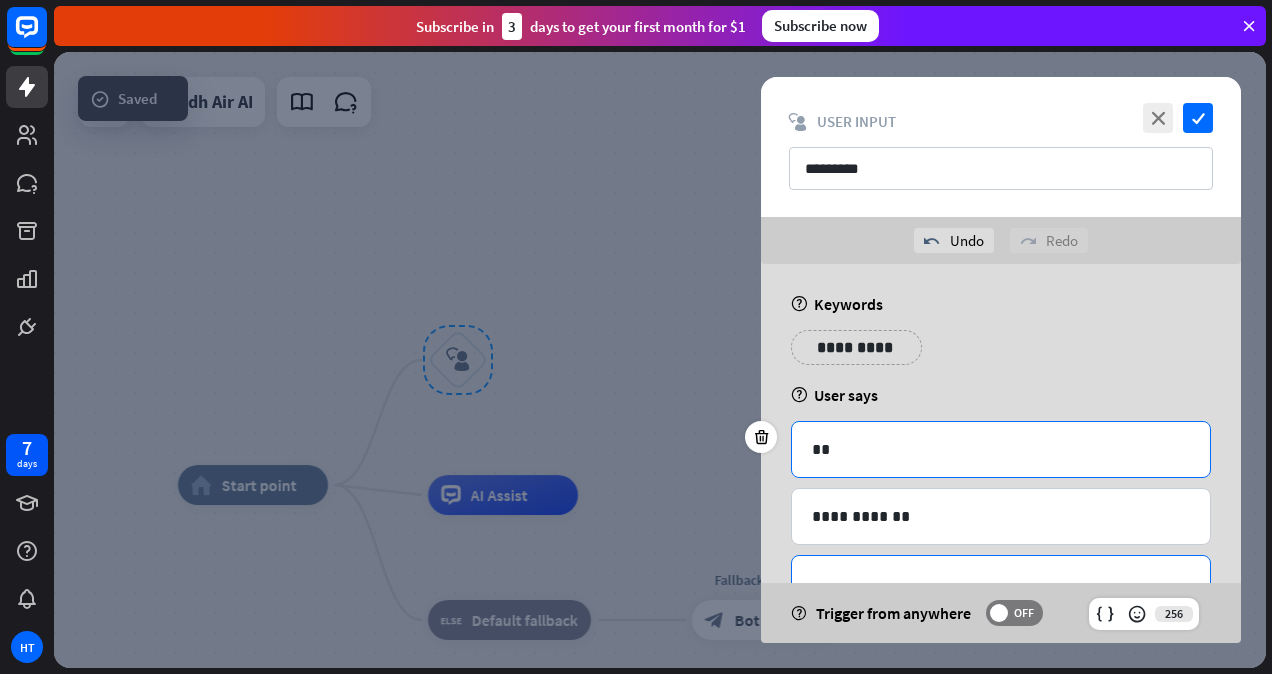 scroll, scrollTop: 66, scrollLeft: 0, axis: vertical 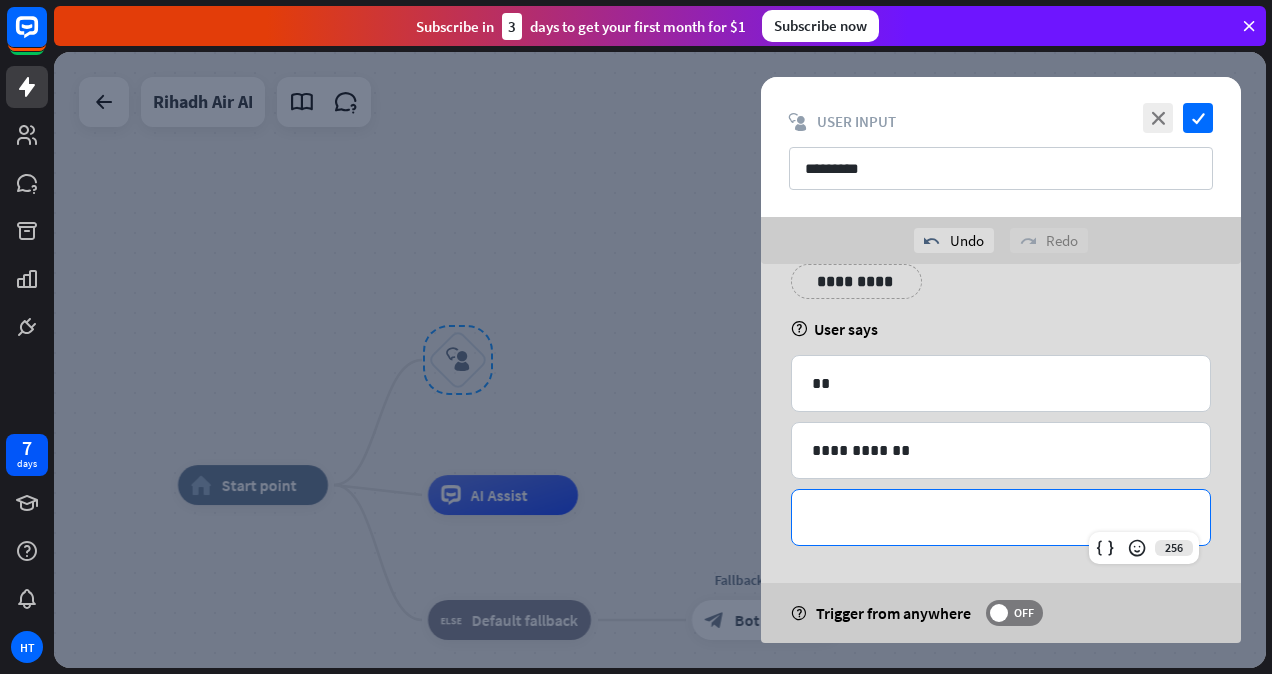 click on "**********" at bounding box center (1001, 517) 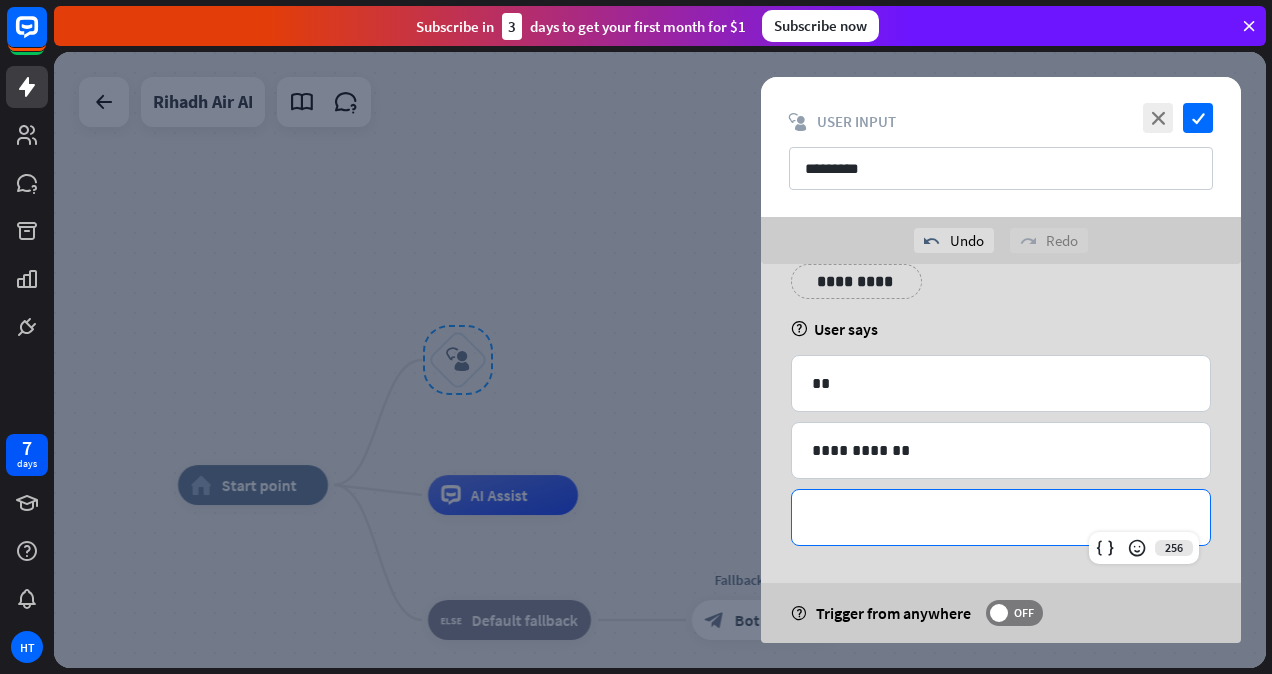 type 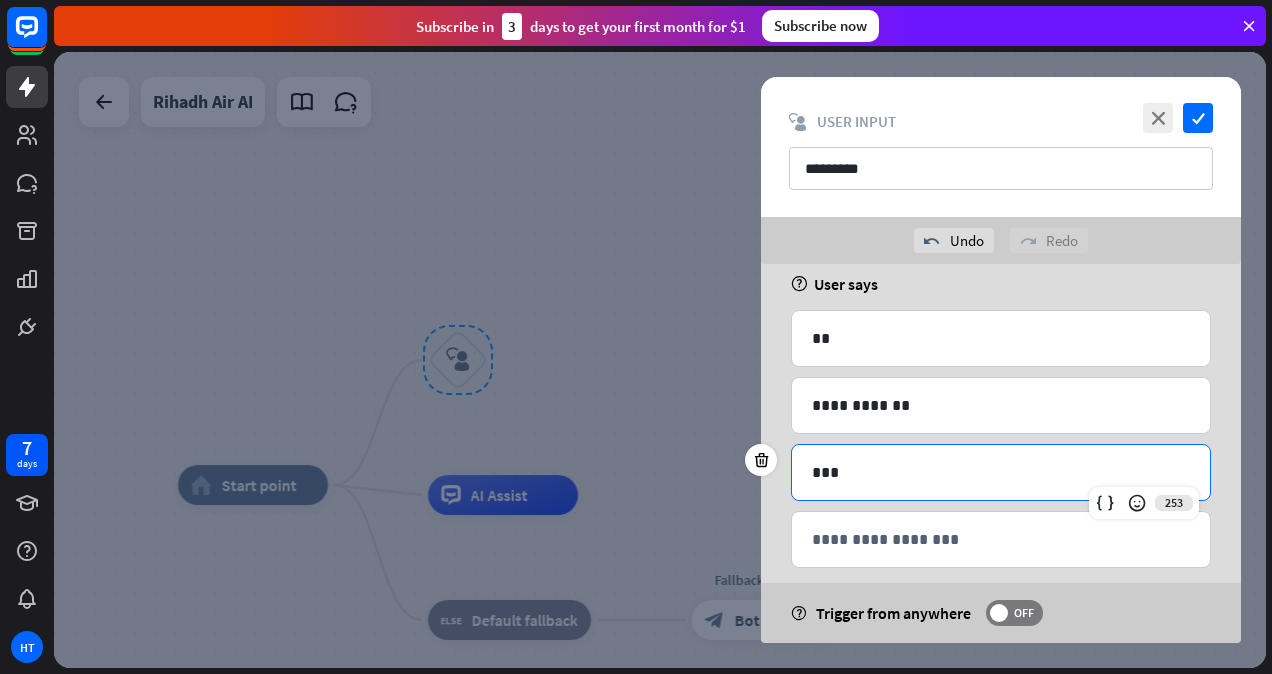 scroll, scrollTop: 132, scrollLeft: 0, axis: vertical 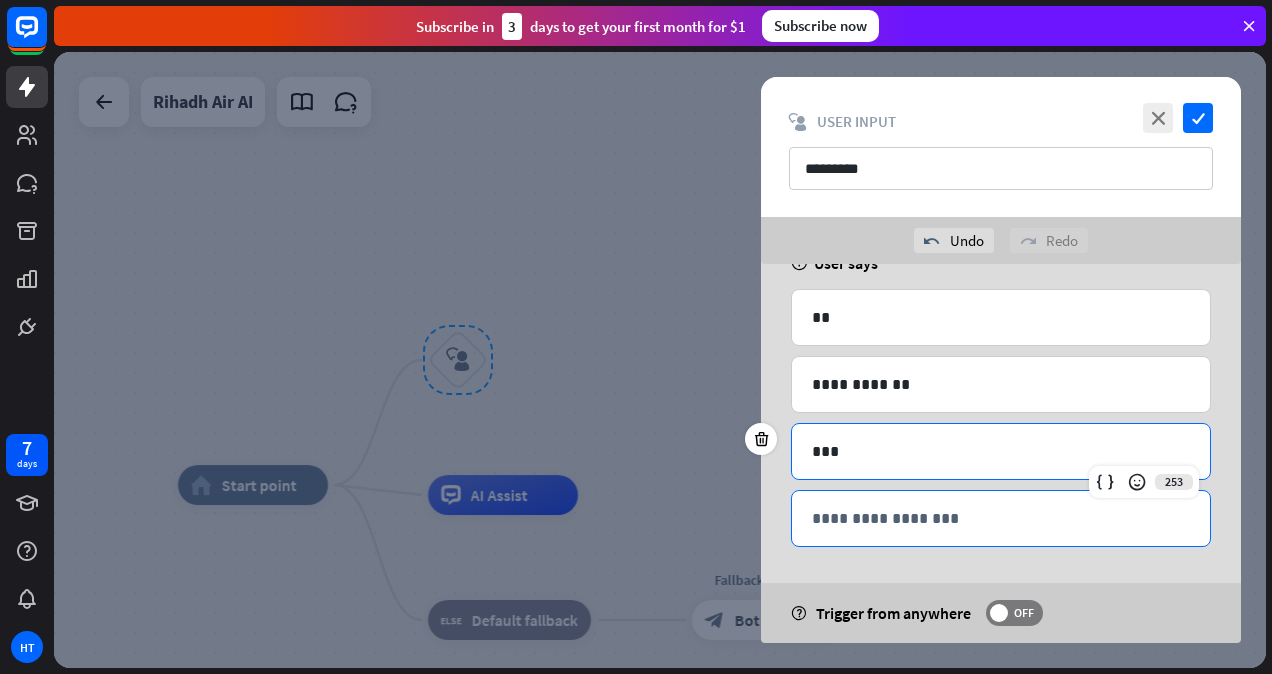 click on "**********" at bounding box center [1001, 518] 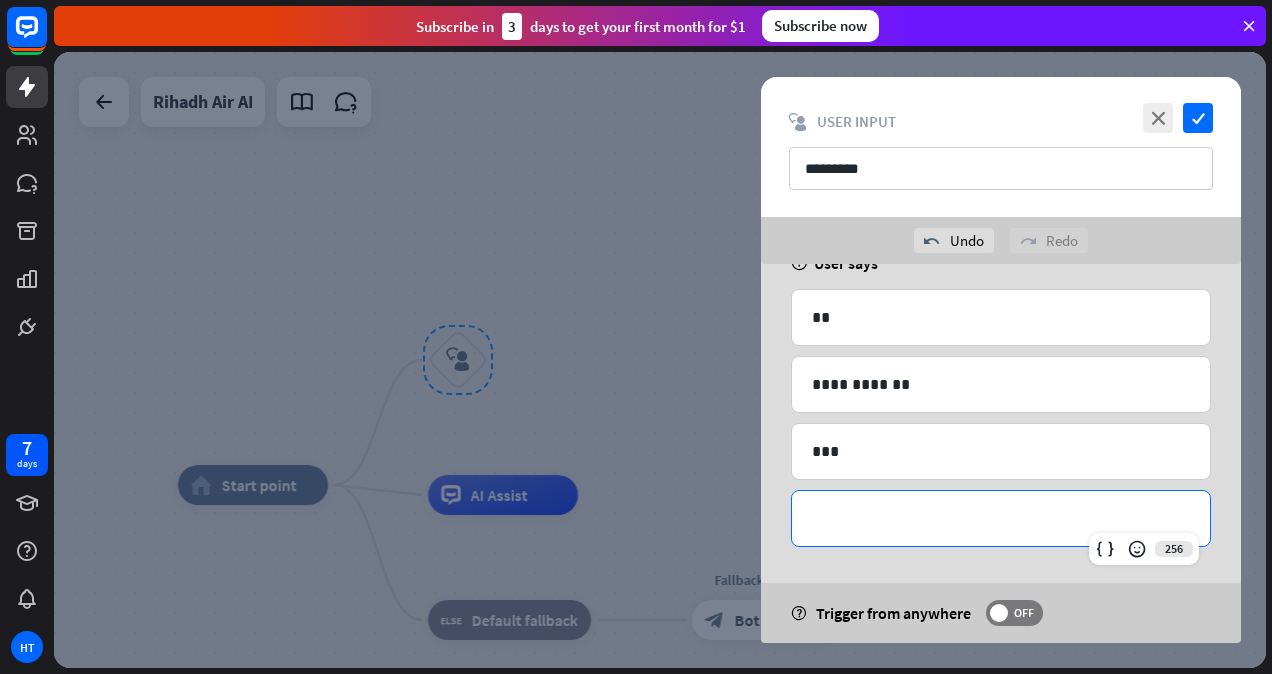 type 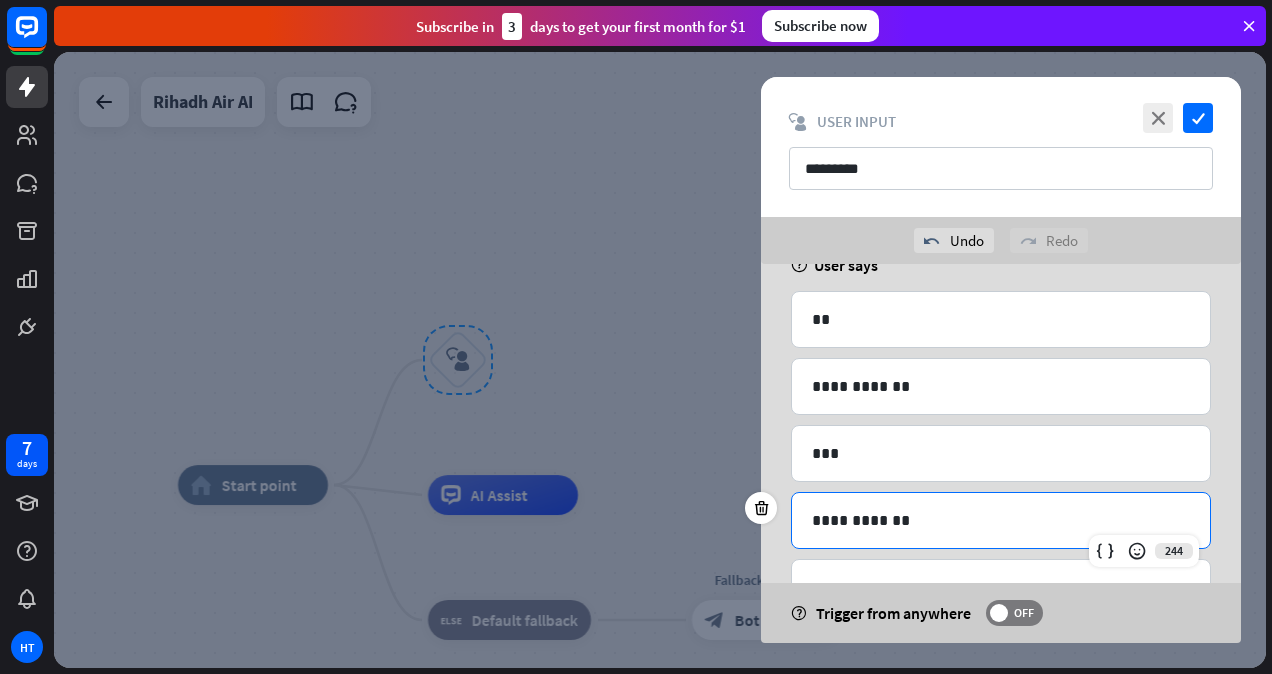 scroll, scrollTop: 198, scrollLeft: 0, axis: vertical 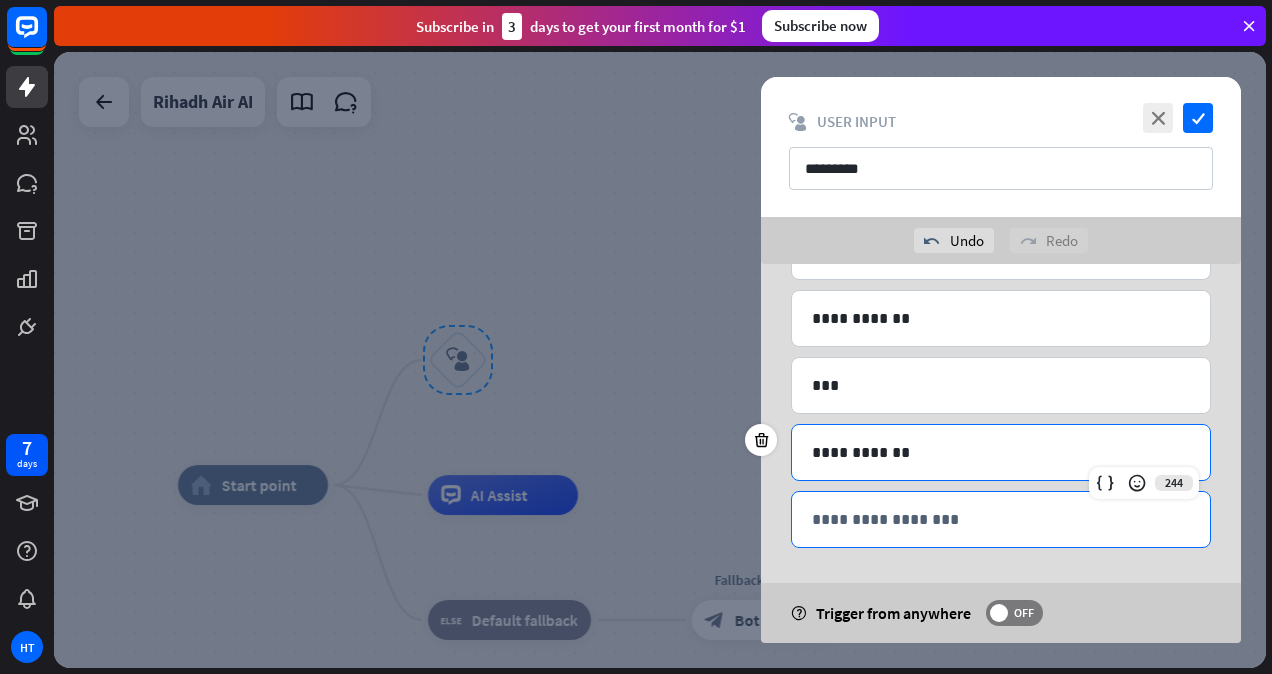 click on "**********" at bounding box center [1001, 519] 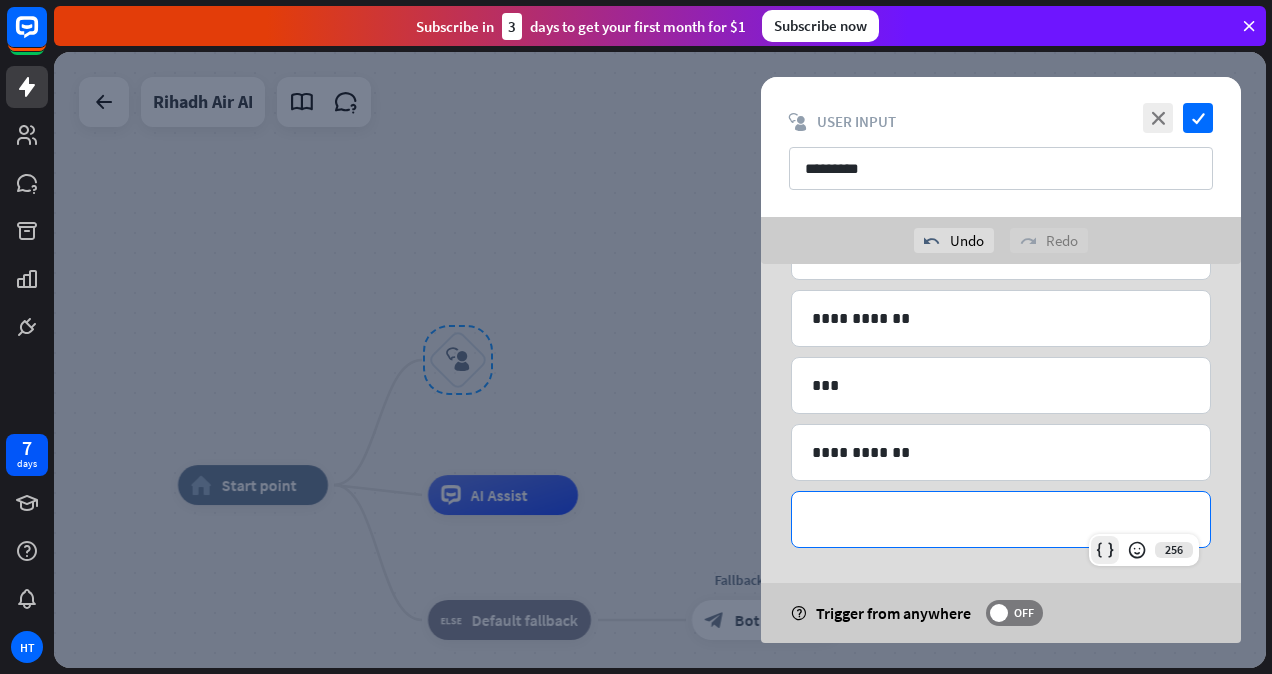 click at bounding box center [1105, 550] 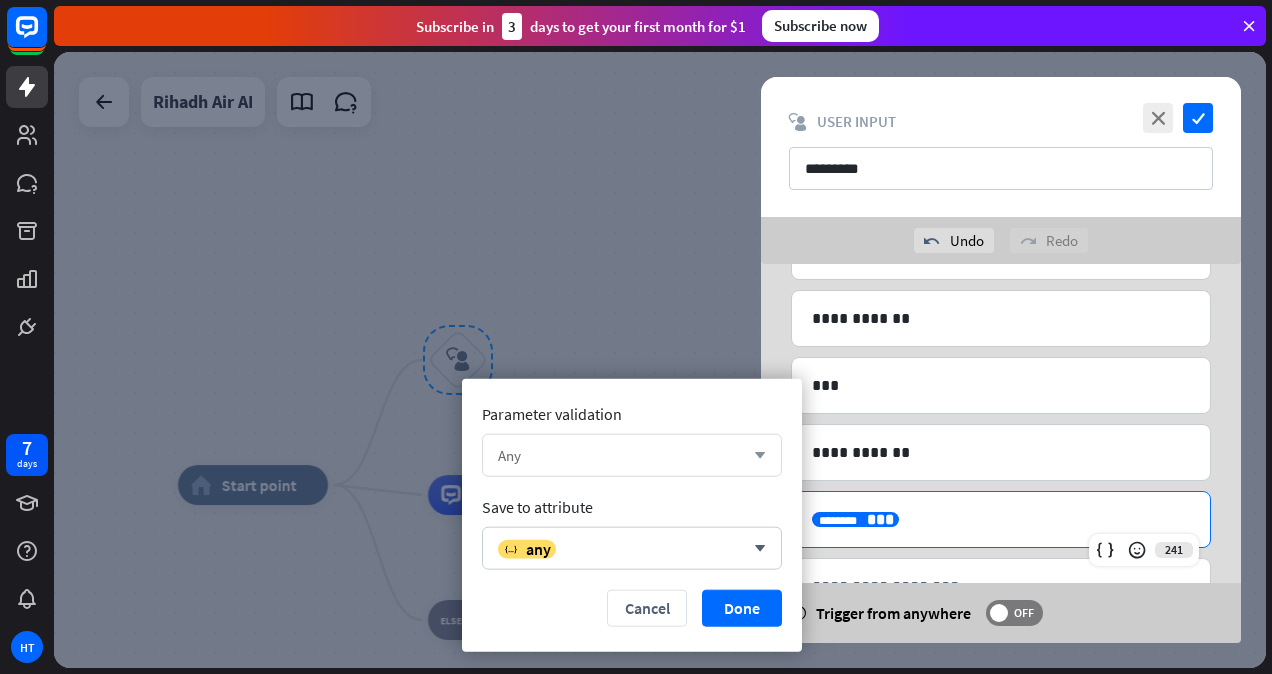 click on "arrow_down" at bounding box center [755, 455] 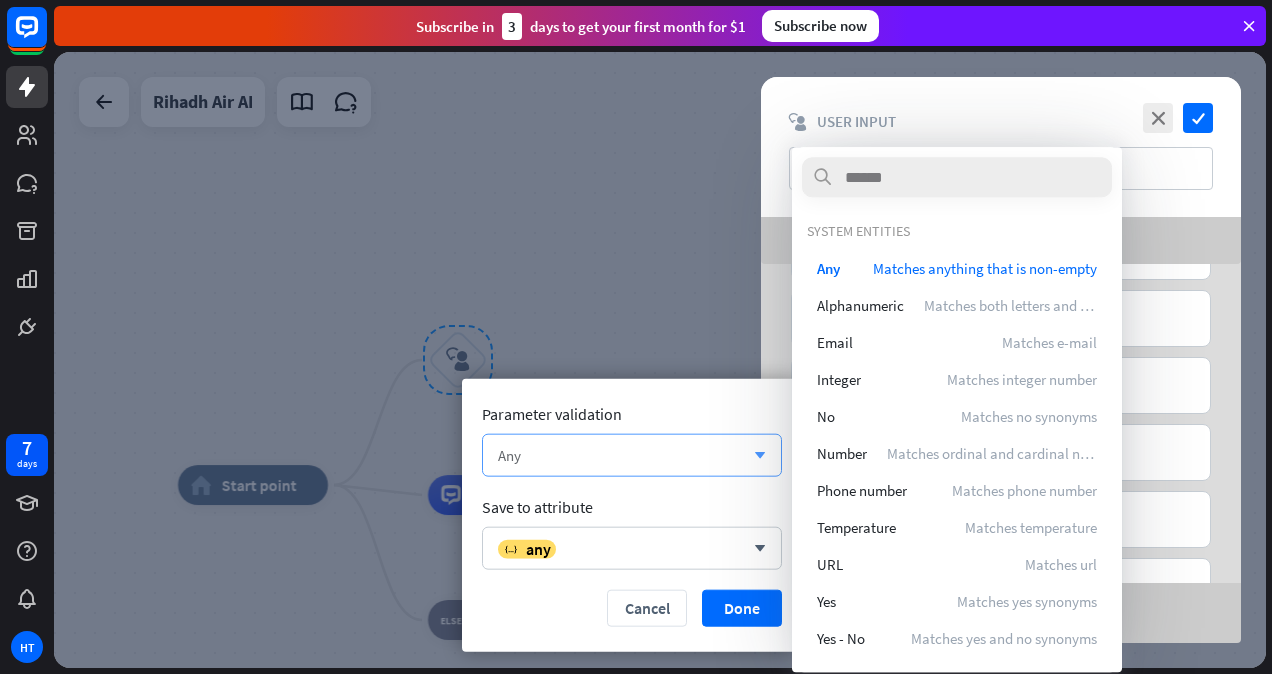 click on "arrow_down" at bounding box center [755, 455] 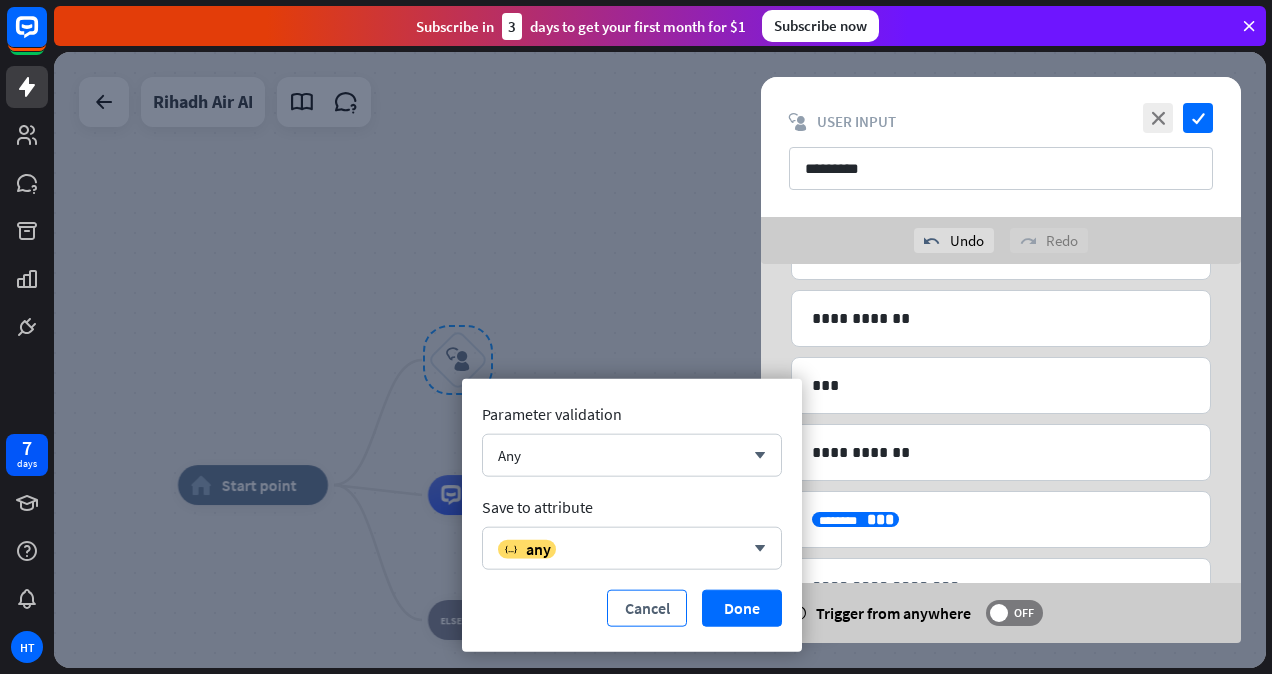 click on "Cancel" at bounding box center (647, 608) 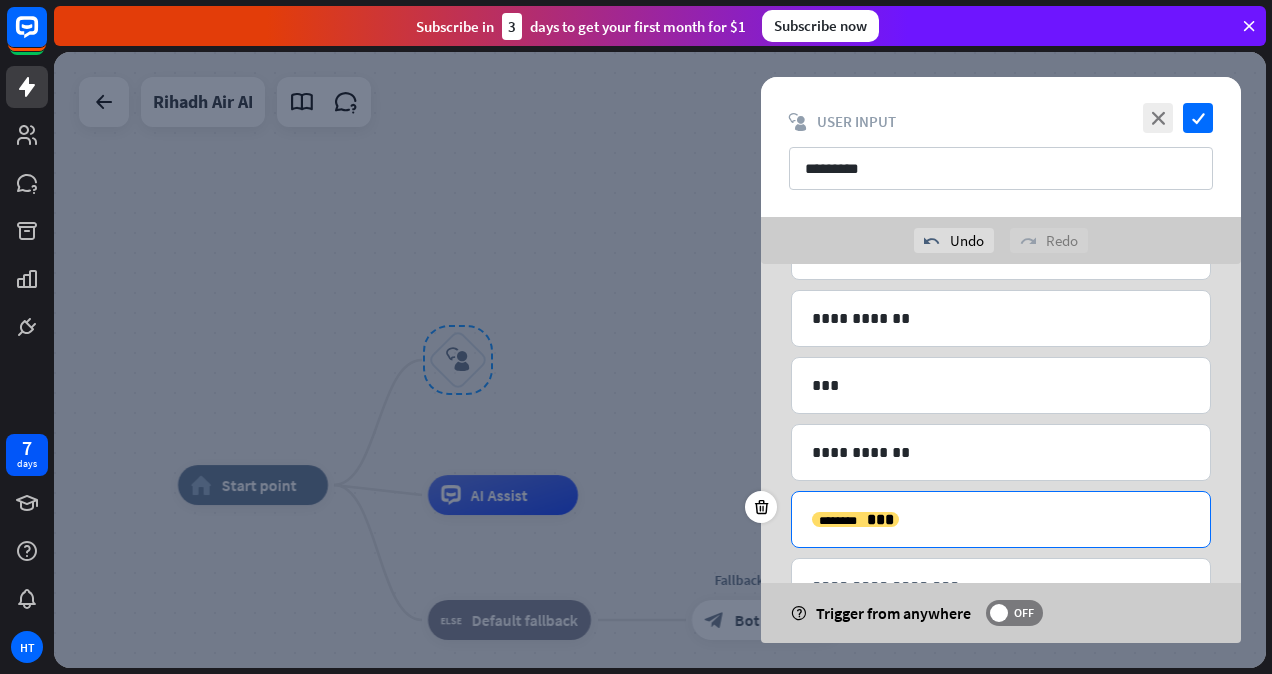 scroll, scrollTop: 265, scrollLeft: 0, axis: vertical 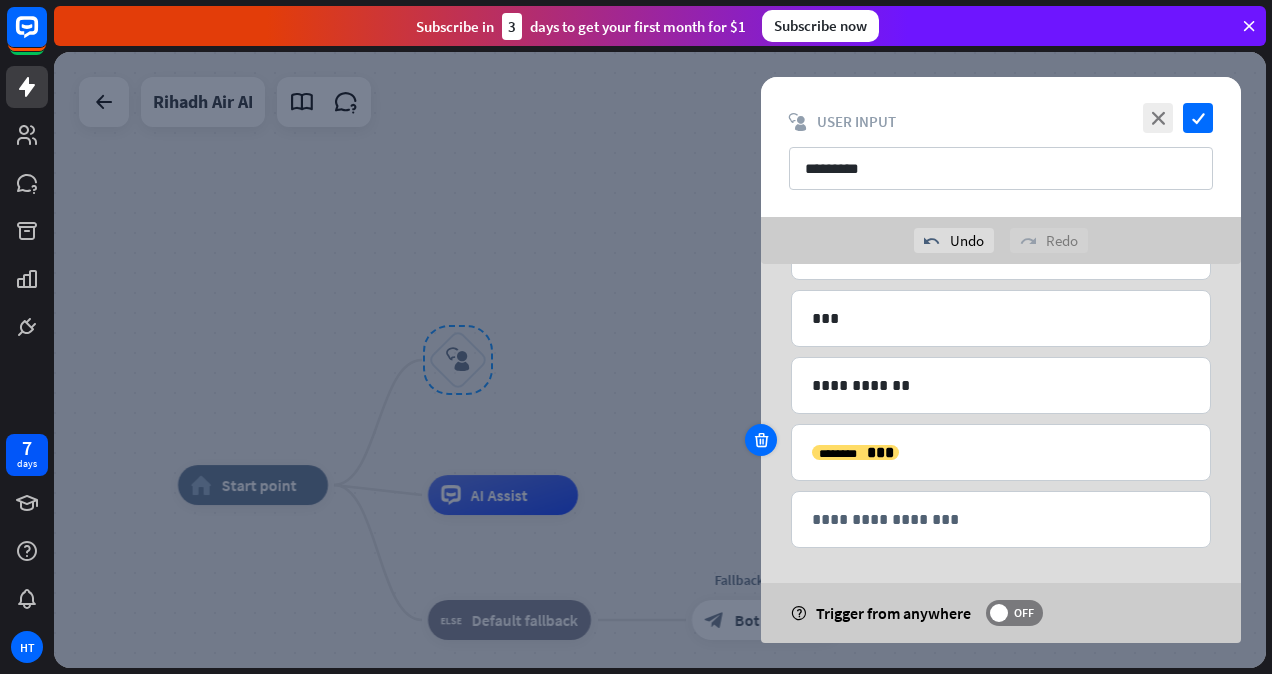 click at bounding box center (761, 440) 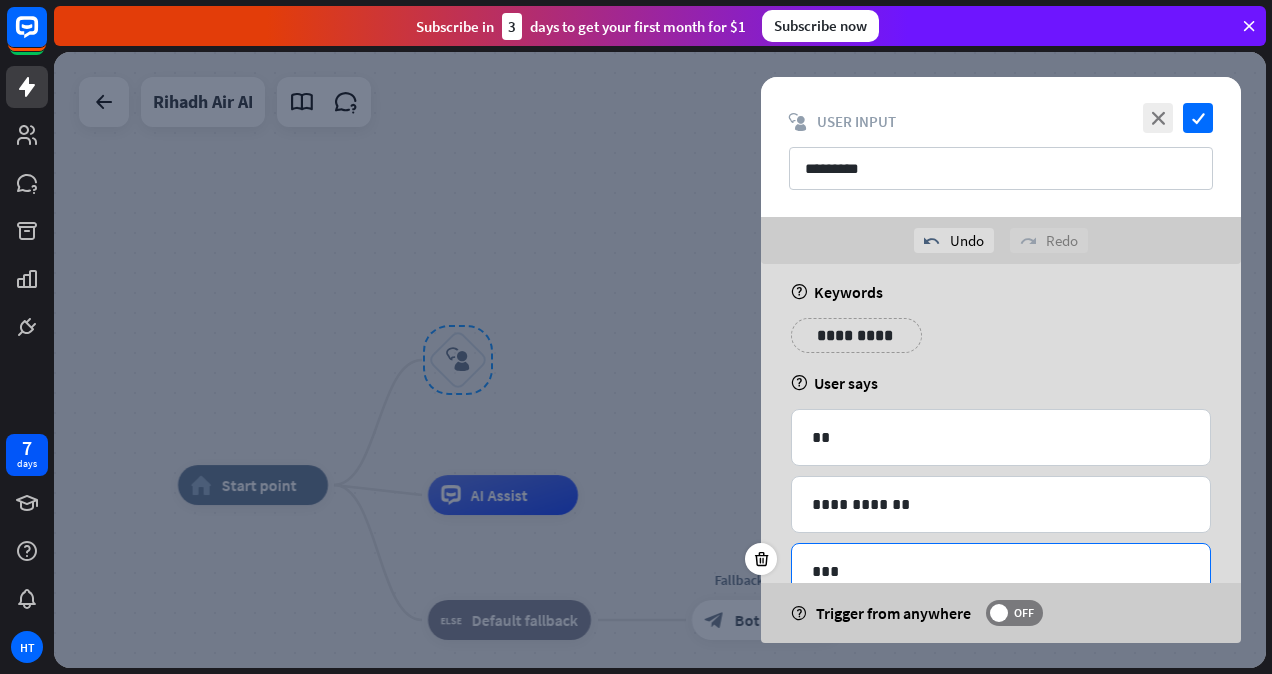 scroll, scrollTop: 12, scrollLeft: 0, axis: vertical 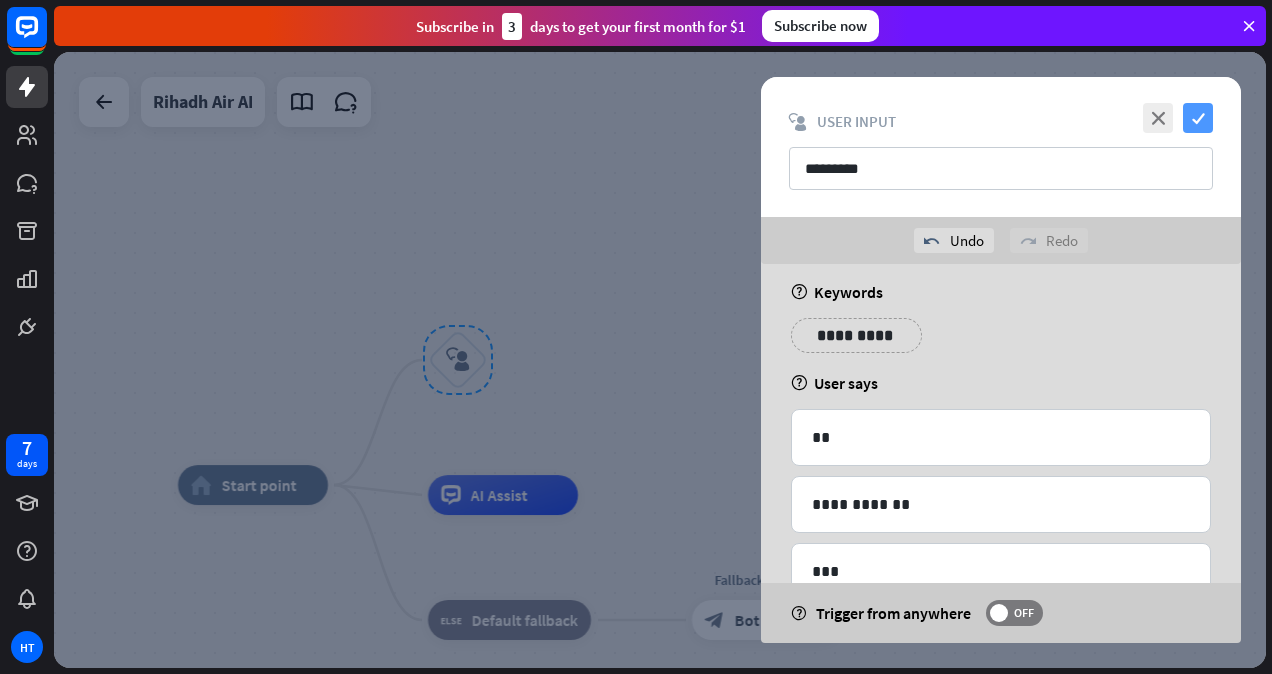 click on "check" at bounding box center (1198, 118) 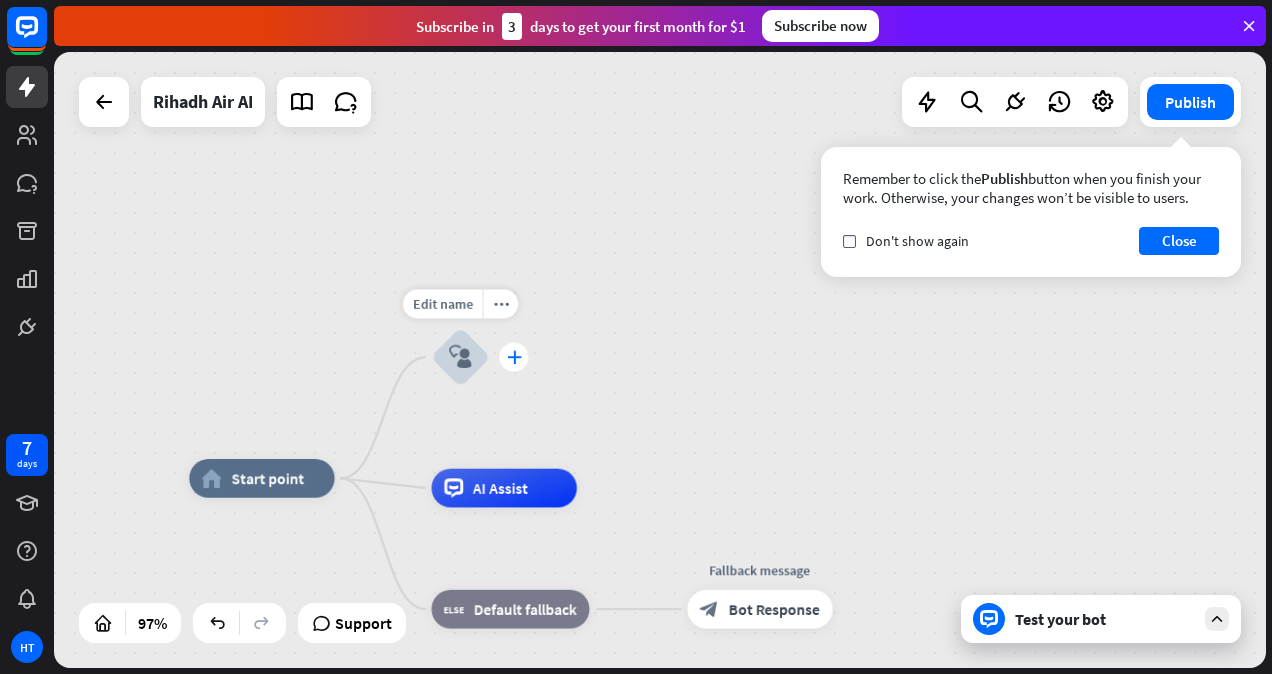 click on "plus" at bounding box center [514, 357] 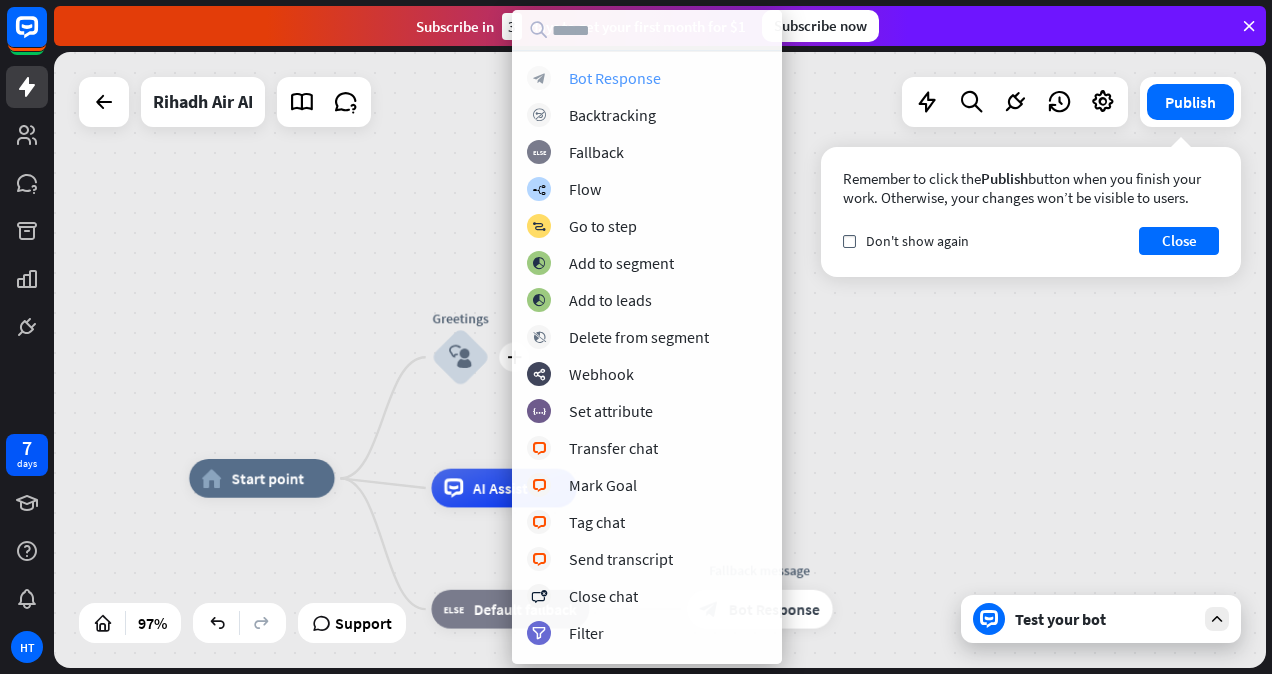 click on "Bot Response" at bounding box center (615, 78) 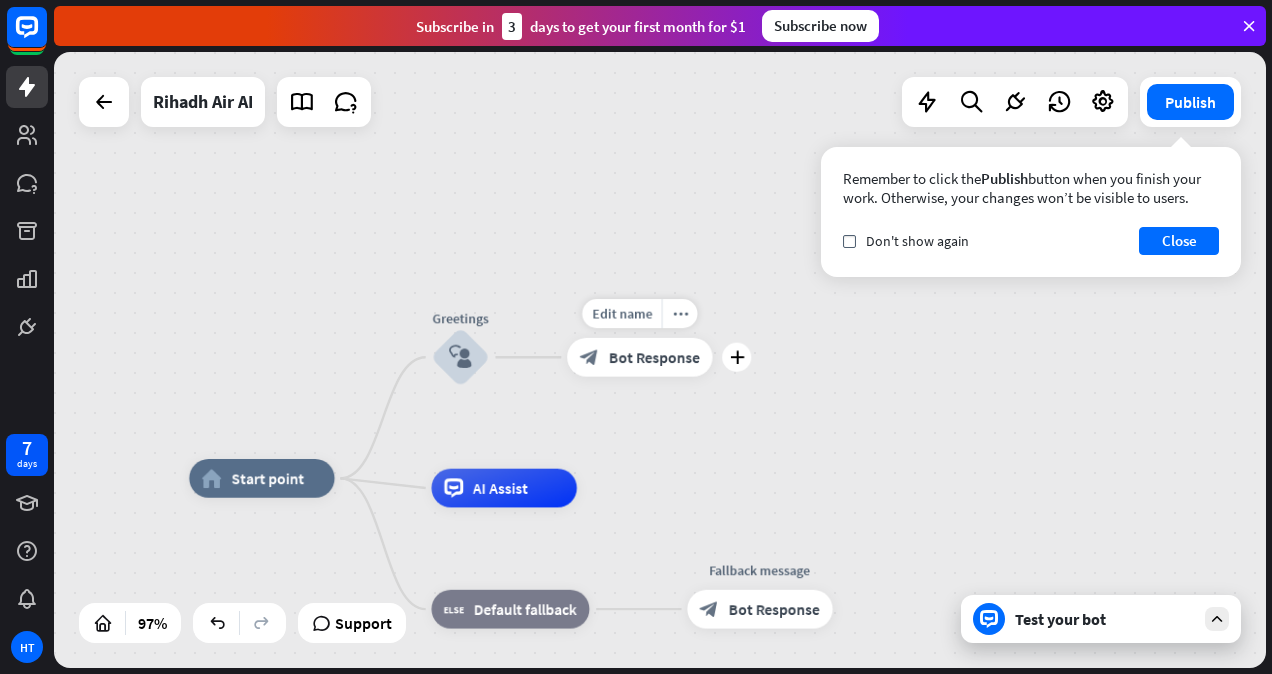 click on "Bot Response" at bounding box center (654, 357) 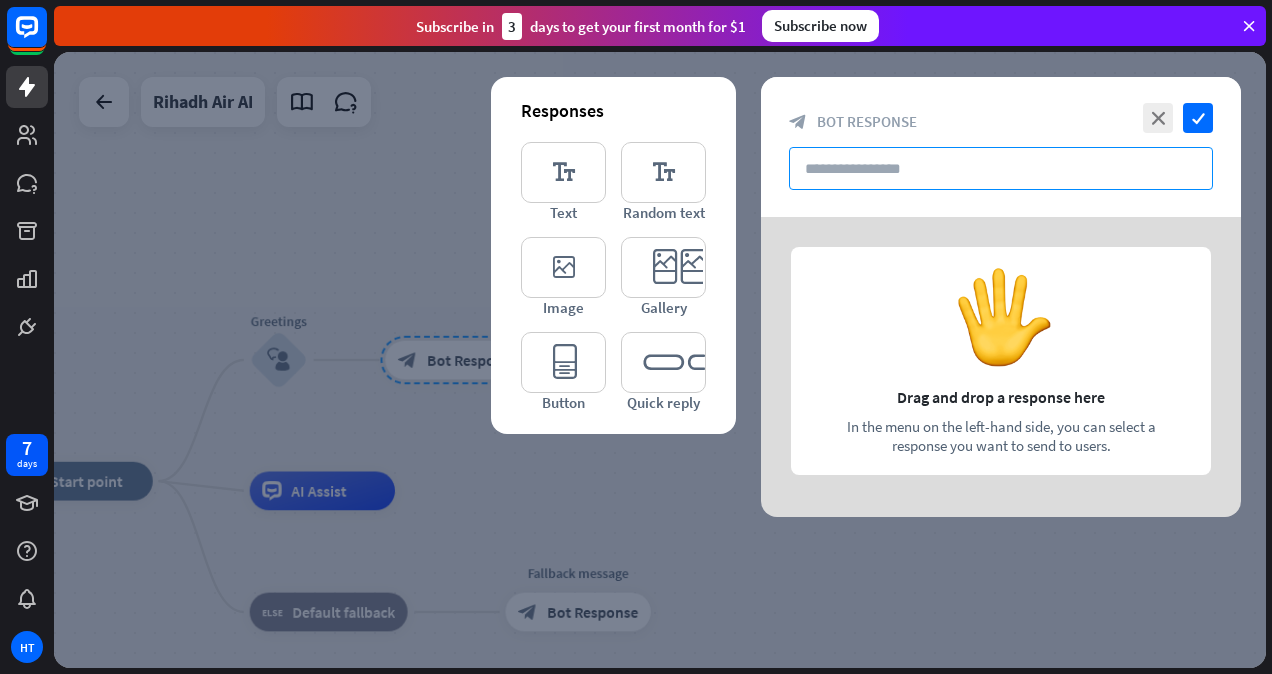 click at bounding box center [1001, 168] 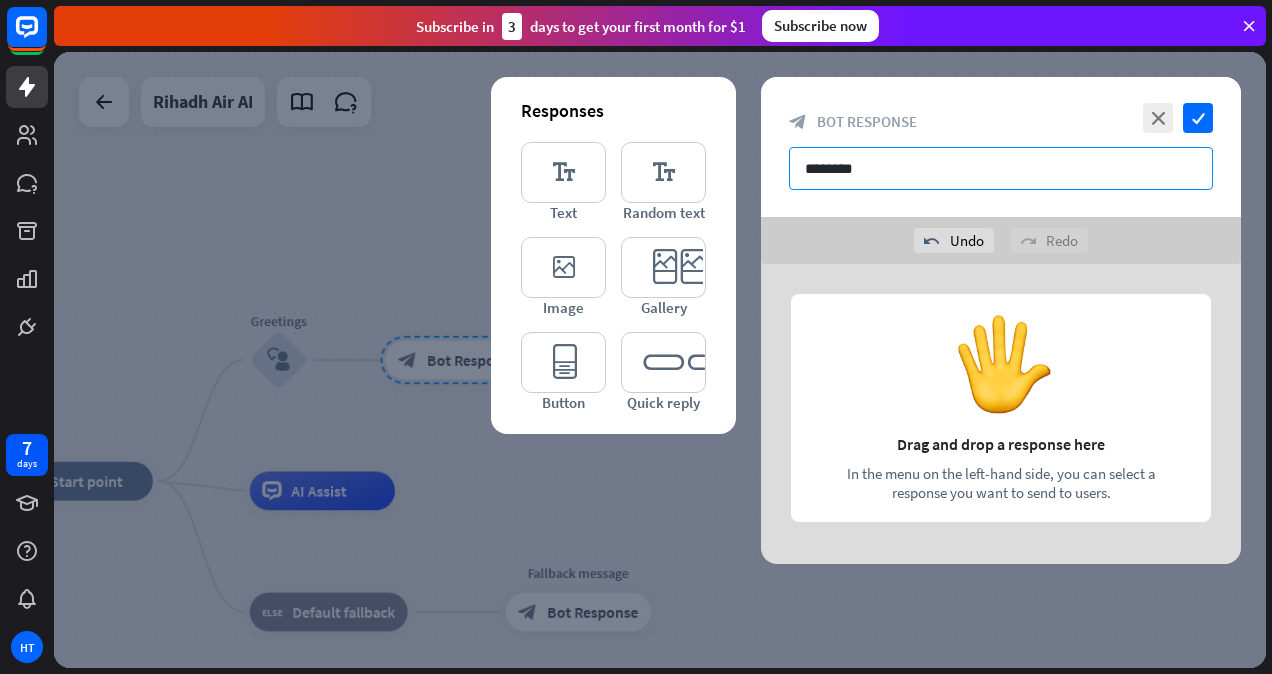 type on "*********" 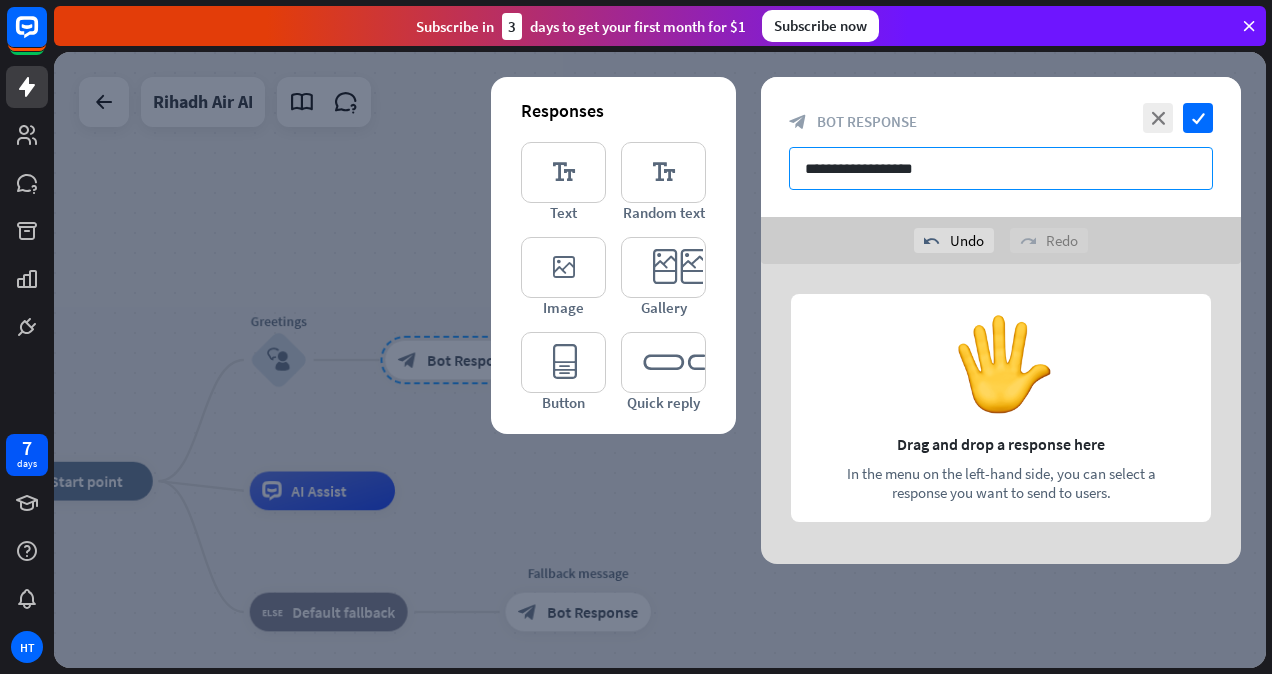 type on "**********" 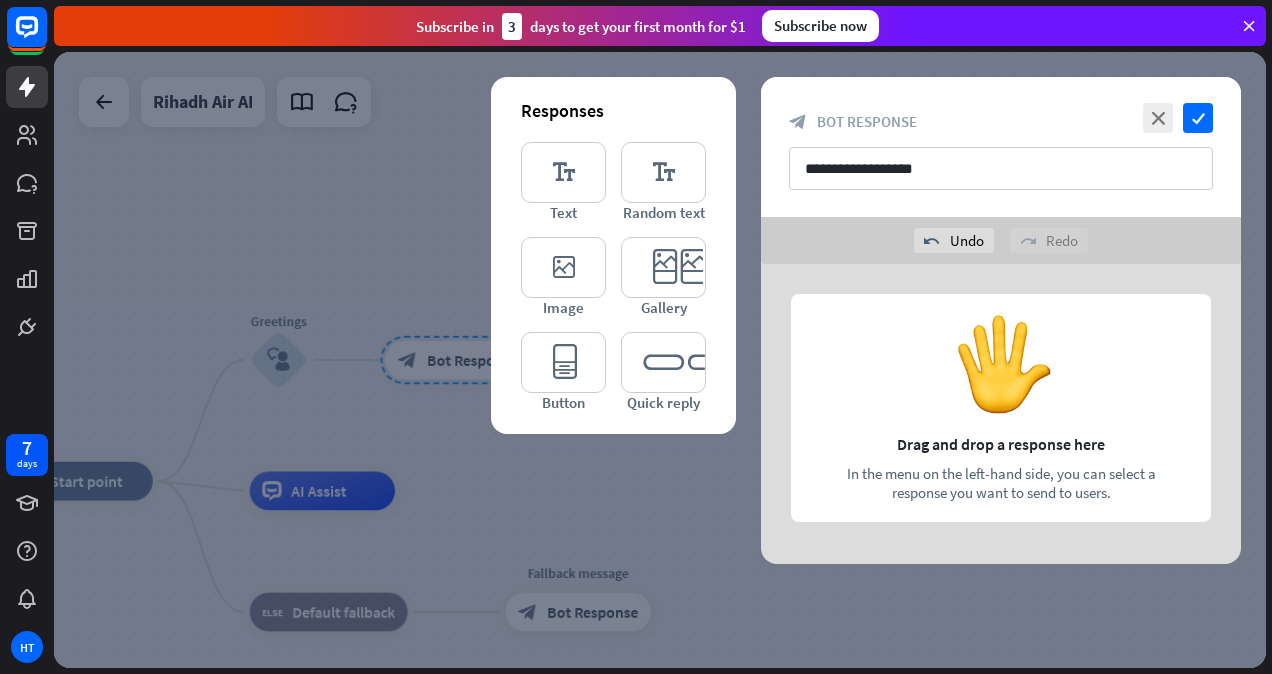 click on "**********" at bounding box center (1001, 147) 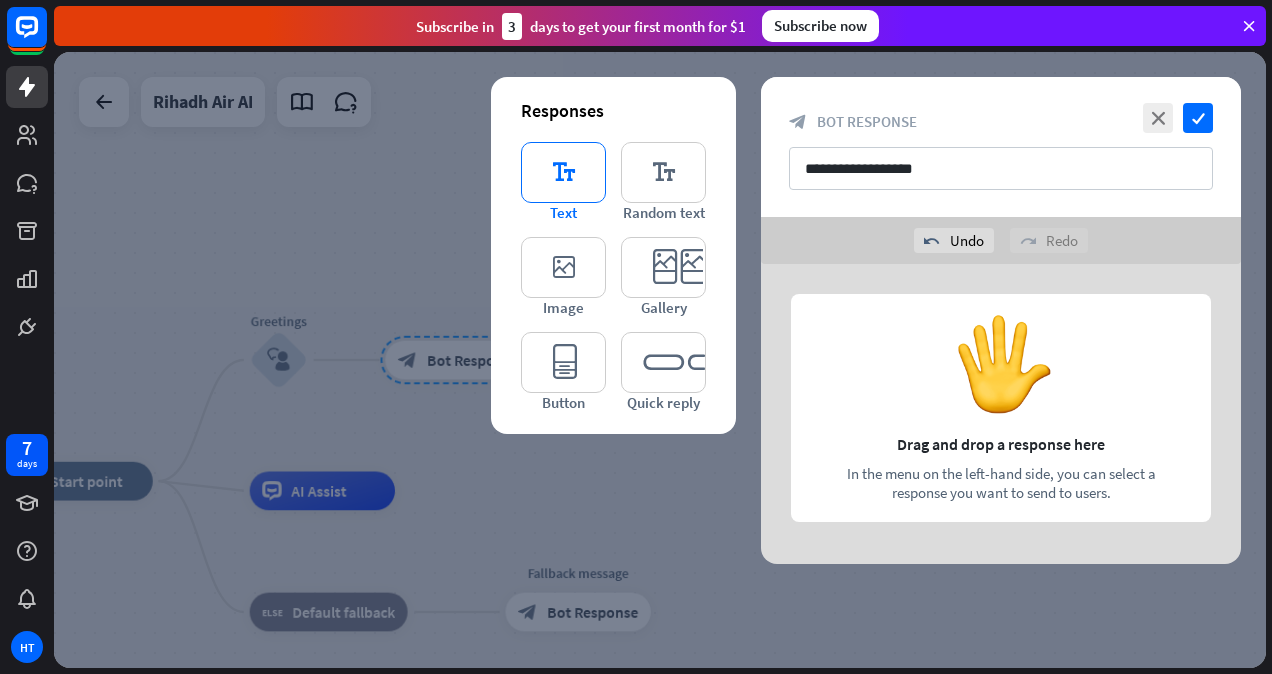 click on "editor_text" at bounding box center [563, 172] 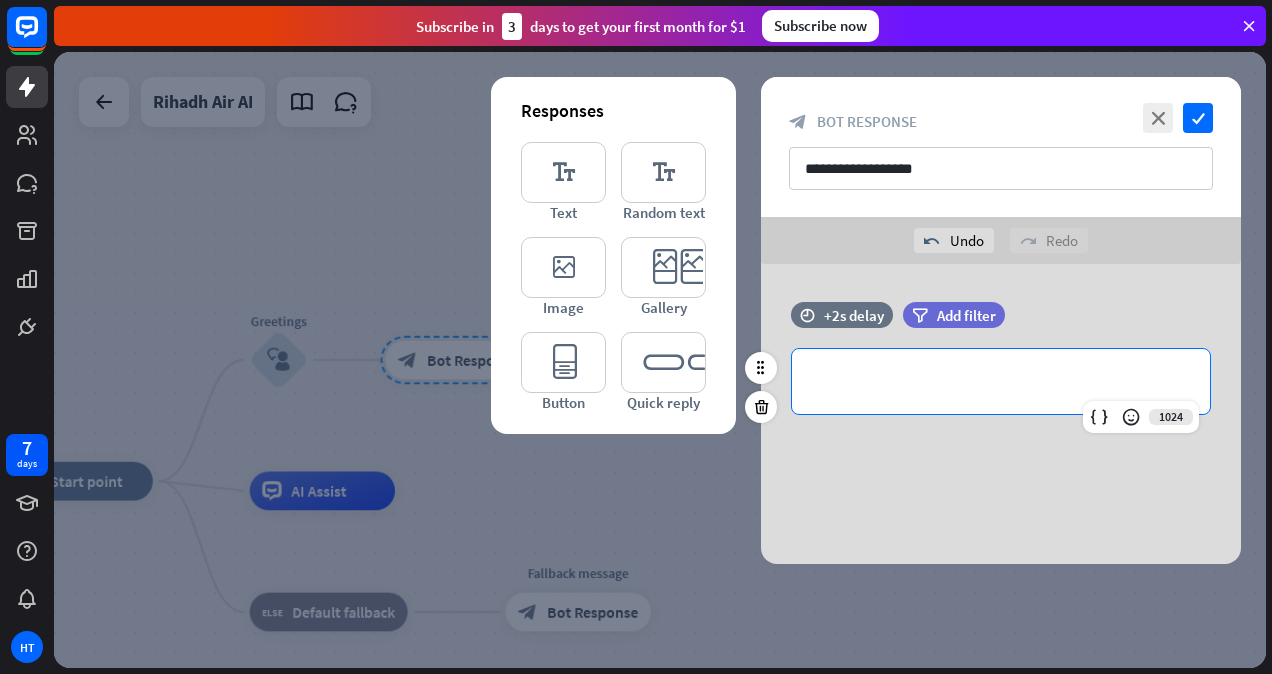 click on "**********" at bounding box center [1001, 381] 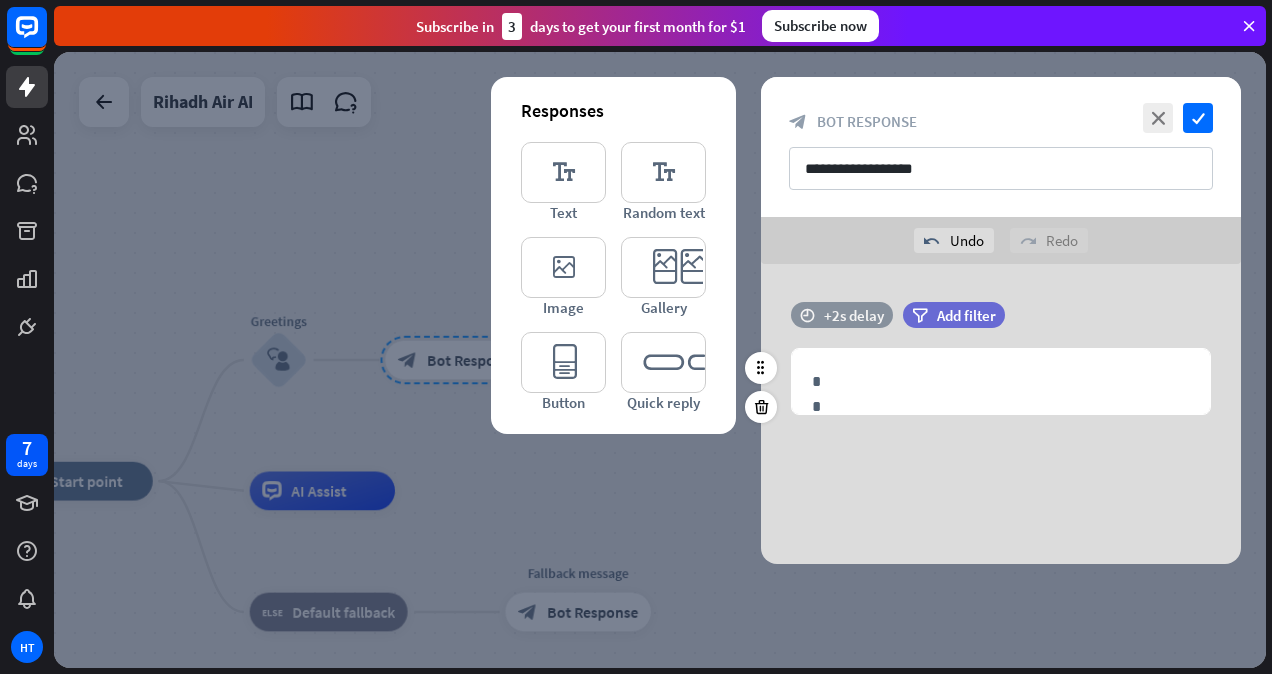 click on "+2s delay" at bounding box center (854, 315) 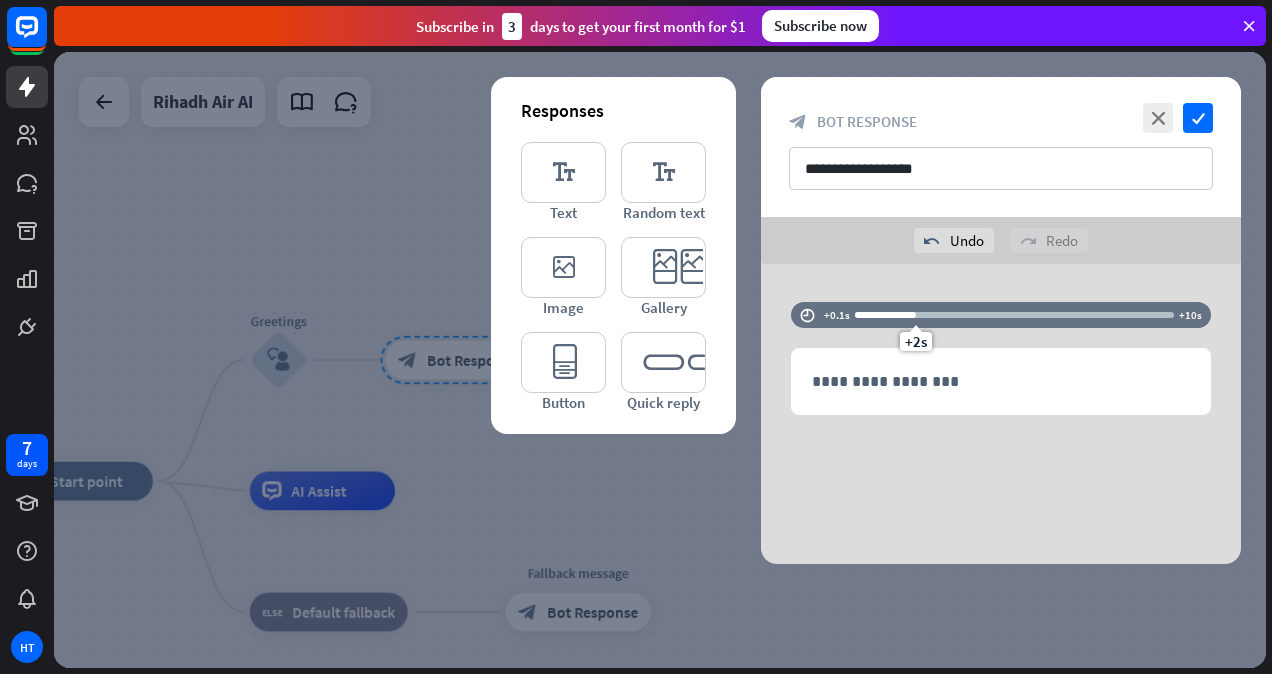 click on "**********" at bounding box center [1001, 414] 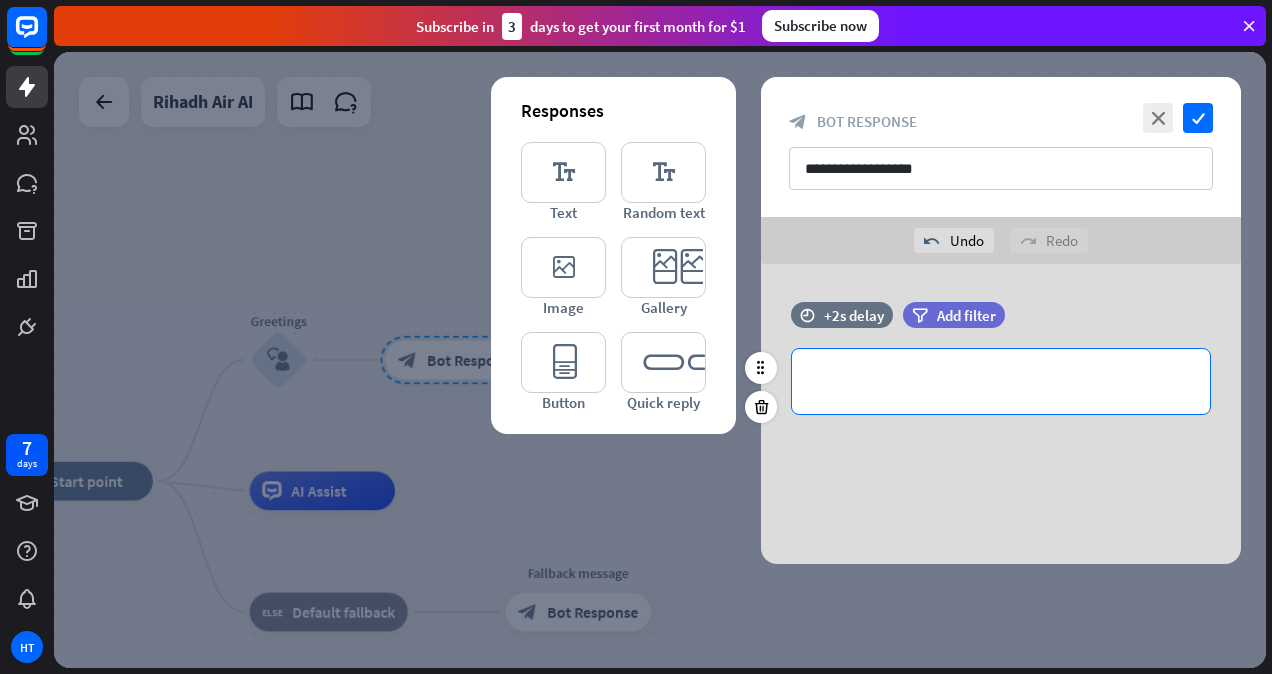 click on "**********" at bounding box center (1001, 381) 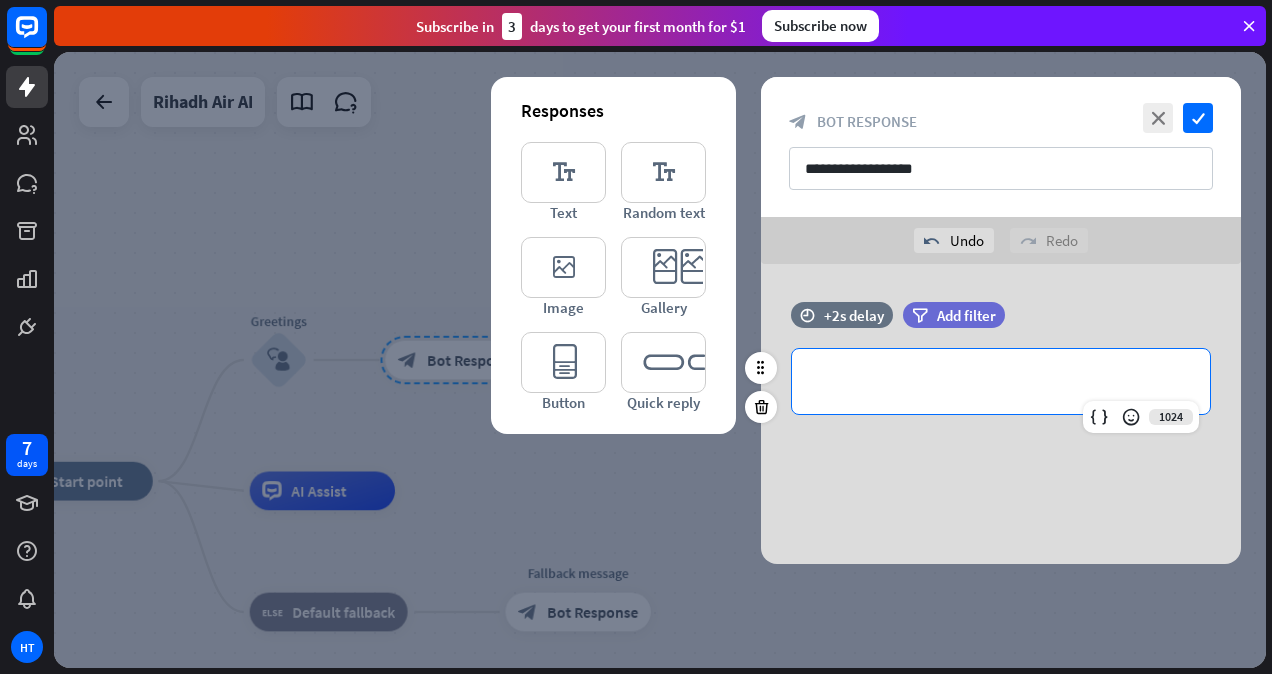 type 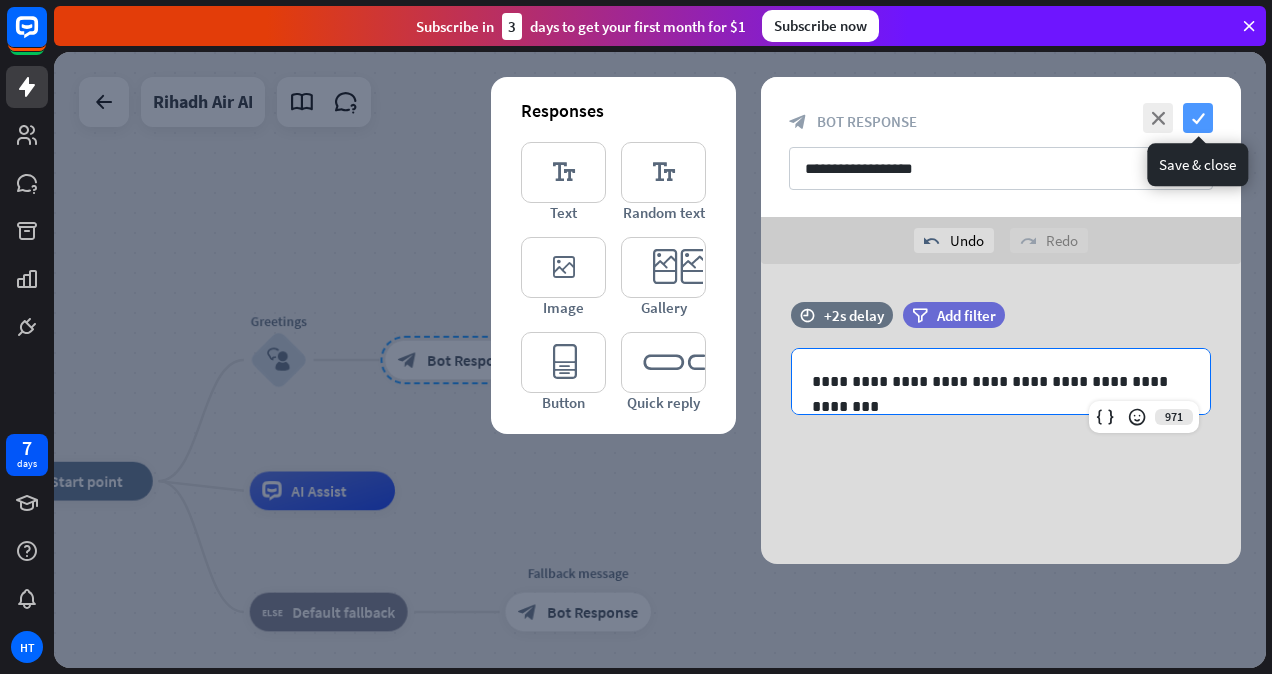 click on "check" at bounding box center (1198, 118) 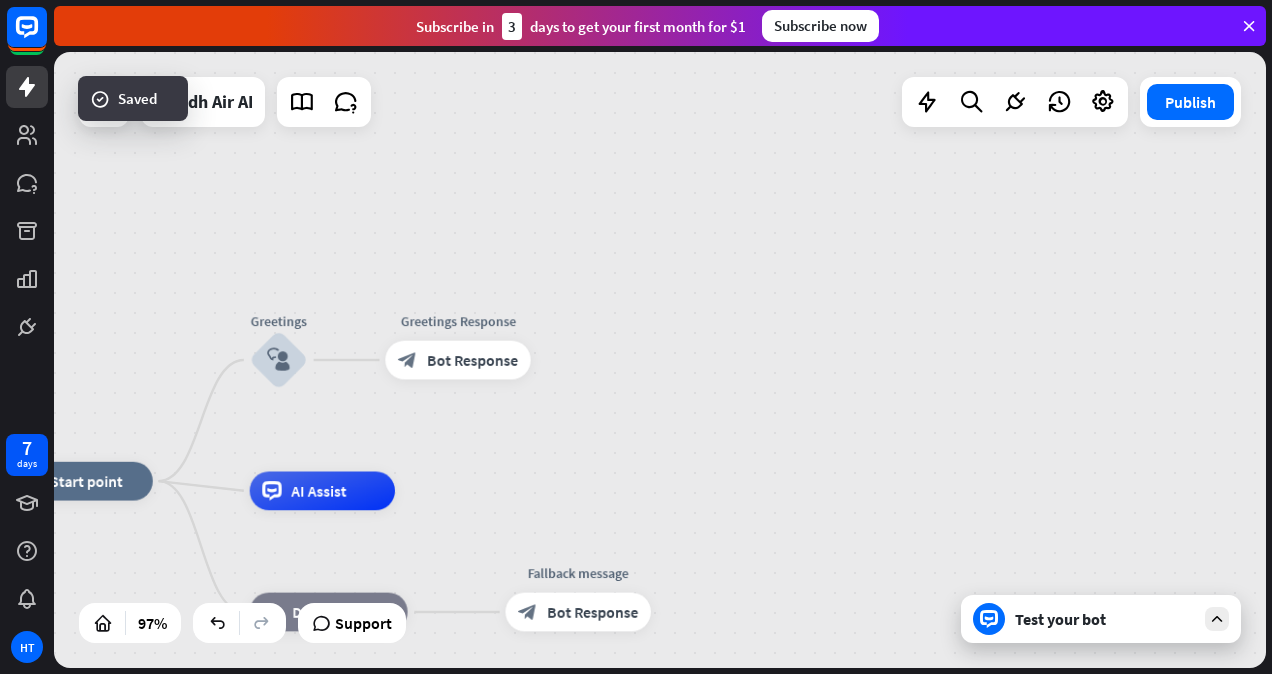 click on "home_2   Start point                 Greetings   block_user_input                 Greetings Response   block_bot_response   Bot Response                     AI Assist                   block_fallback   Default fallback                 Fallback message   block_bot_response   Bot Response" at bounding box center [660, 360] 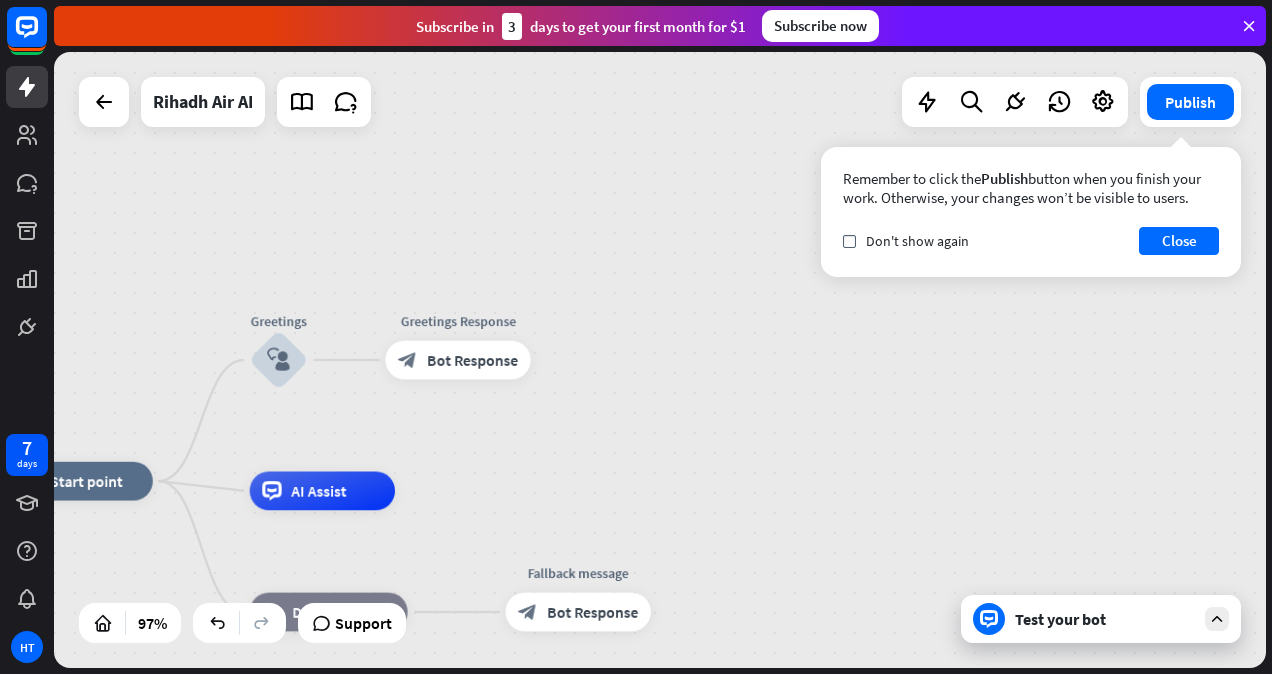click on "Test your bot" at bounding box center [1105, 619] 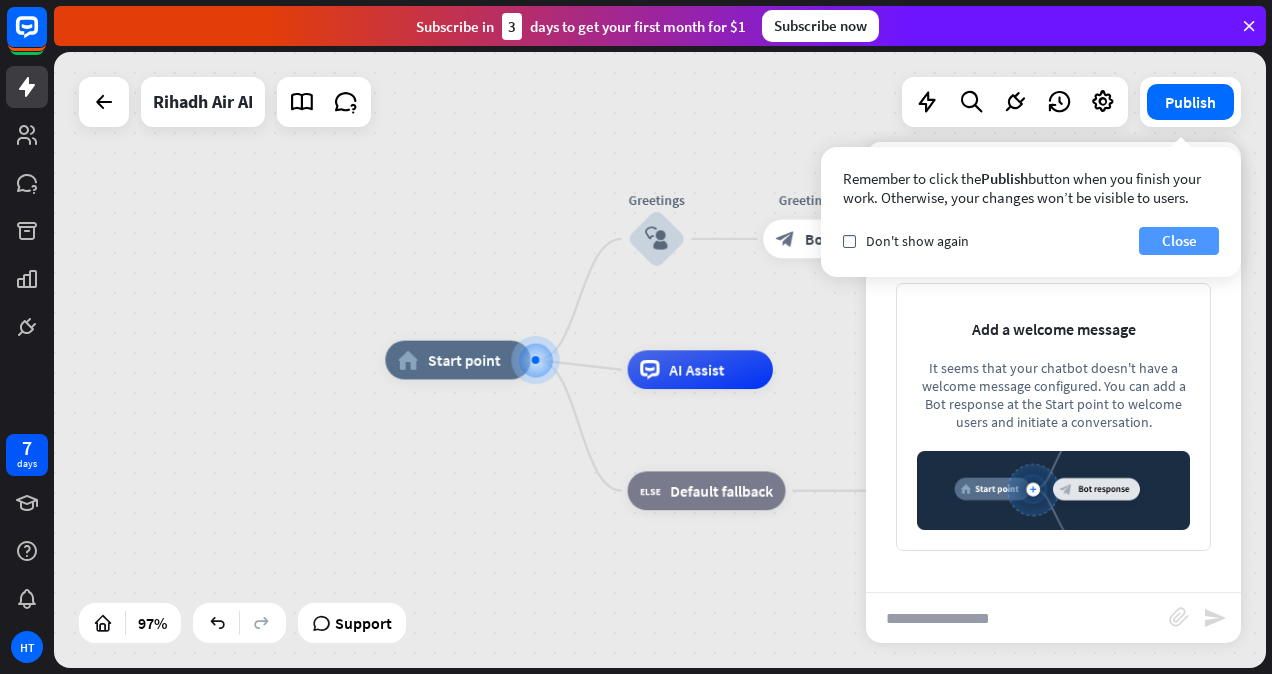 click on "Close" at bounding box center (1179, 241) 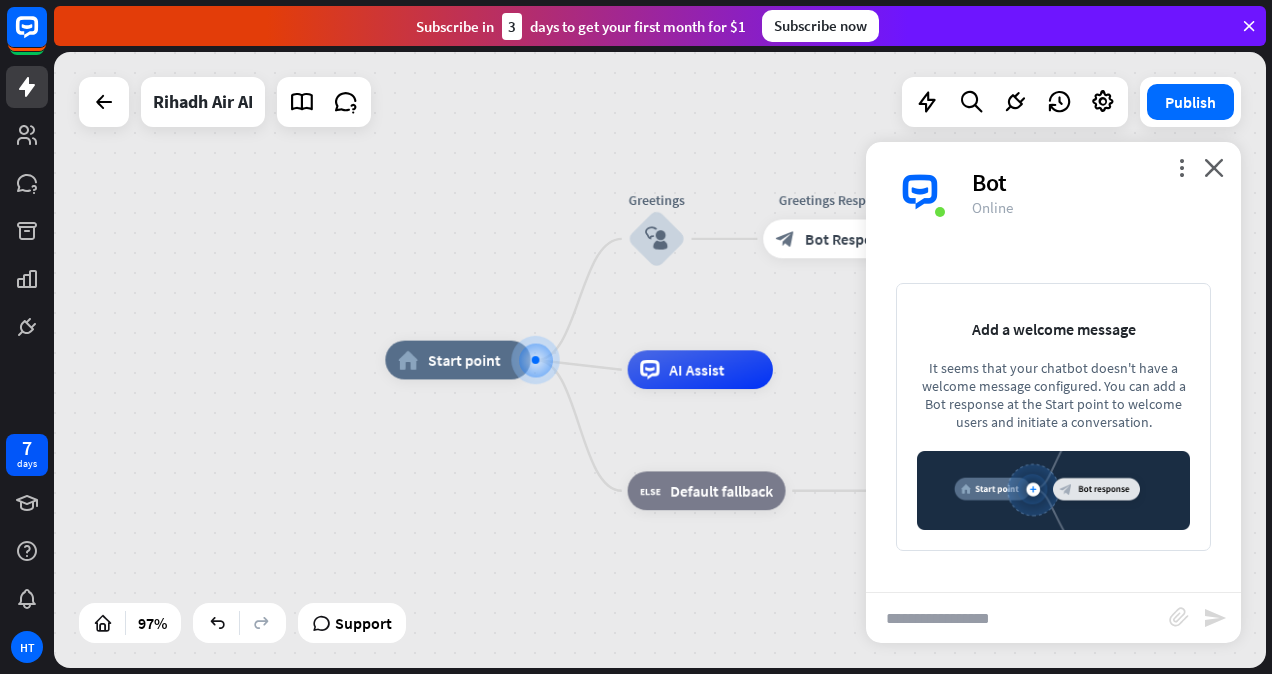 click at bounding box center (1017, 618) 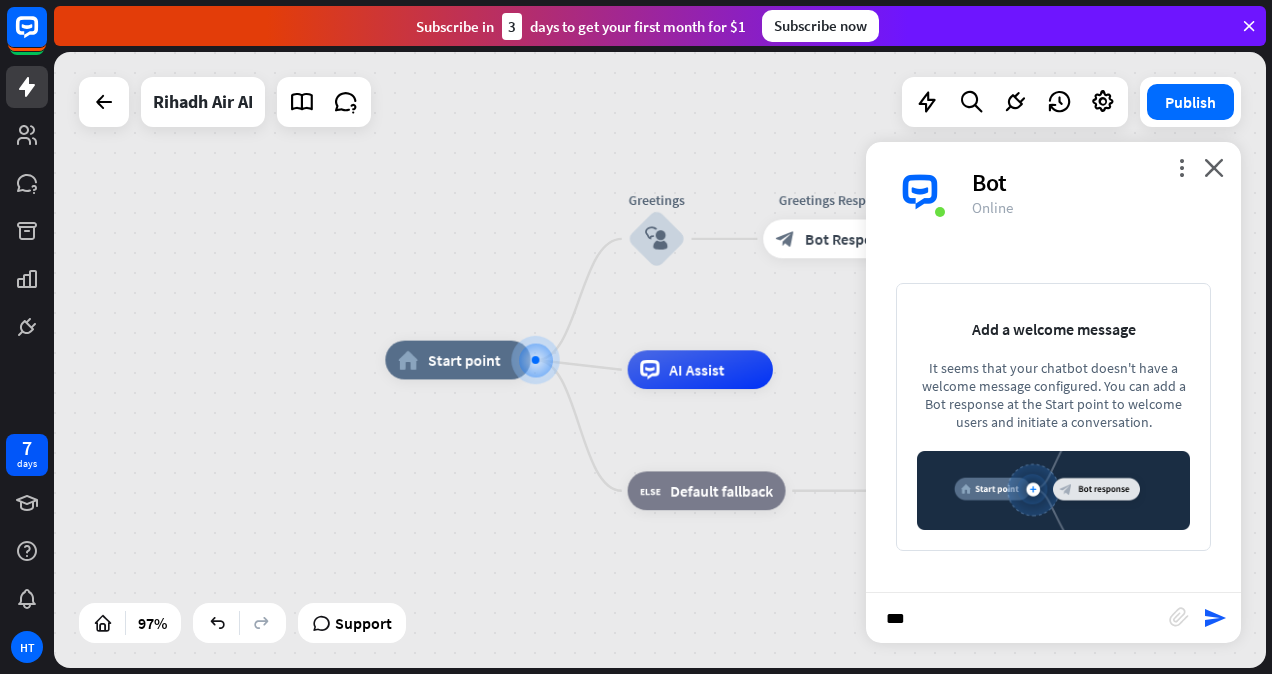 type on "**" 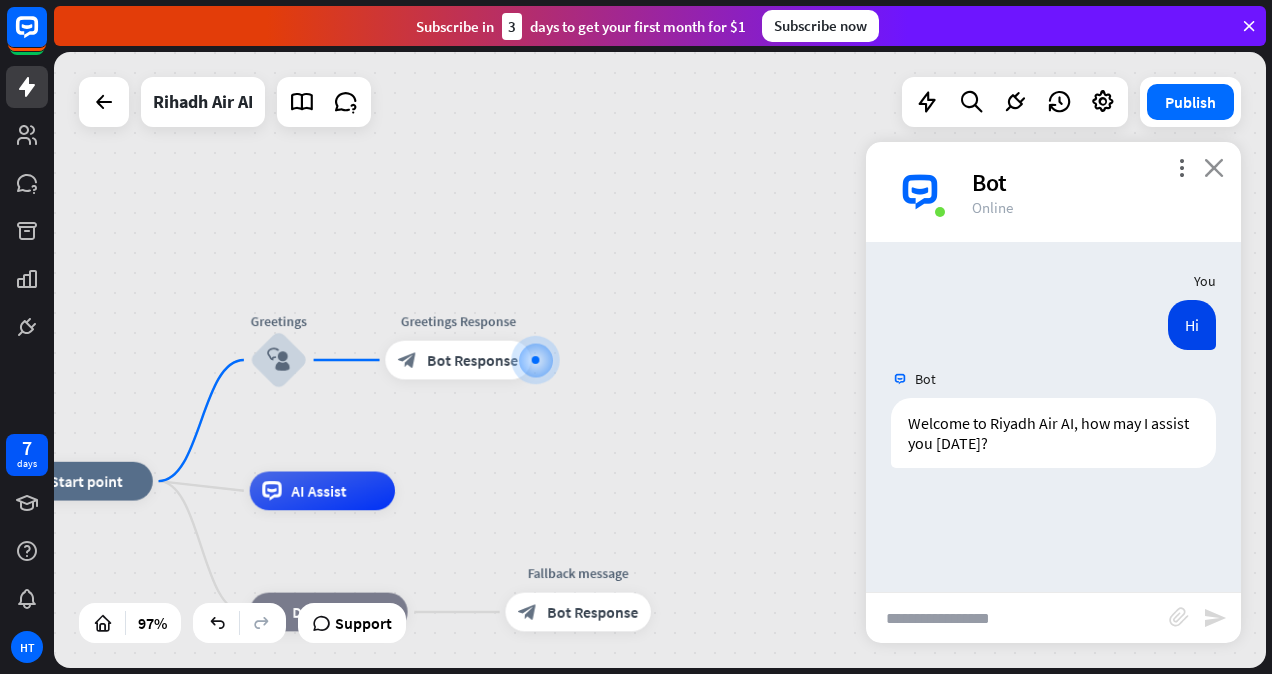 click on "close" at bounding box center (1214, 167) 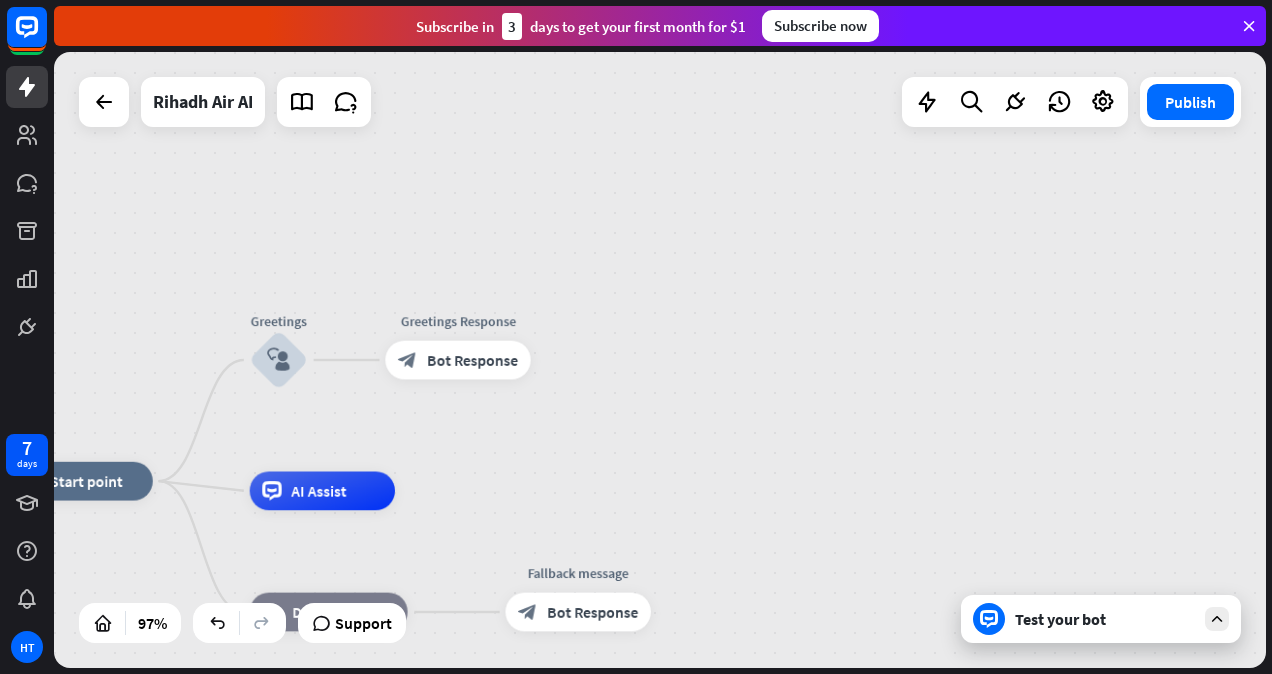 click on "Test your bot" at bounding box center (1105, 619) 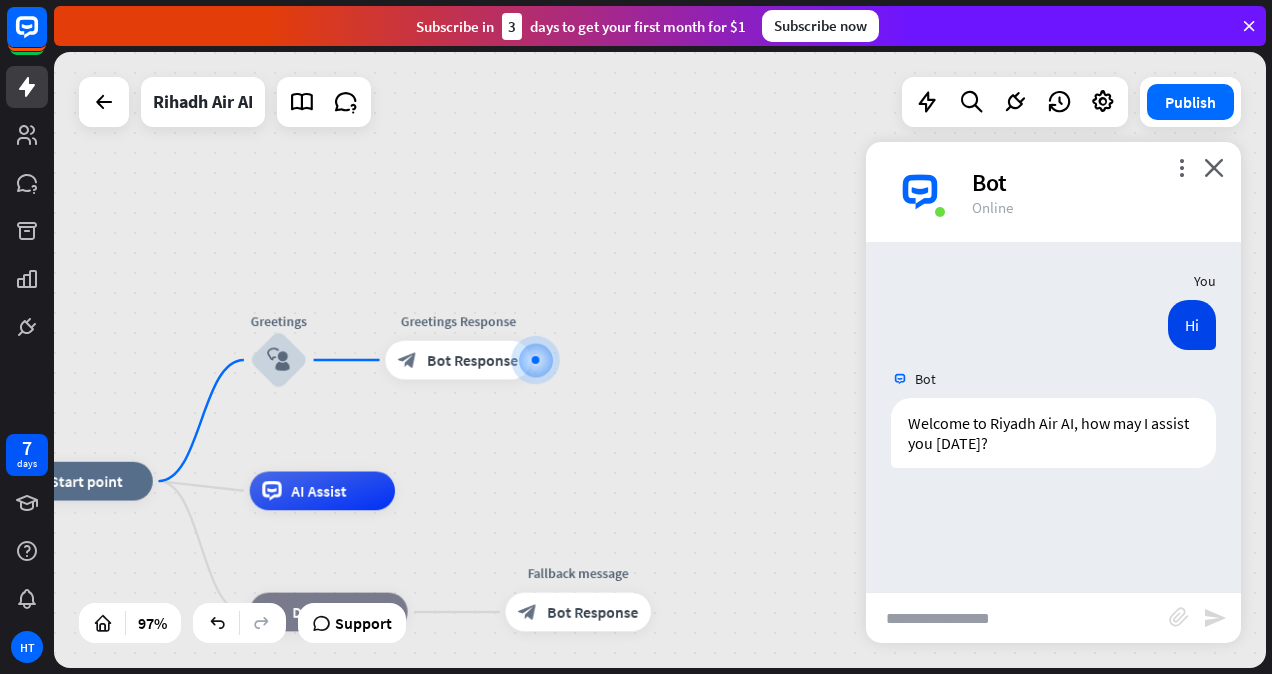 click at bounding box center (1017, 618) 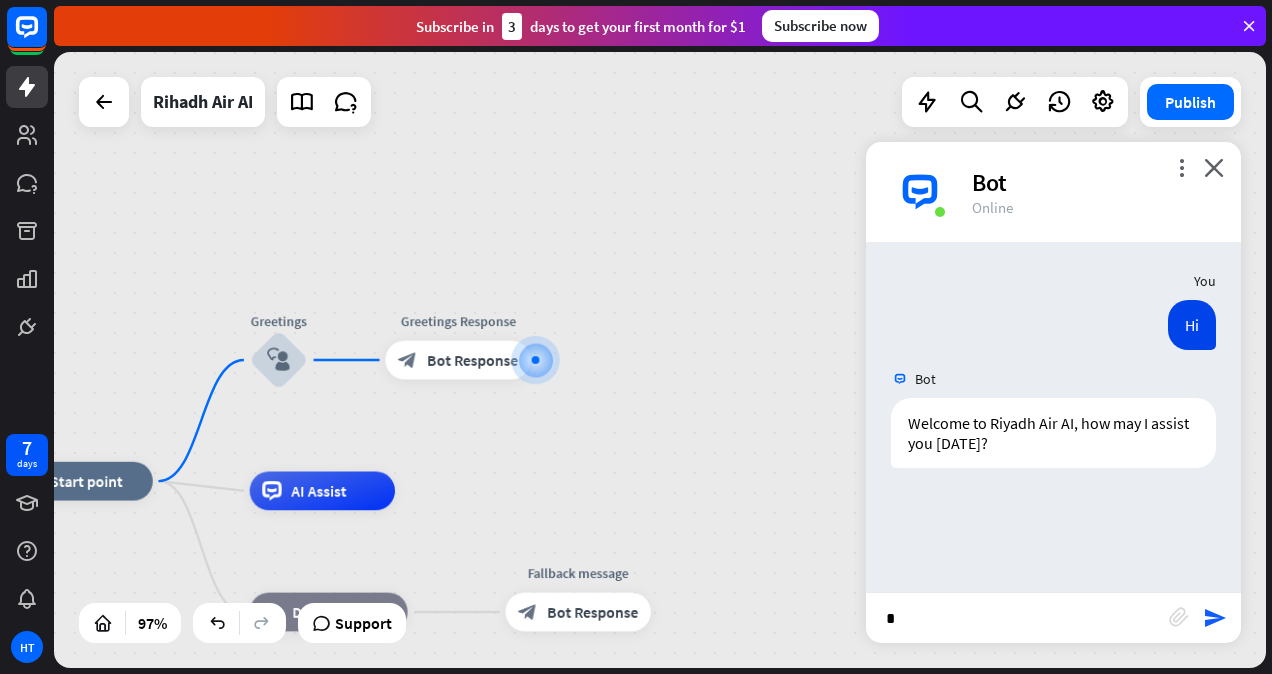 type on "**" 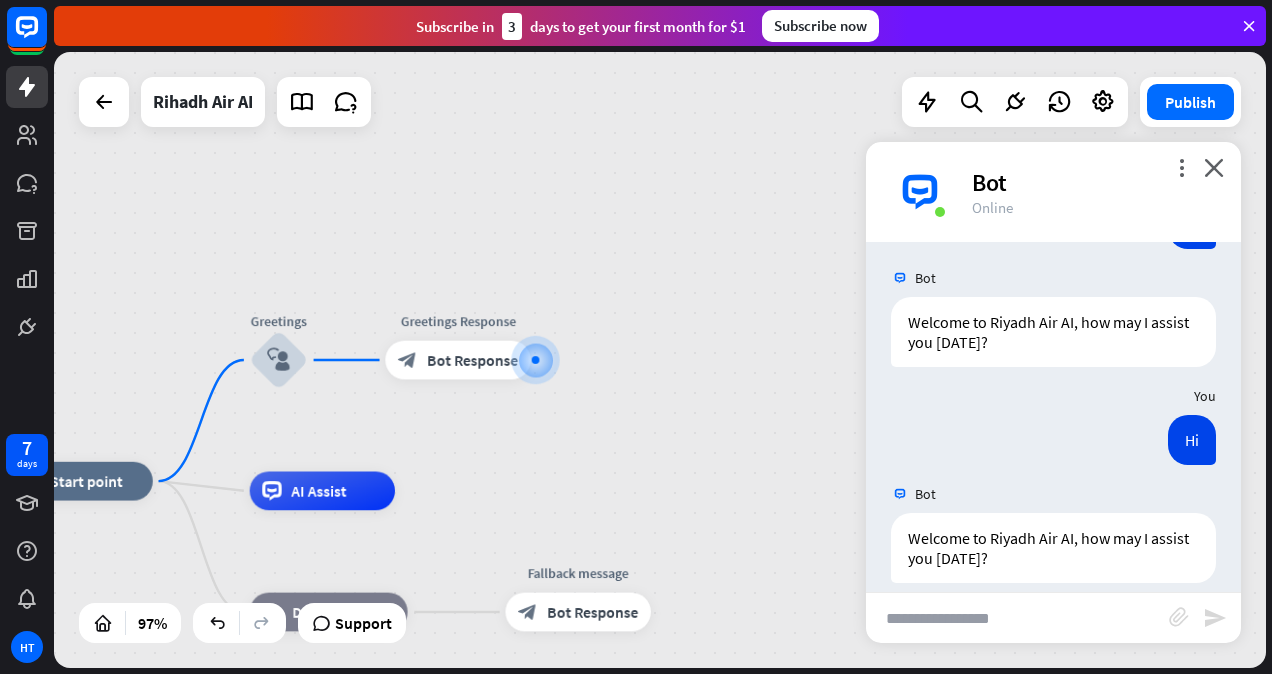 scroll, scrollTop: 121, scrollLeft: 0, axis: vertical 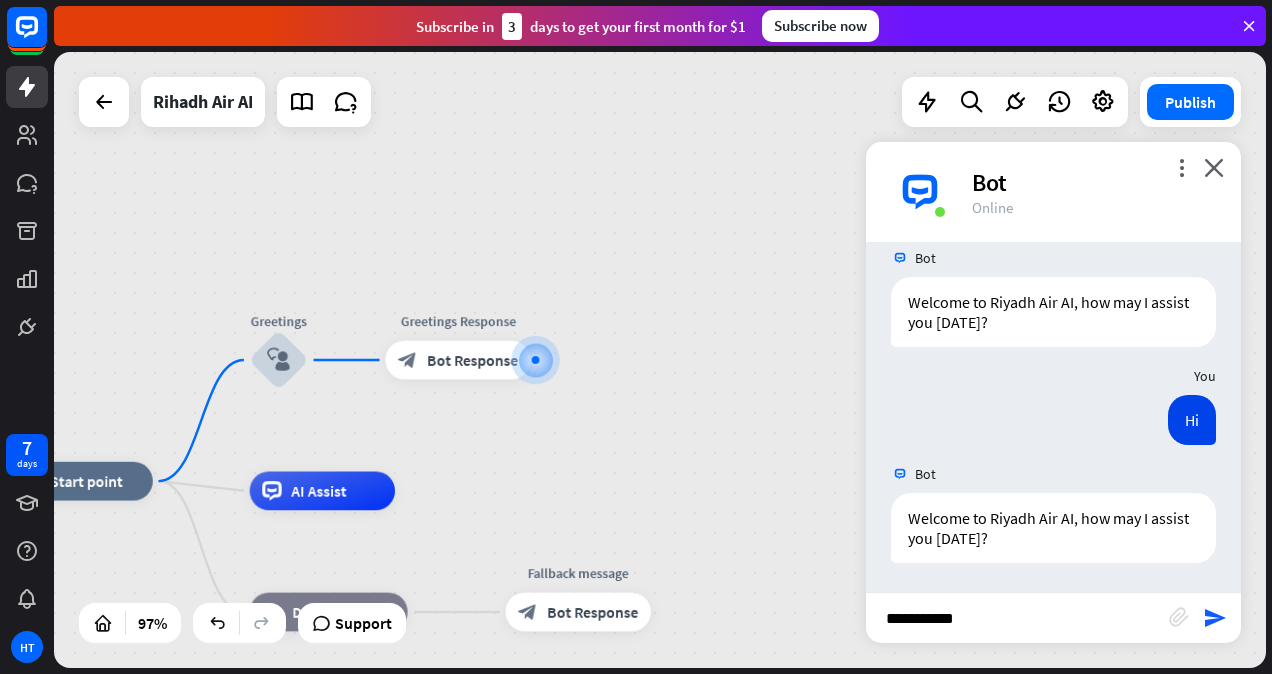 type on "**********" 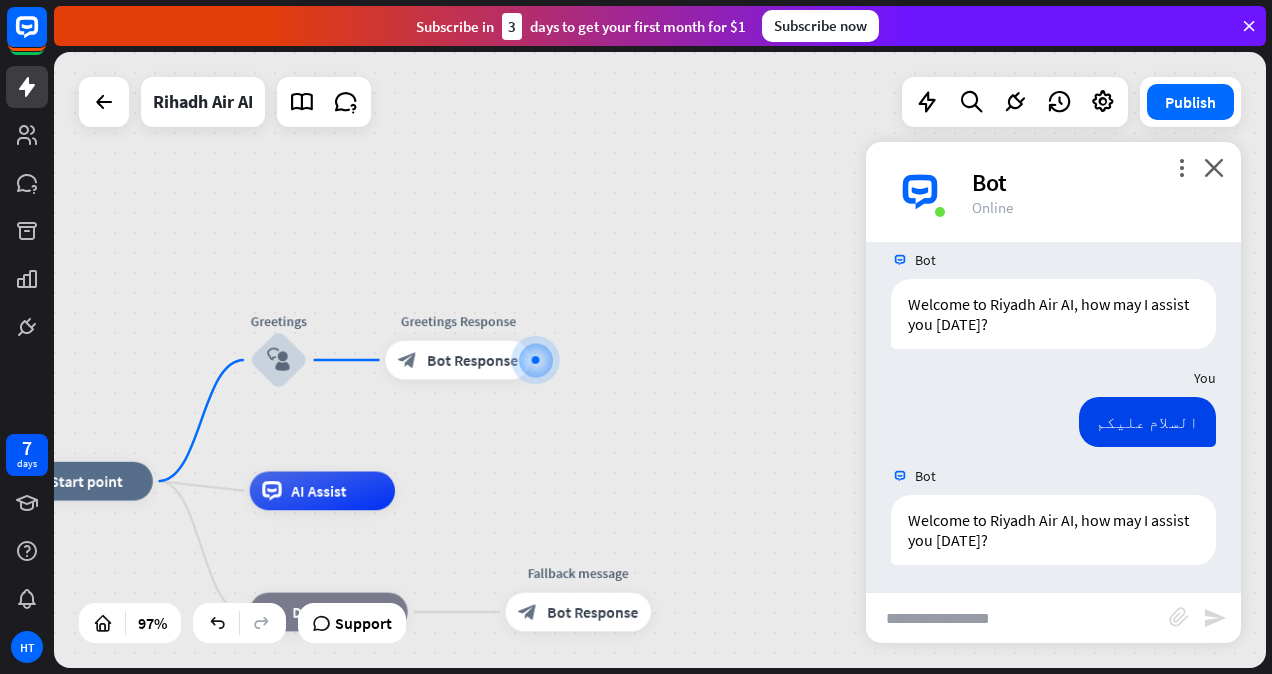 scroll, scrollTop: 337, scrollLeft: 0, axis: vertical 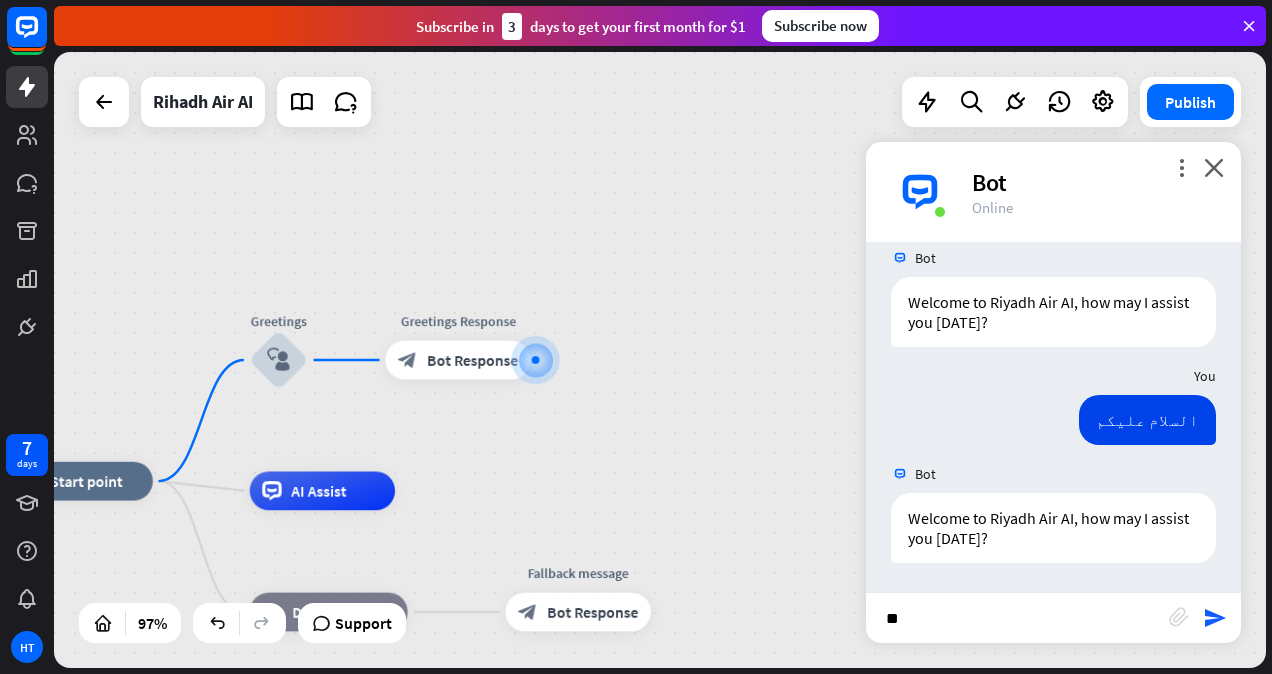 type on "*" 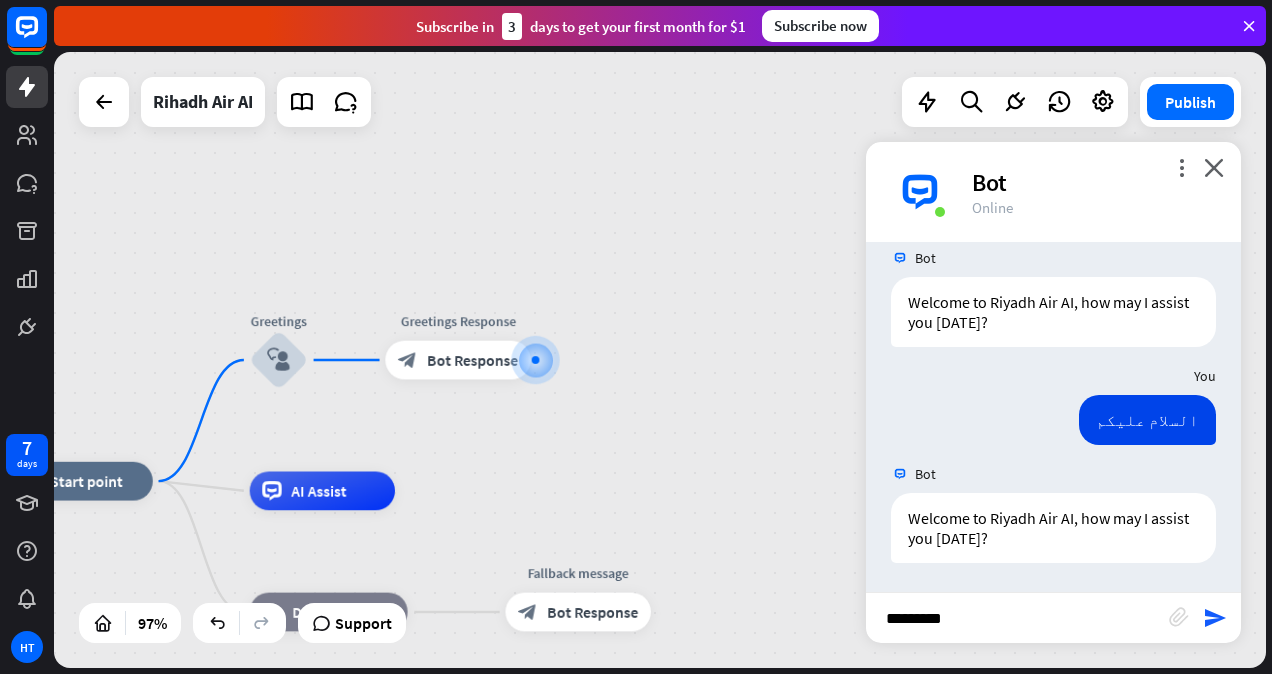 type on "**********" 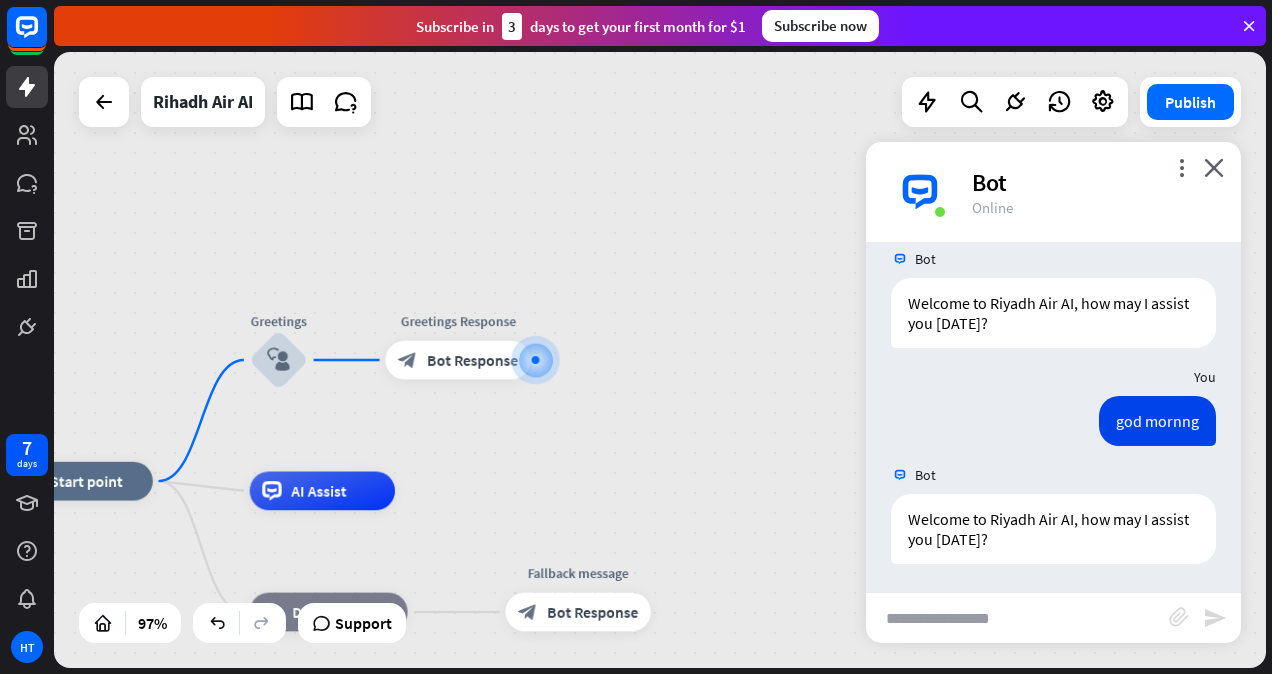 scroll, scrollTop: 553, scrollLeft: 0, axis: vertical 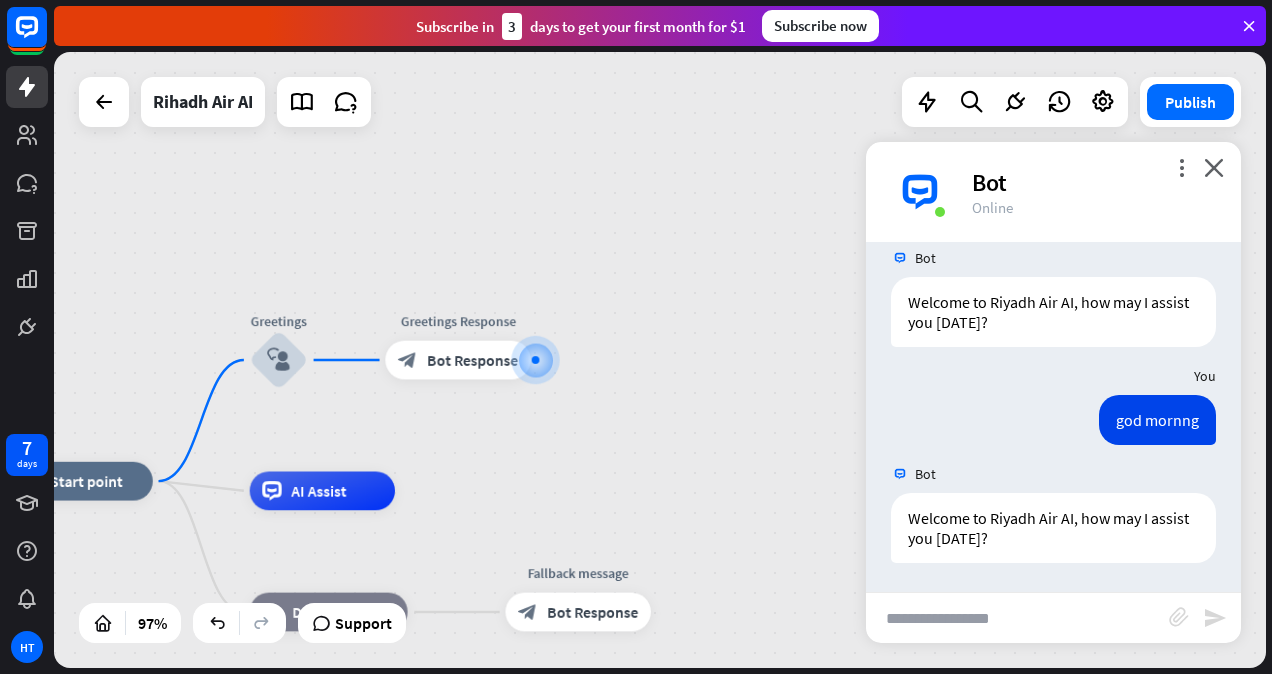 type on "*" 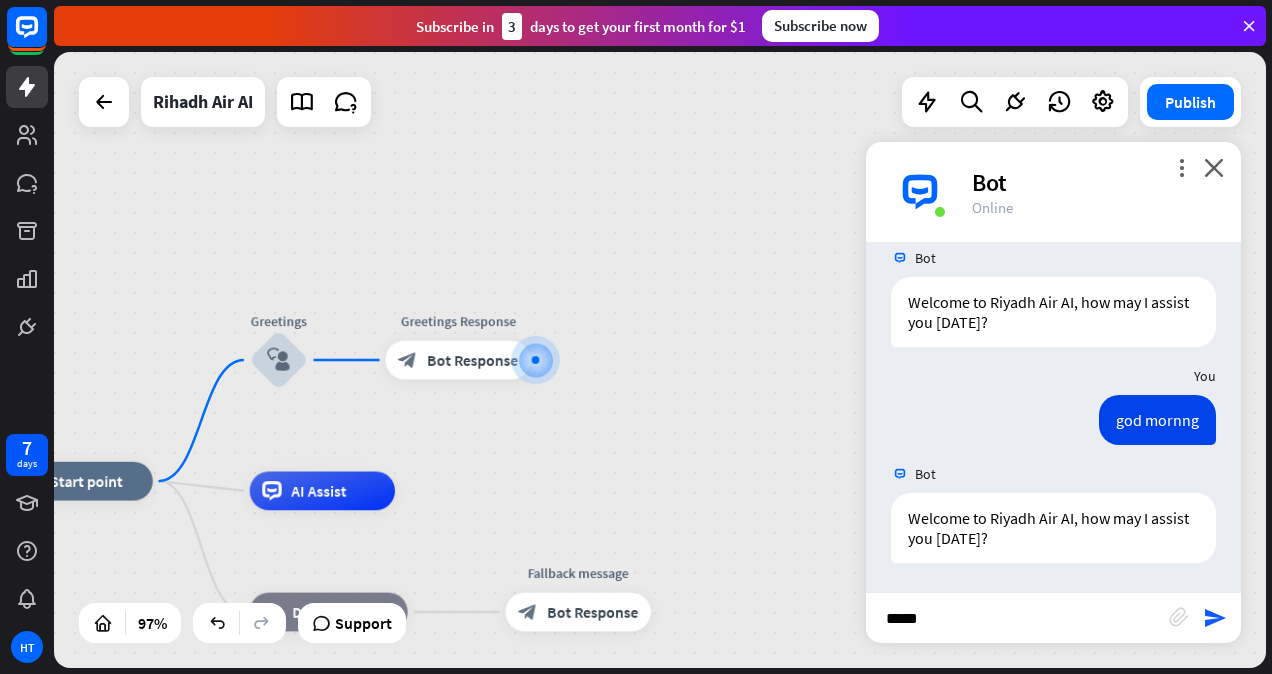 type on "******" 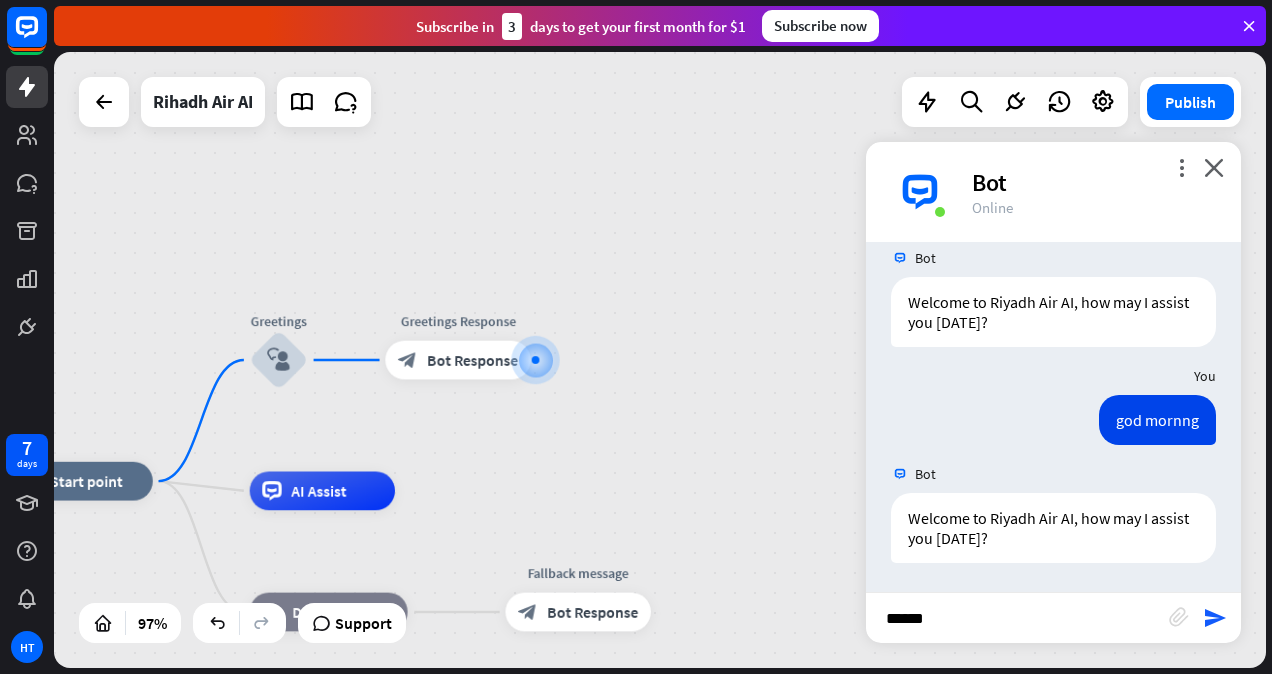 type 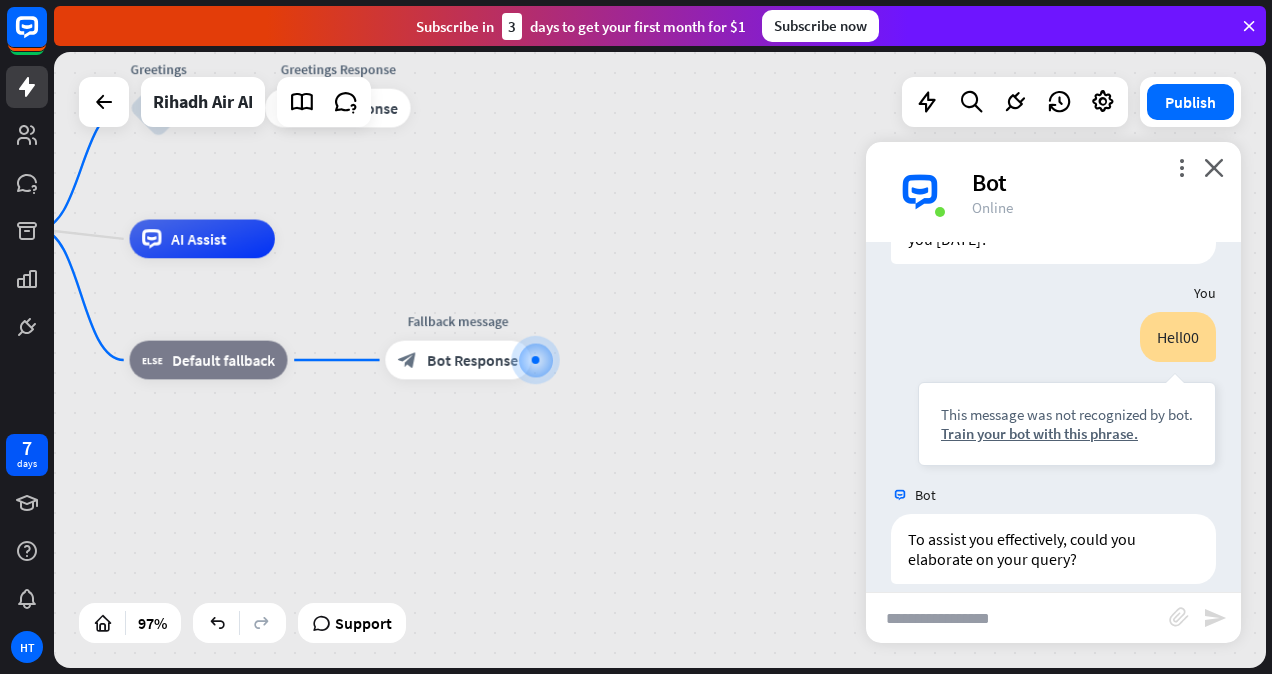 scroll, scrollTop: 872, scrollLeft: 0, axis: vertical 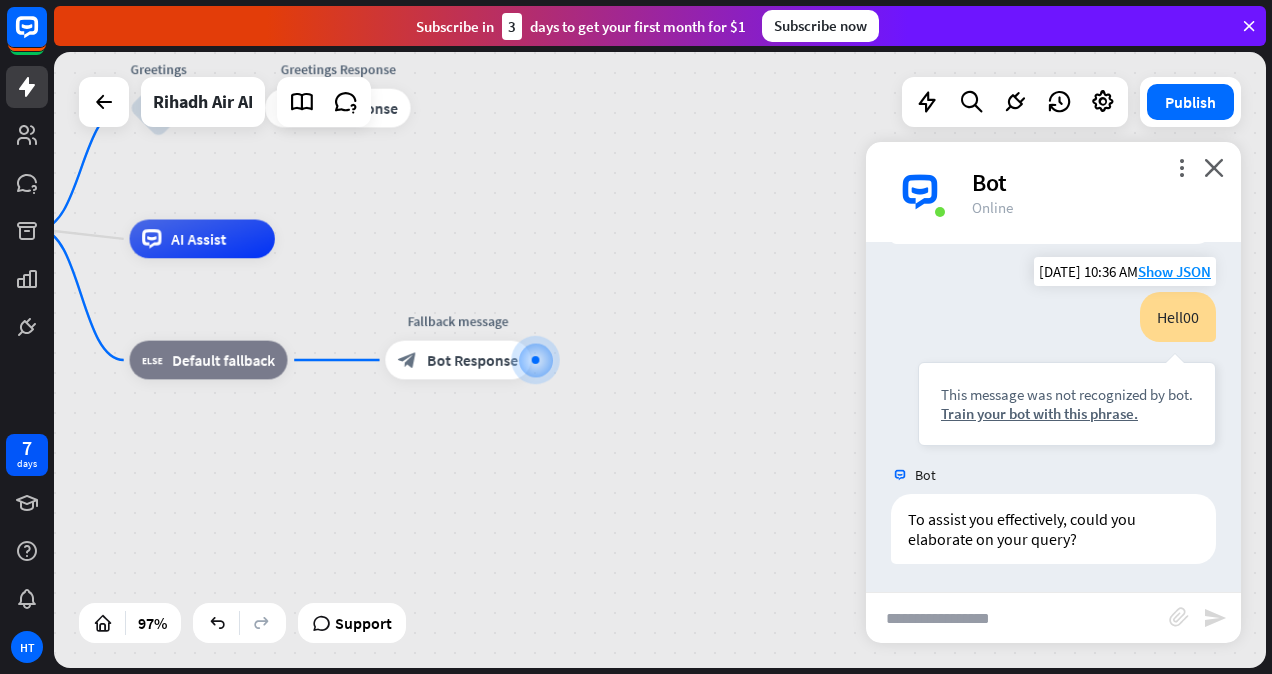 click on "Hell00" at bounding box center (1178, 317) 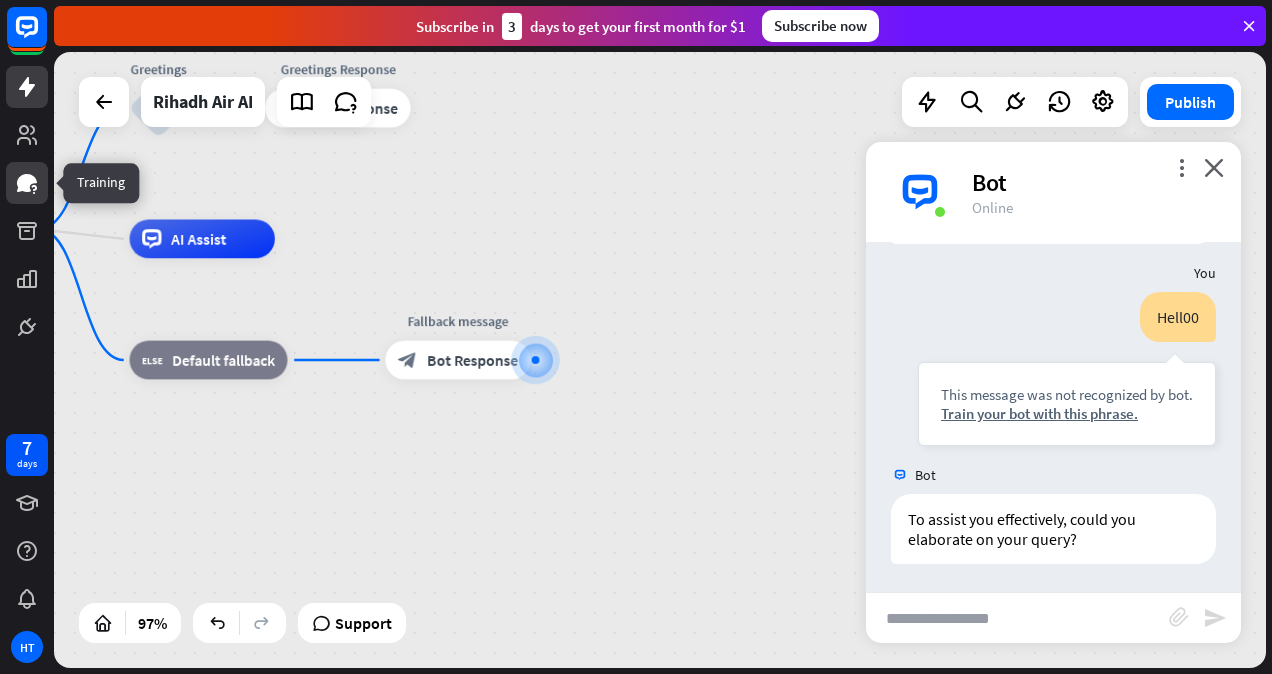 click 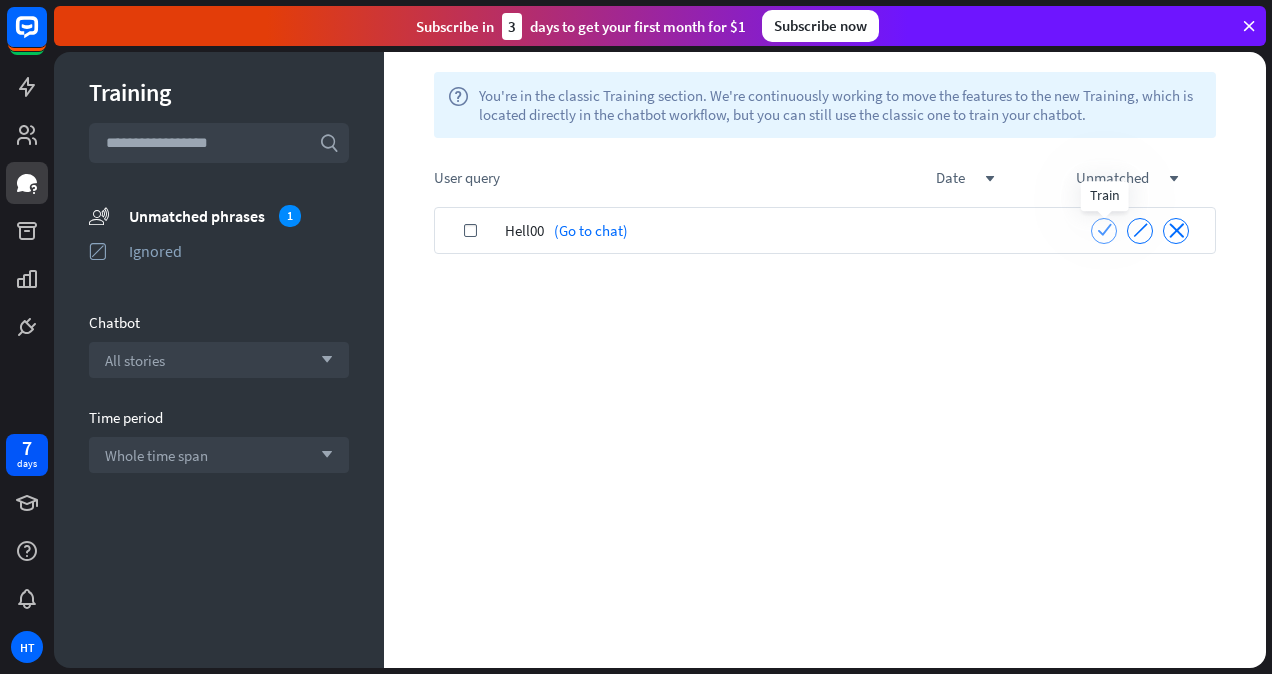 click on "check" at bounding box center (1104, 229) 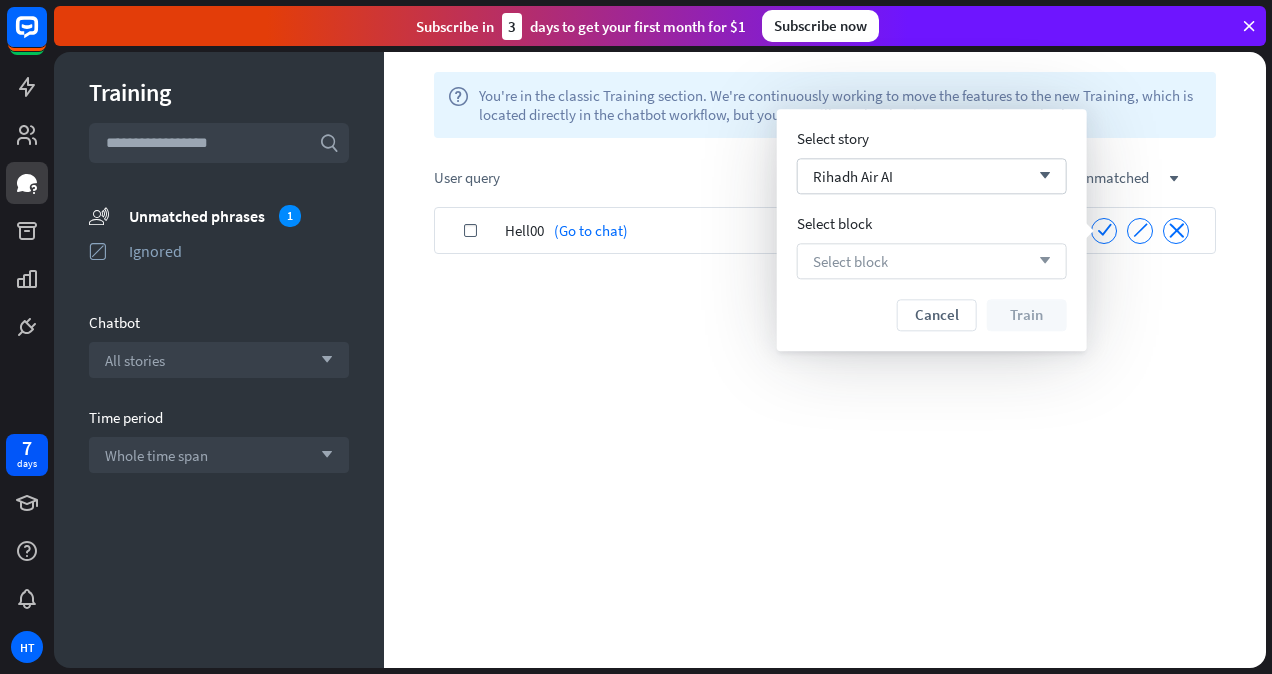click on "Select block
arrow_down" at bounding box center [932, 261] 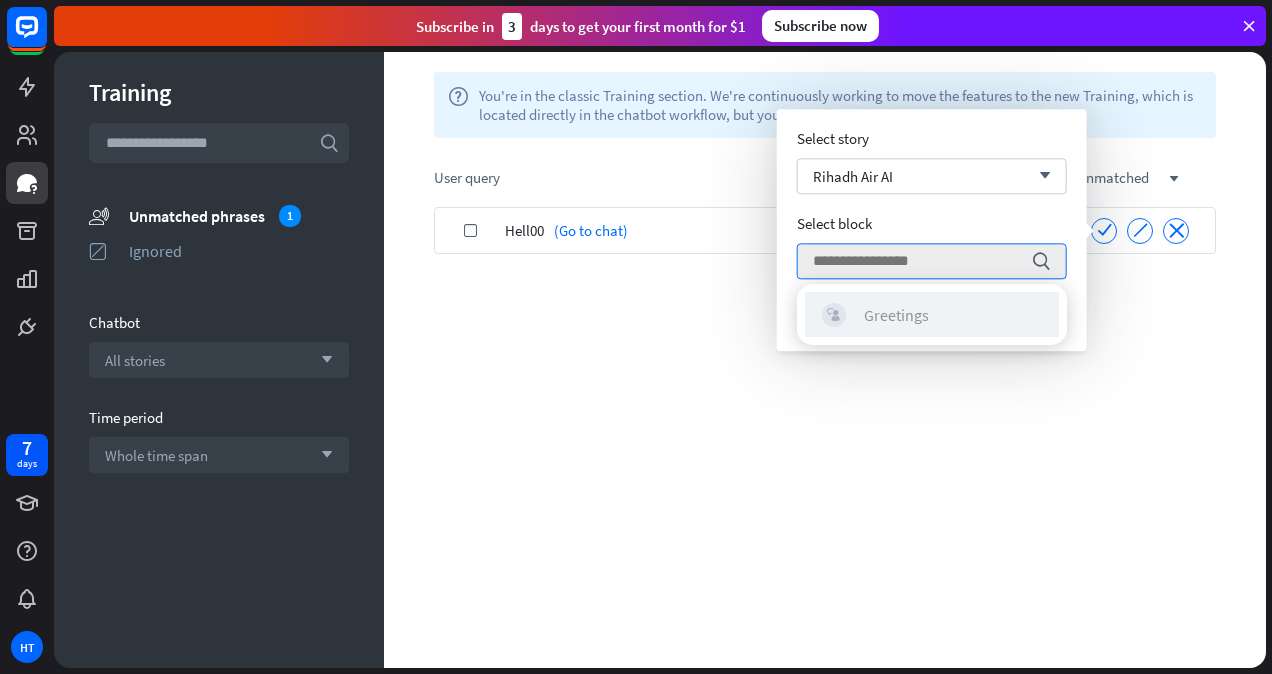 click on "Greetings" at bounding box center (896, 315) 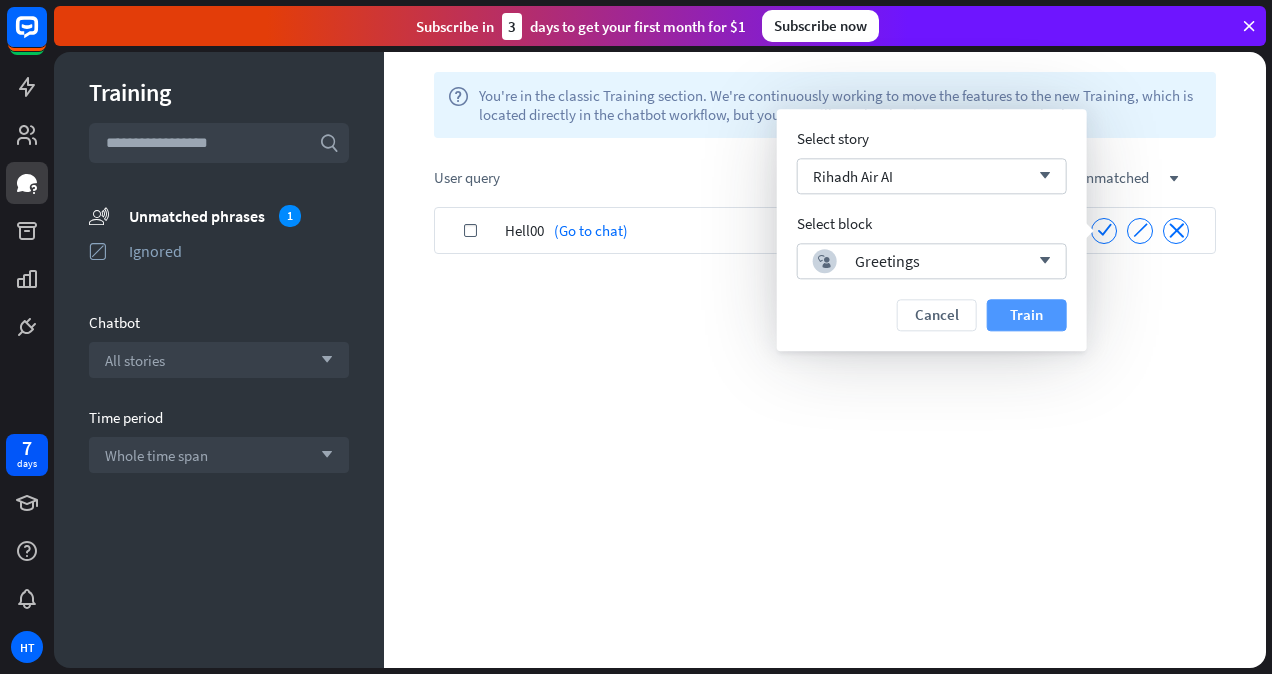 click on "Train" at bounding box center [1027, 315] 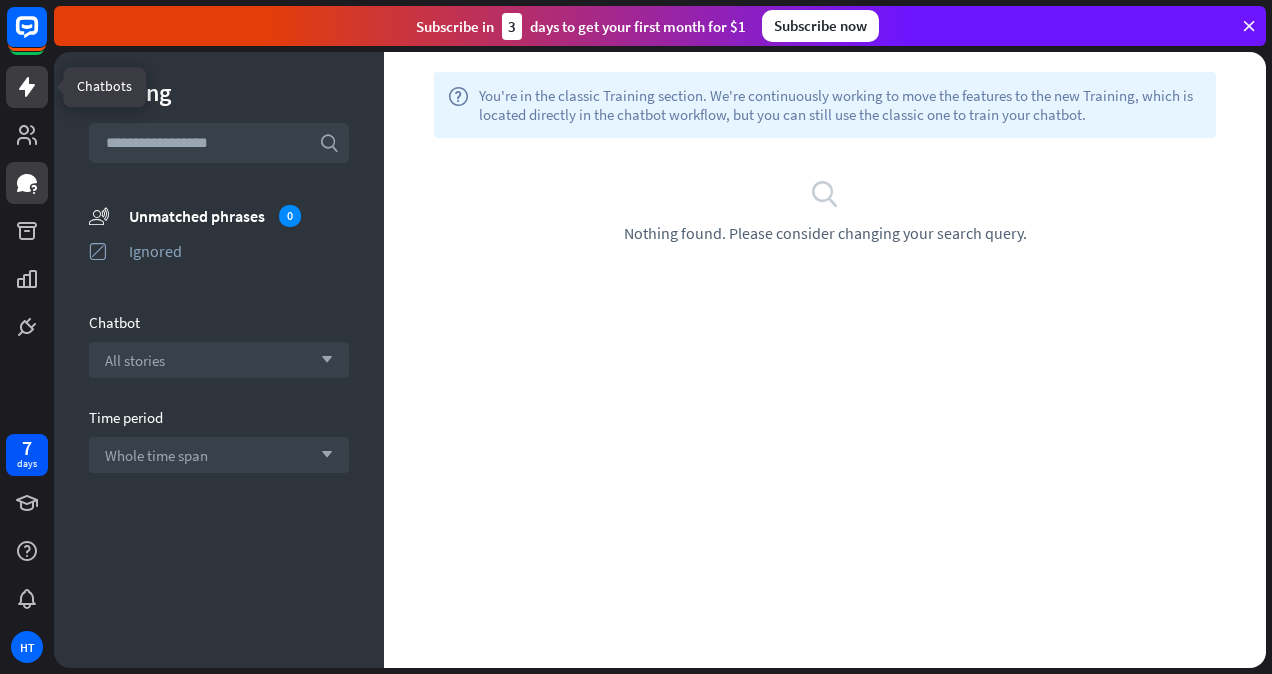 click 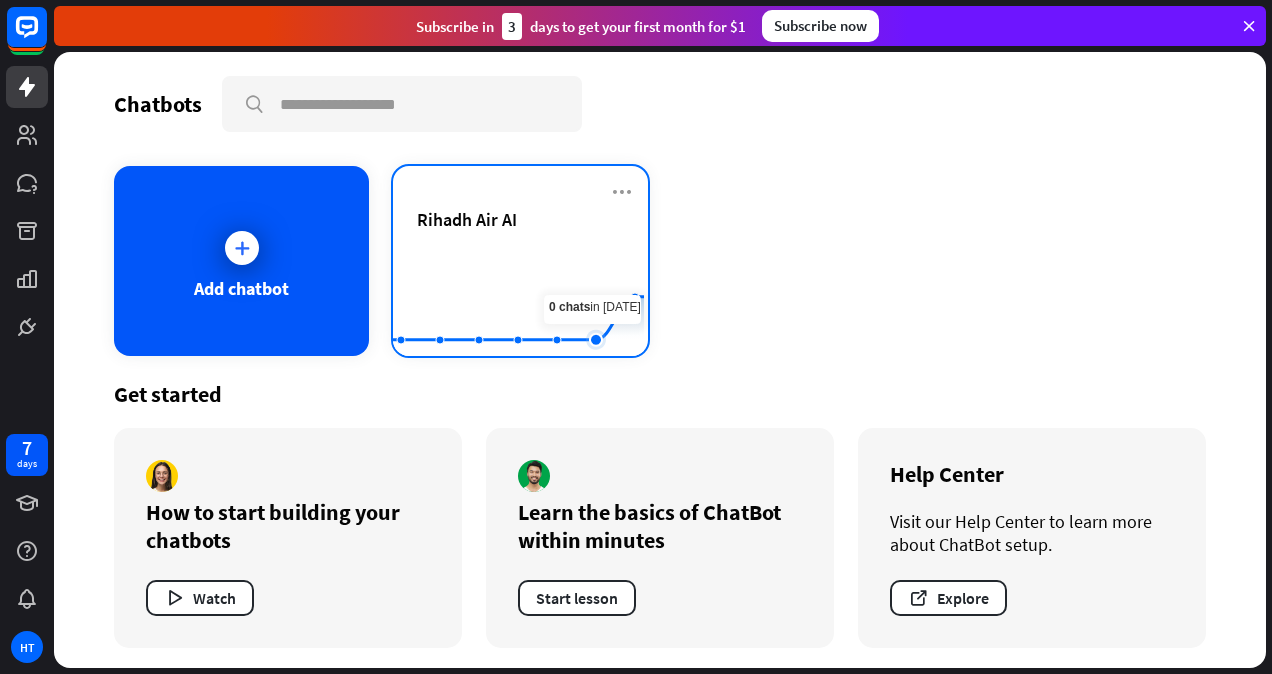 click on "Rihadh Air AI" at bounding box center [520, 243] 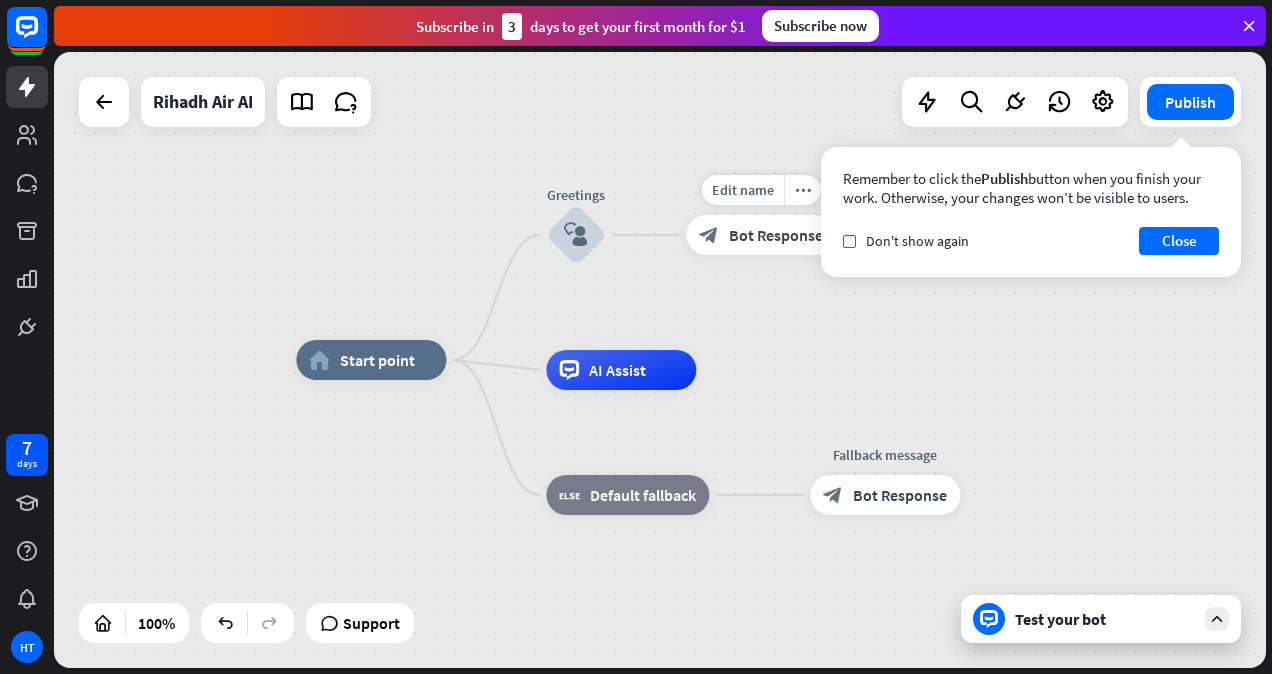 click on "block_bot_response   Bot Response" at bounding box center (761, 235) 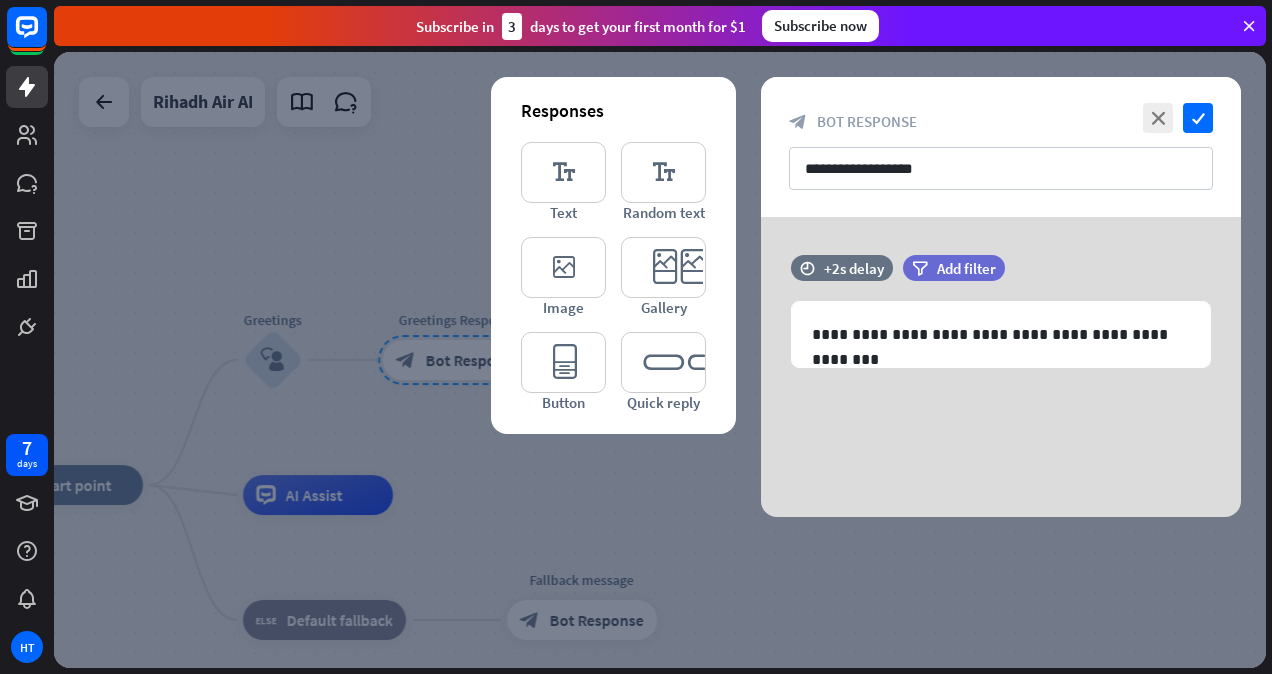 click at bounding box center [660, 360] 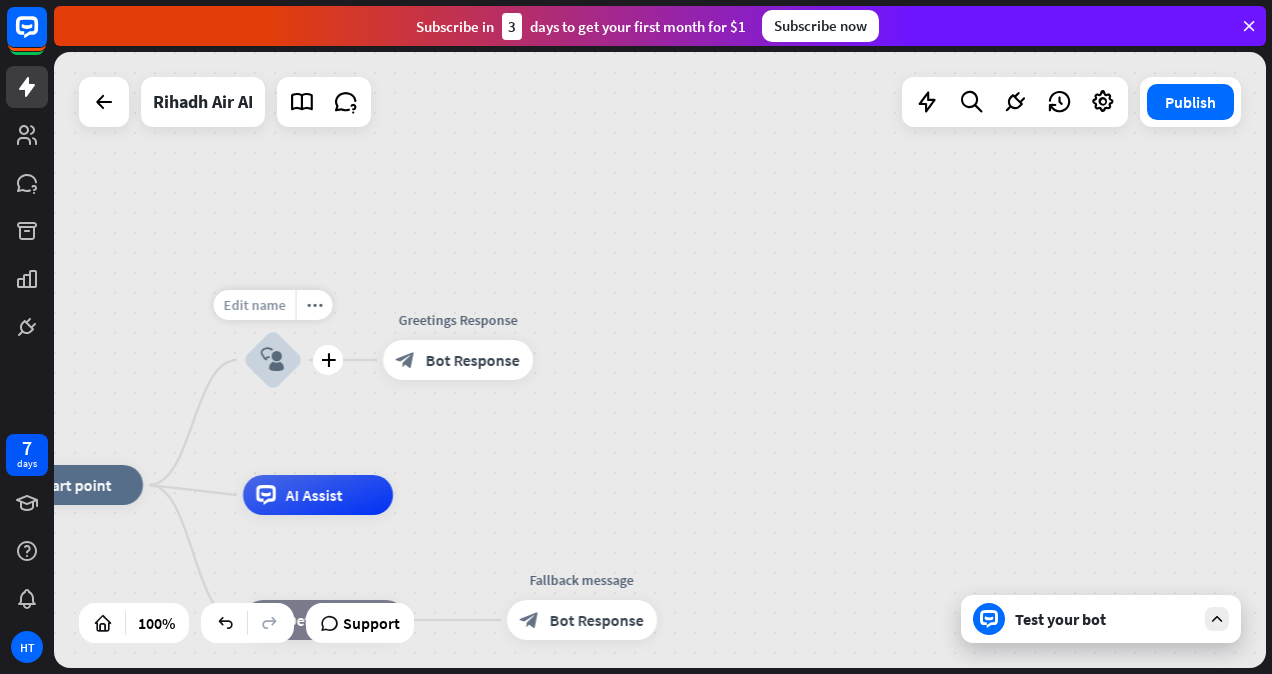 click on "Edit name" at bounding box center [255, 305] 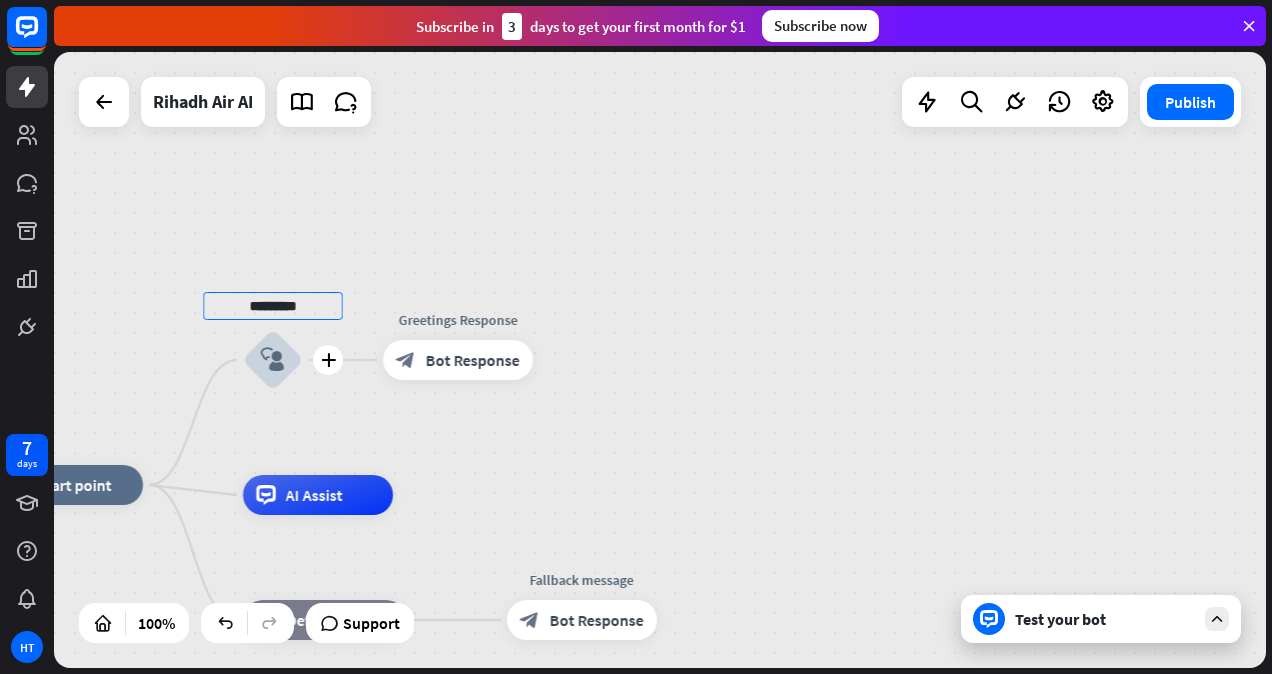 click on "home_2   Start point         *********       plus     block_user_input                 Greetings Response   block_bot_response   Bot Response                     AI Assist                   block_fallback   Default fallback                 Fallback message   block_bot_response   Bot Response" at bounding box center (660, 360) 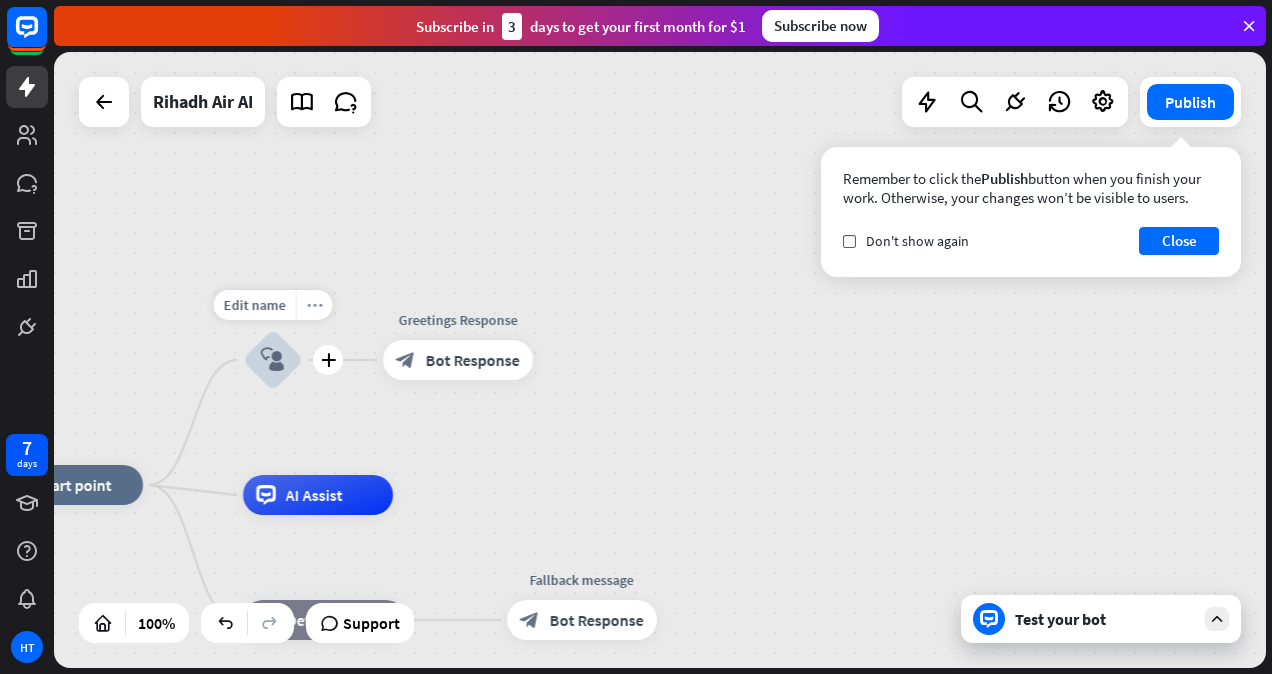 click on "more_horiz" at bounding box center (315, 305) 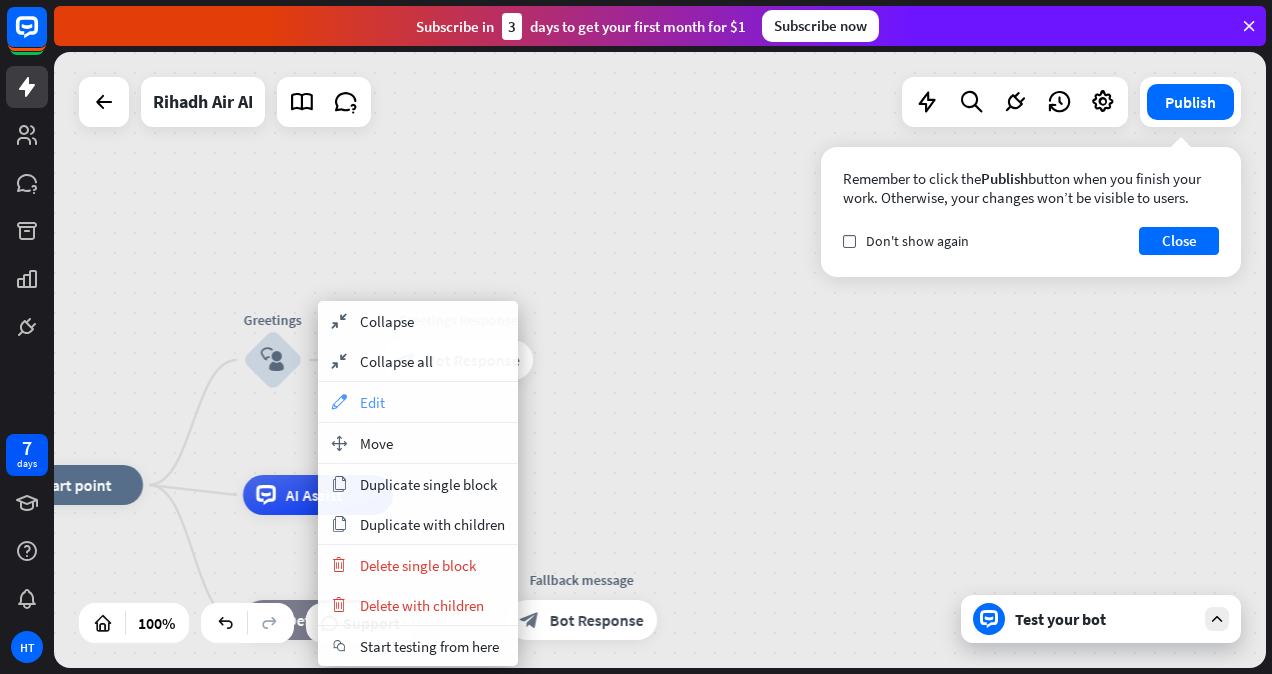 click on "Edit" at bounding box center (372, 402) 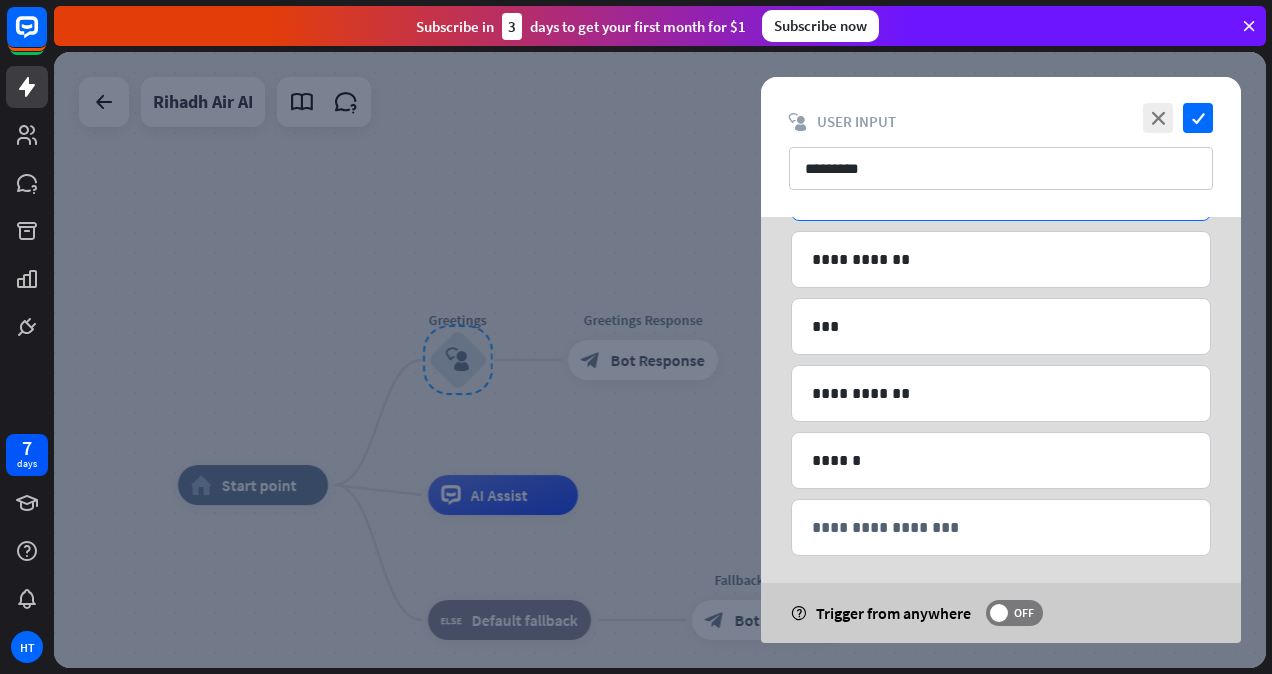 scroll, scrollTop: 218, scrollLeft: 0, axis: vertical 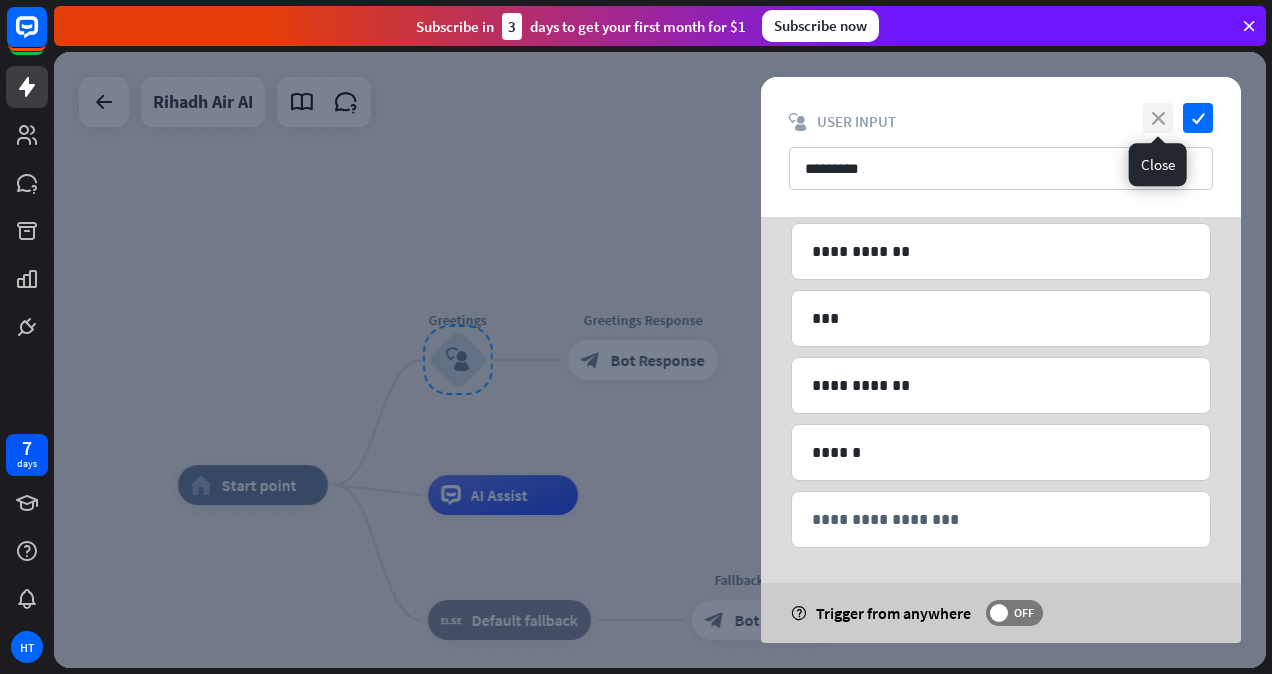click on "close" at bounding box center [1158, 118] 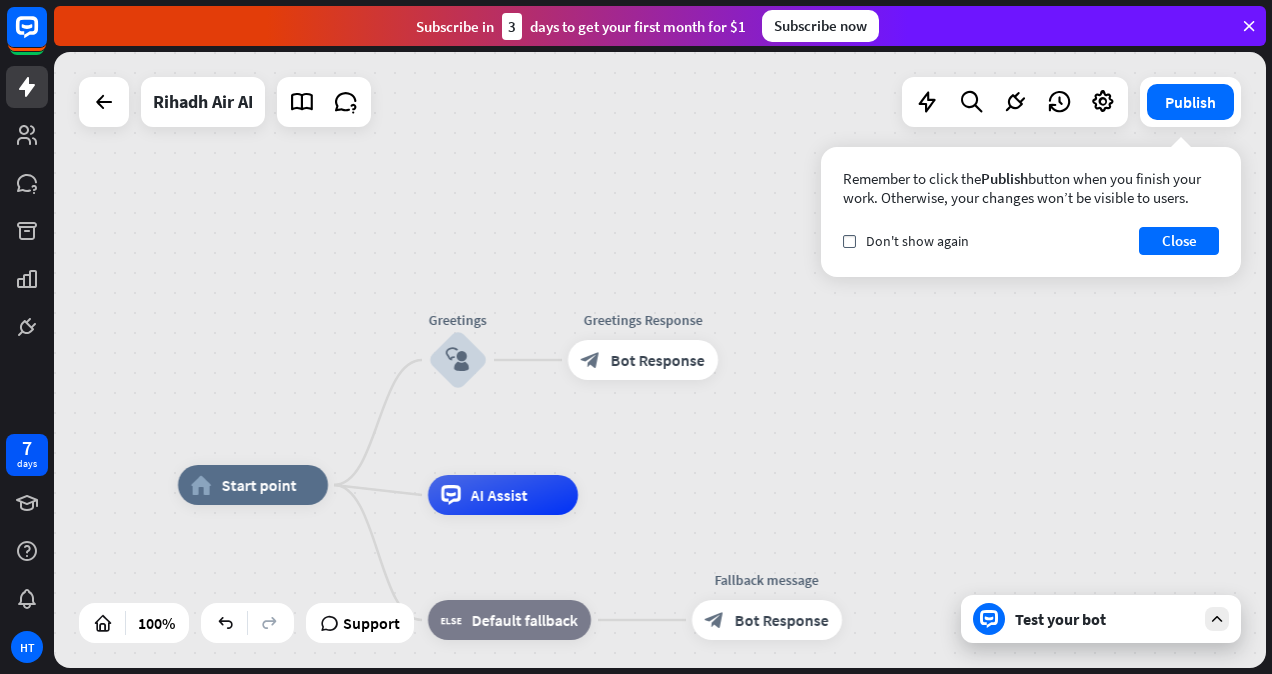 click on "Test your bot" at bounding box center [1105, 619] 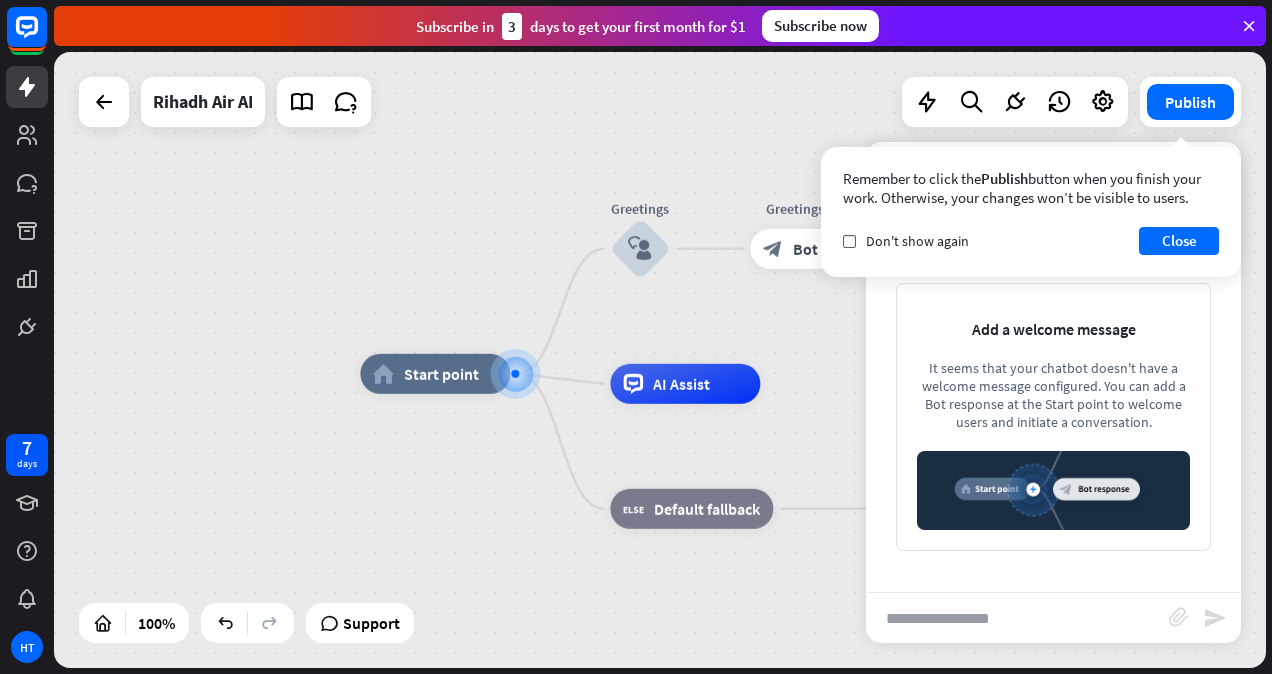 click at bounding box center (1017, 618) 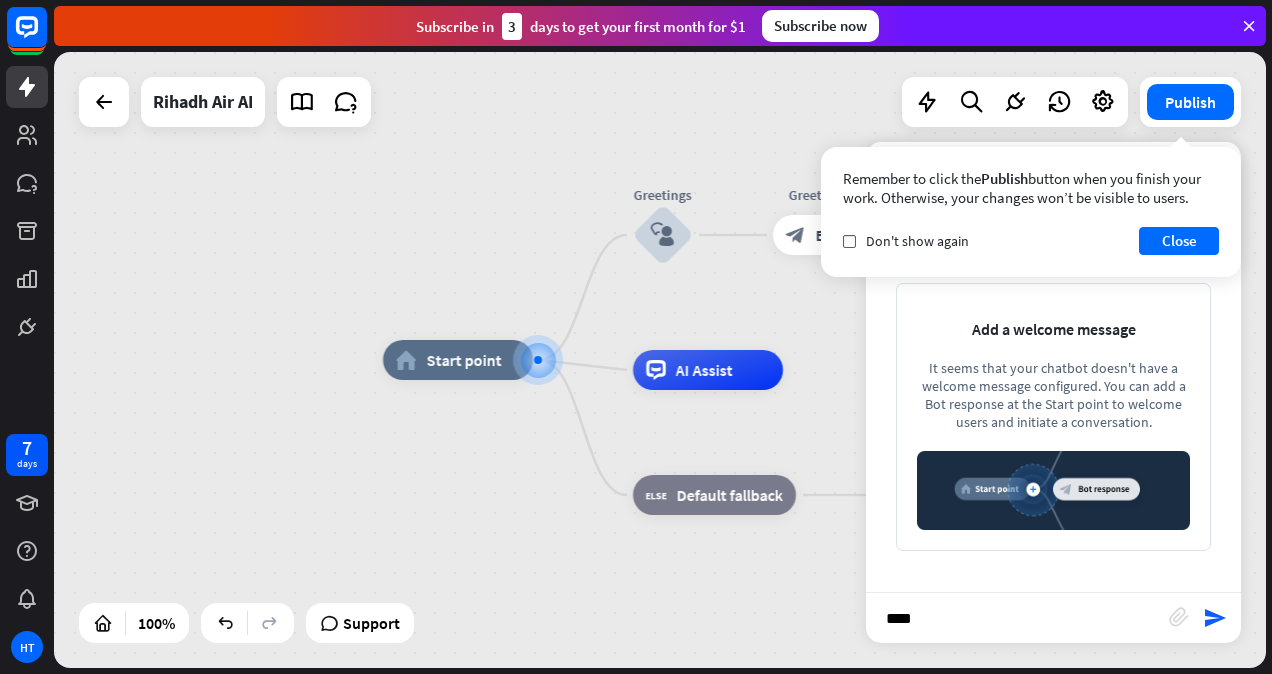 type on "*****" 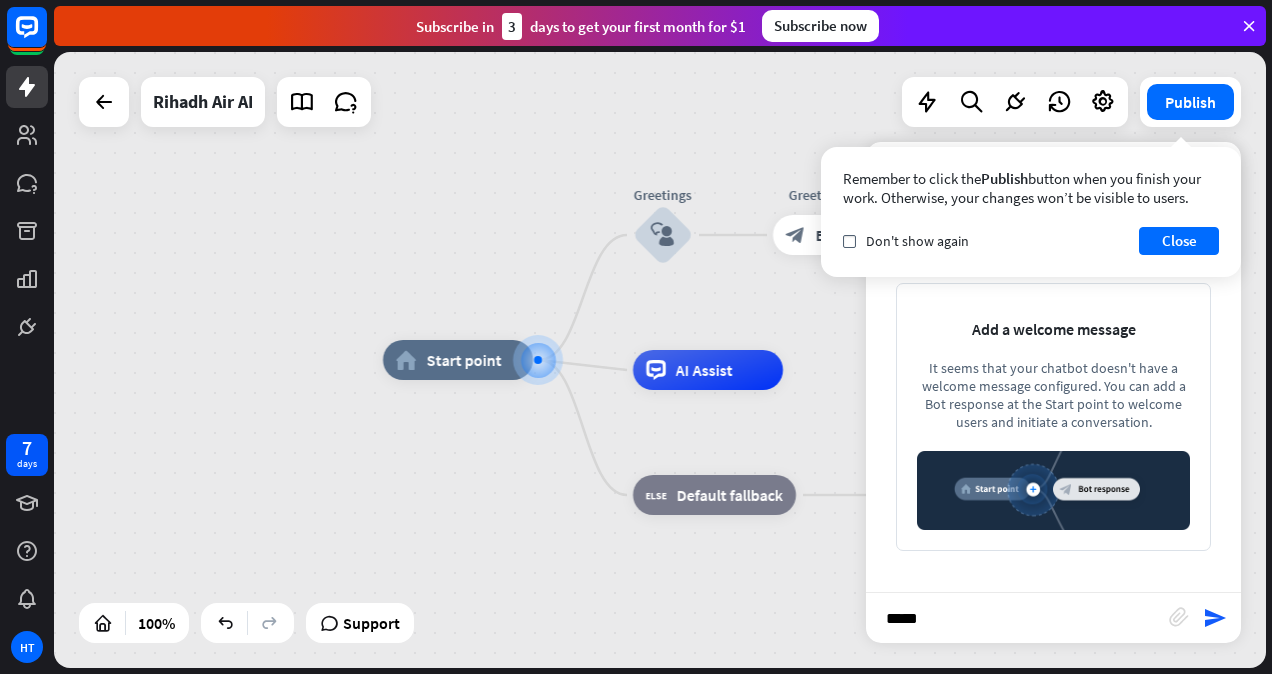 type 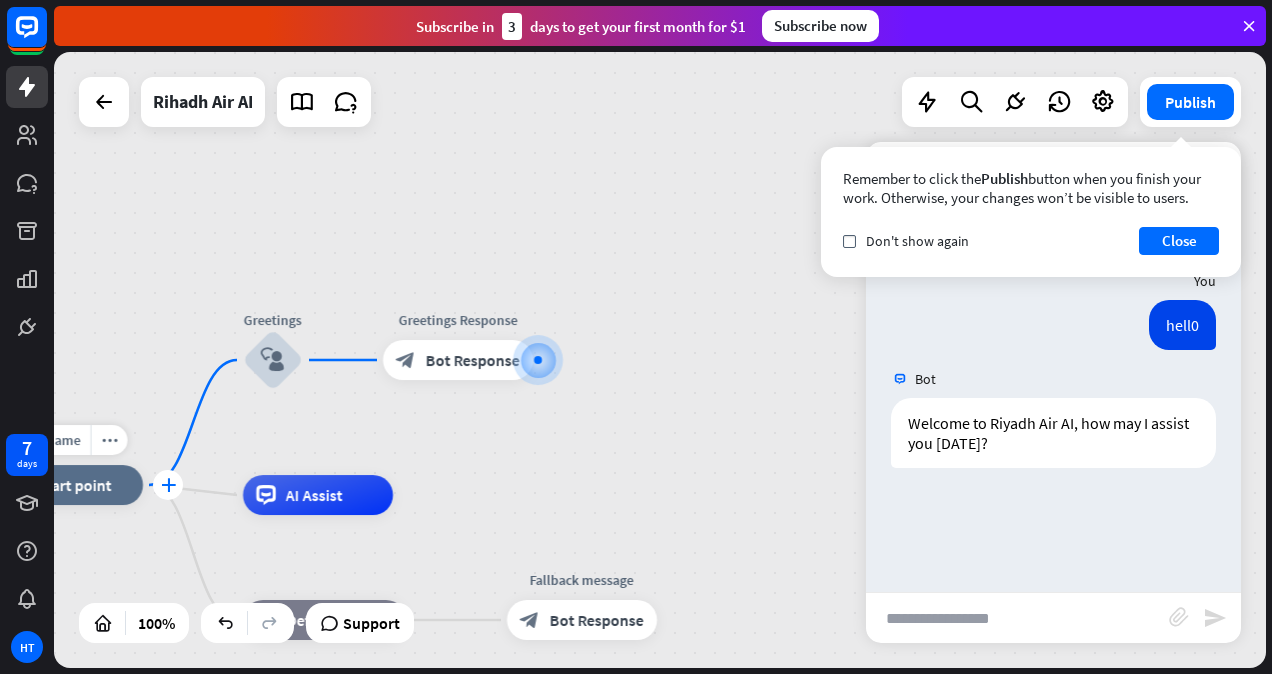 click on "plus" at bounding box center (168, 485) 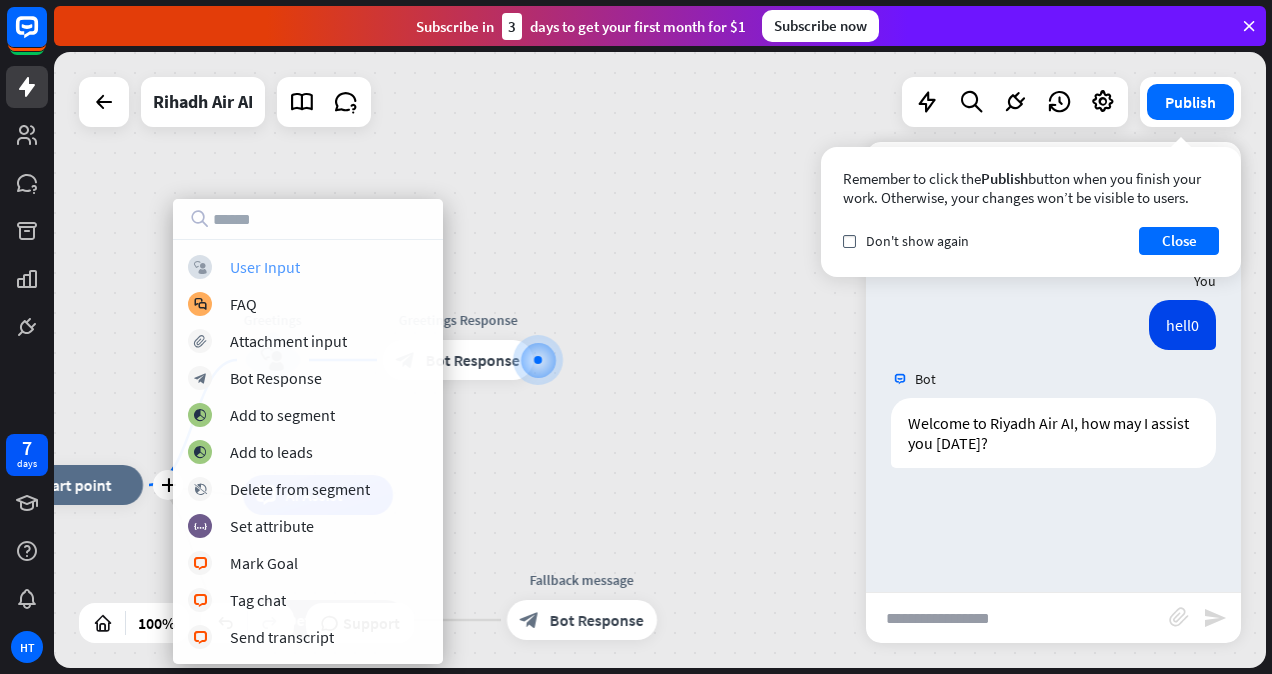 click on "User Input" at bounding box center [265, 267] 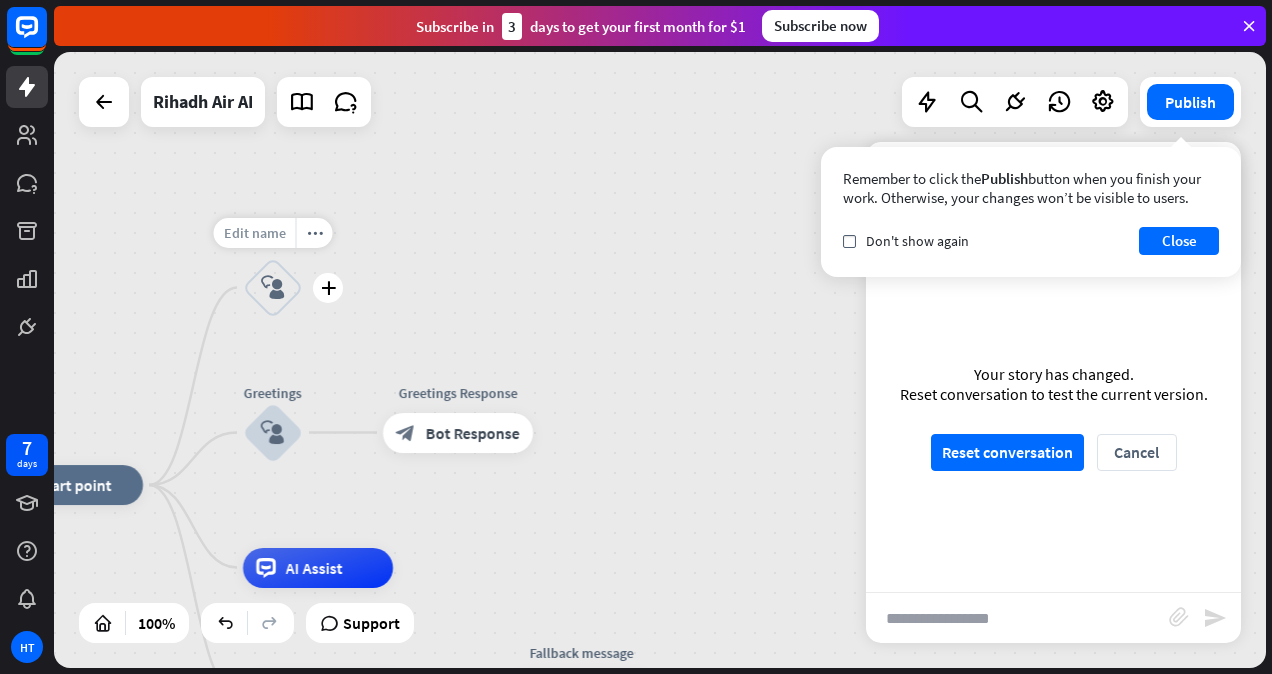 click on "Edit name" at bounding box center [255, 233] 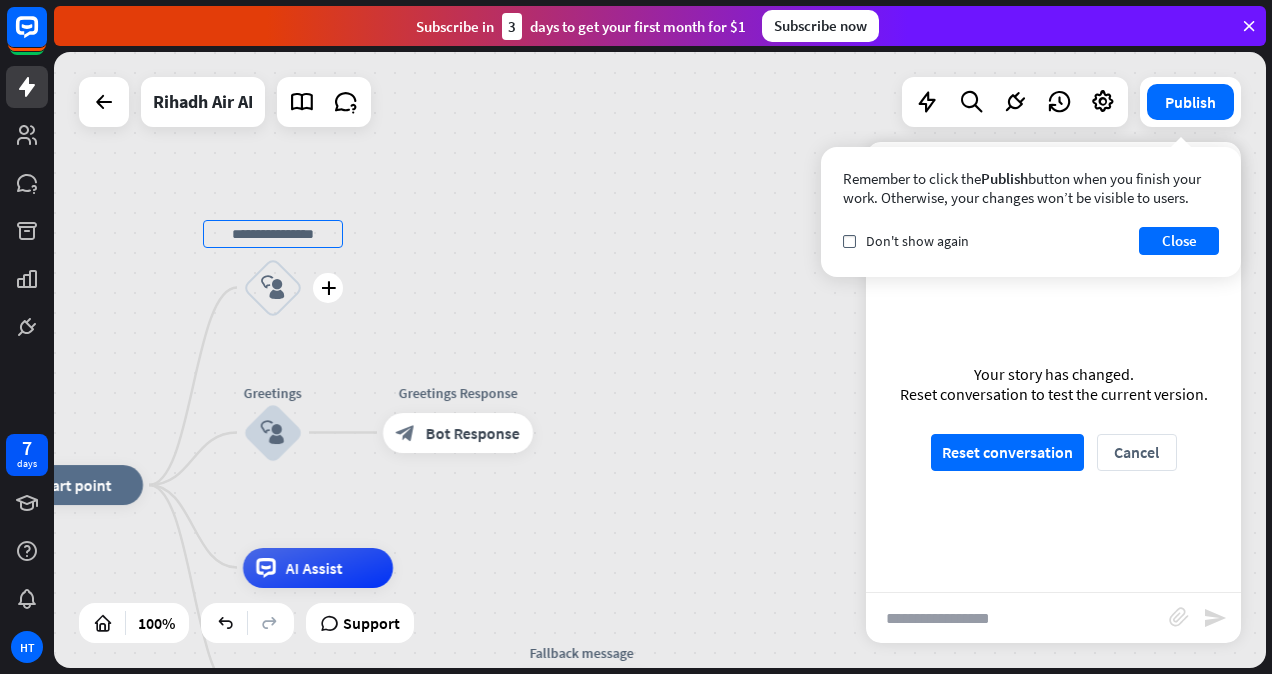 click at bounding box center (273, 234) 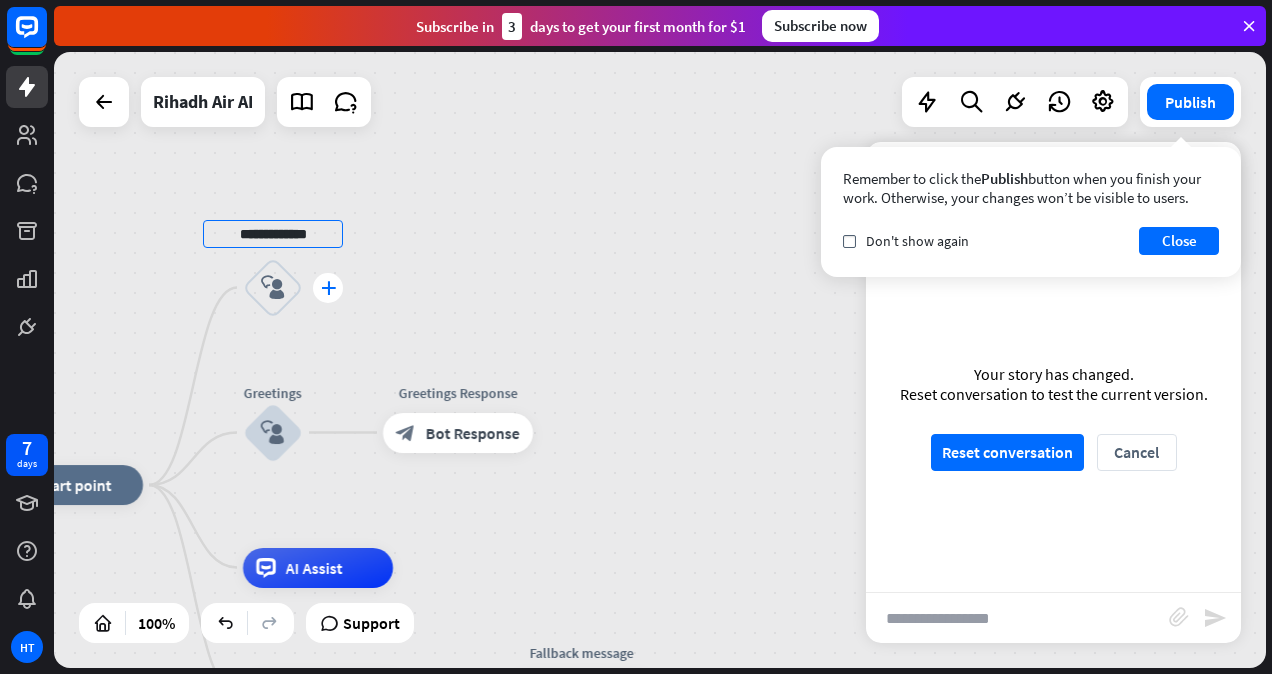 type on "**********" 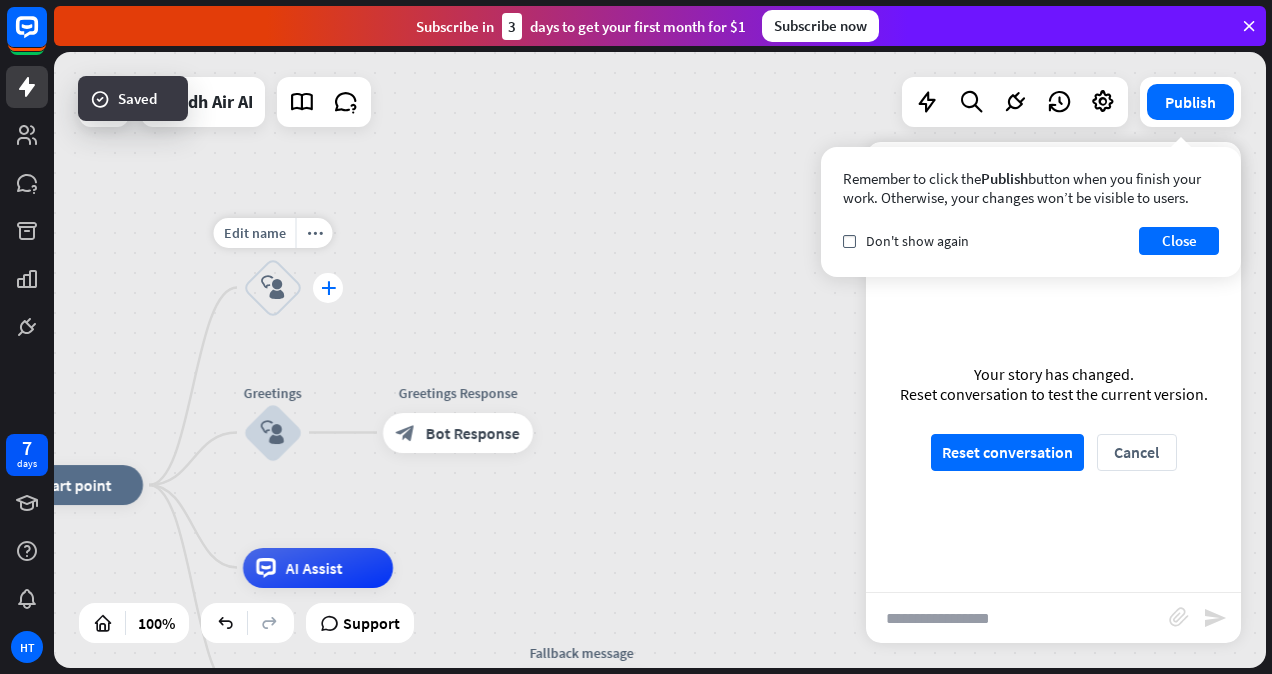 click on "plus" at bounding box center [328, 288] 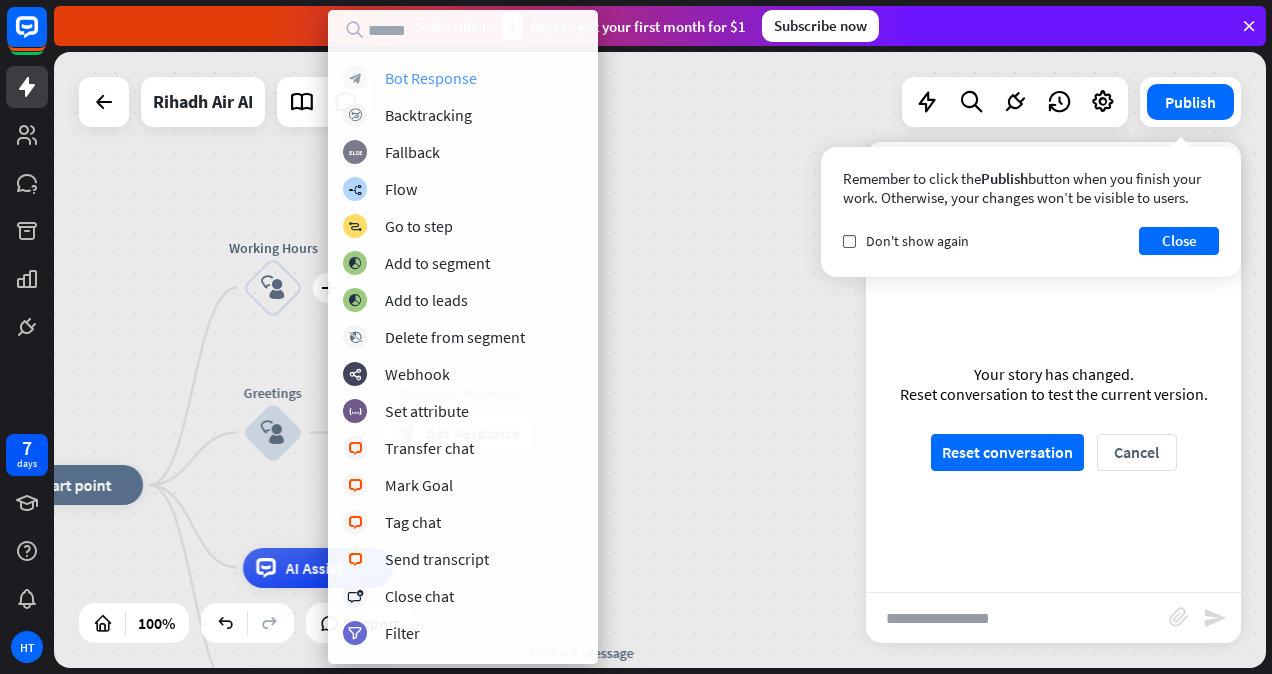 click on "Bot Response" at bounding box center [431, 78] 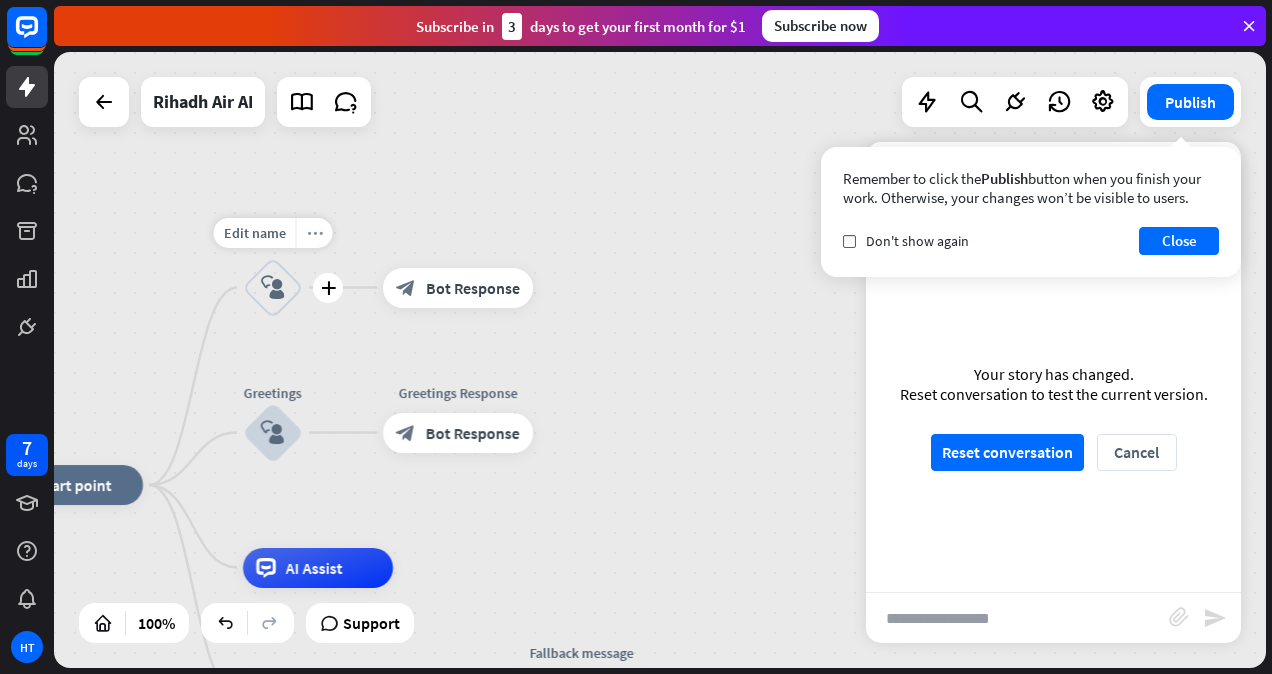 click on "more_horiz" at bounding box center [314, 233] 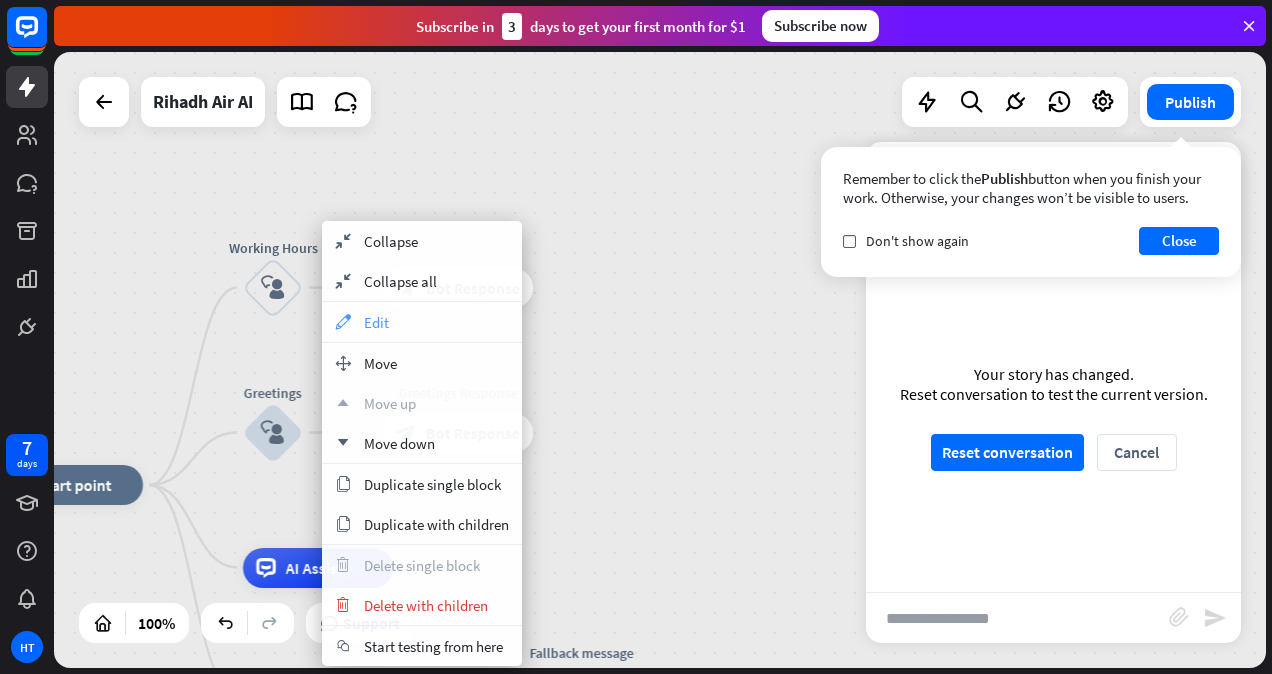 click on "appearance   Edit" at bounding box center [422, 322] 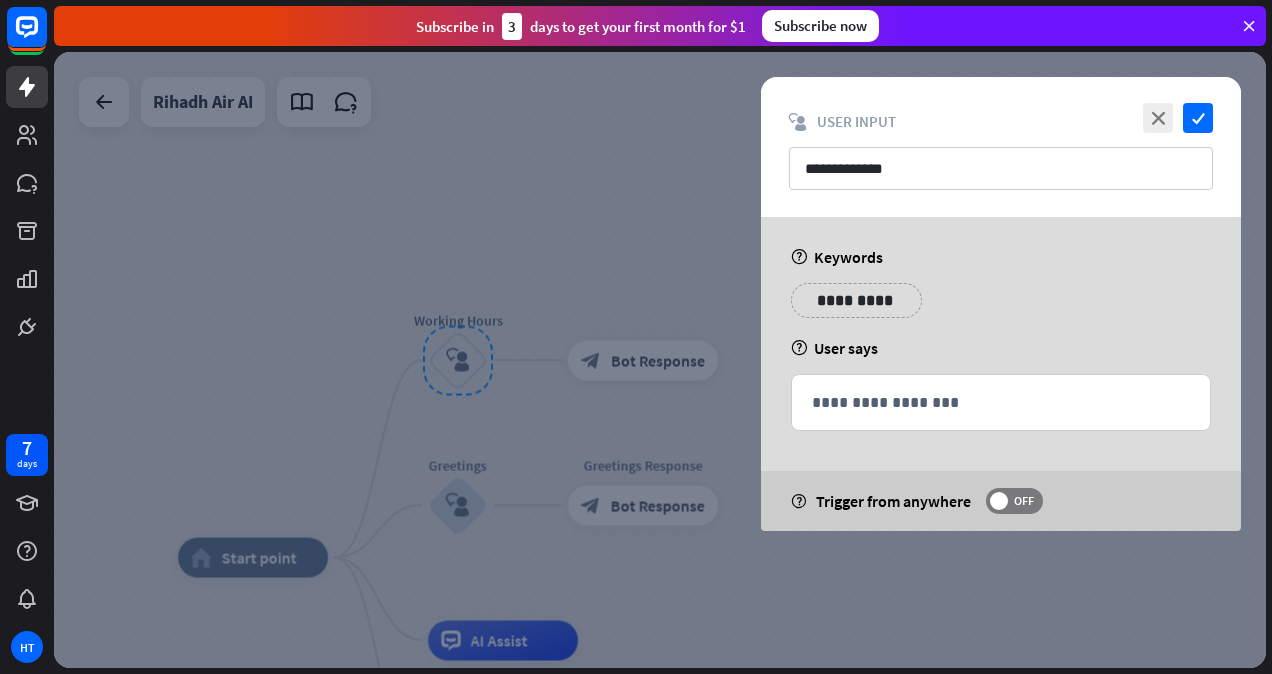click on "**********" at bounding box center (856, 300) 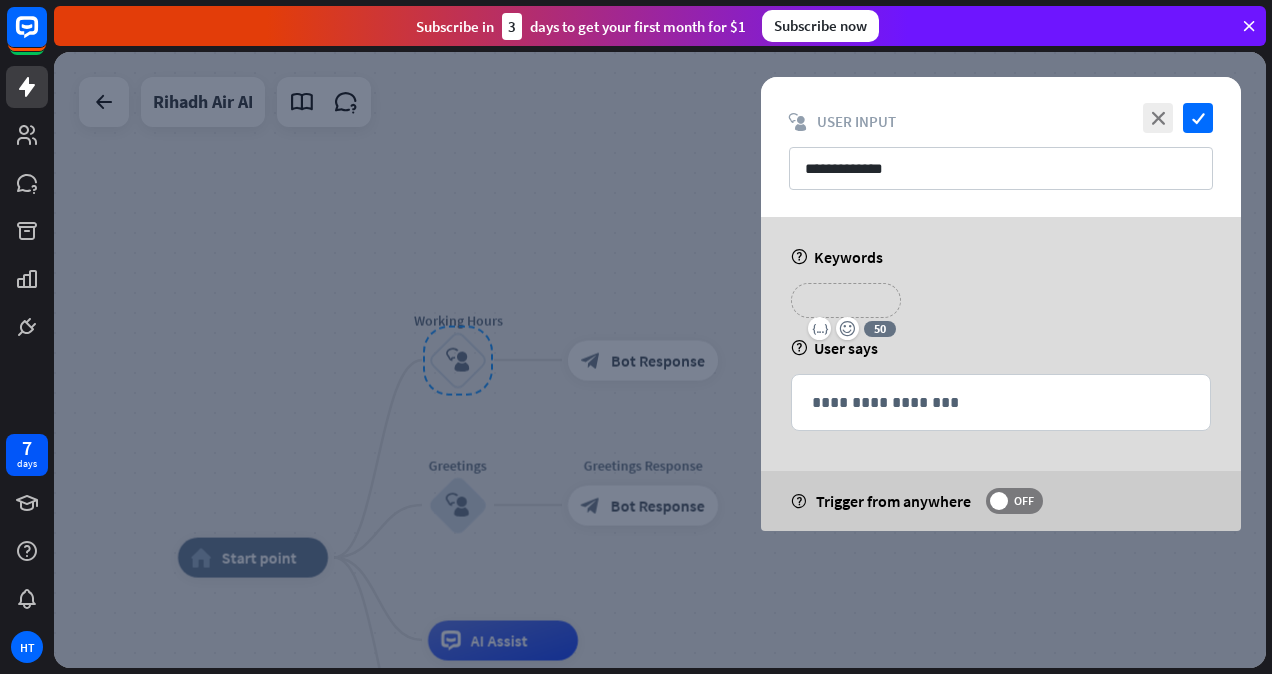 click on "**********" at bounding box center [846, 300] 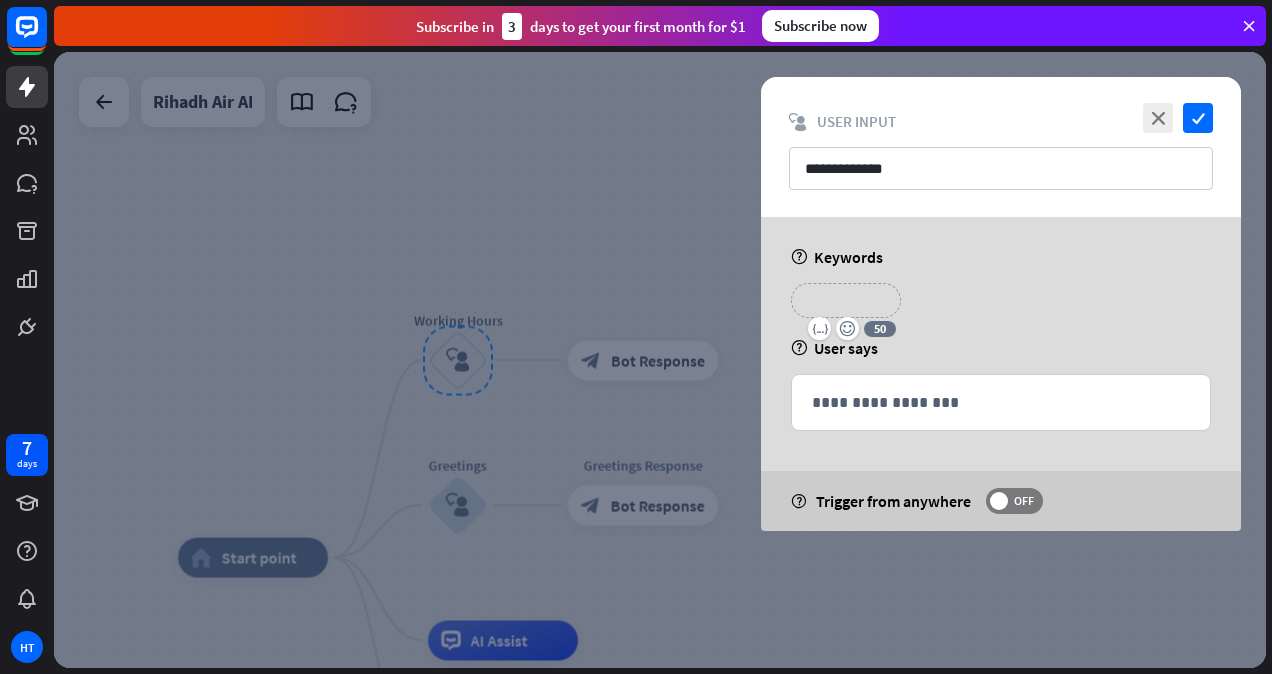 type 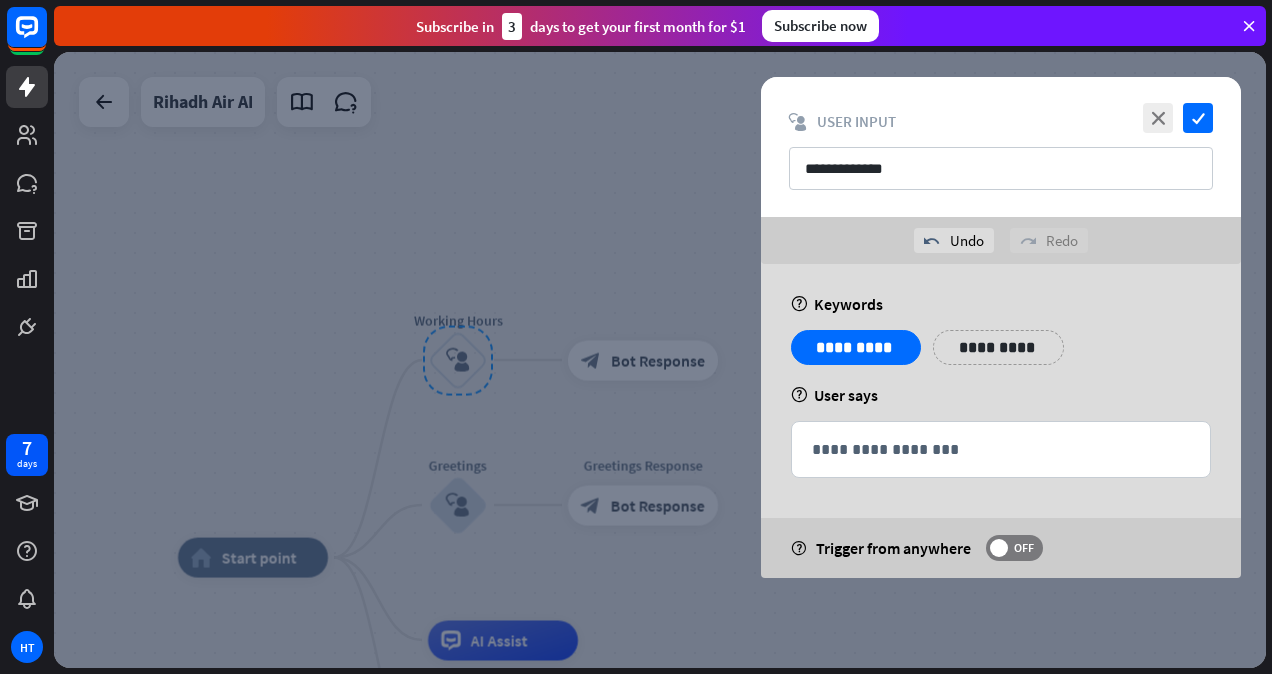 click on "**********" at bounding box center [1001, 355] 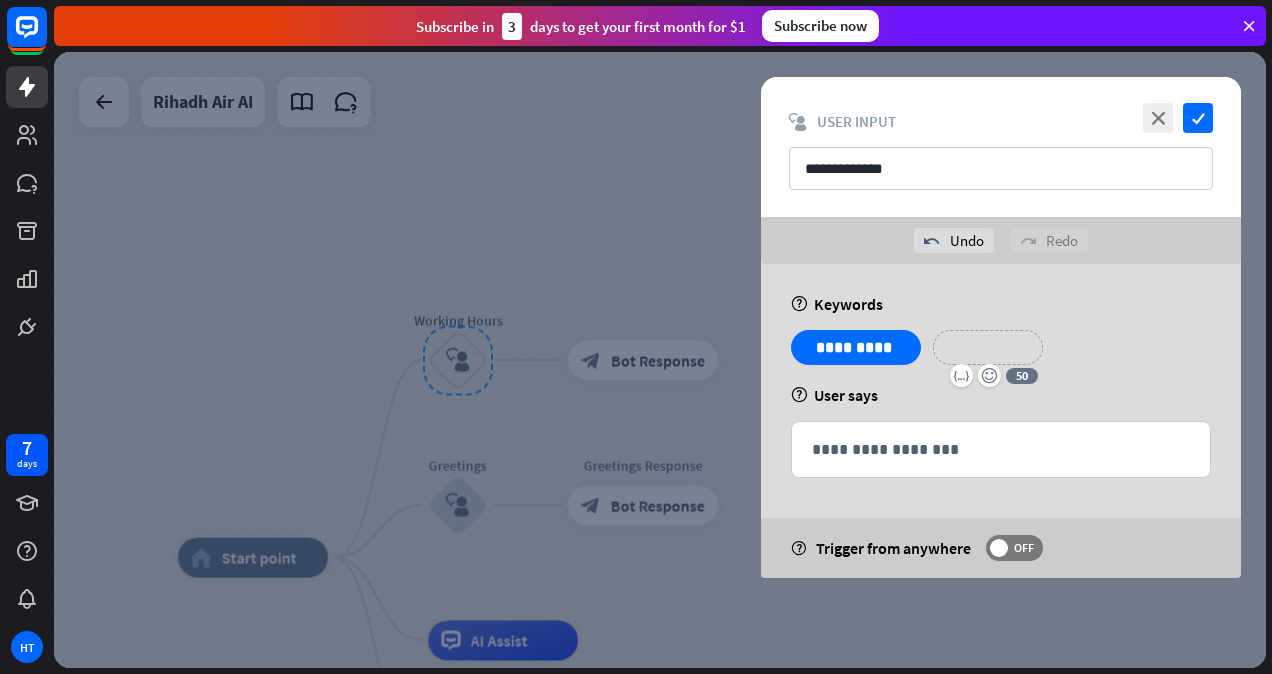 click on "**********" at bounding box center [988, 347] 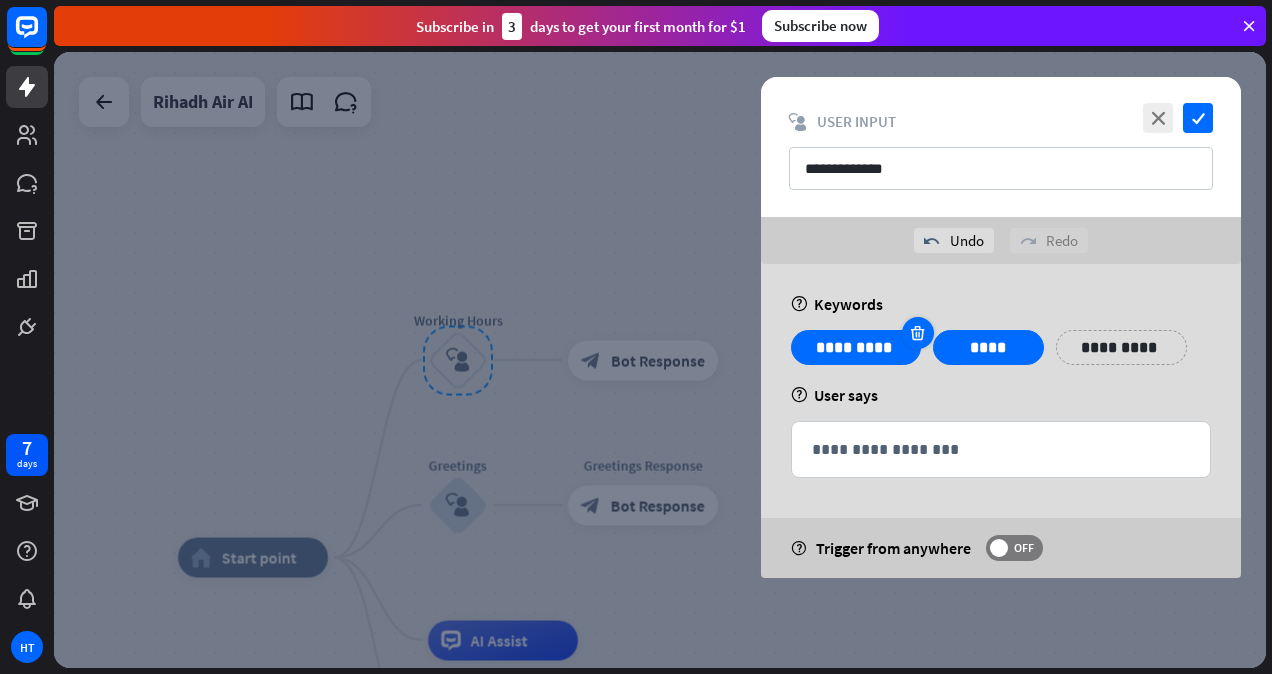 click at bounding box center (917, 333) 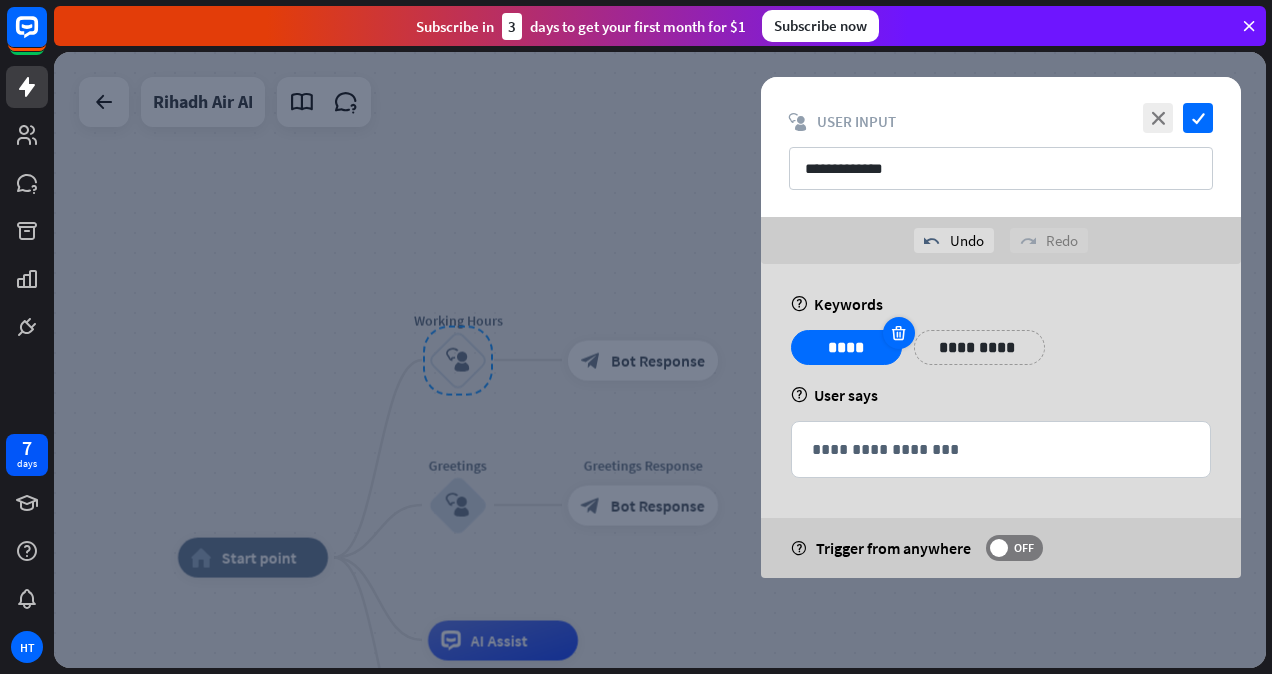 click at bounding box center [898, 333] 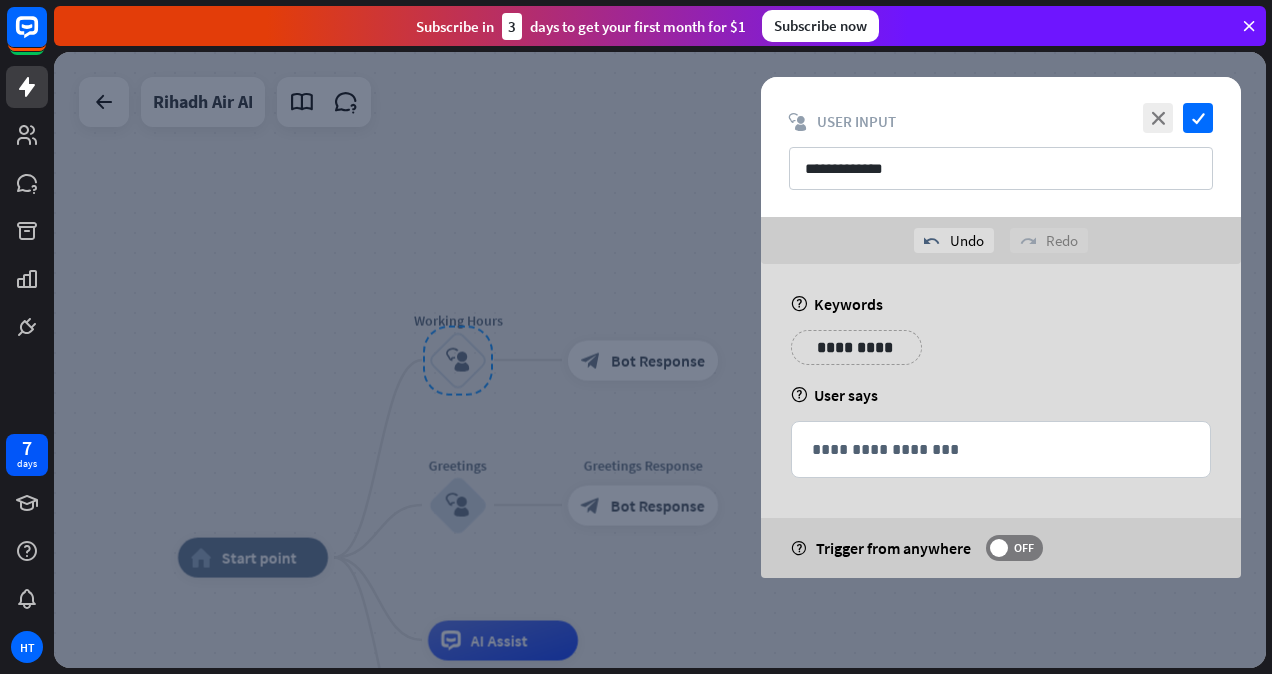 click on "**********" at bounding box center (856, 347) 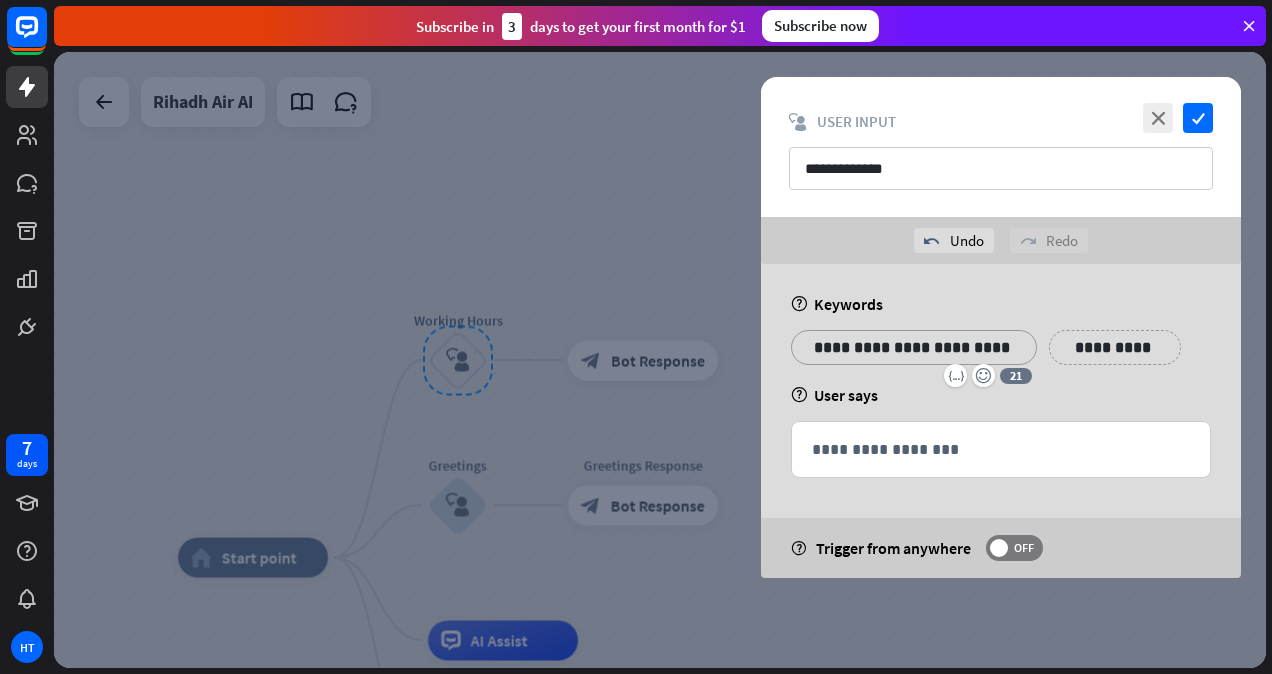 click on "**********" at bounding box center (1114, 347) 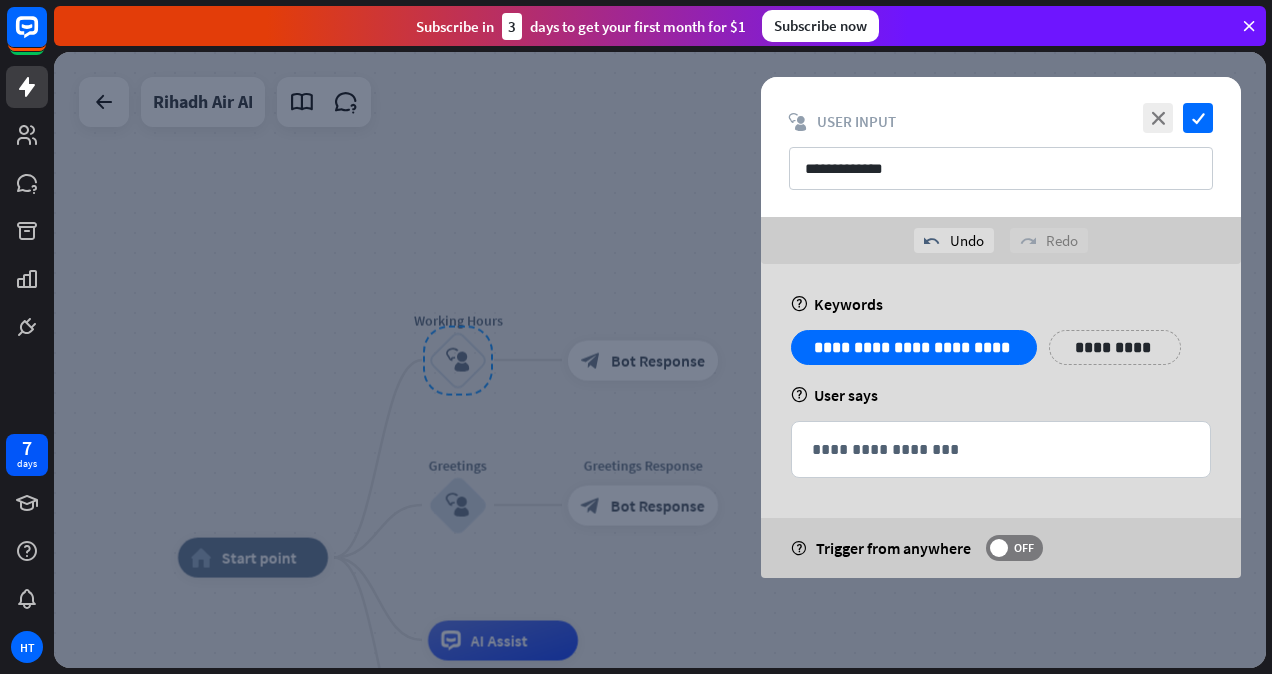 click on "**********" at bounding box center (1114, 347) 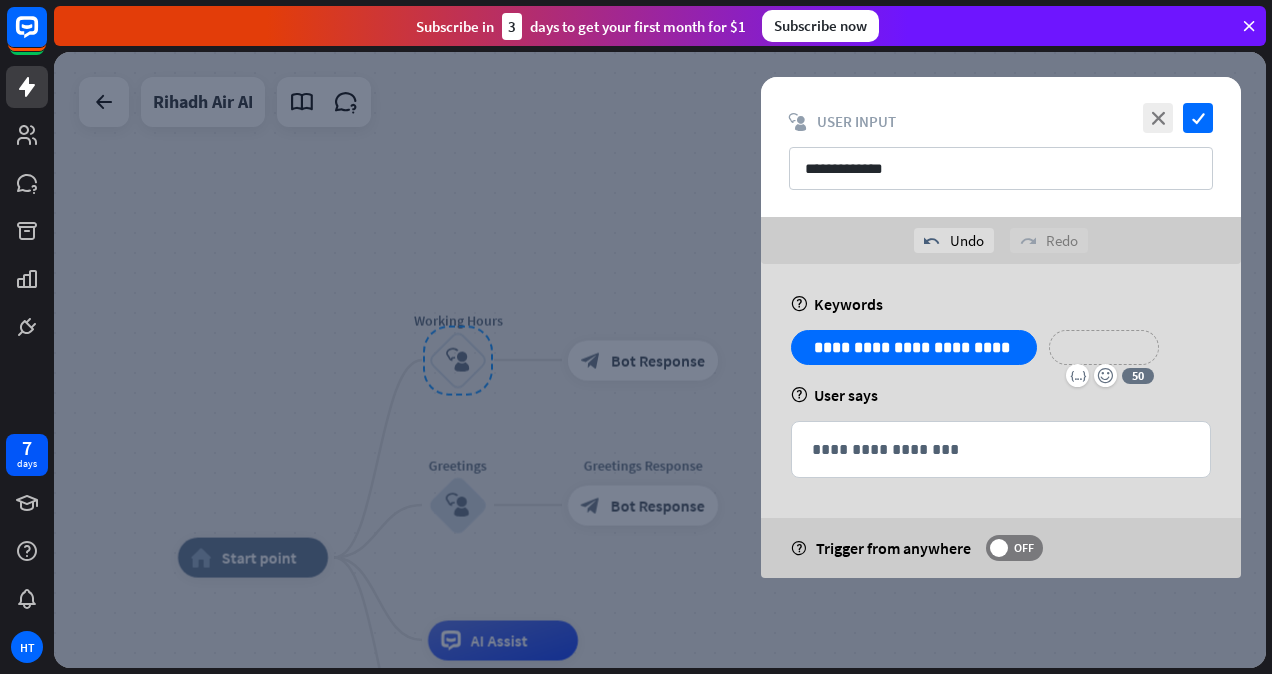 type 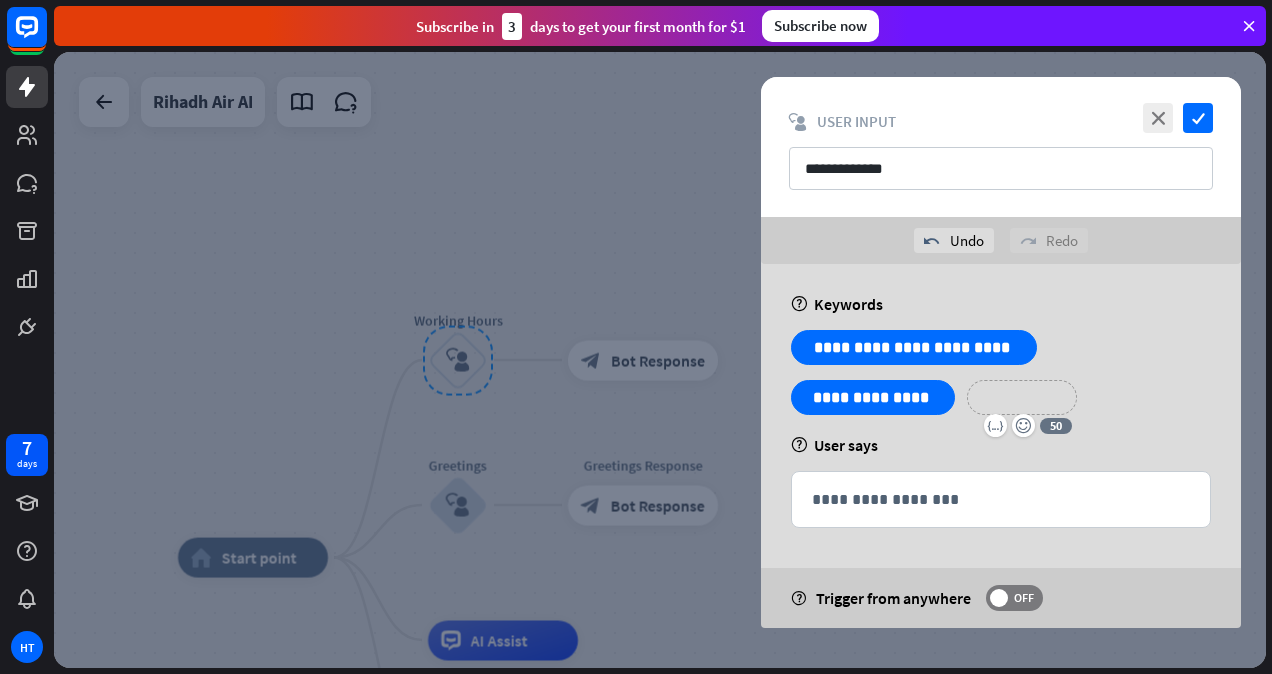 click on "**********" at bounding box center [1022, 397] 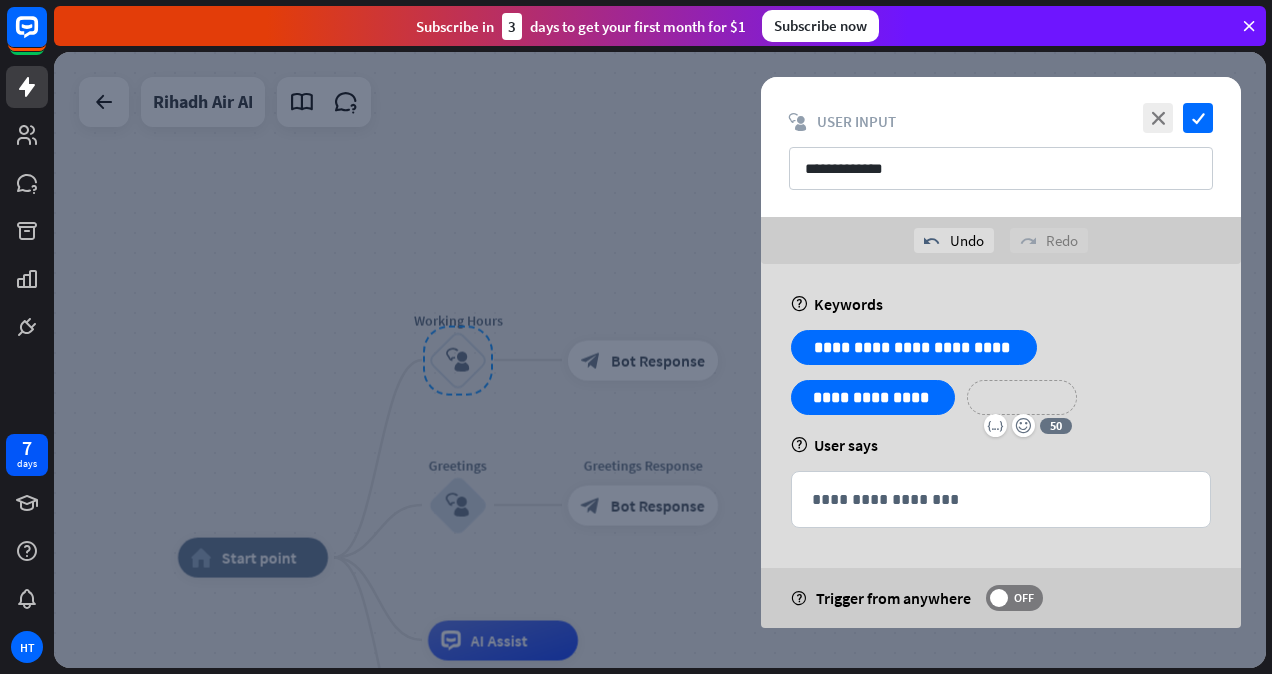 type 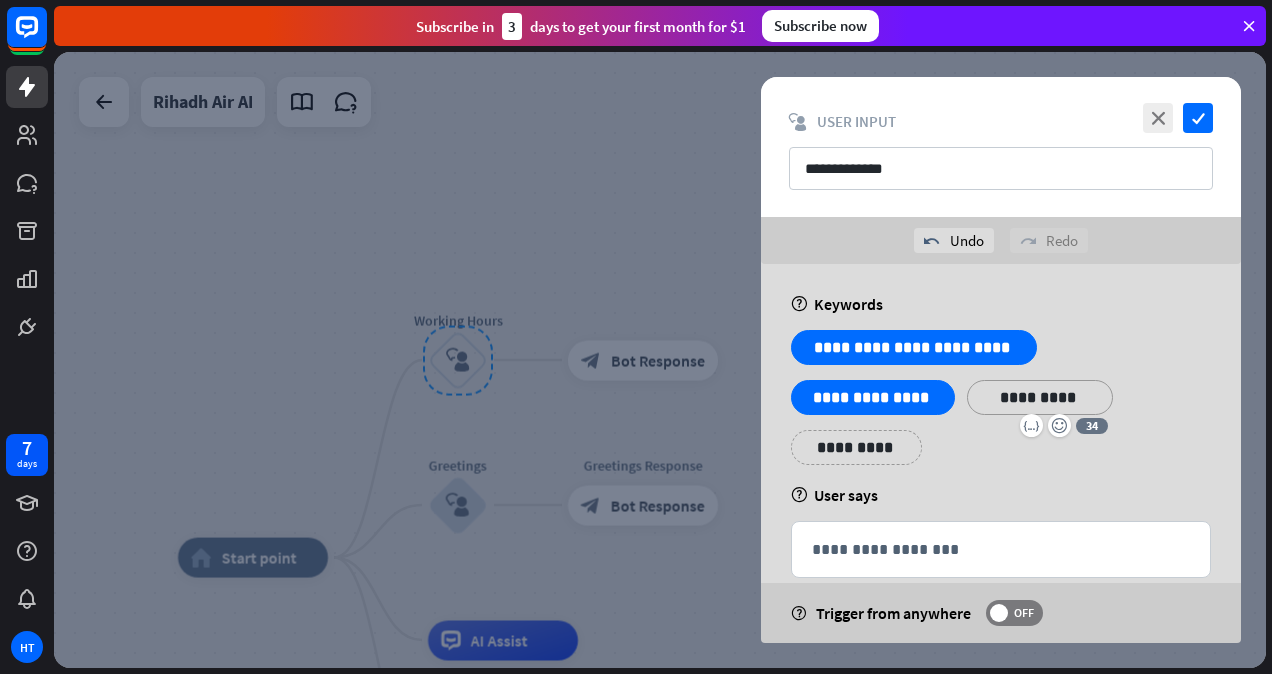 click on "**********" at bounding box center (1040, 397) 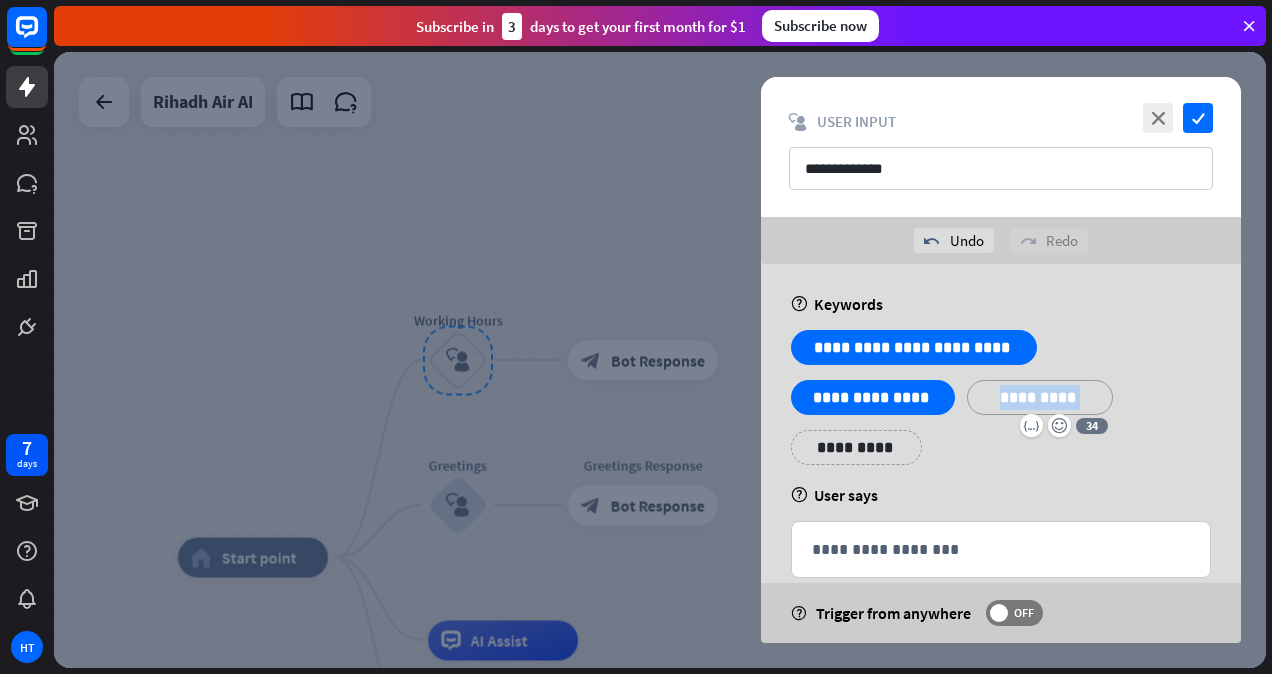 click on "**********" at bounding box center [1040, 397] 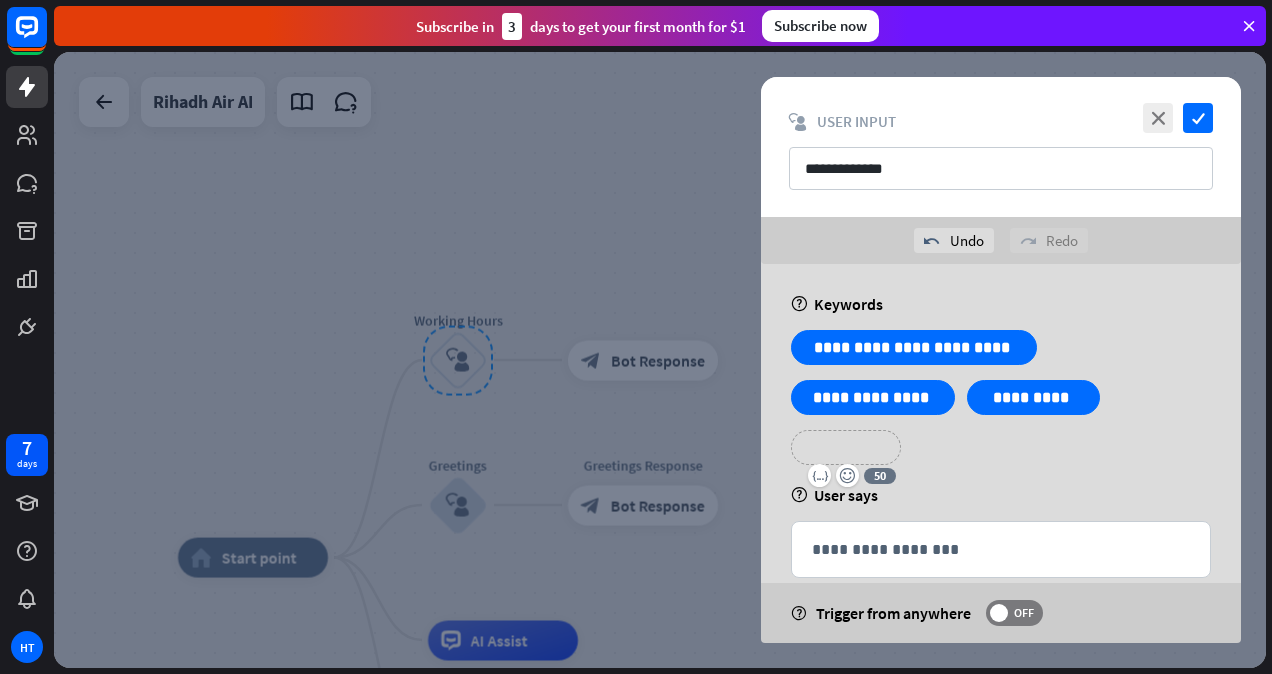 click on "**********" at bounding box center [846, 447] 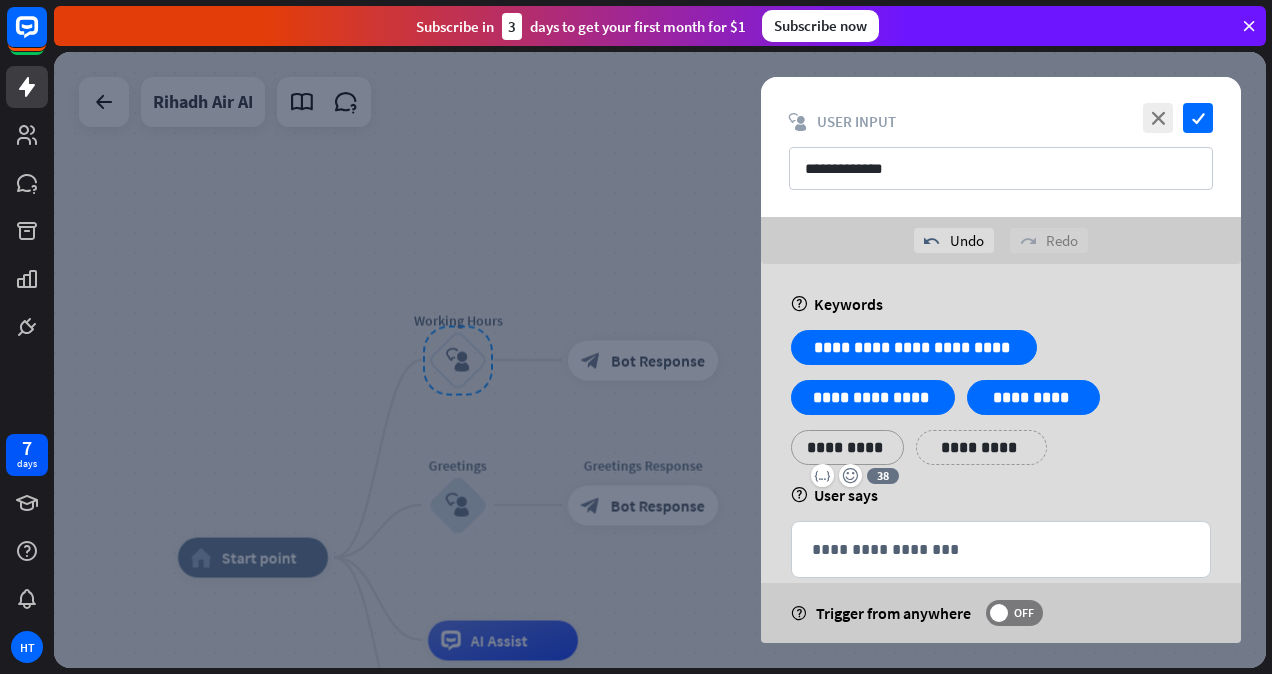 click on "**********" at bounding box center (1001, 405) 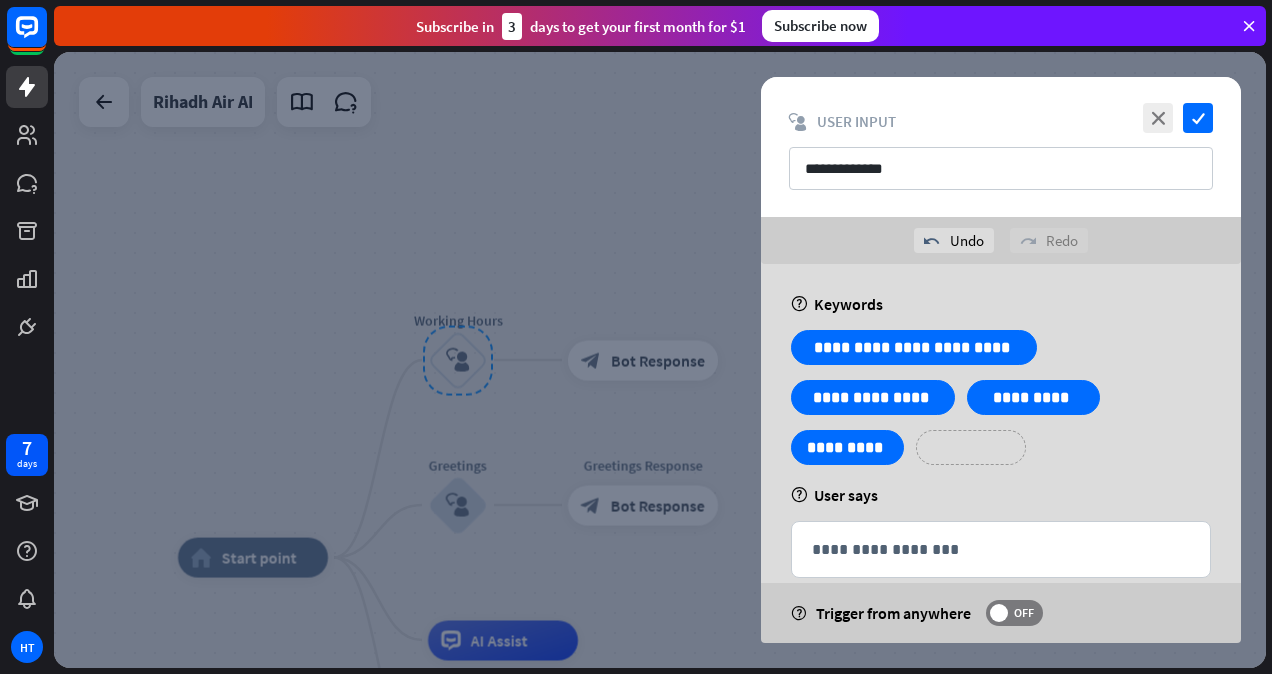click on "**********" at bounding box center (971, 447) 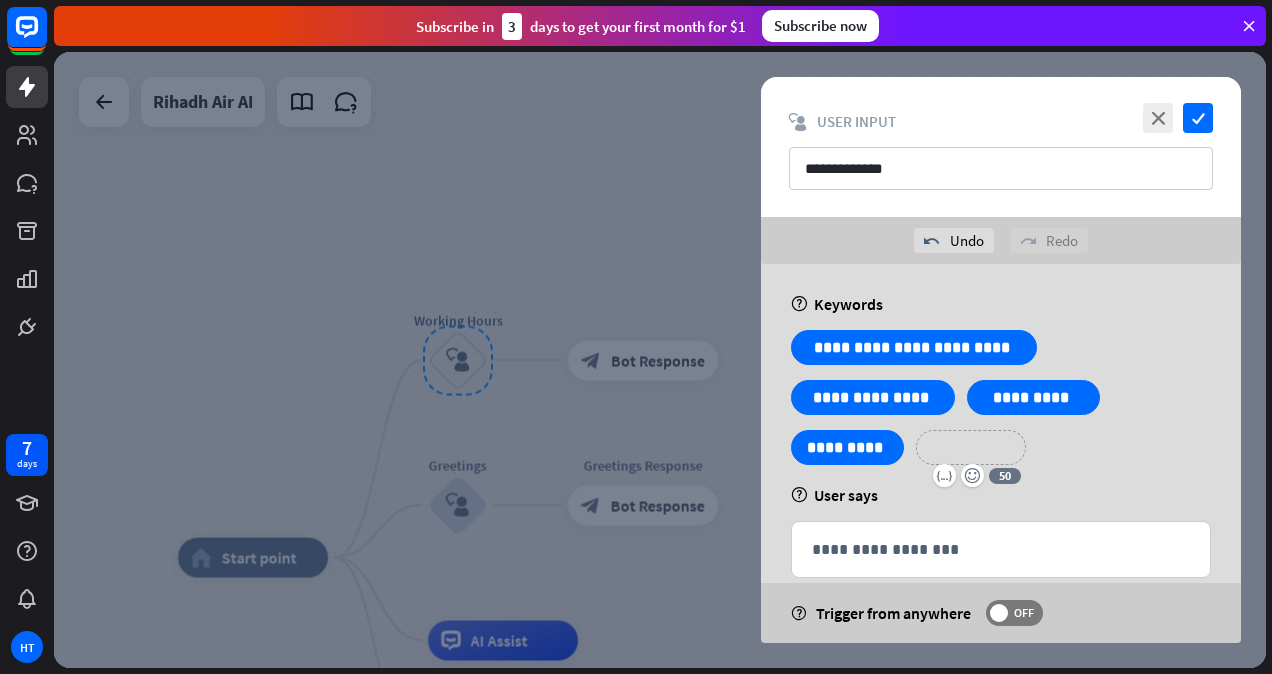 type 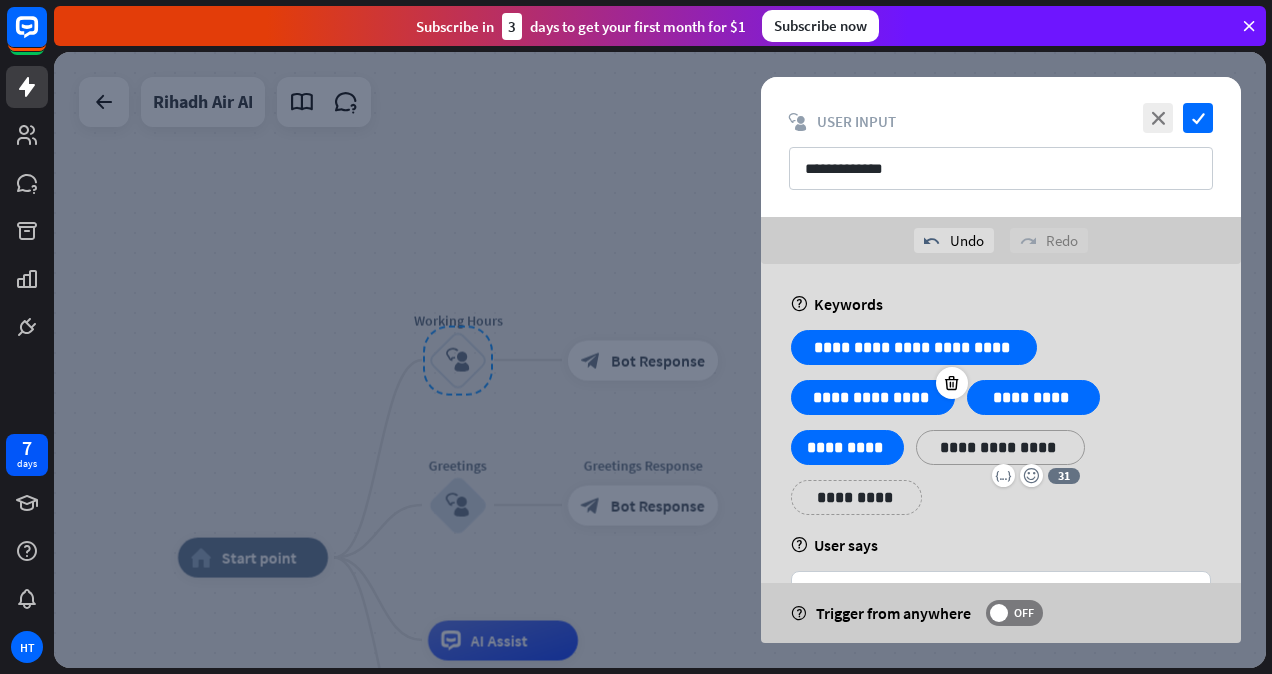 click at bounding box center (1034, 333) 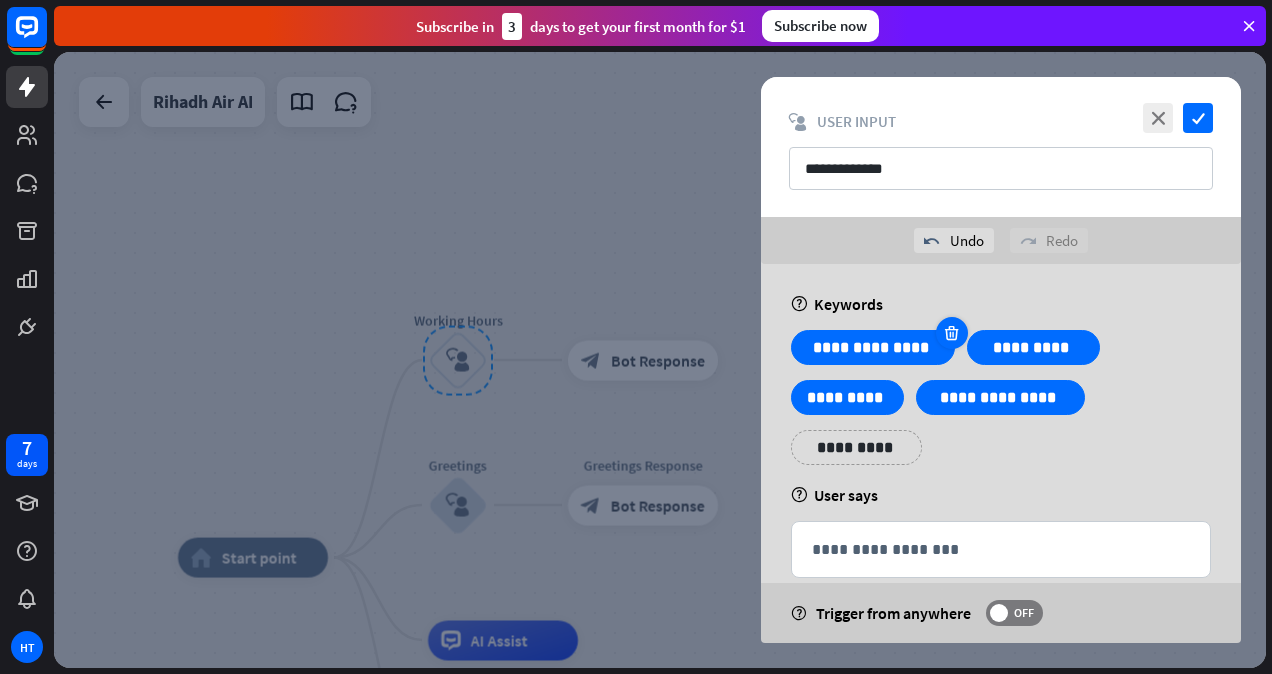 click at bounding box center [951, 333] 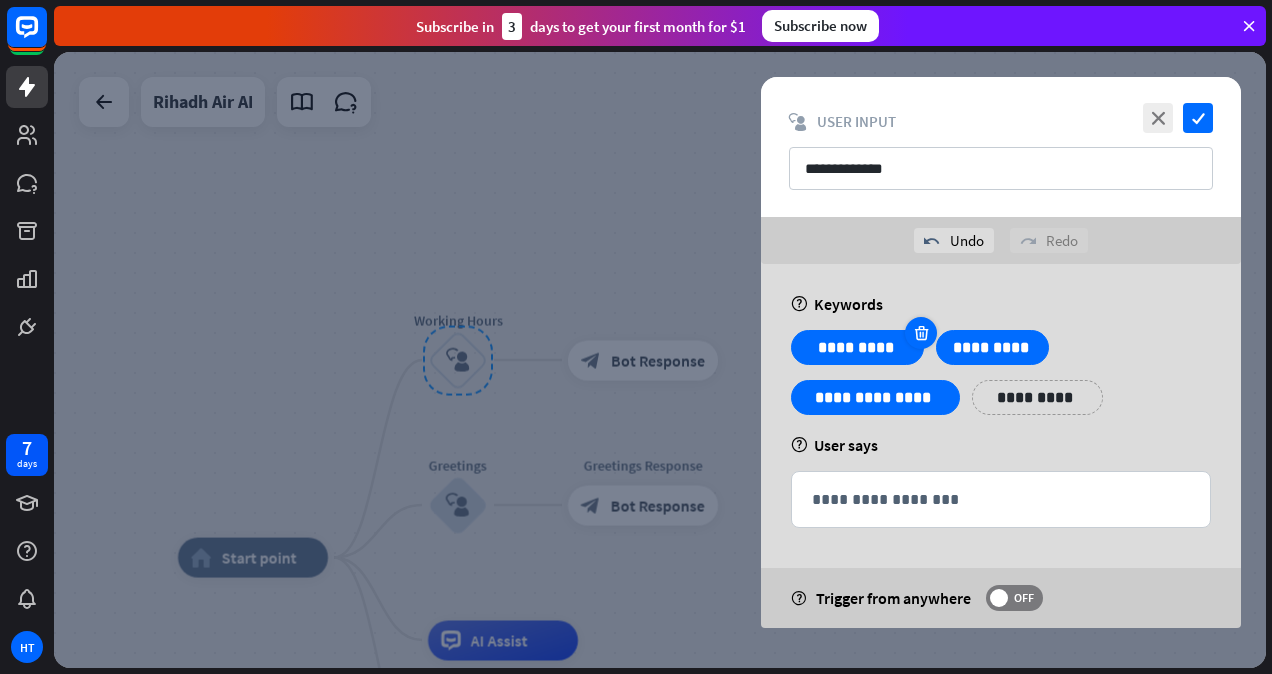 click at bounding box center [921, 333] 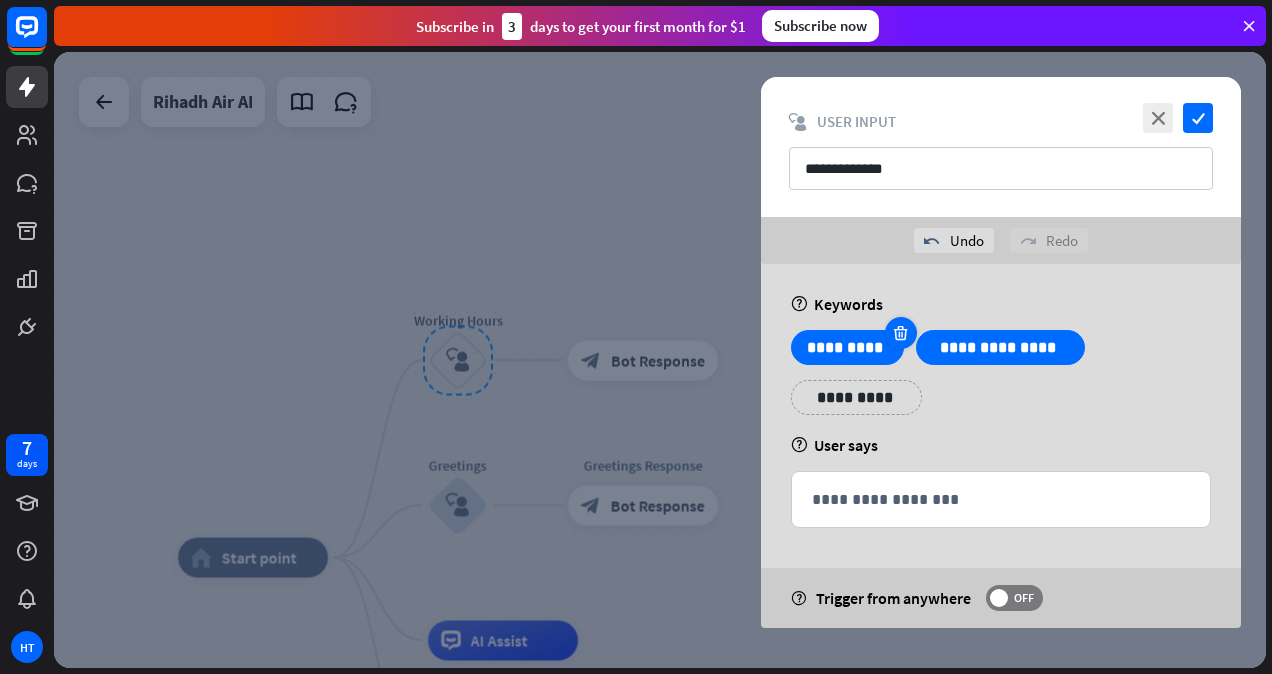 click at bounding box center (900, 333) 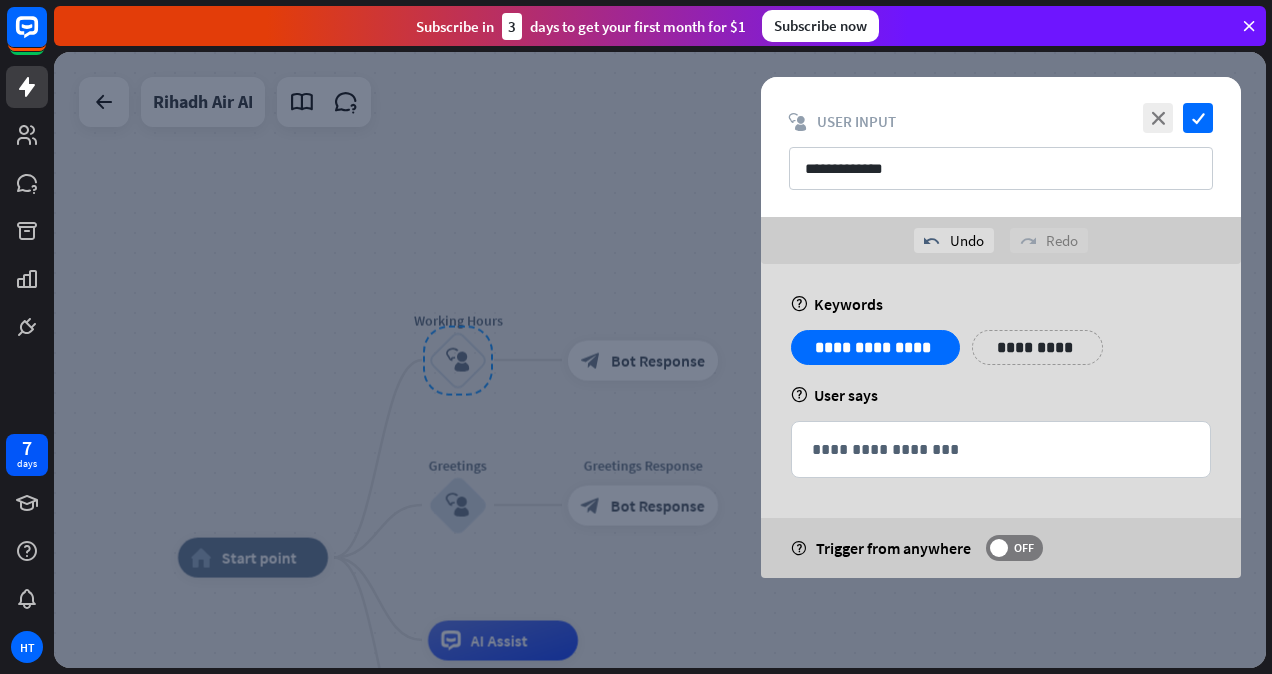 click at bounding box center [956, 333] 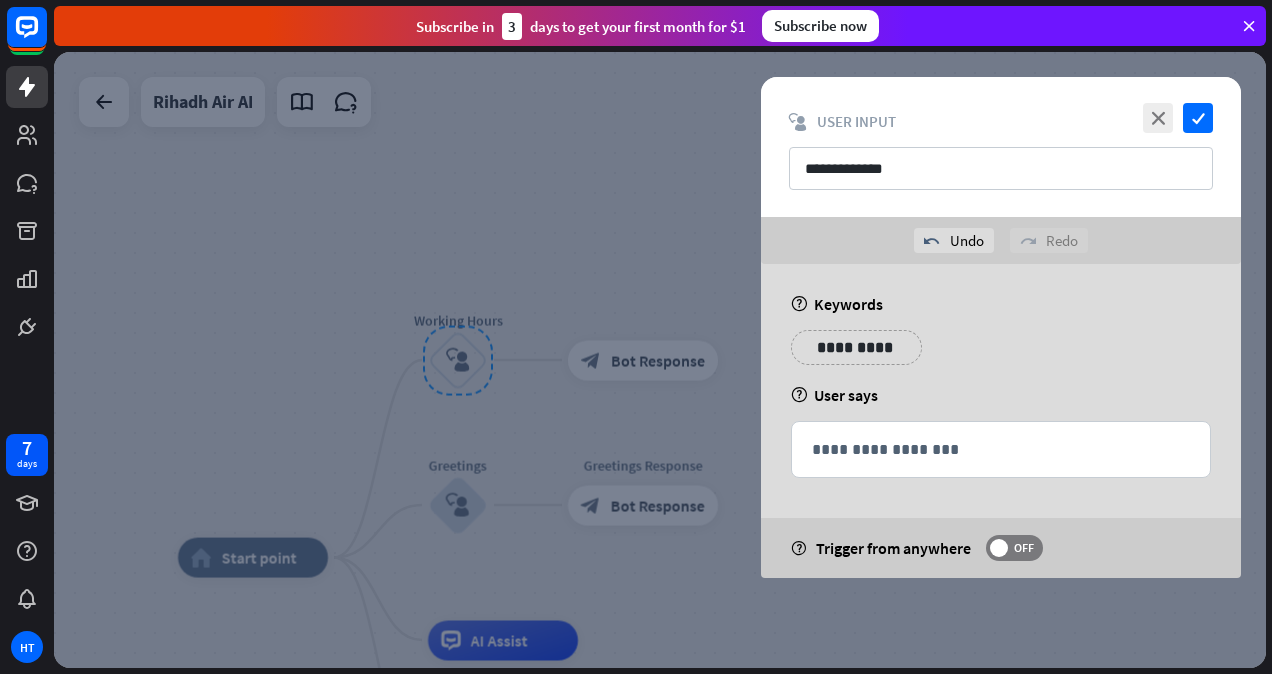 click on "**********" at bounding box center [856, 347] 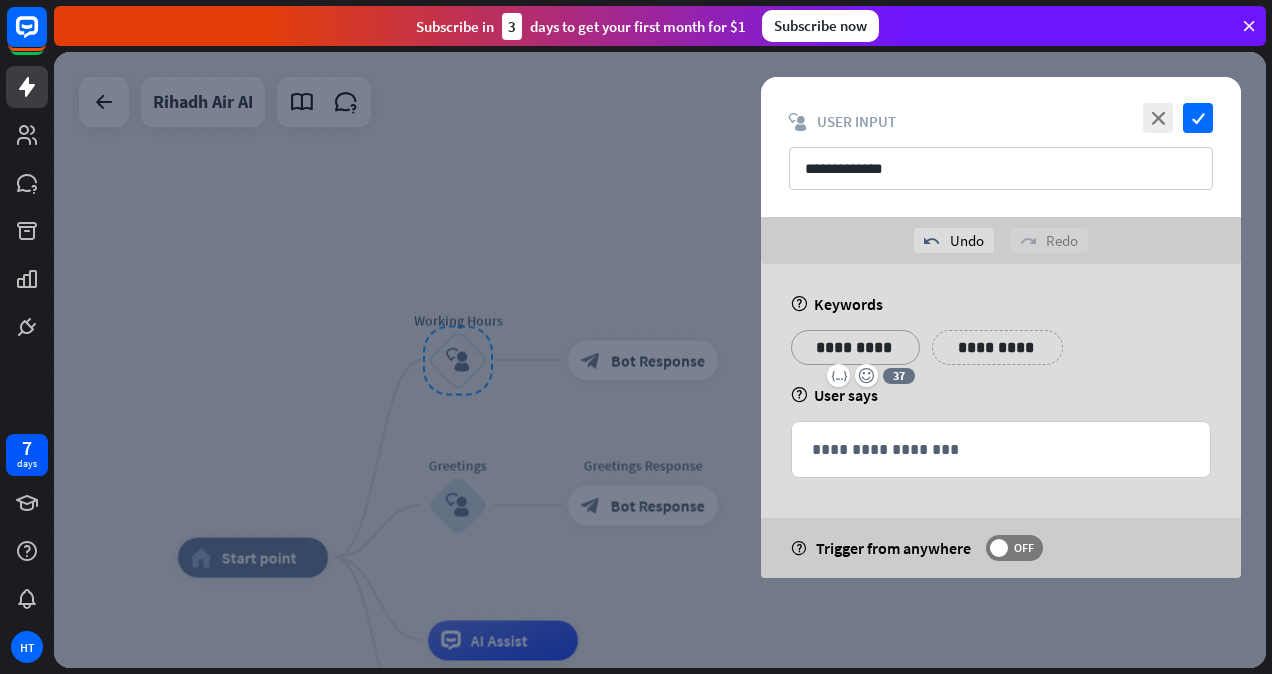 click on "**********" at bounding box center (997, 347) 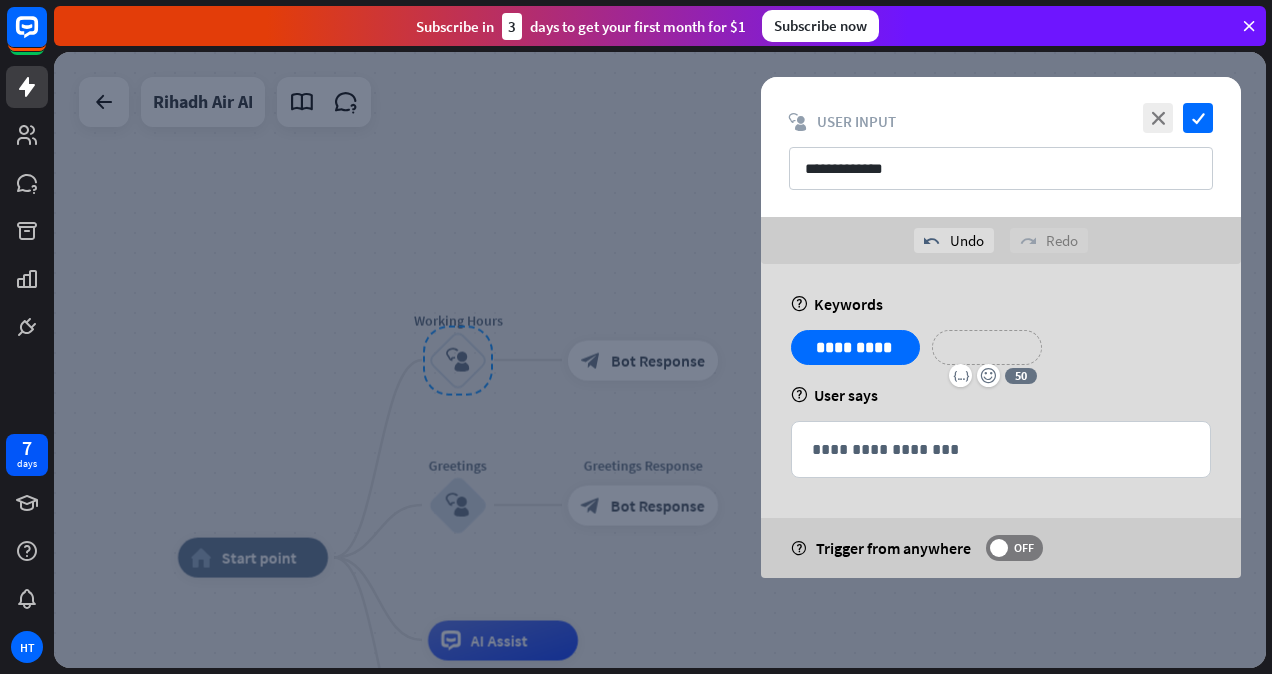 type 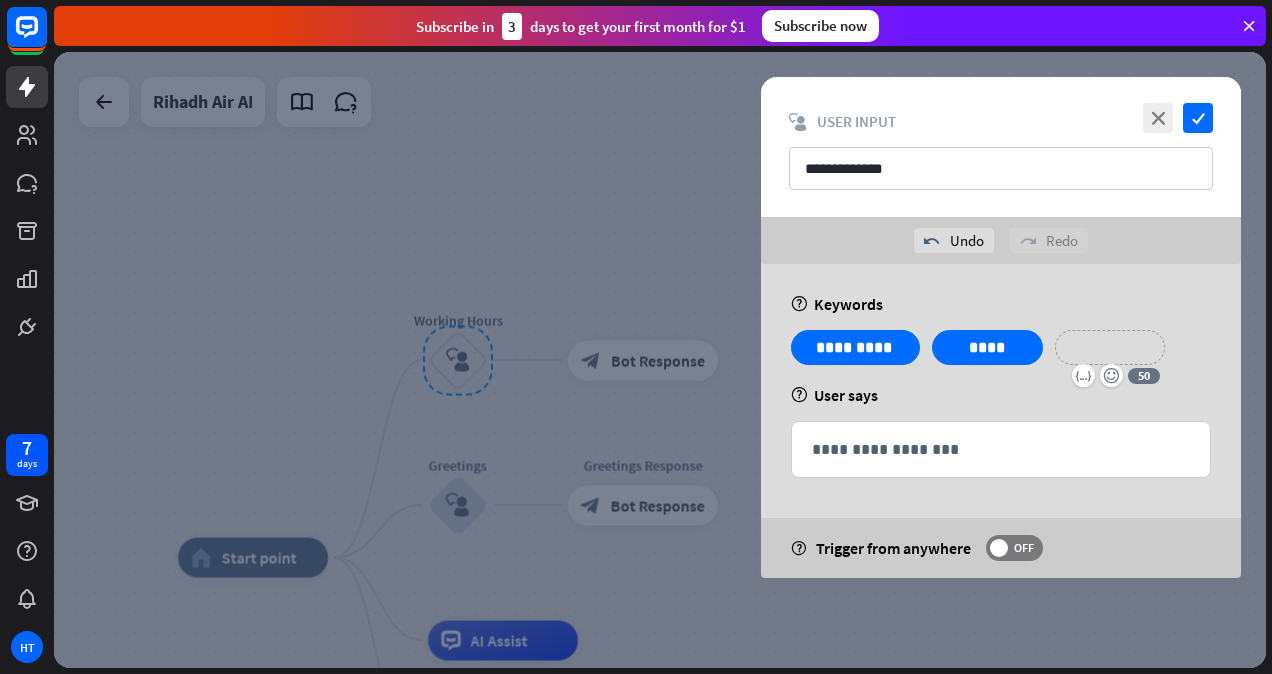 click on "**********" at bounding box center (1110, 347) 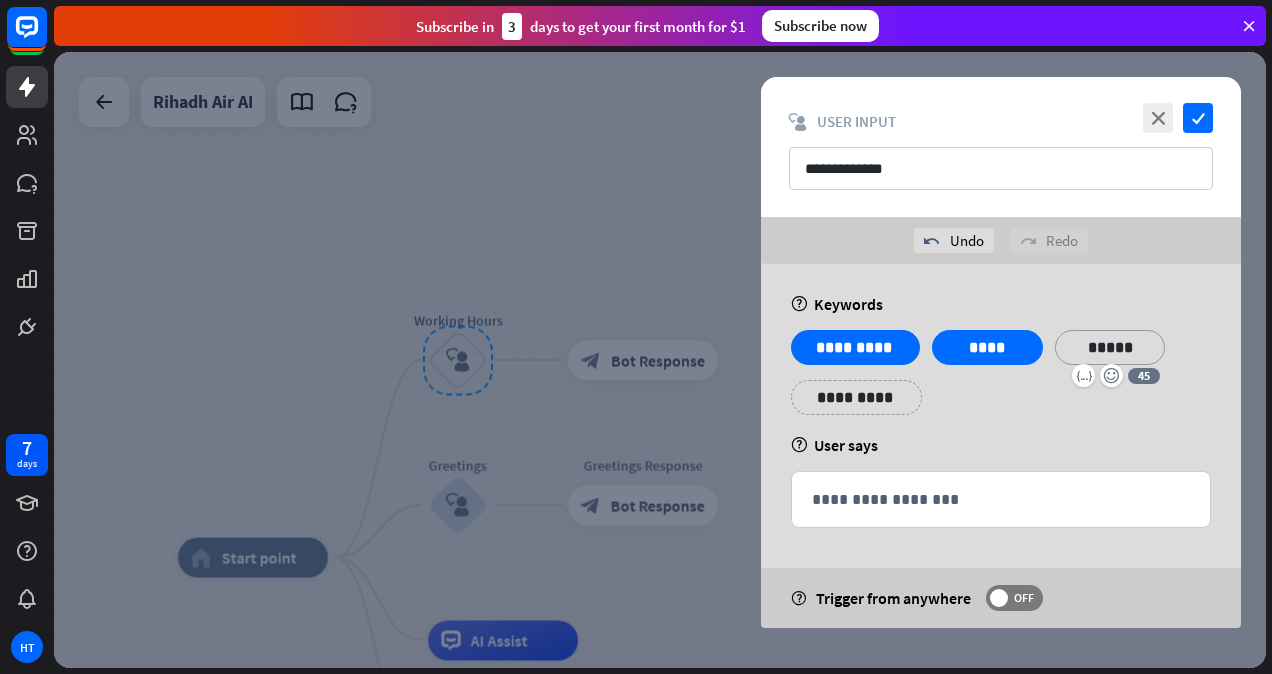click on "**********" at bounding box center (856, 397) 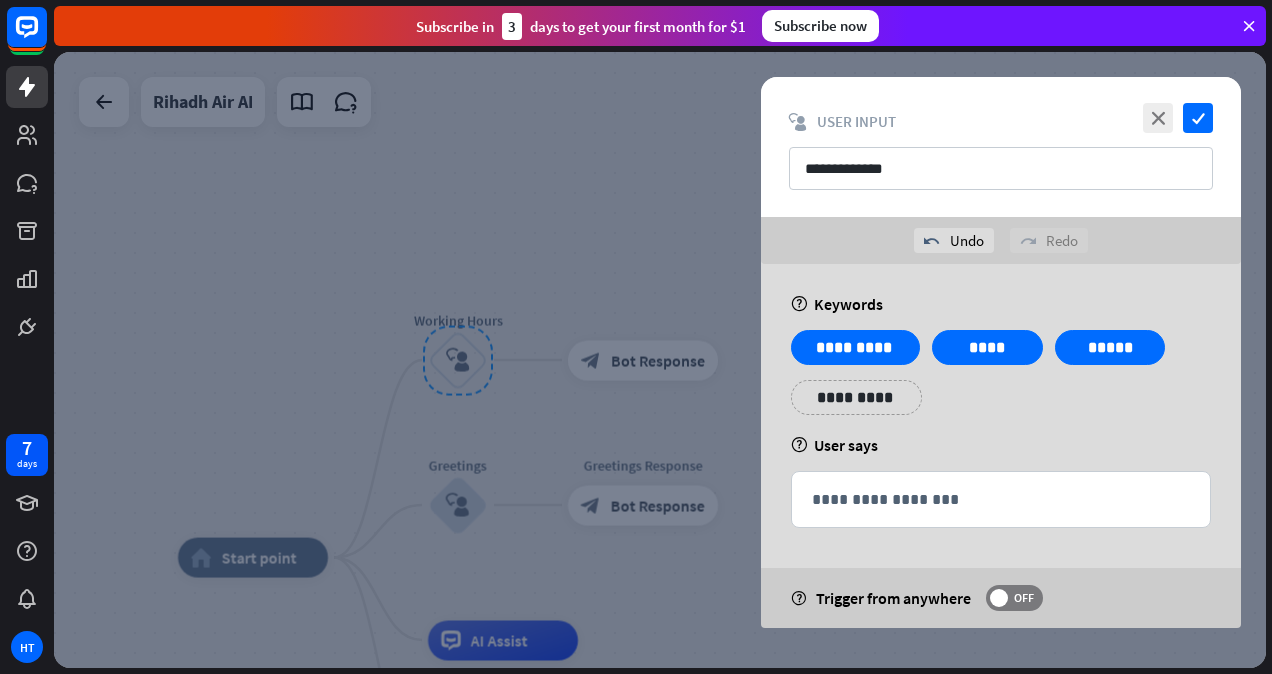 click on "**********" at bounding box center (856, 397) 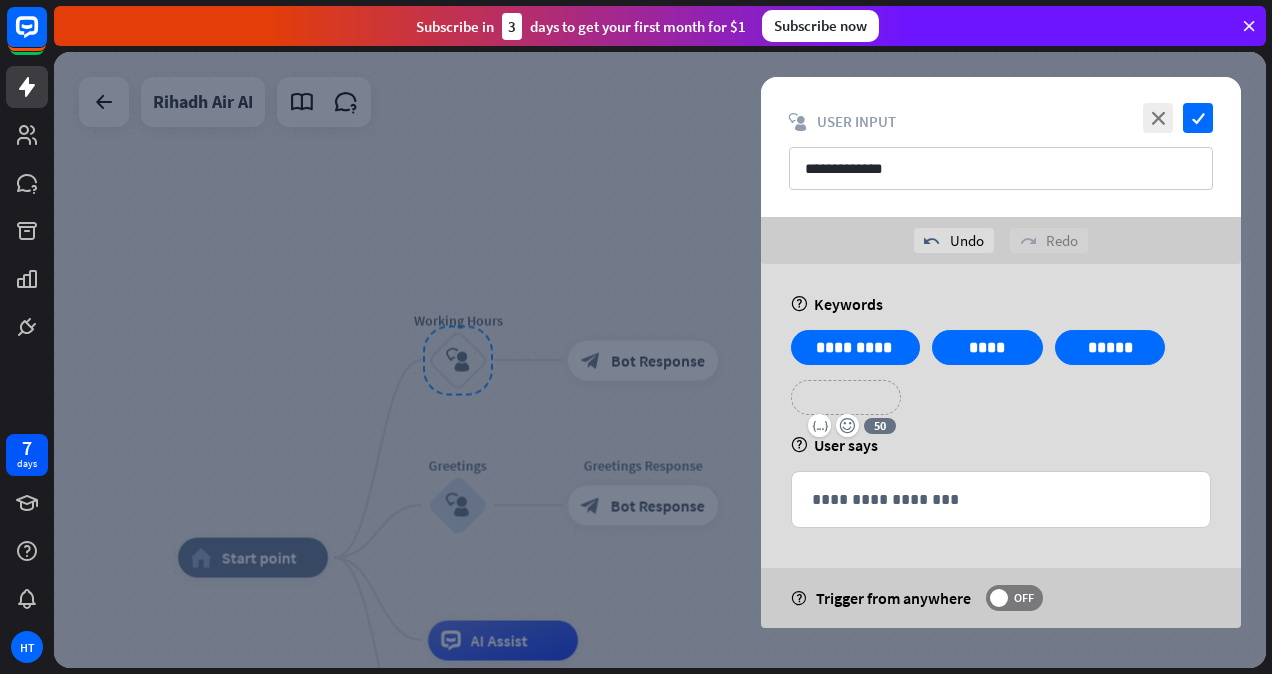 type 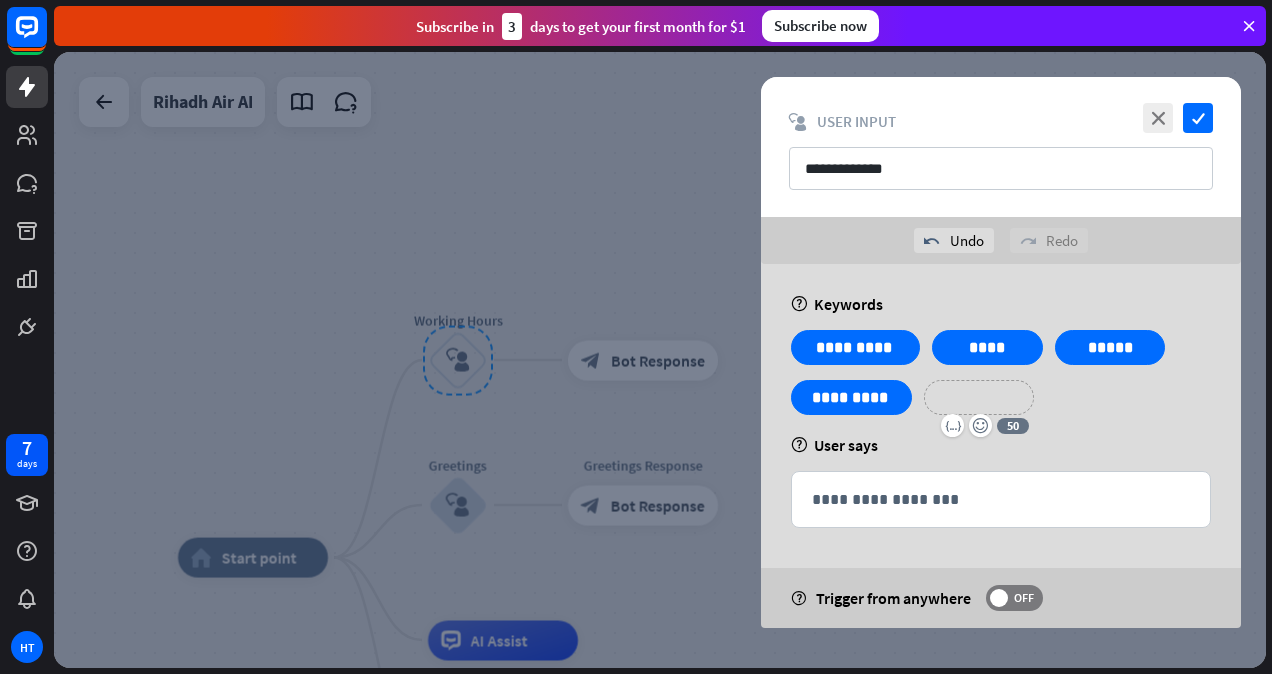 click on "**********" at bounding box center [979, 397] 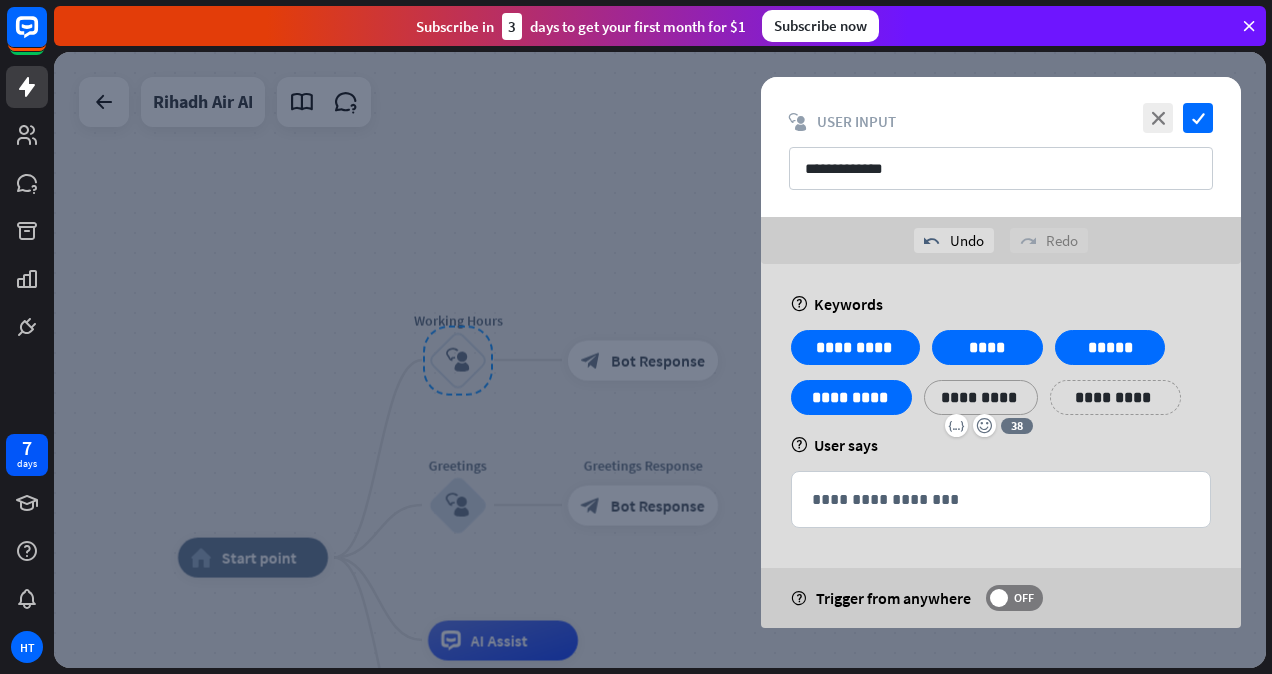 click on "**********" at bounding box center (1115, 397) 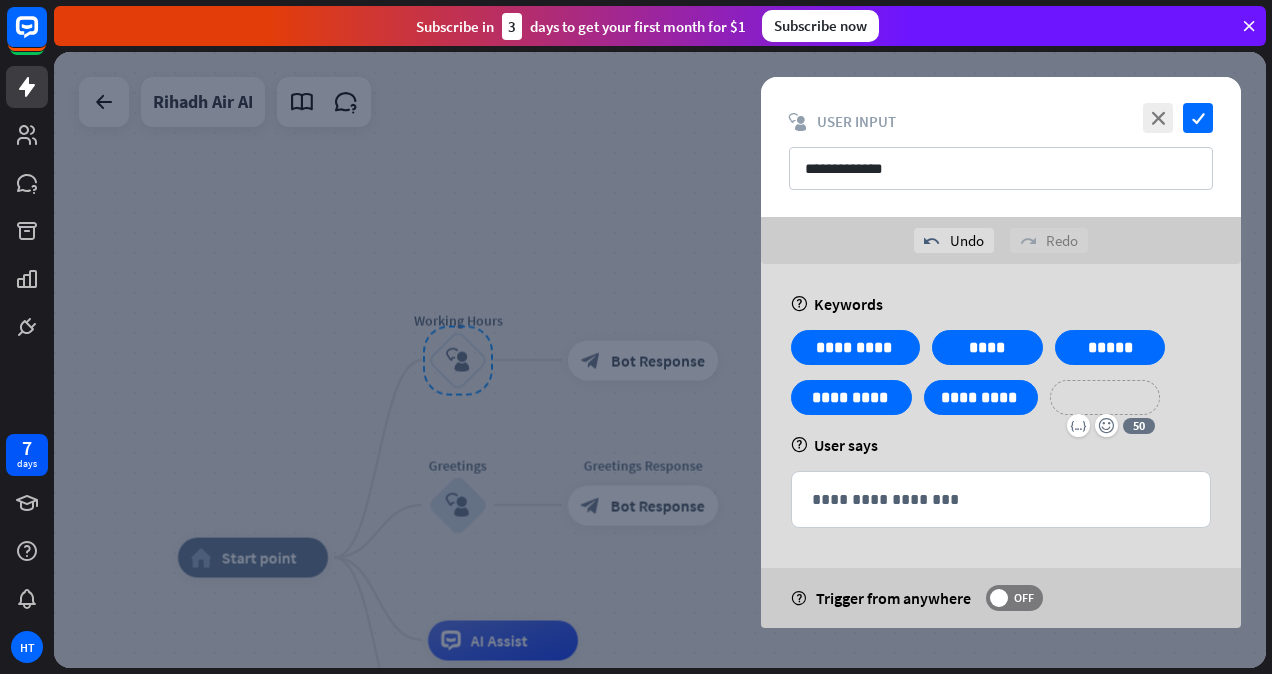 type 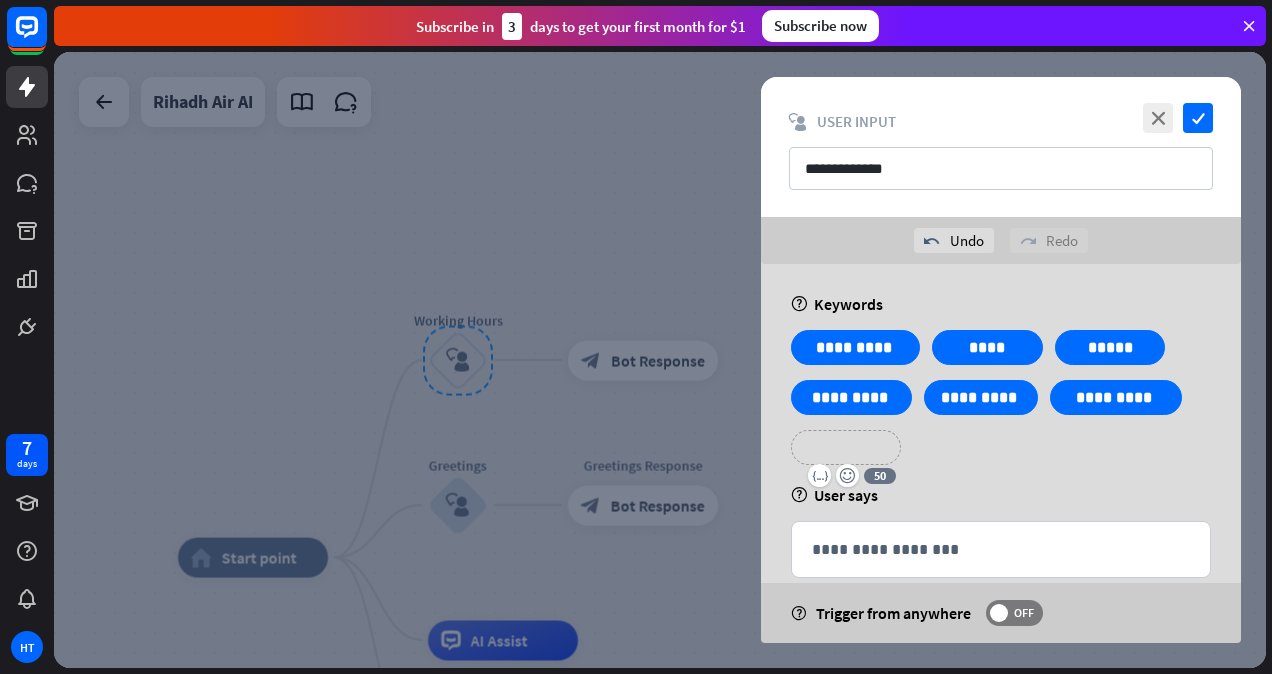 click on "**********" at bounding box center (846, 447) 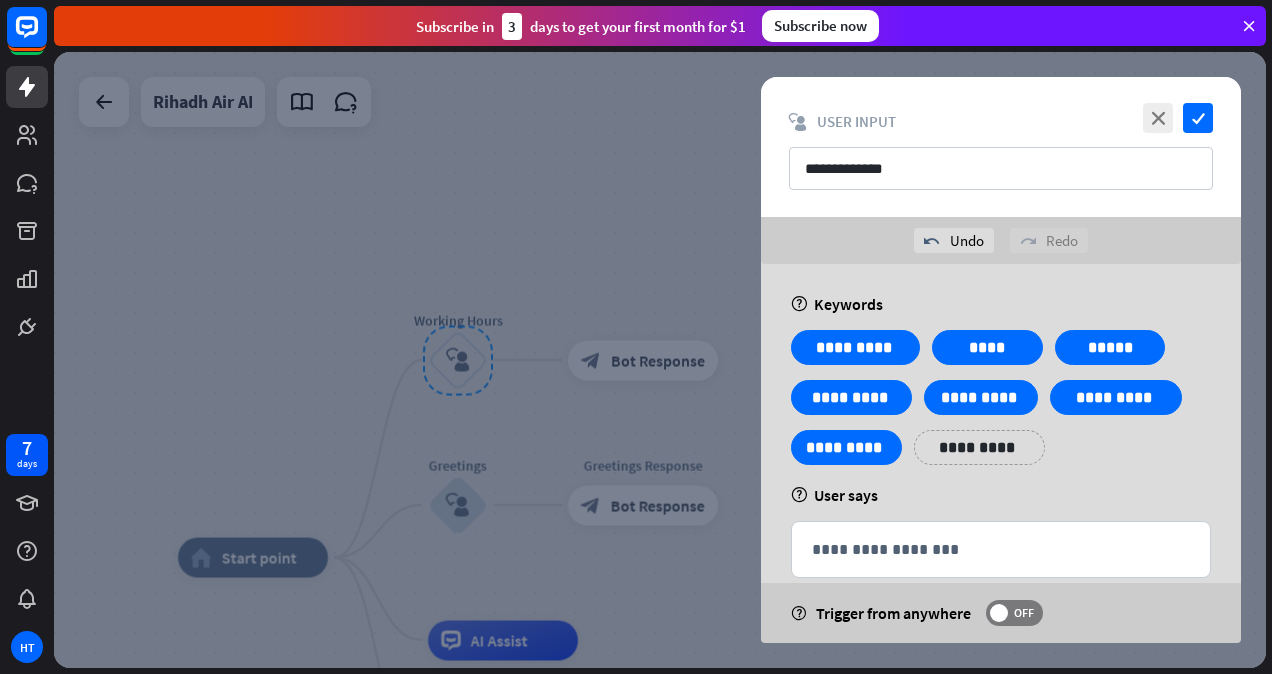 drag, startPoint x: 917, startPoint y: 454, endPoint x: 934, endPoint y: 448, distance: 18.027756 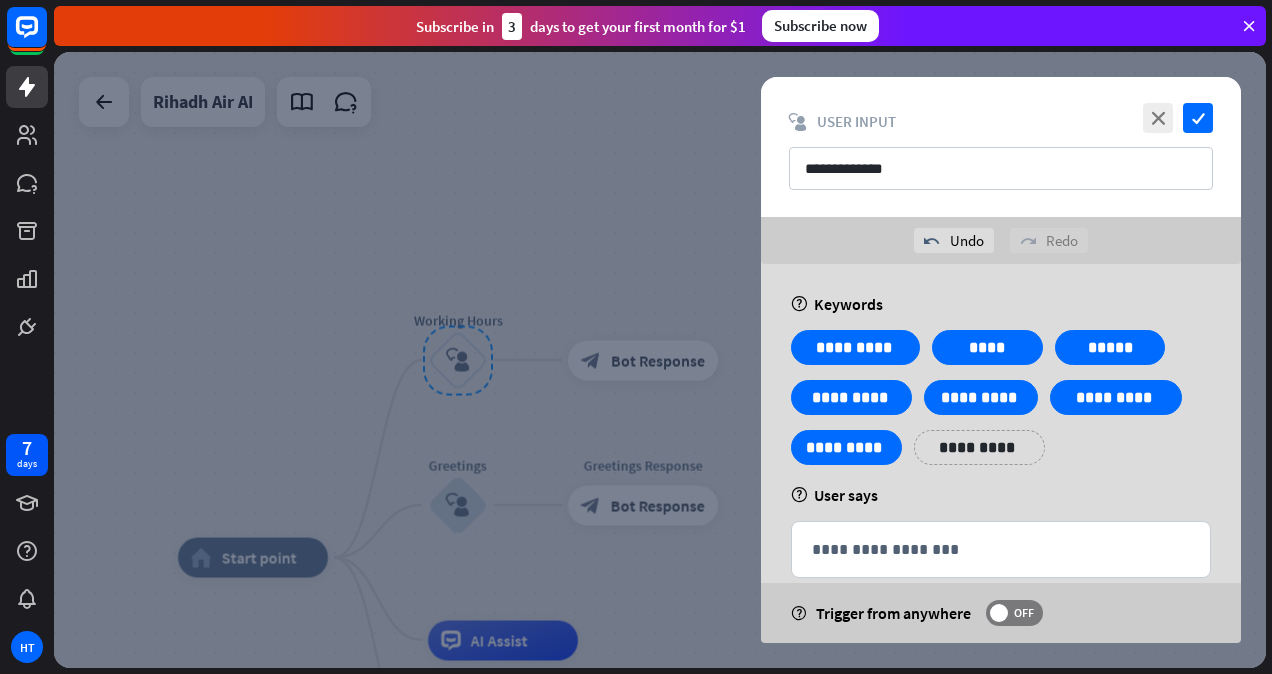 click on "**********" at bounding box center [979, 447] 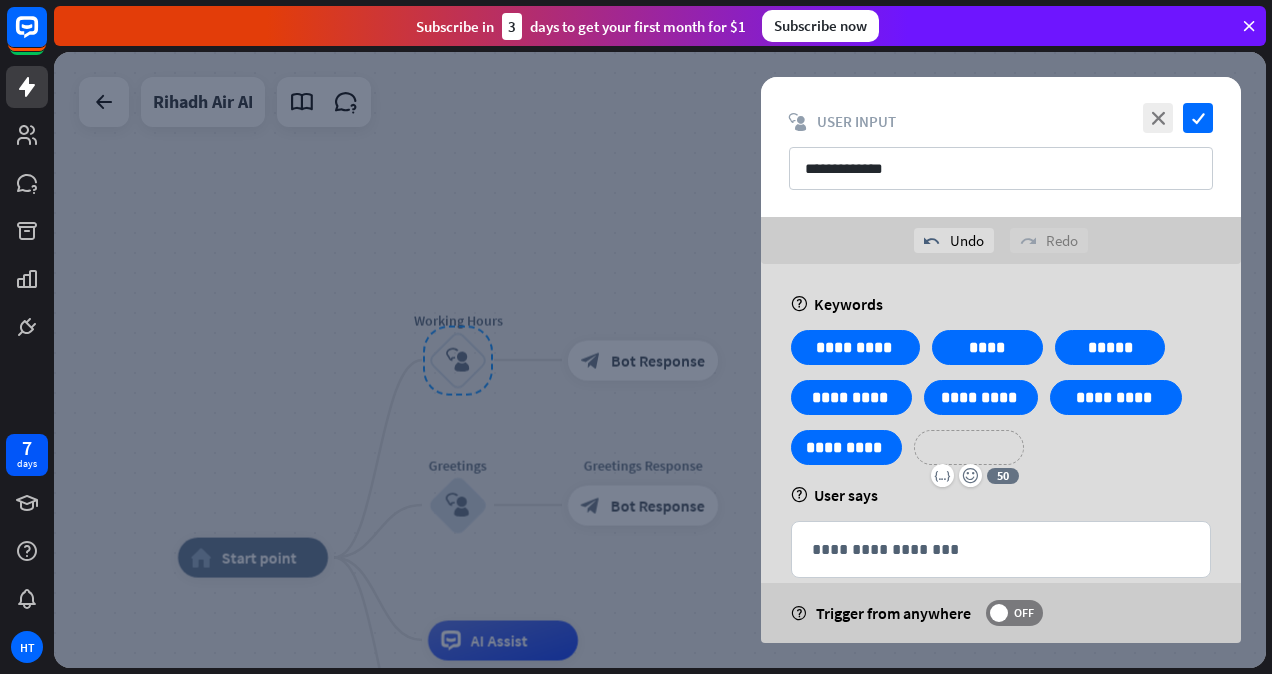 type 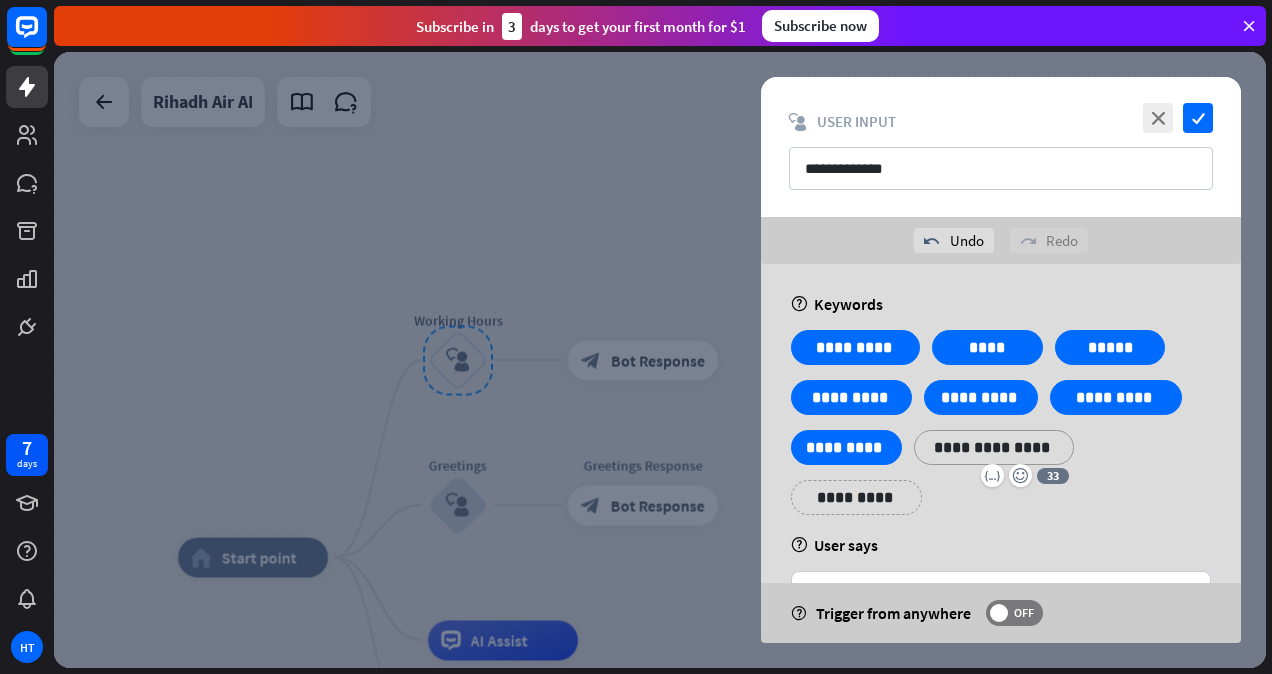 click on "**********" at bounding box center (994, 447) 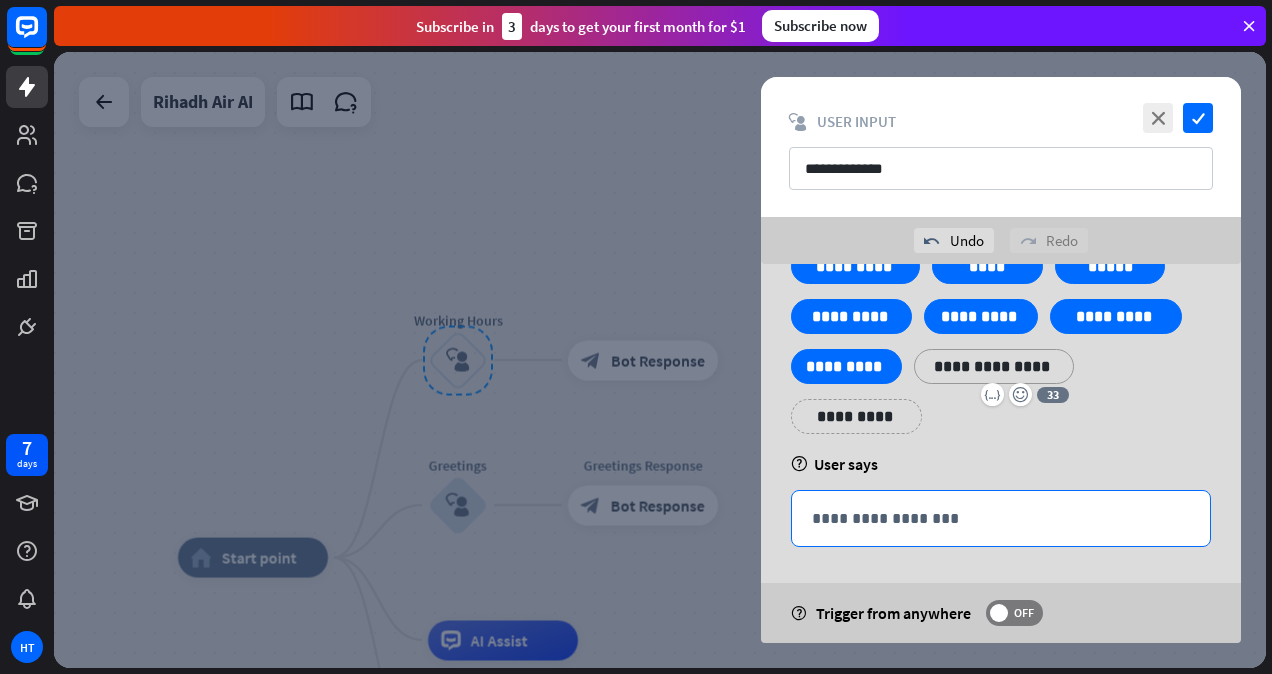 click on "**********" at bounding box center [1001, 518] 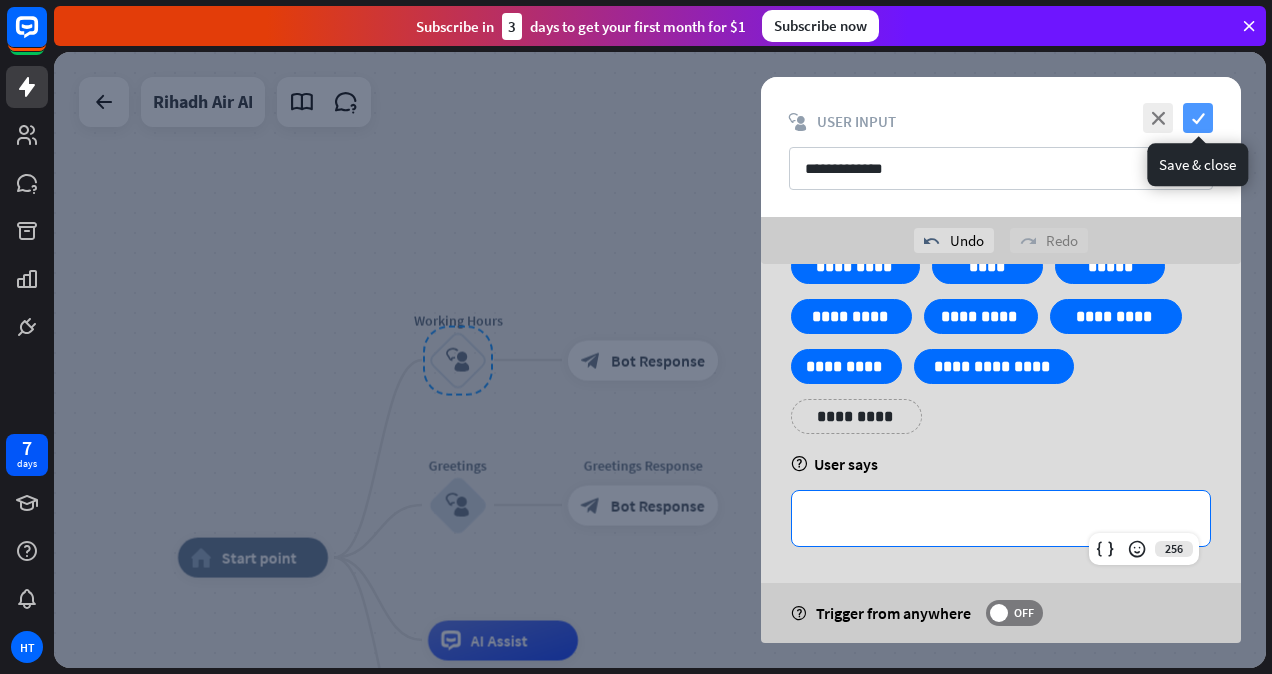 click on "check" at bounding box center [1198, 118] 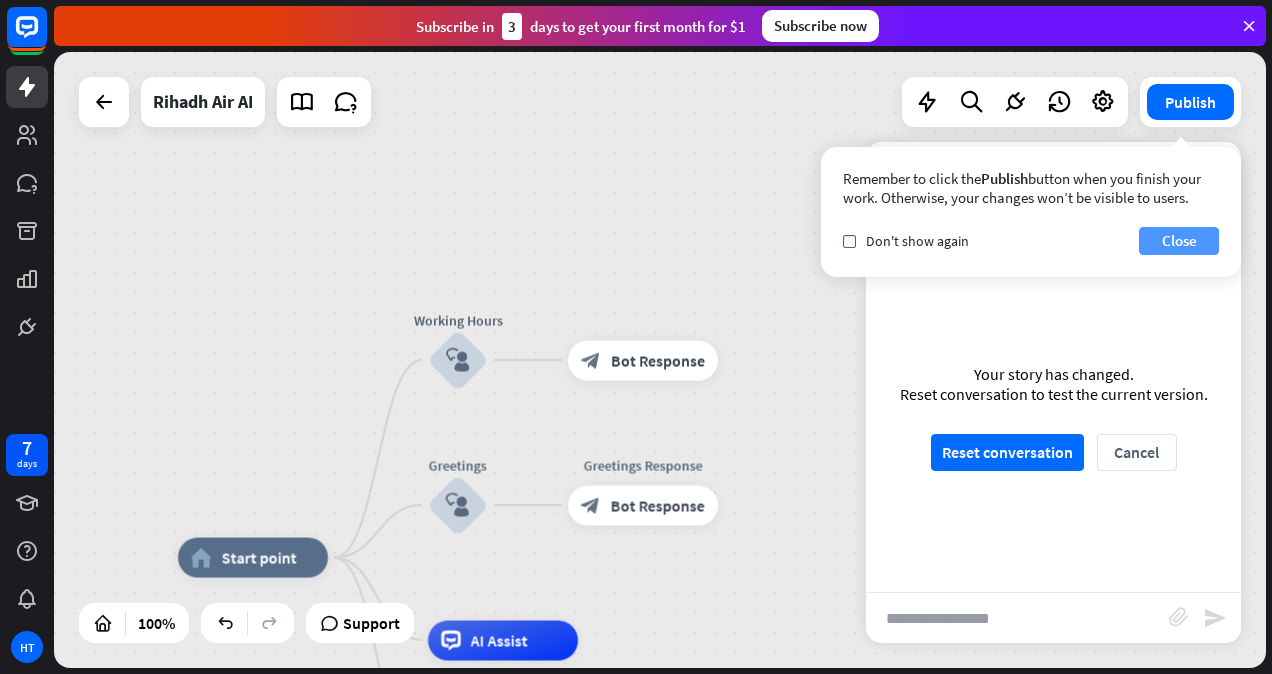 click on "Close" at bounding box center (1179, 241) 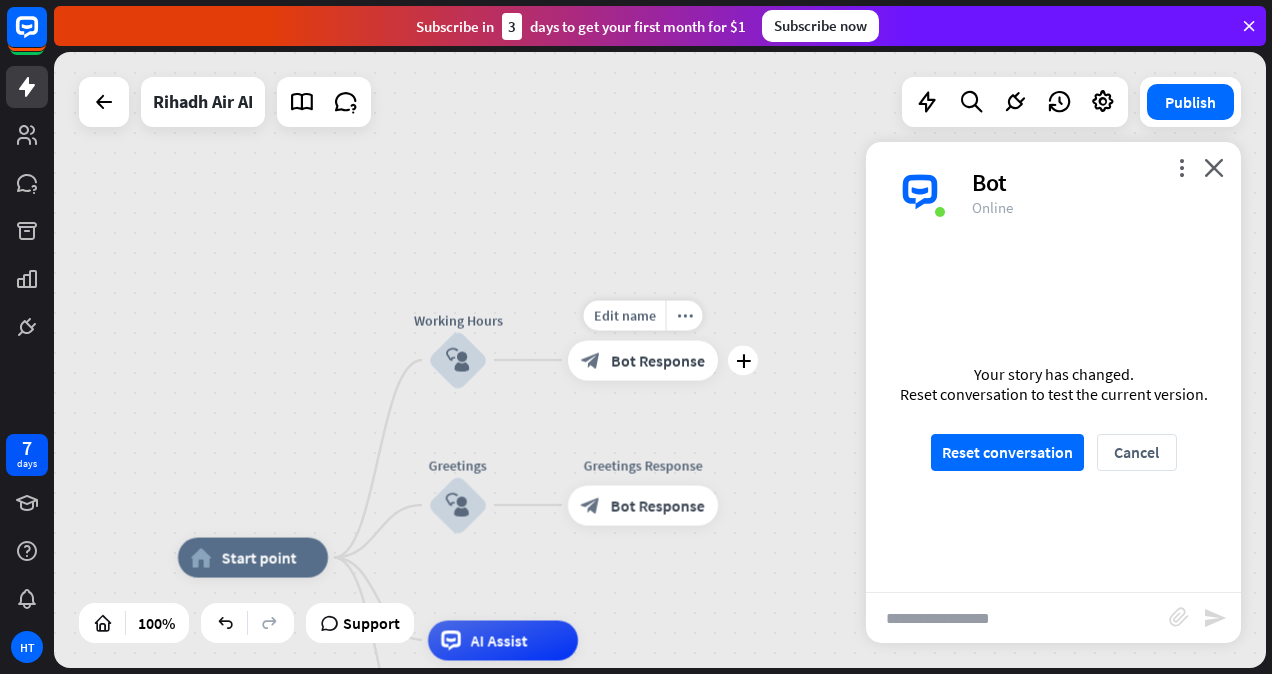 click on "Bot Response" at bounding box center [658, 360] 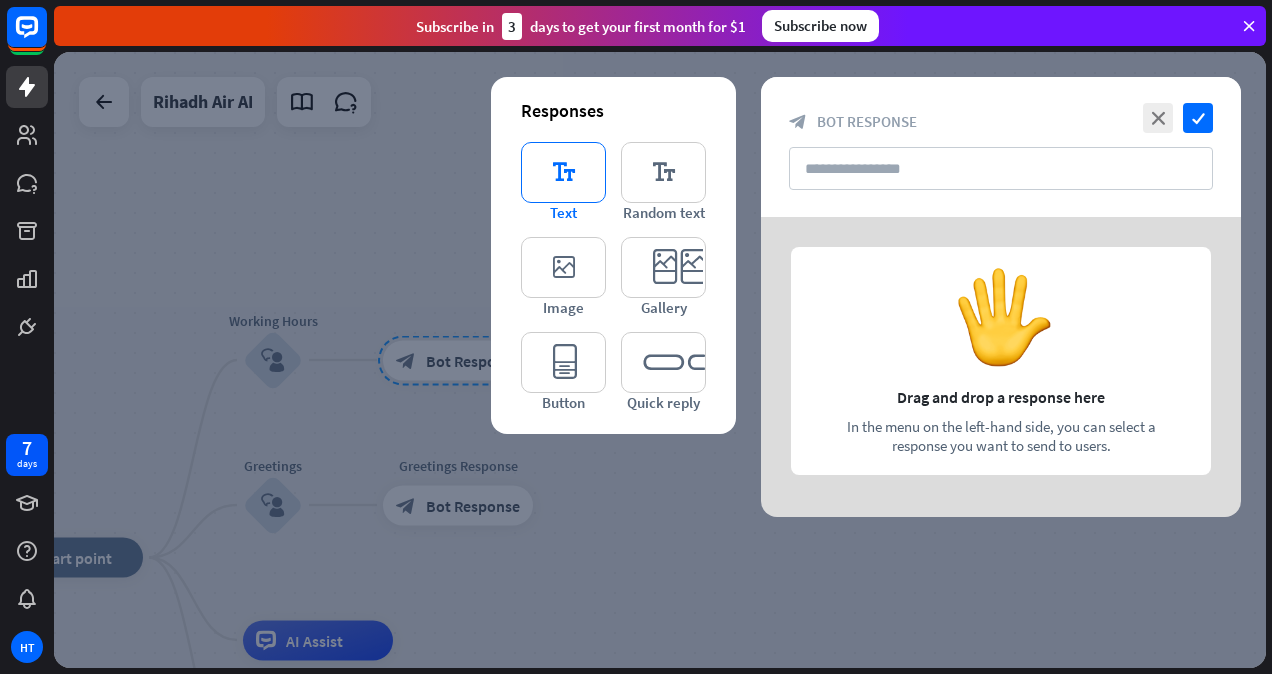 click on "editor_text" at bounding box center (563, 172) 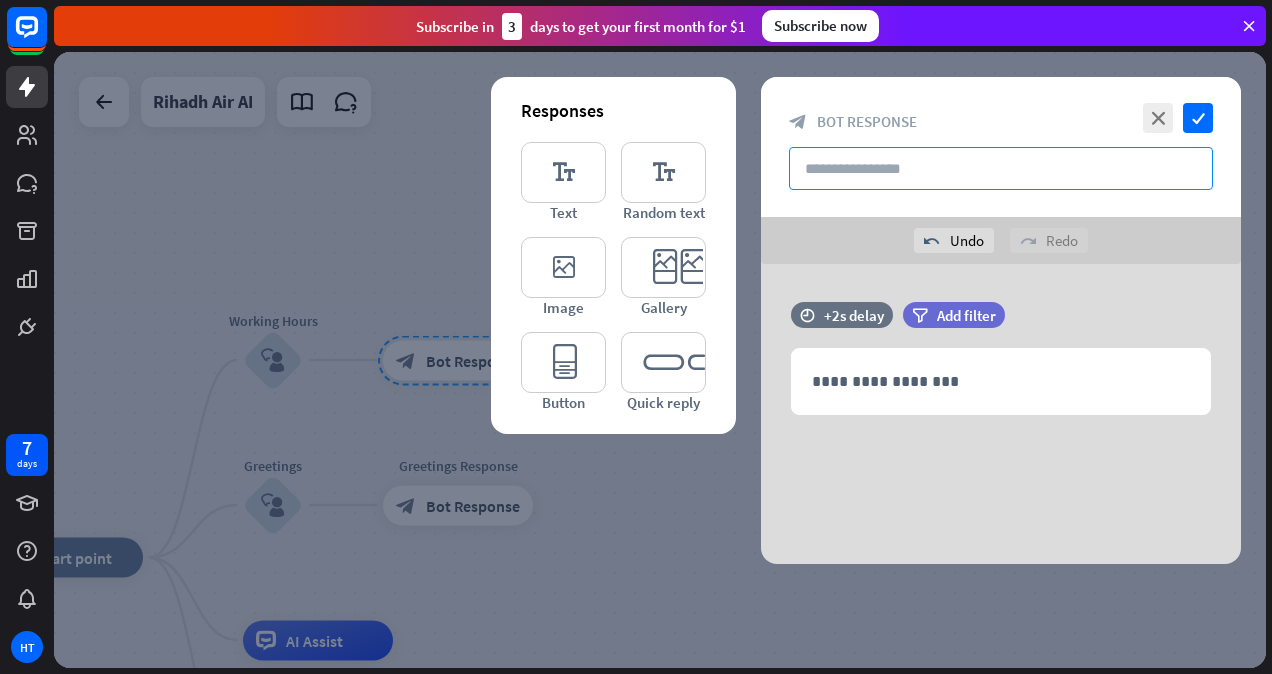 click at bounding box center [1001, 168] 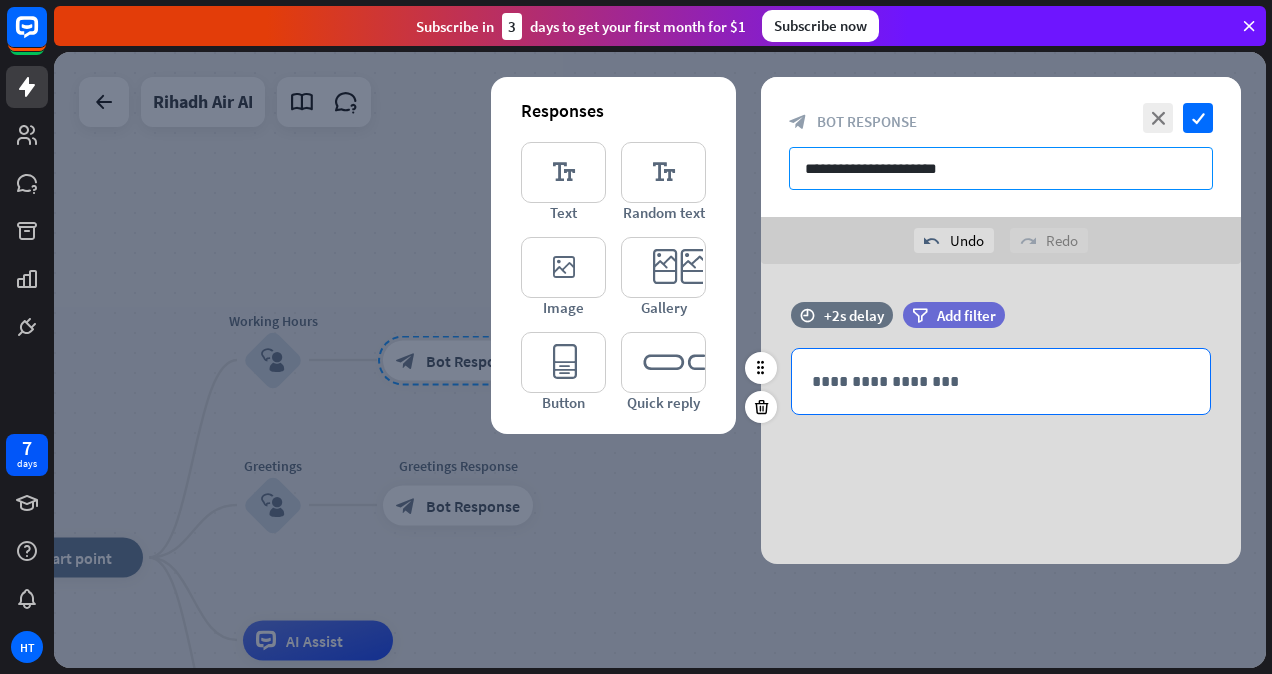type on "**********" 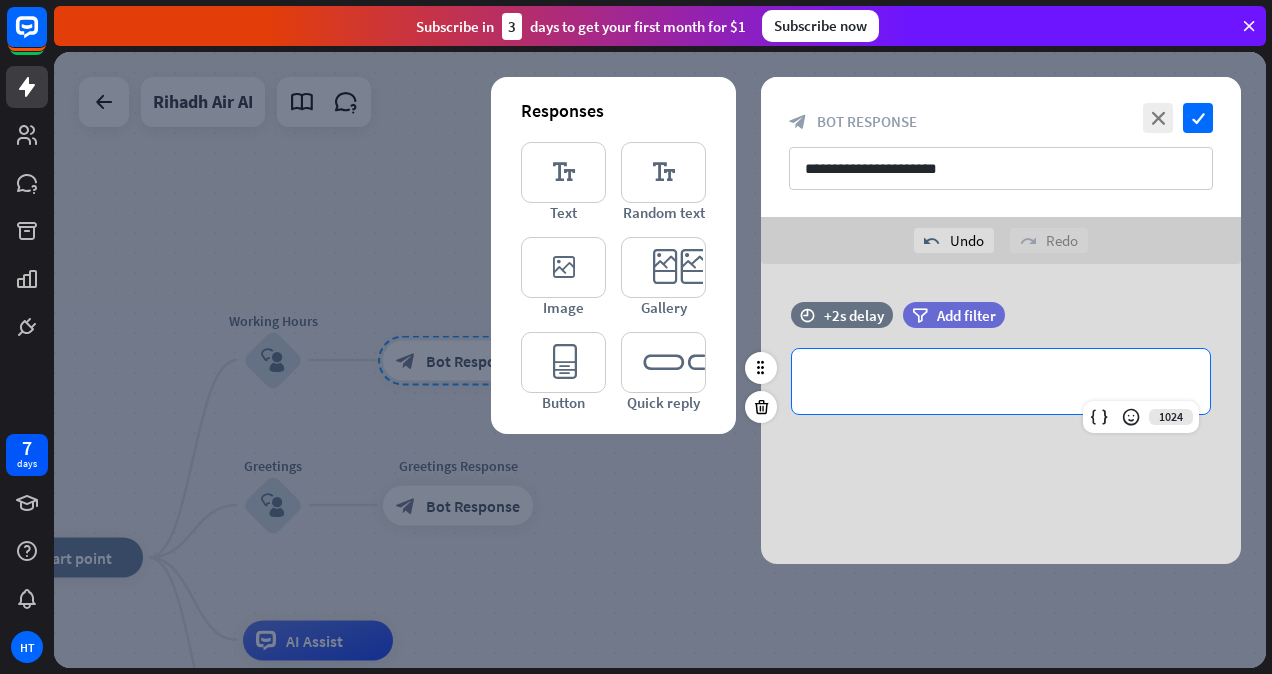 click on "**********" at bounding box center (1001, 381) 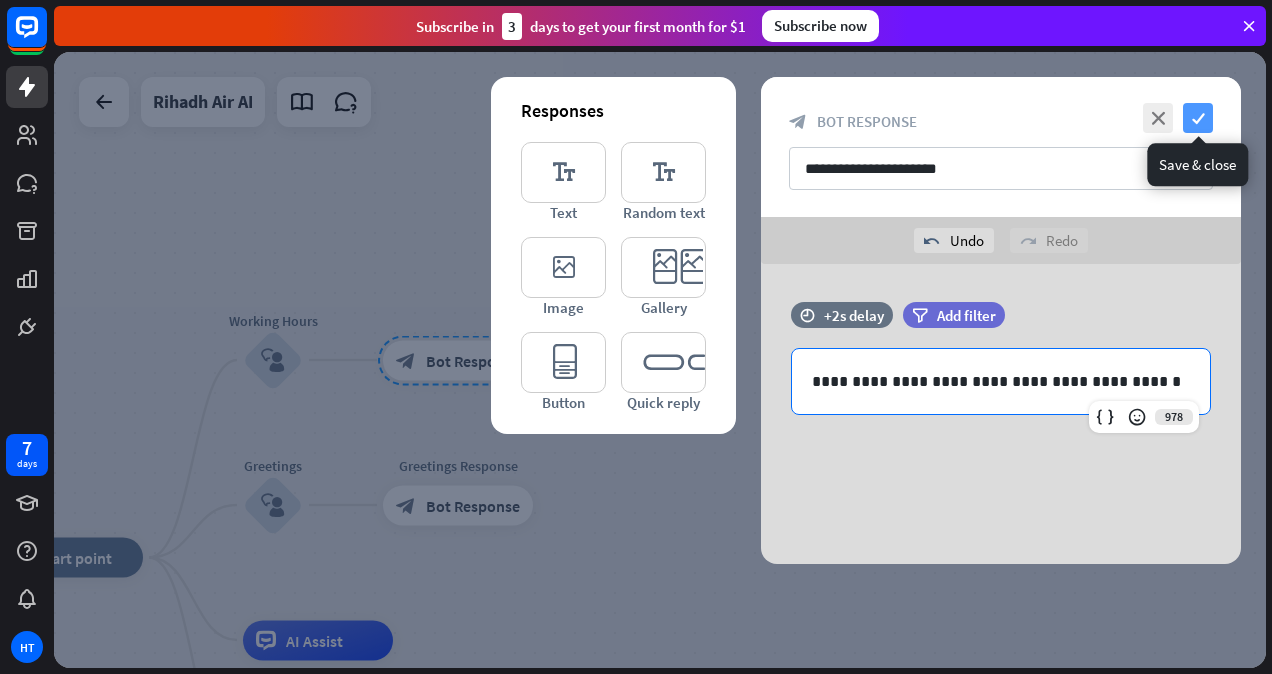 click on "check" at bounding box center [1198, 118] 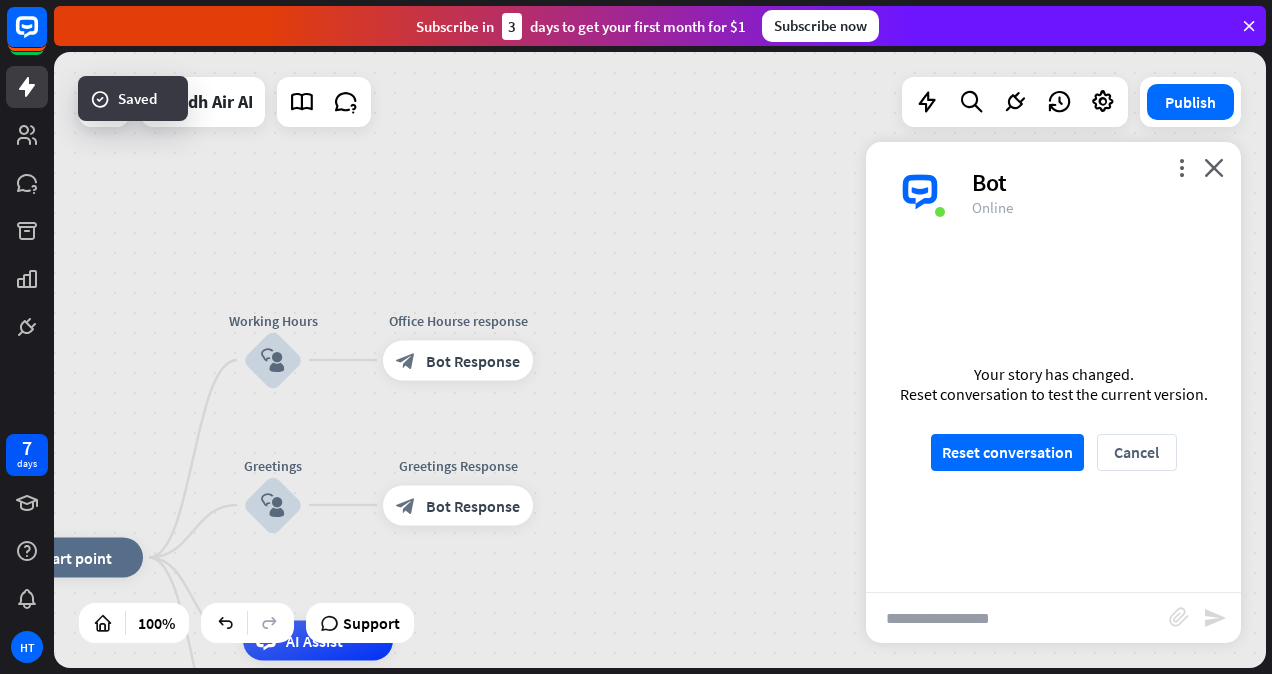 click at bounding box center (1017, 618) 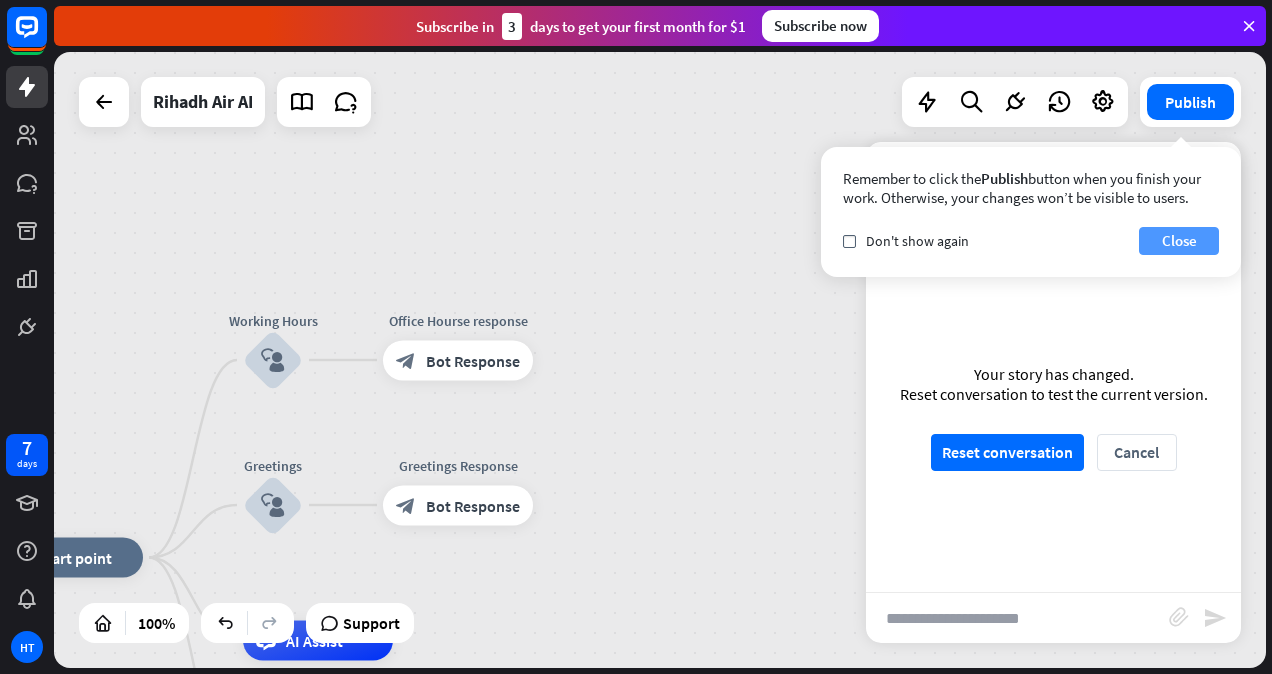 click on "Close" at bounding box center [1179, 241] 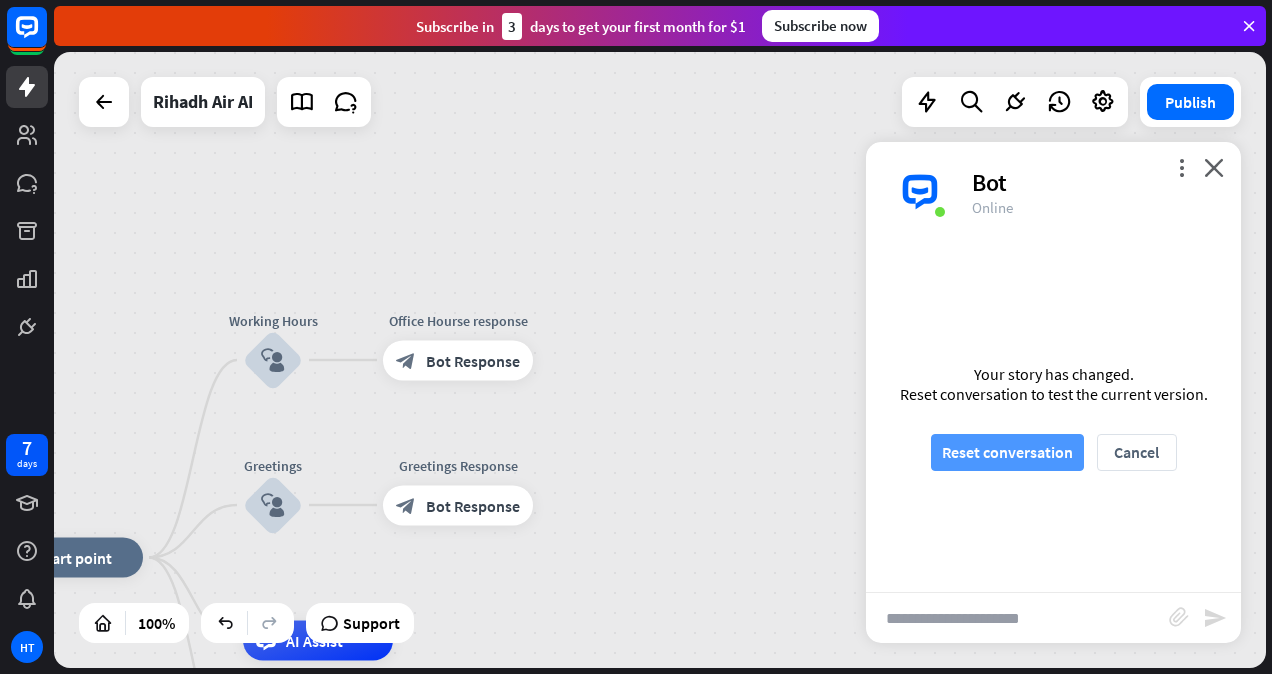 click on "Reset conversation" at bounding box center [1007, 452] 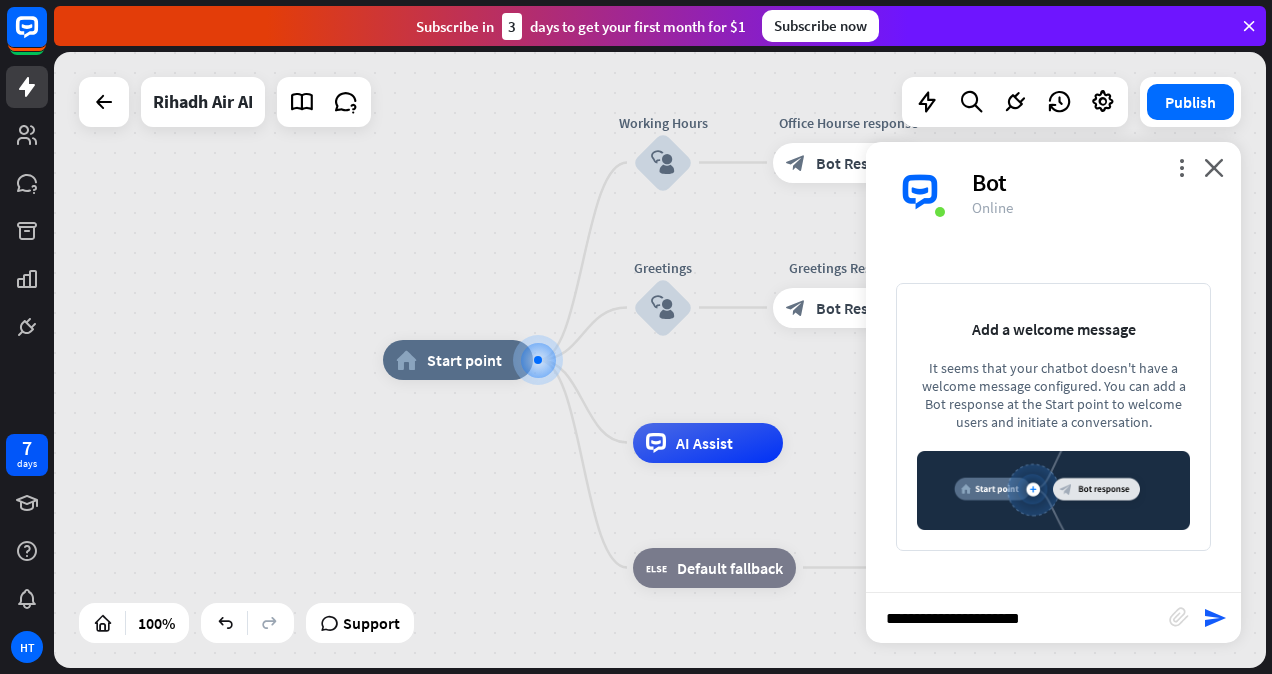 click on "**********" at bounding box center (1017, 618) 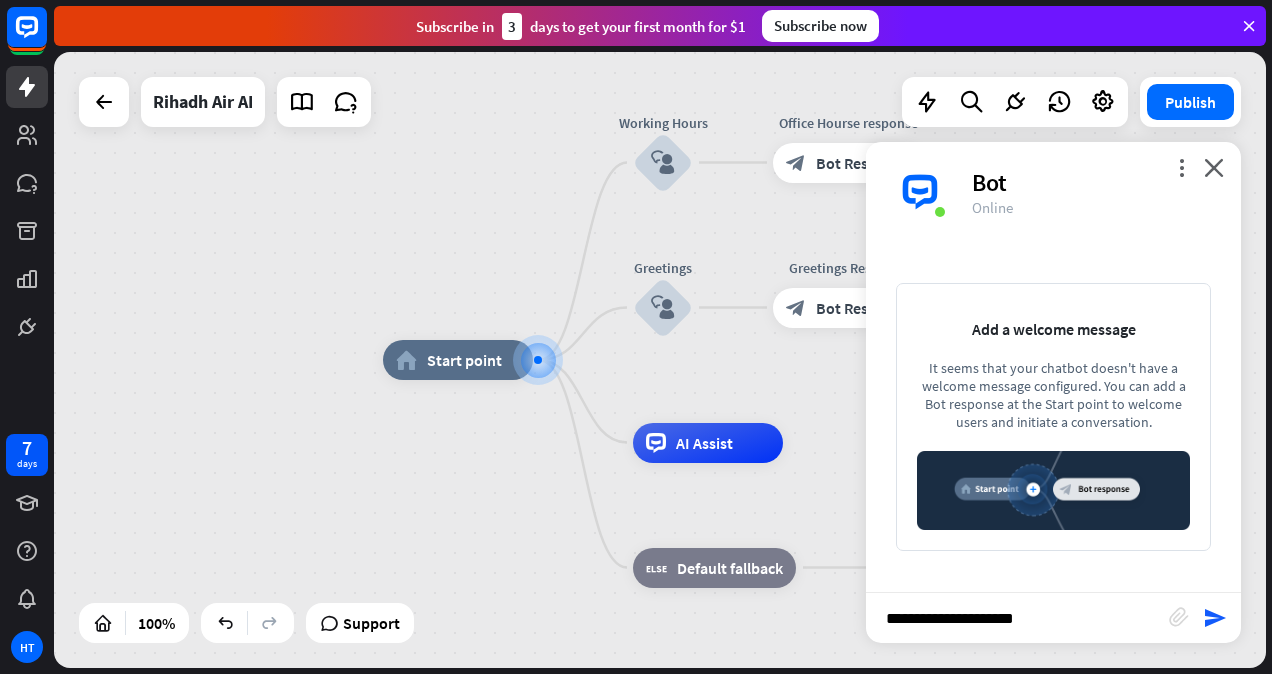 type on "**********" 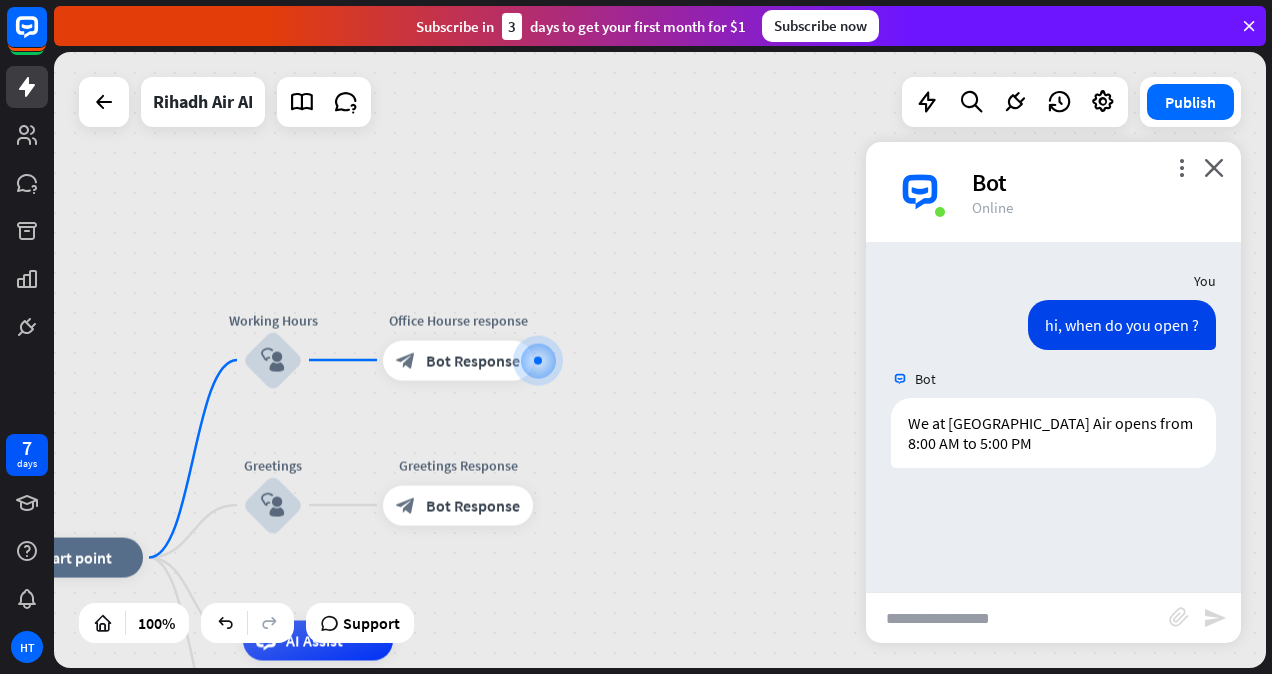 click at bounding box center (1017, 618) 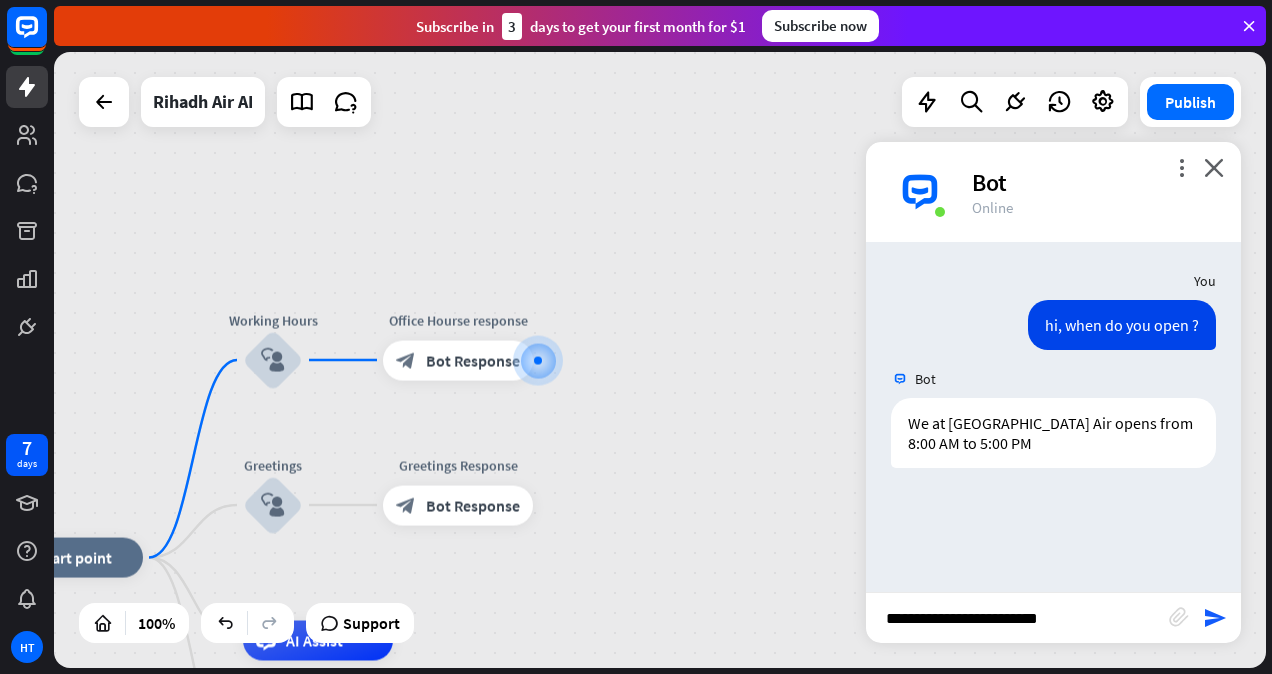 type on "**********" 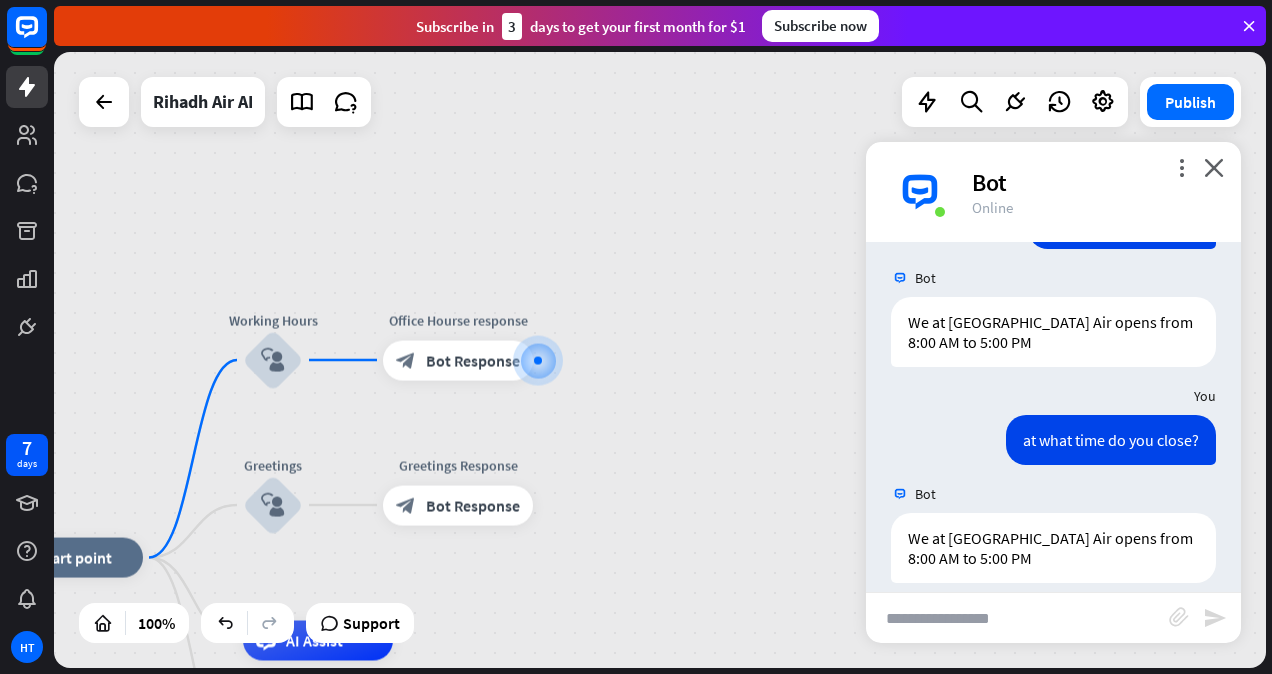 scroll, scrollTop: 121, scrollLeft: 0, axis: vertical 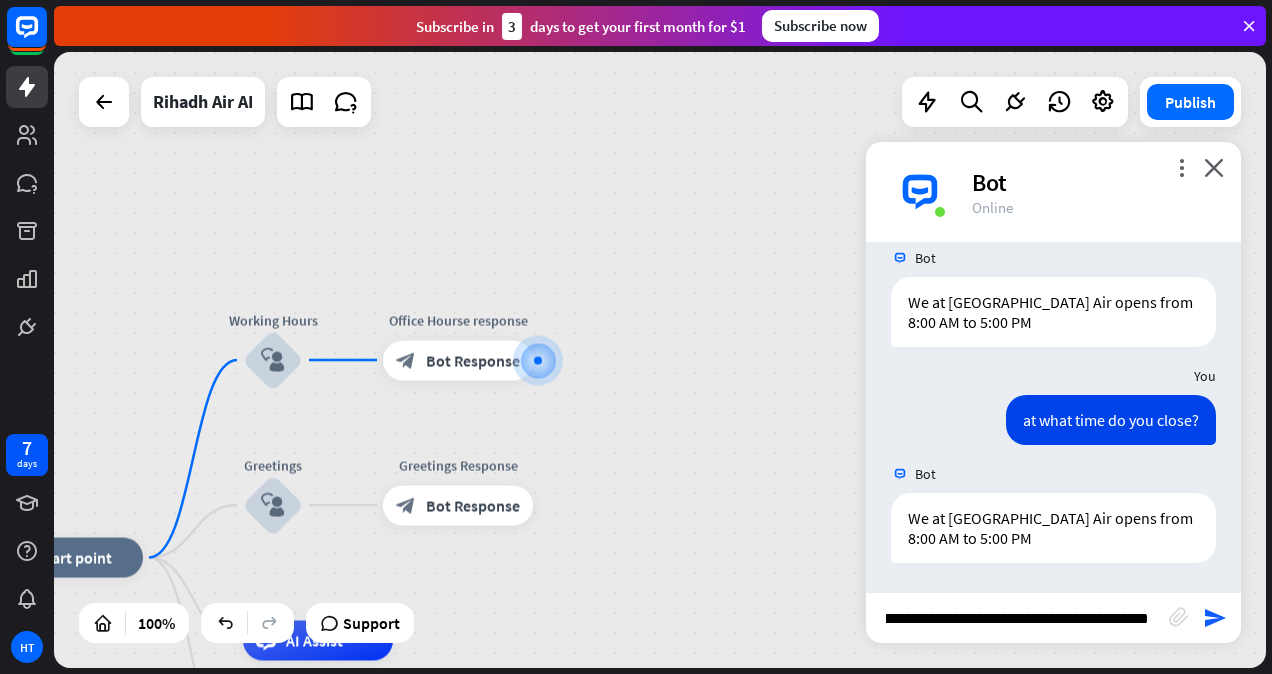 type on "**********" 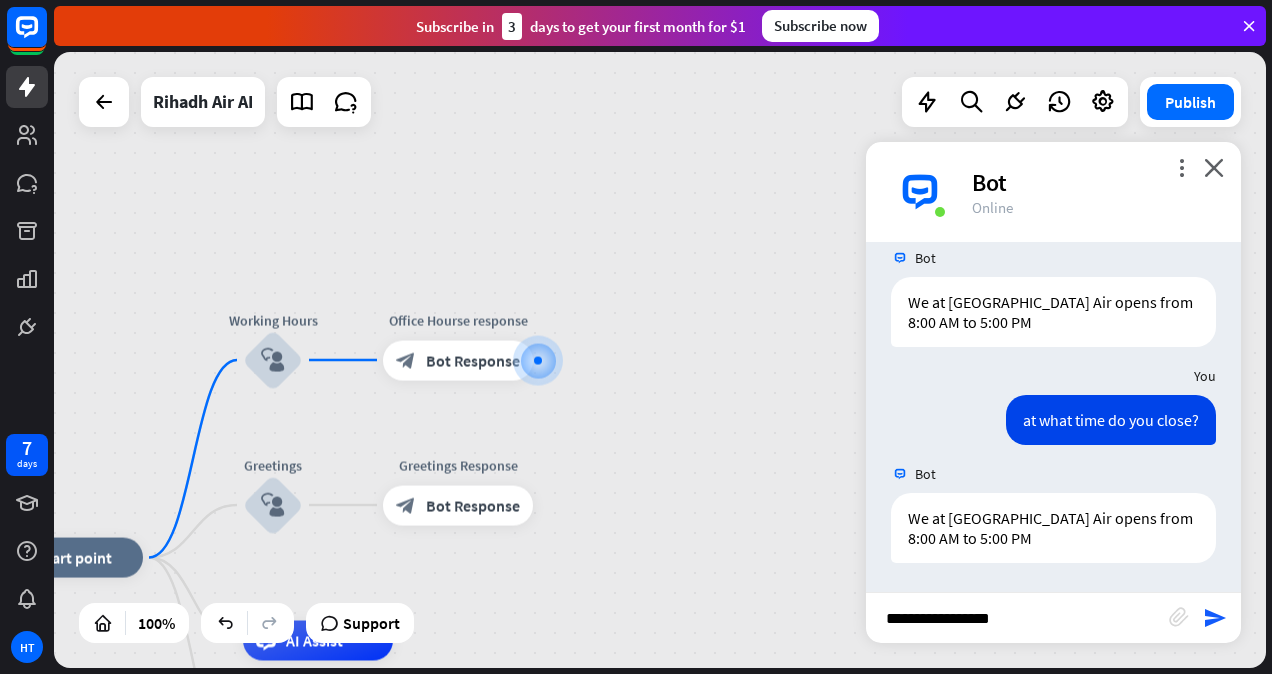 scroll, scrollTop: 0, scrollLeft: 0, axis: both 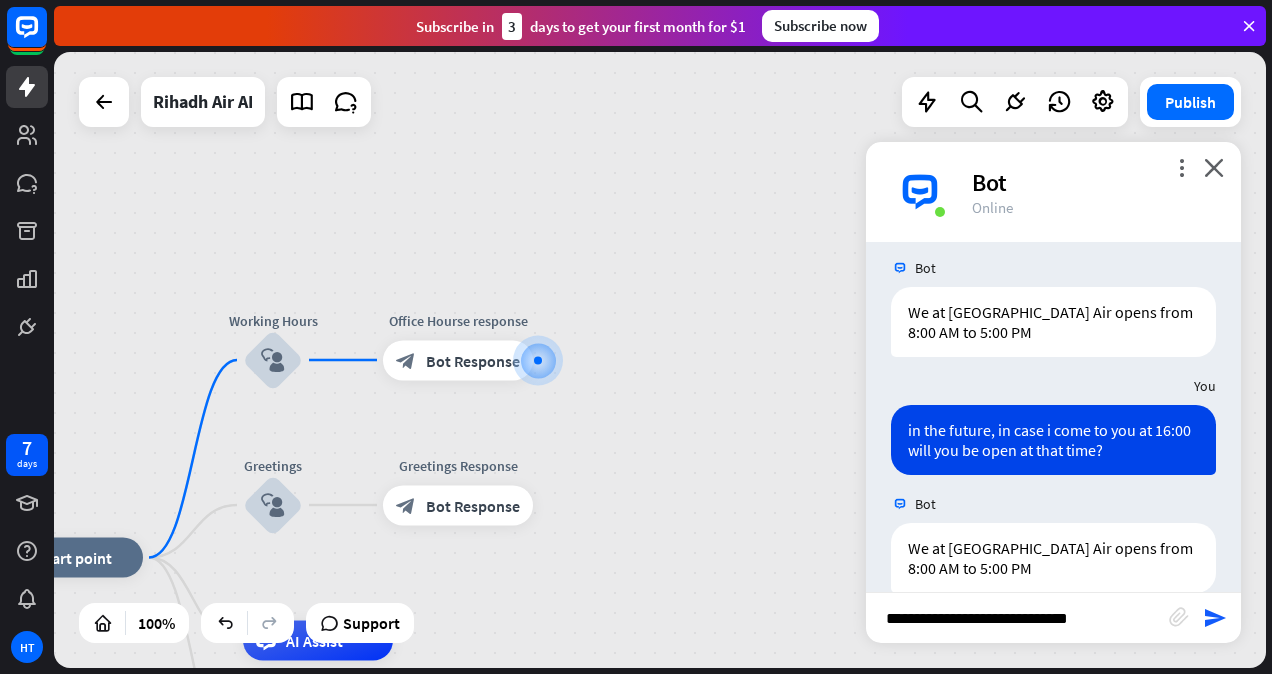 type on "**********" 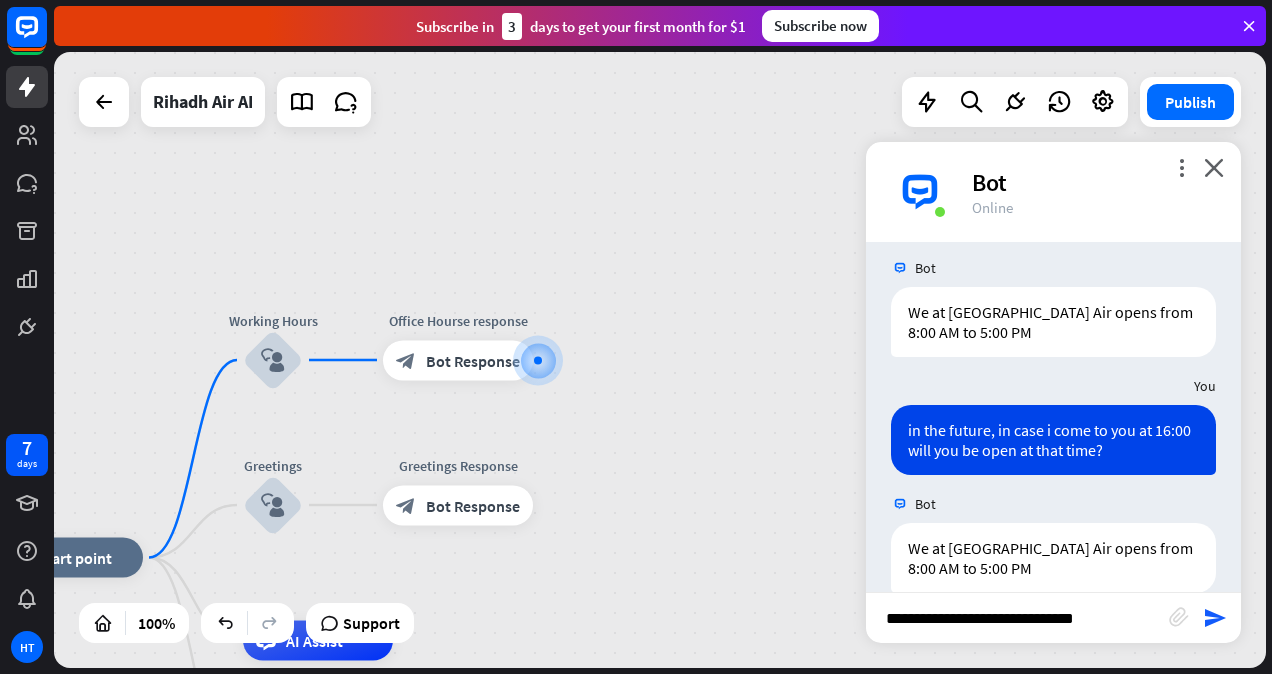 type 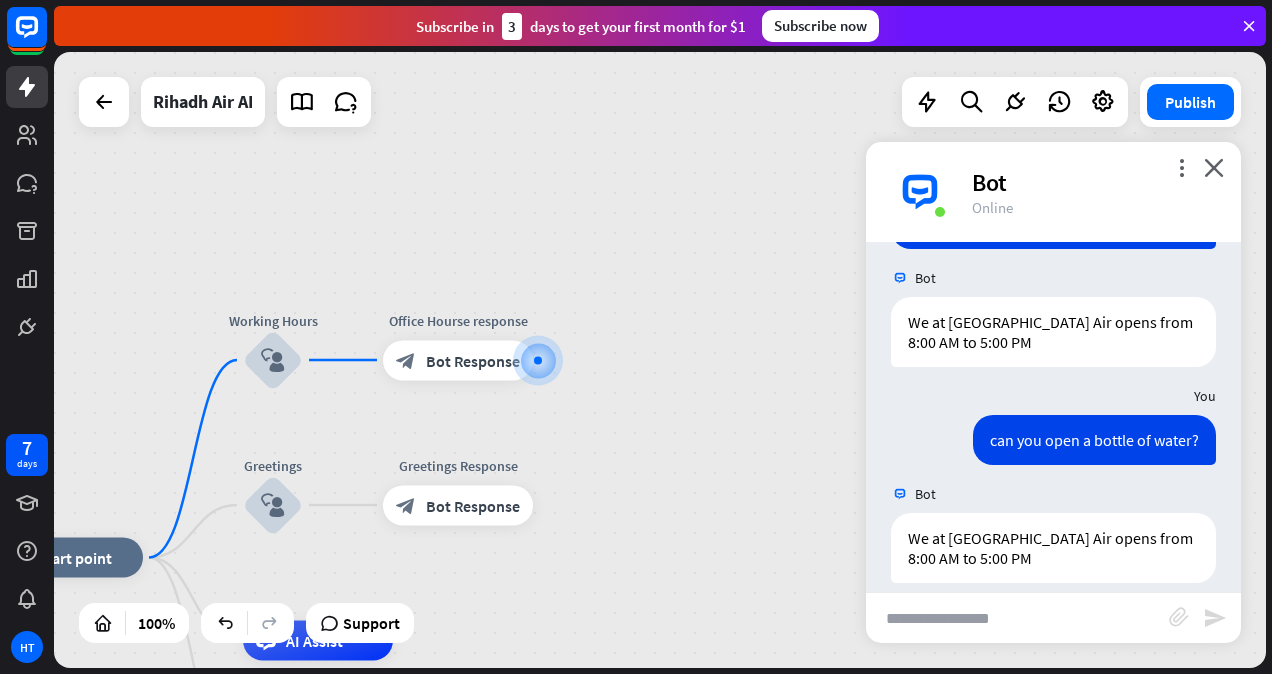 scroll, scrollTop: 573, scrollLeft: 0, axis: vertical 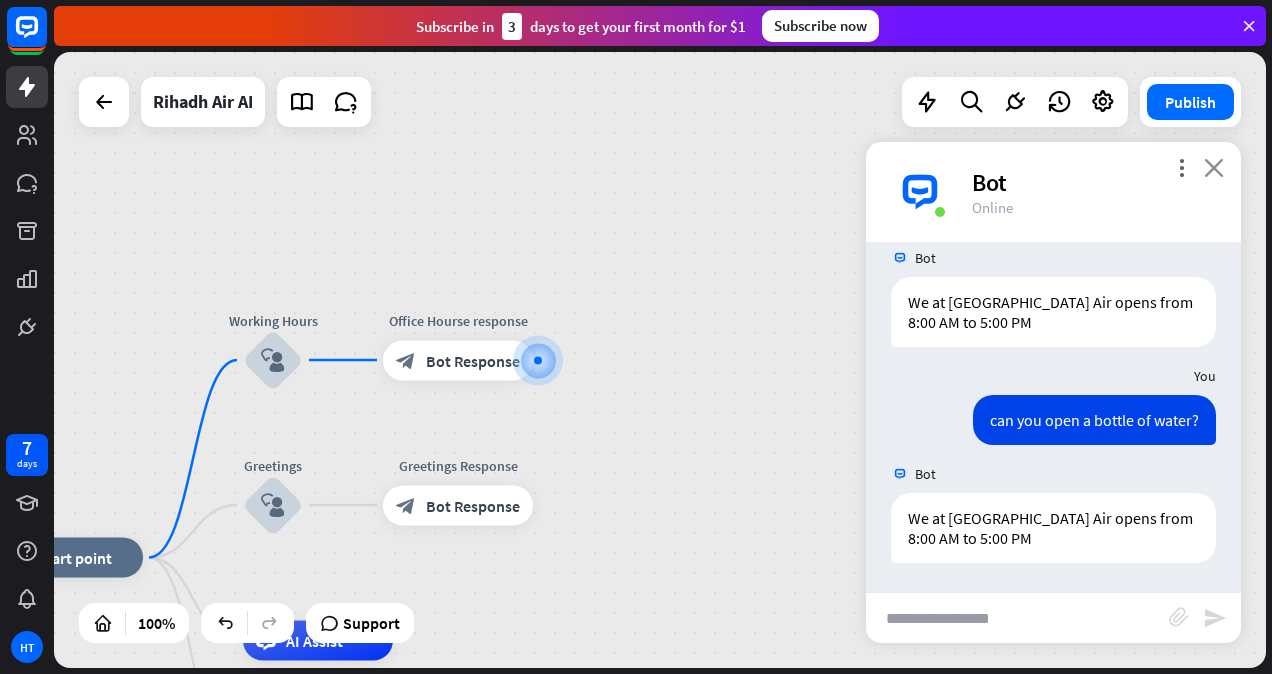 click on "close" at bounding box center [1214, 167] 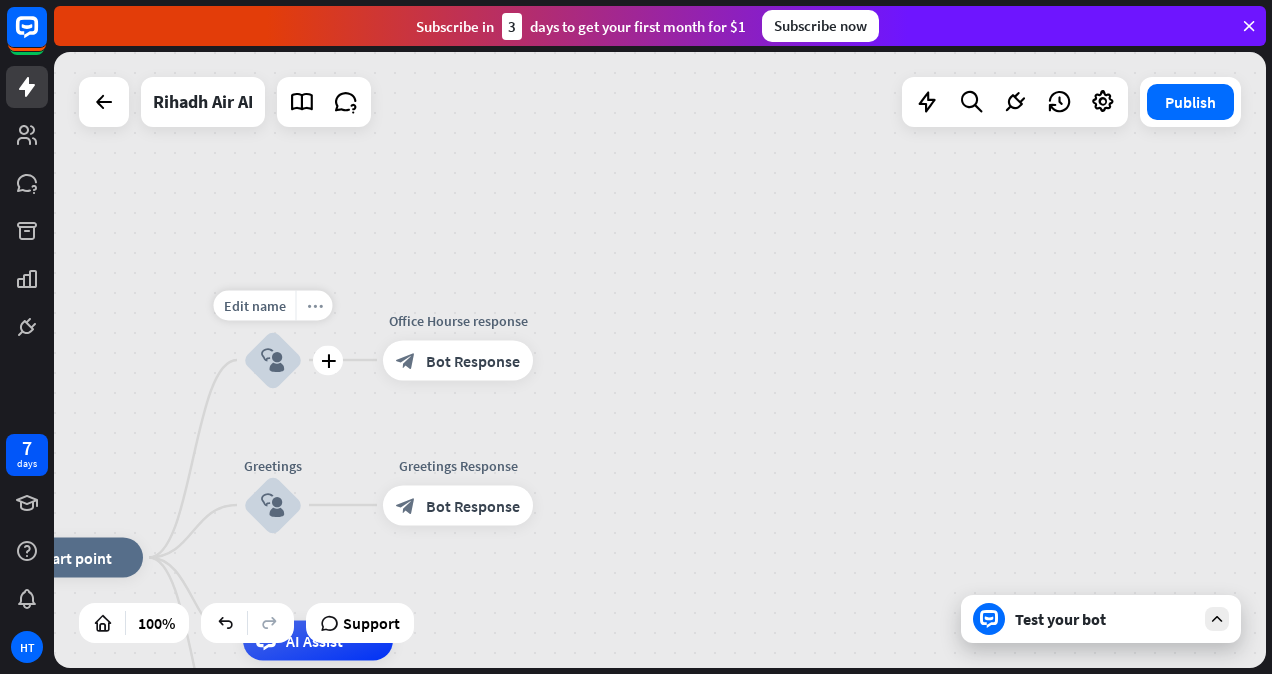 click on "more_horiz" at bounding box center (315, 305) 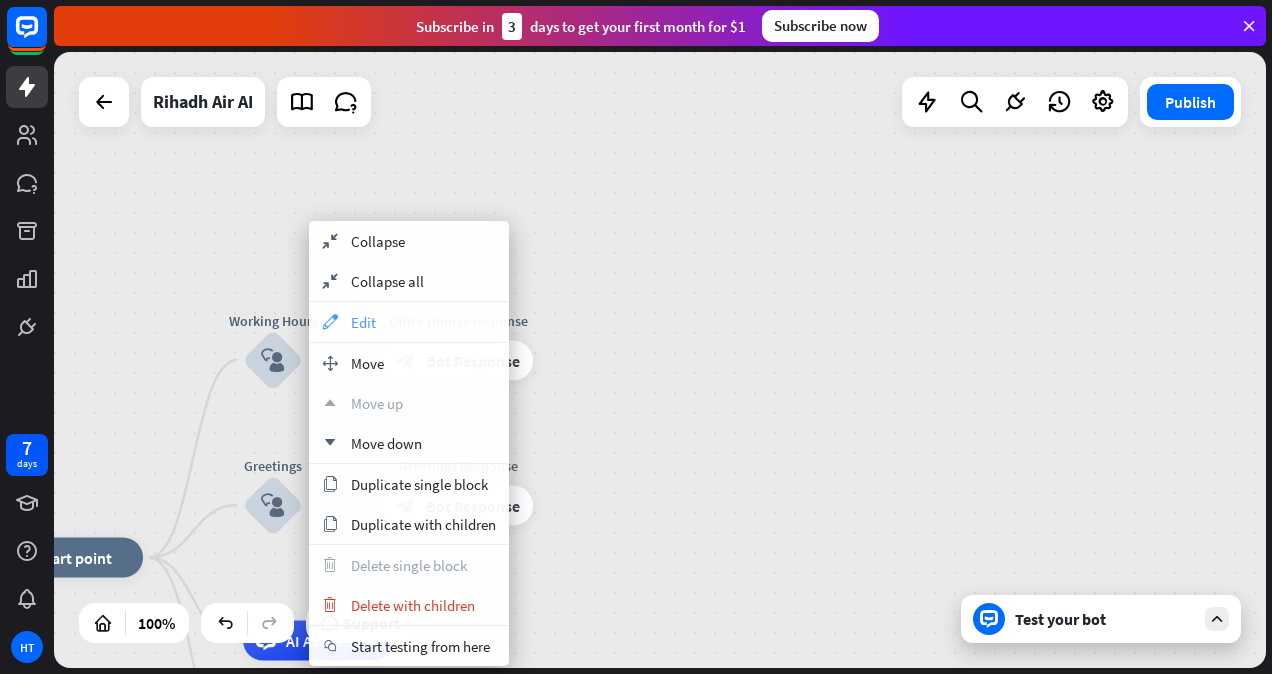 click on "appearance   Edit" at bounding box center (409, 322) 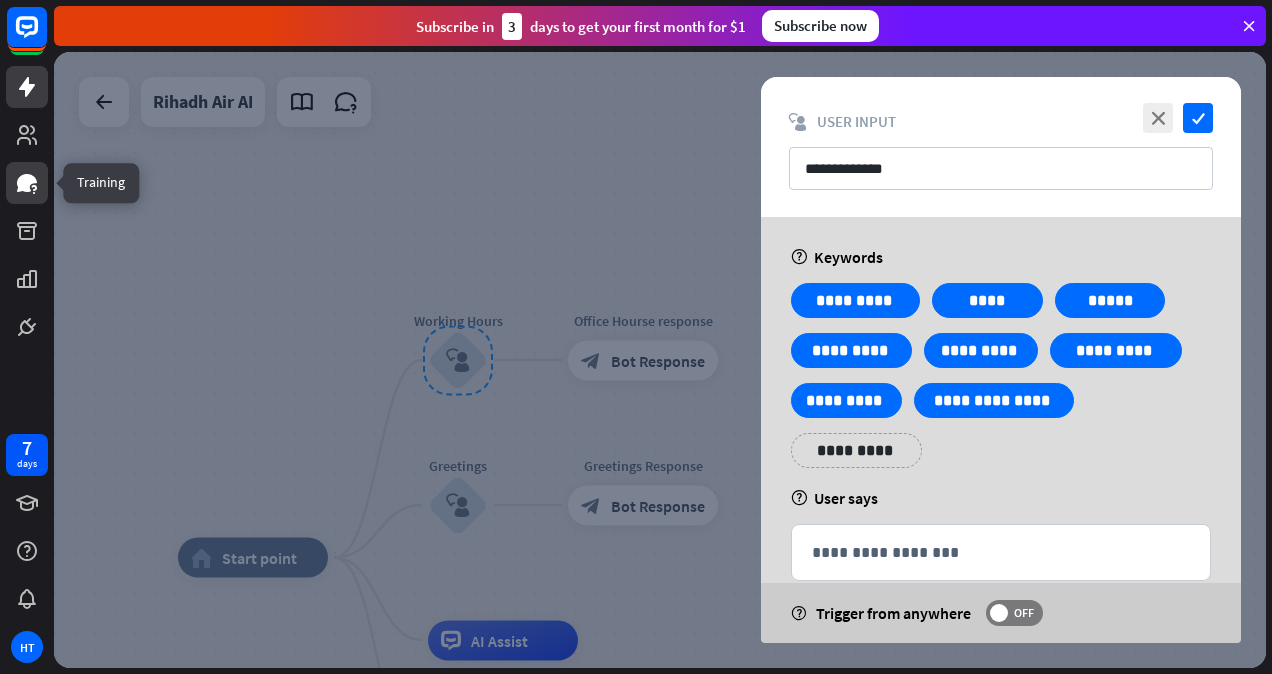 click 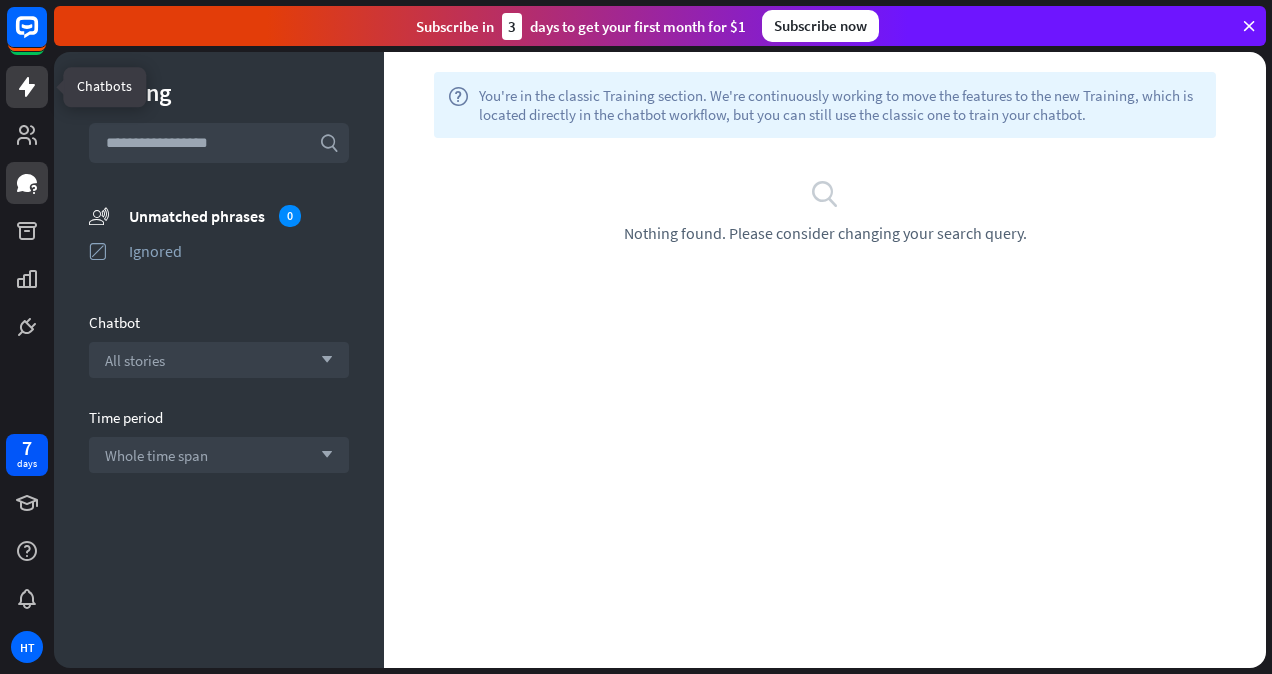click 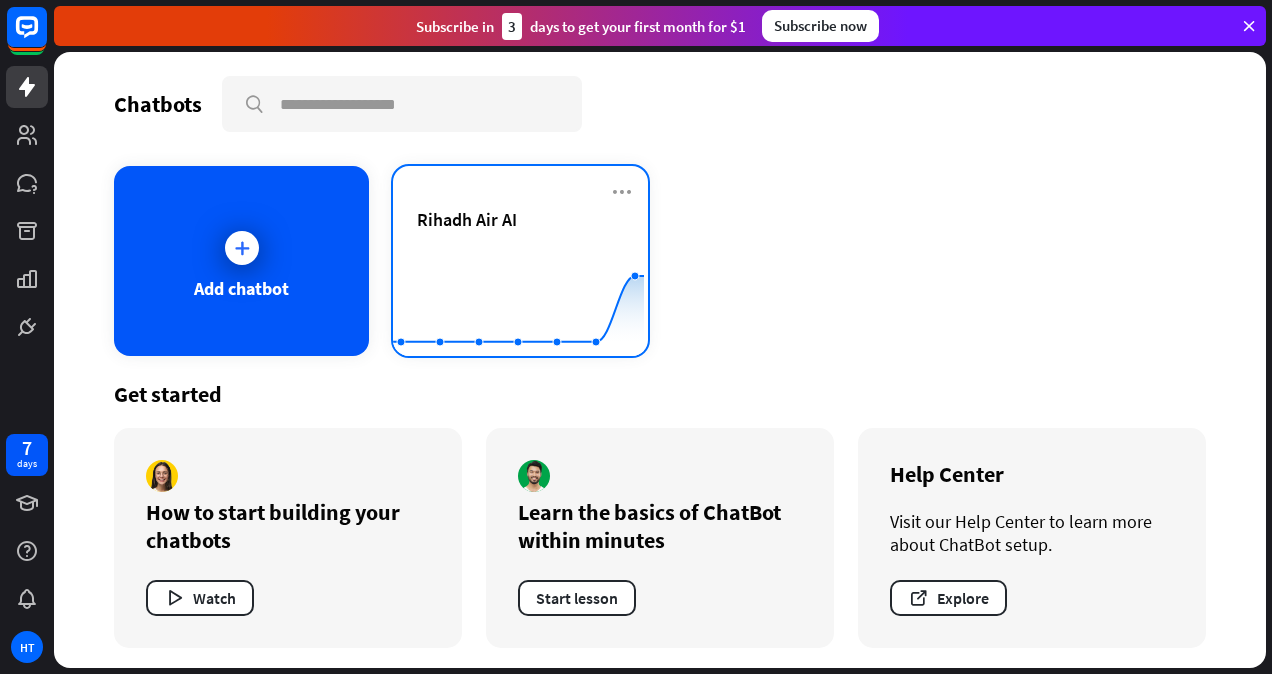click on "Rihadh Air AI" at bounding box center (520, 219) 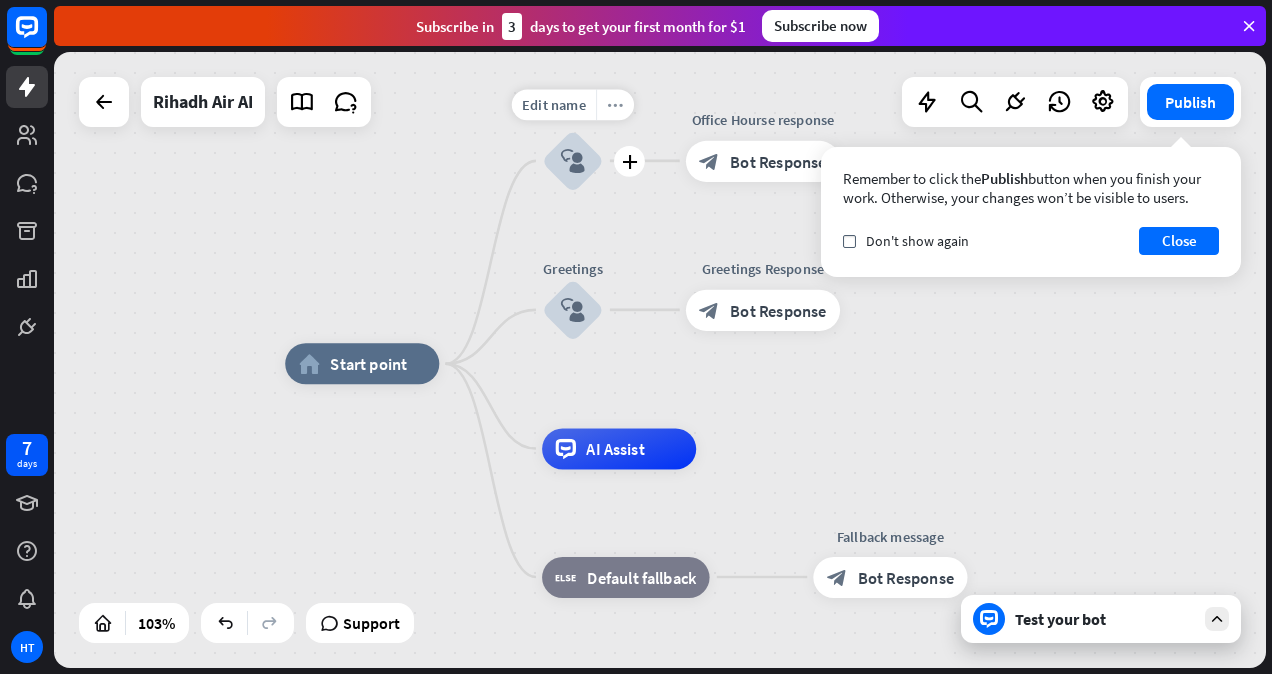 click on "more_horiz" at bounding box center (615, 104) 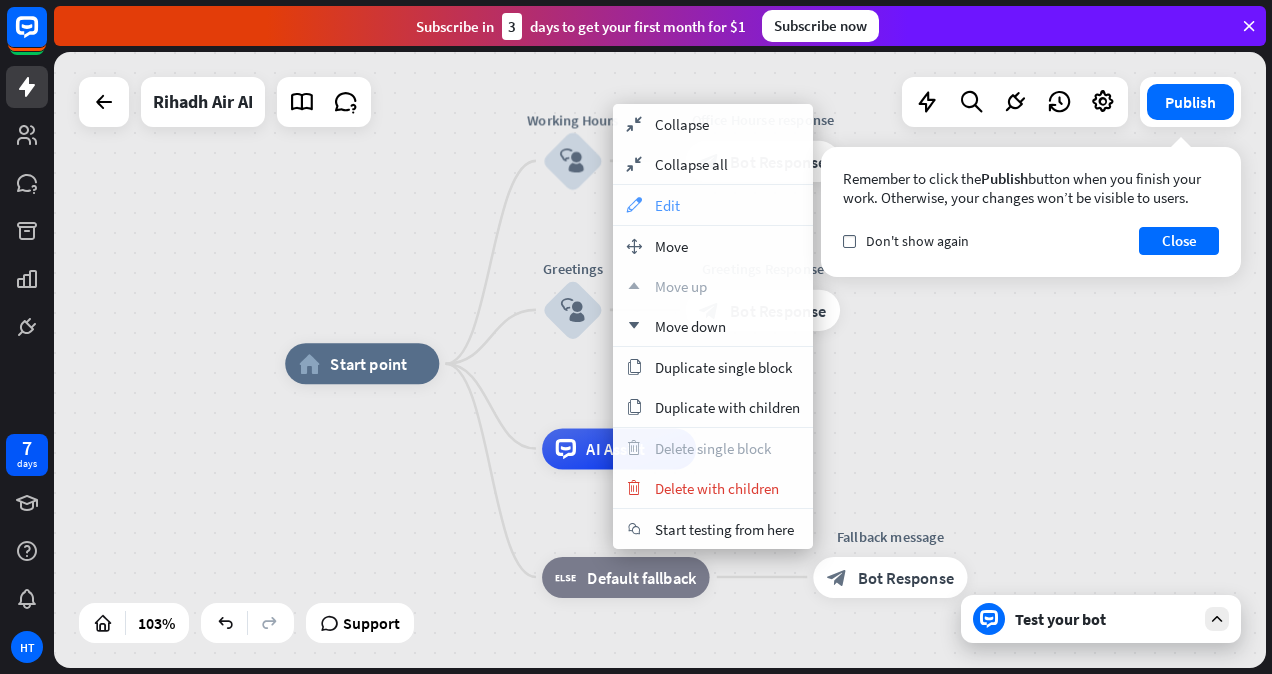 click on "appearance   Edit" at bounding box center [713, 205] 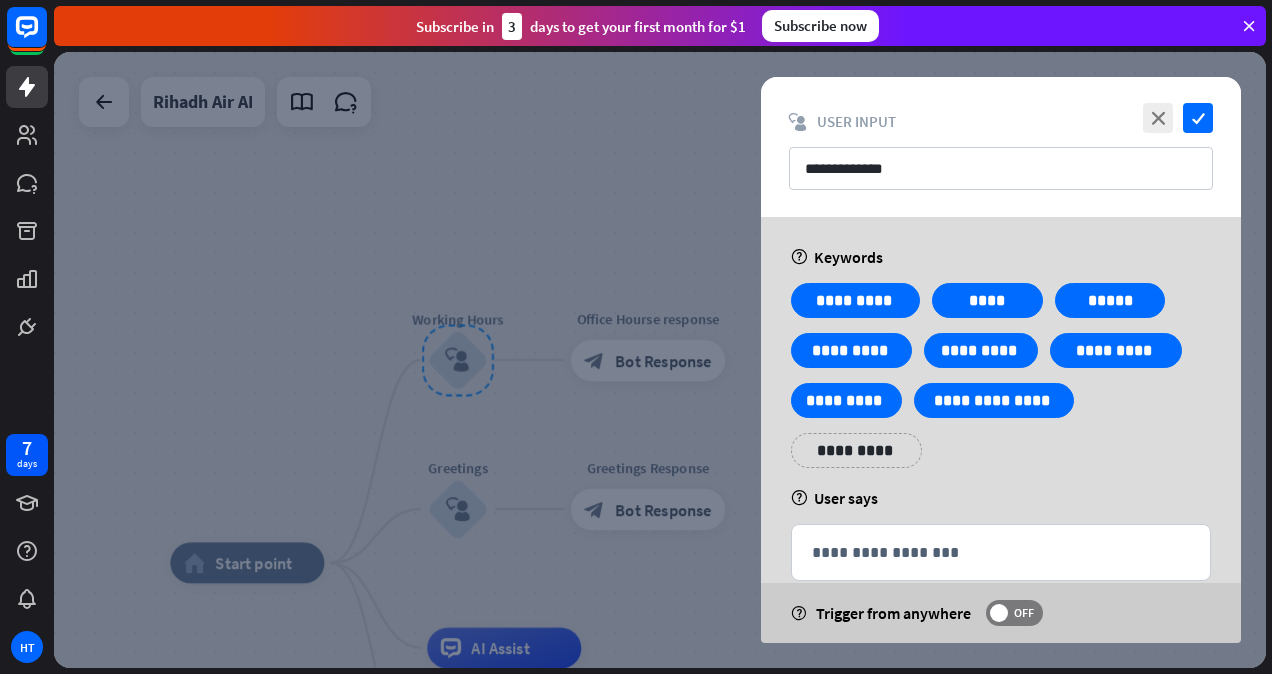 click at bounding box center (1039, 286) 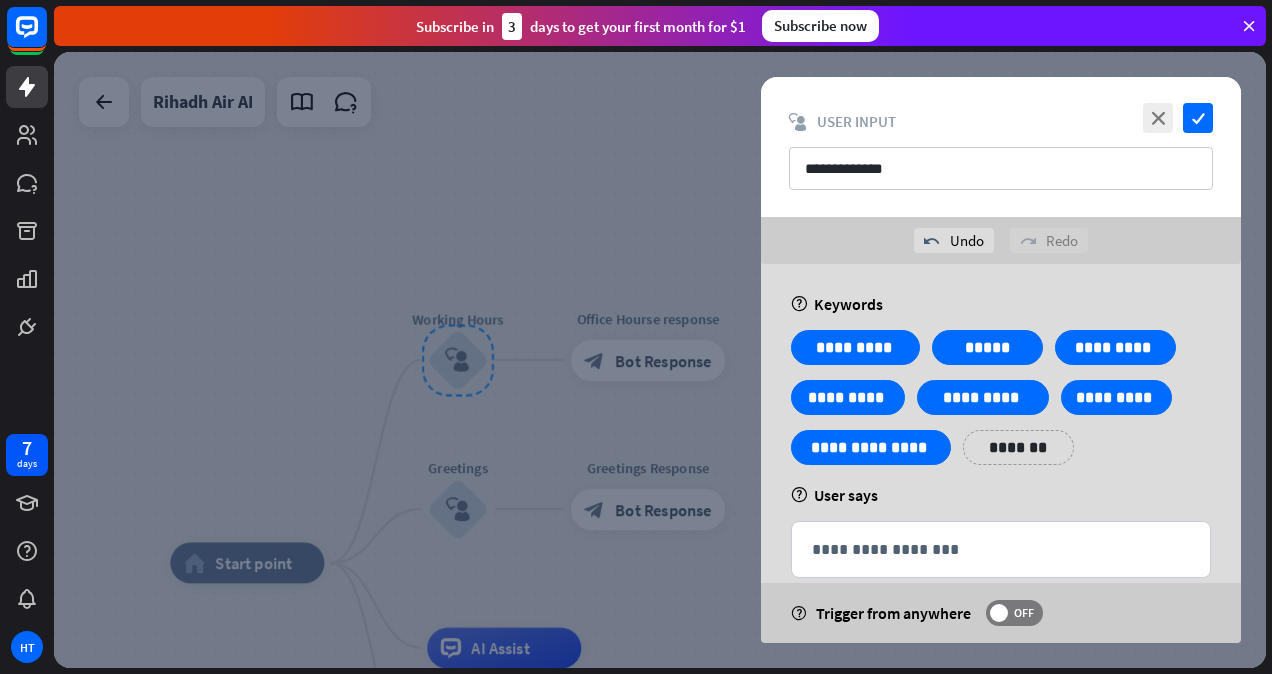 click on "*******" at bounding box center (1018, 447) 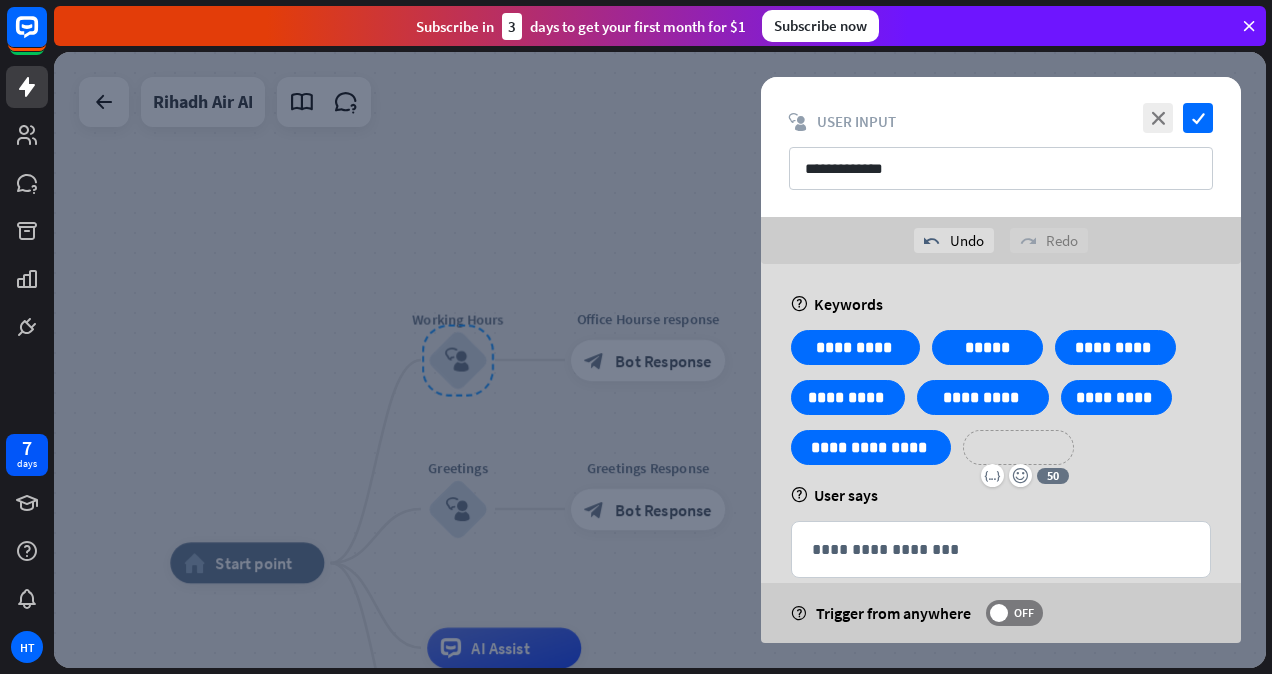 type 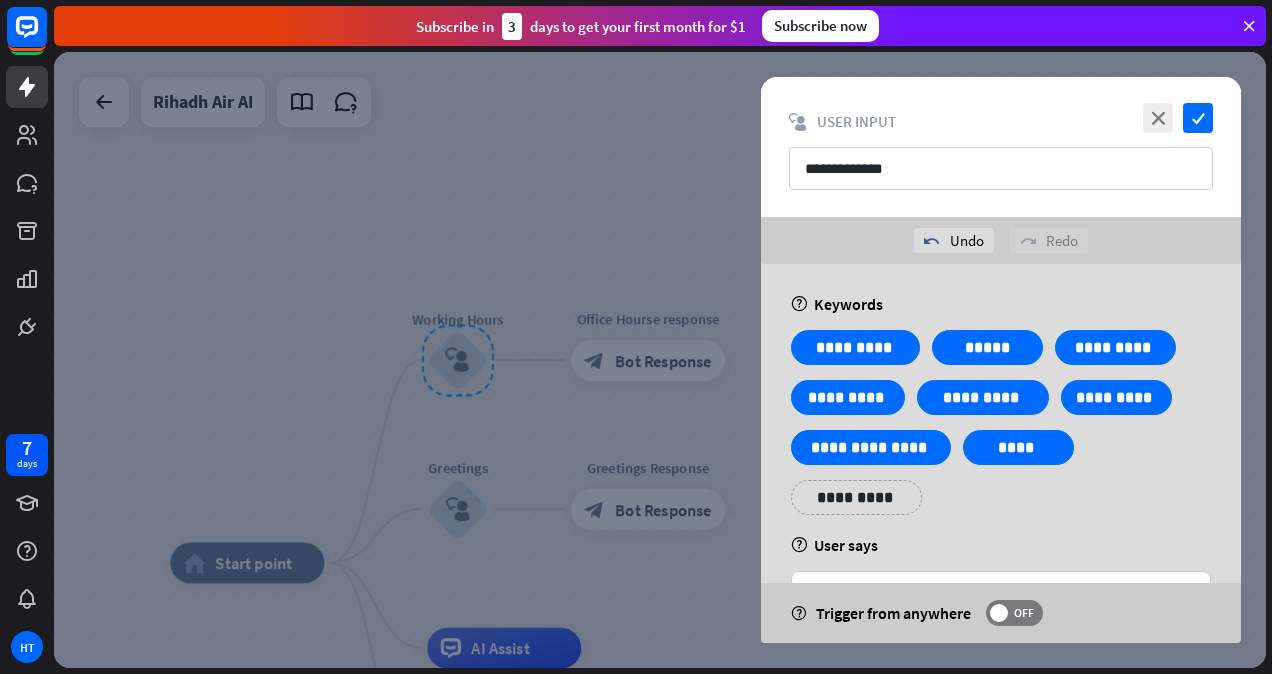 click on "**********" at bounding box center (1001, 430) 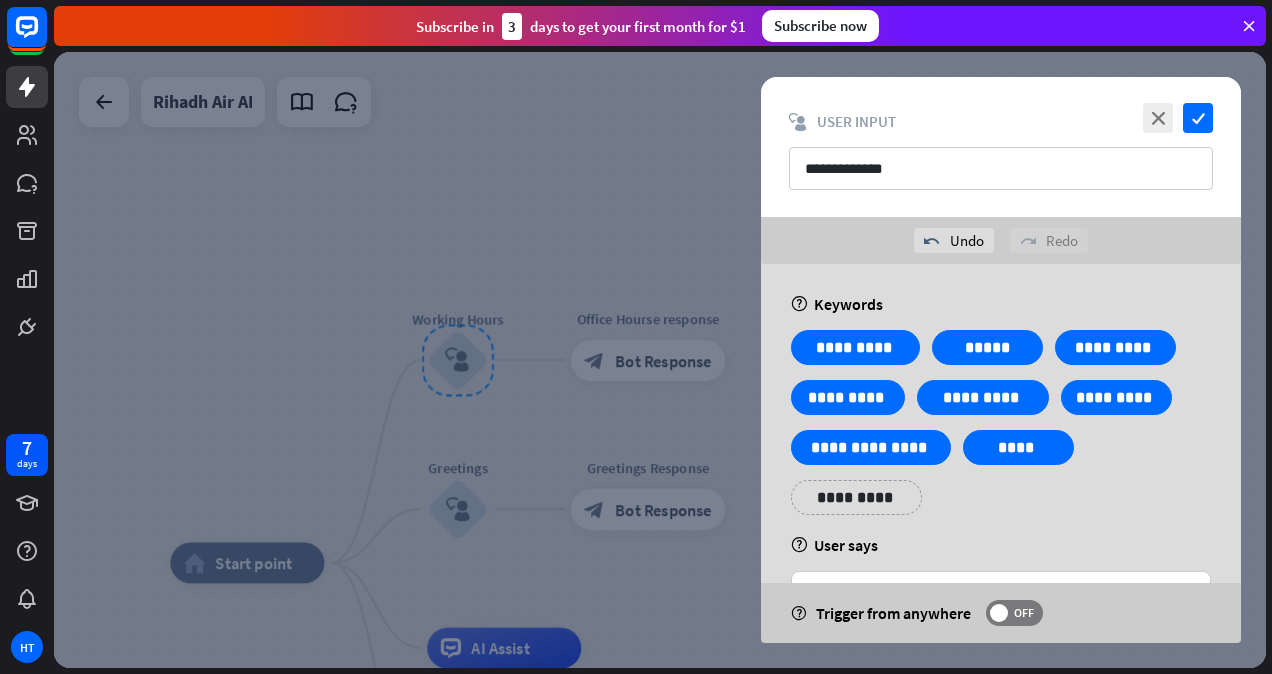 click on "**********" at bounding box center (1001, 496) 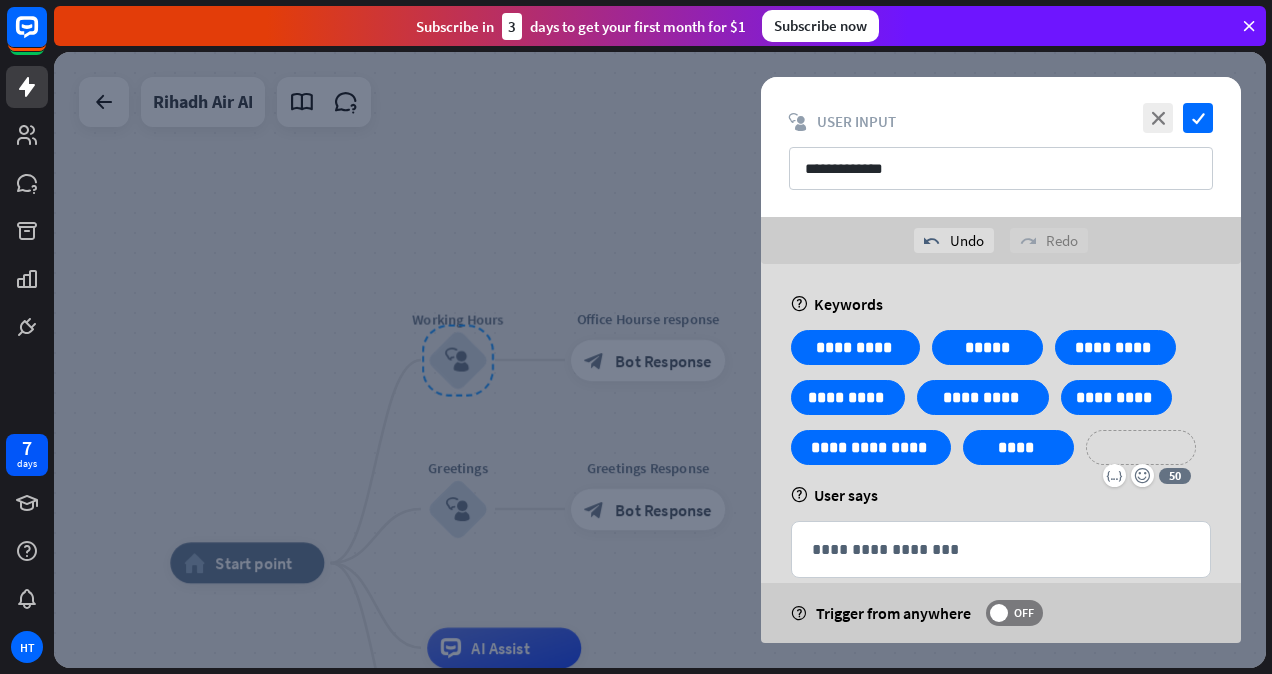 type 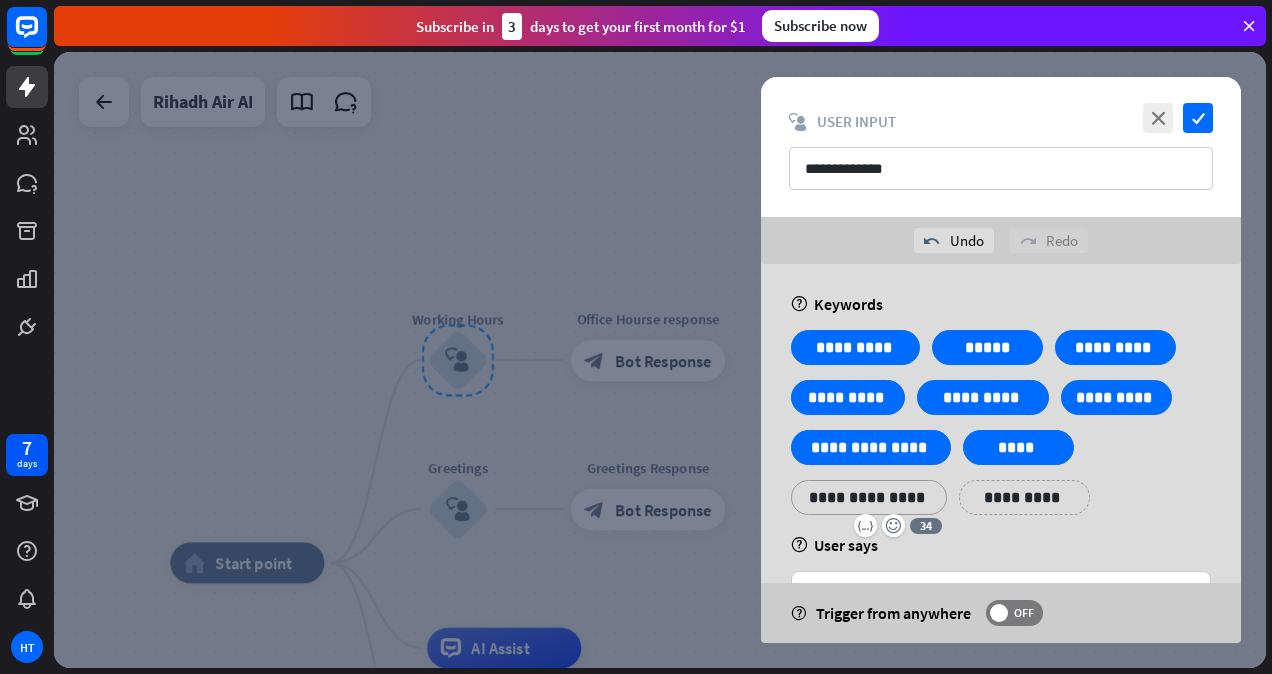 click on "**********" at bounding box center (1024, 497) 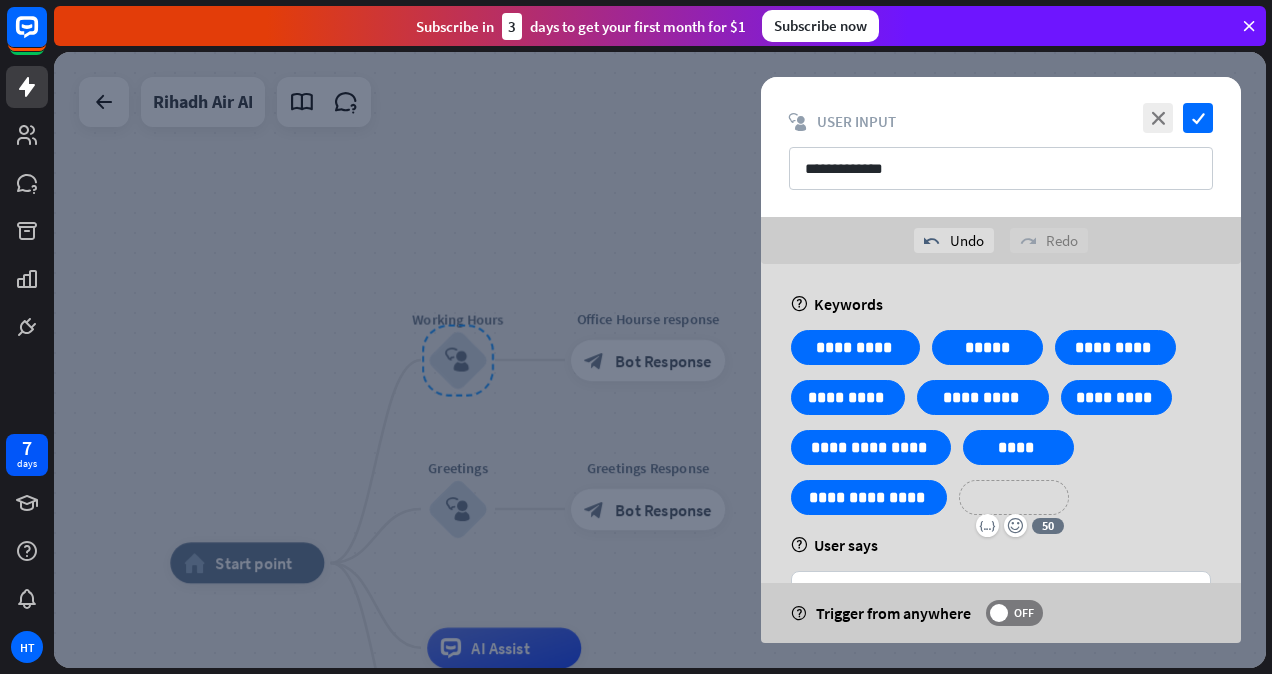 type 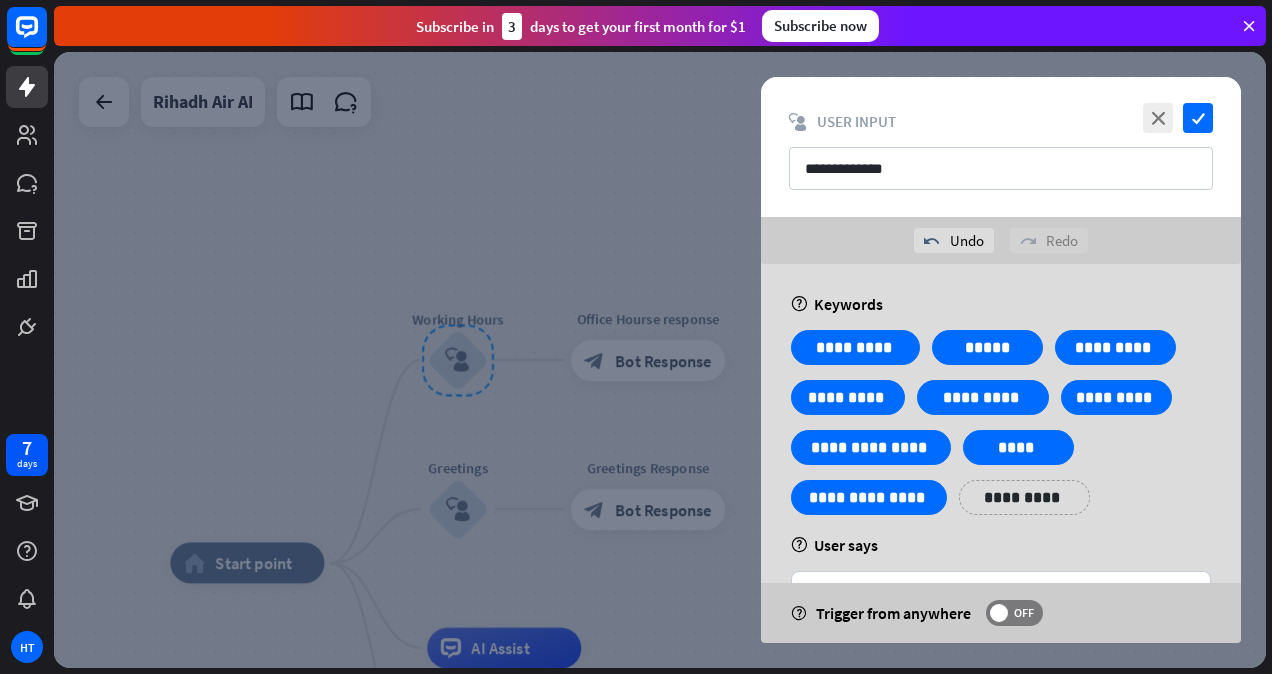 click on "**********" at bounding box center [1024, 497] 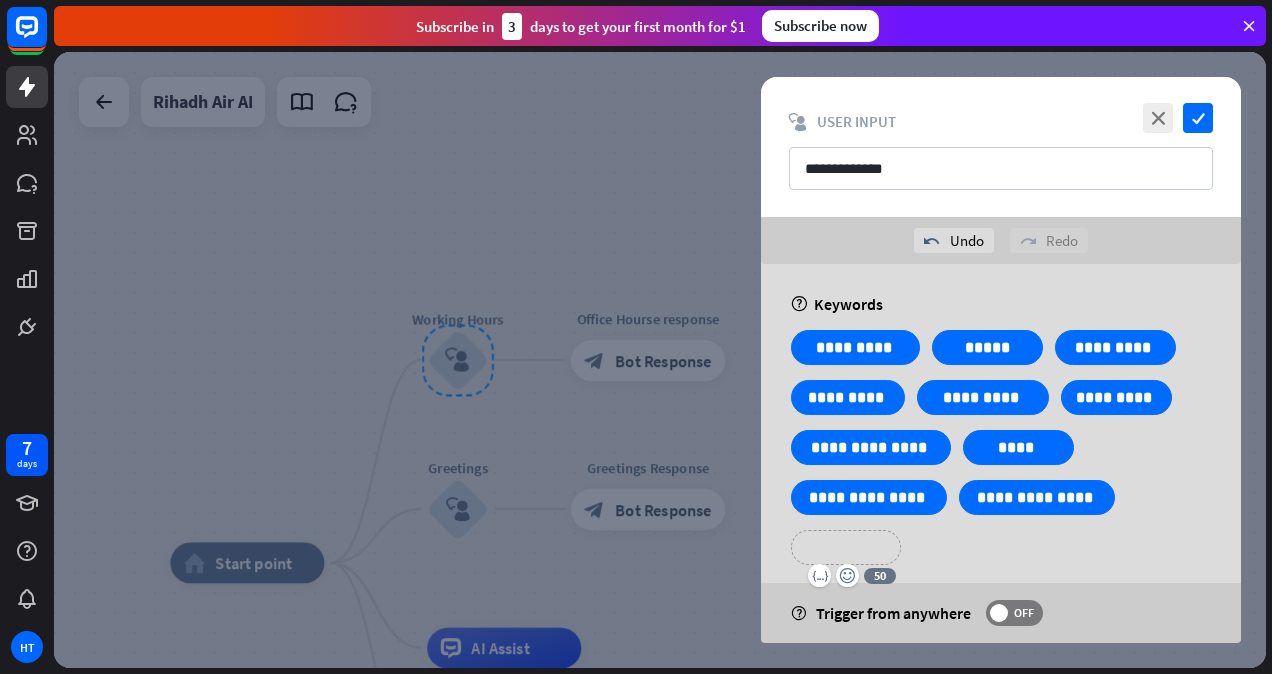 click on "**********" at bounding box center [846, 547] 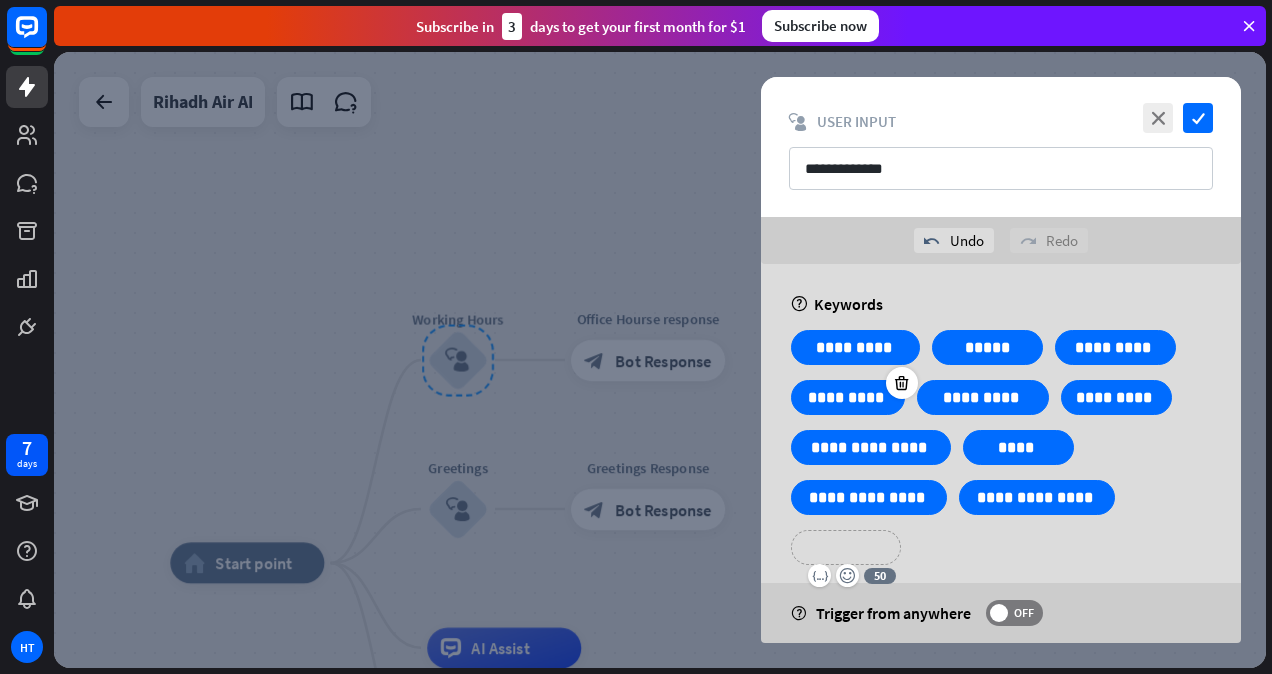type 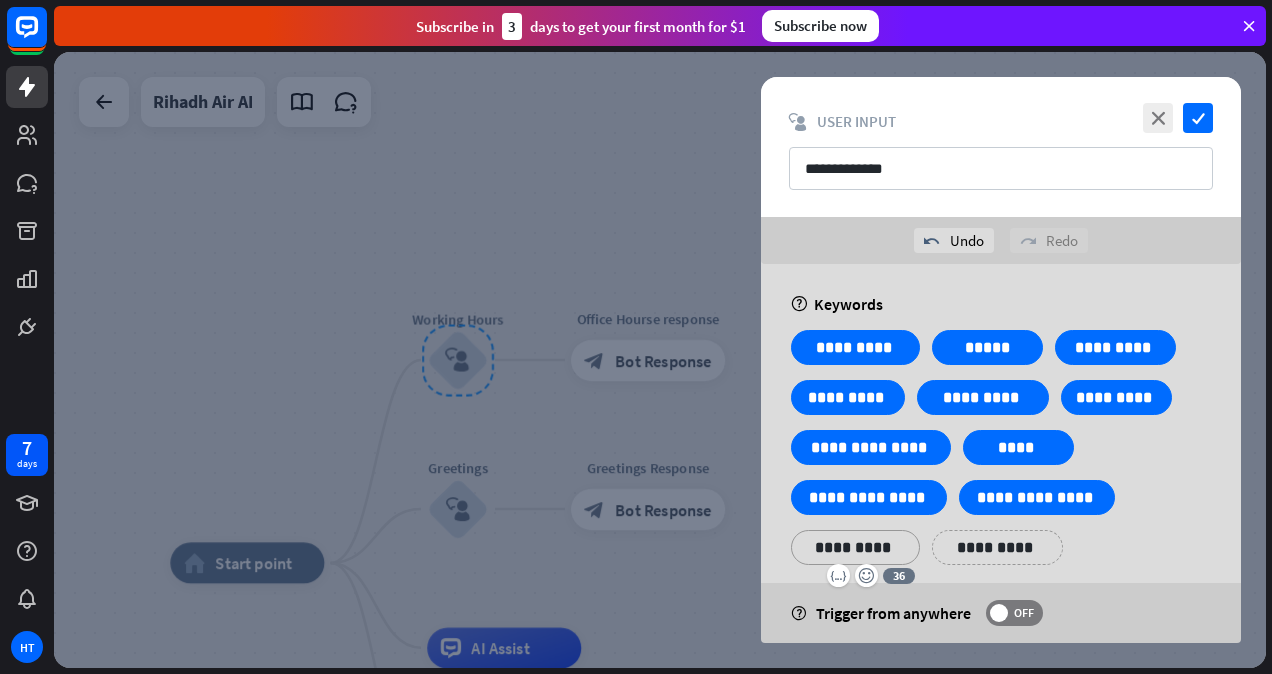 click on "**********" at bounding box center (997, 547) 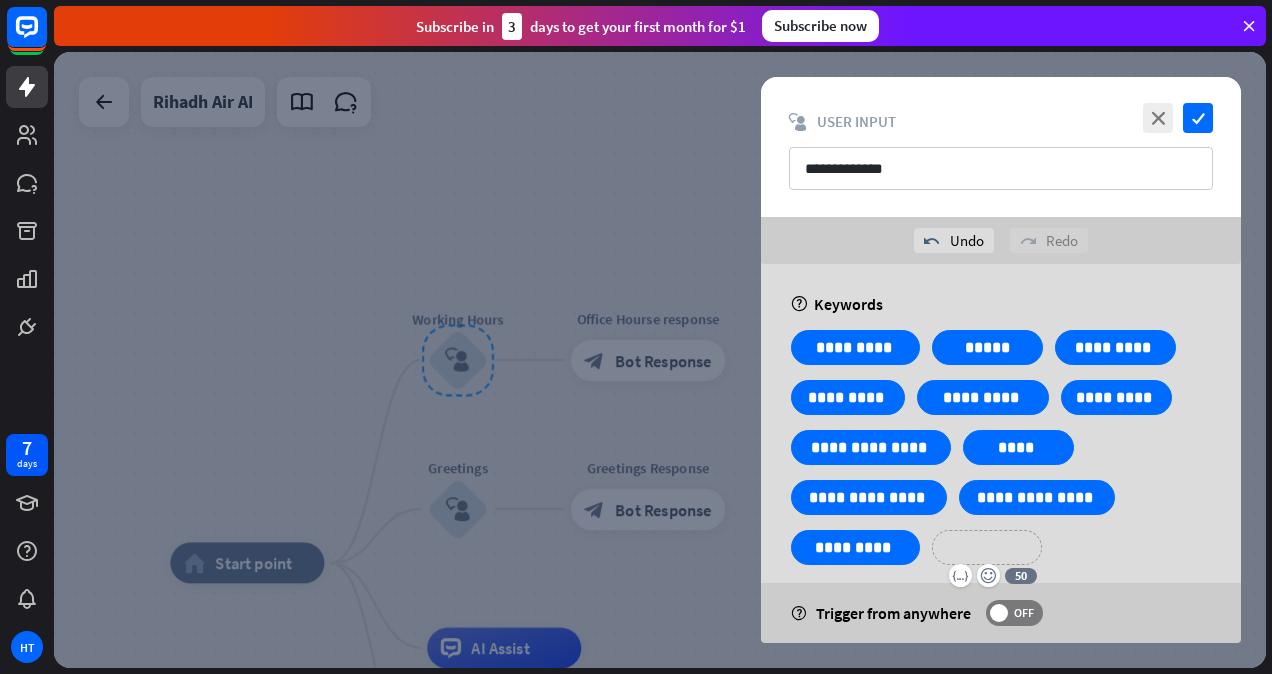 type 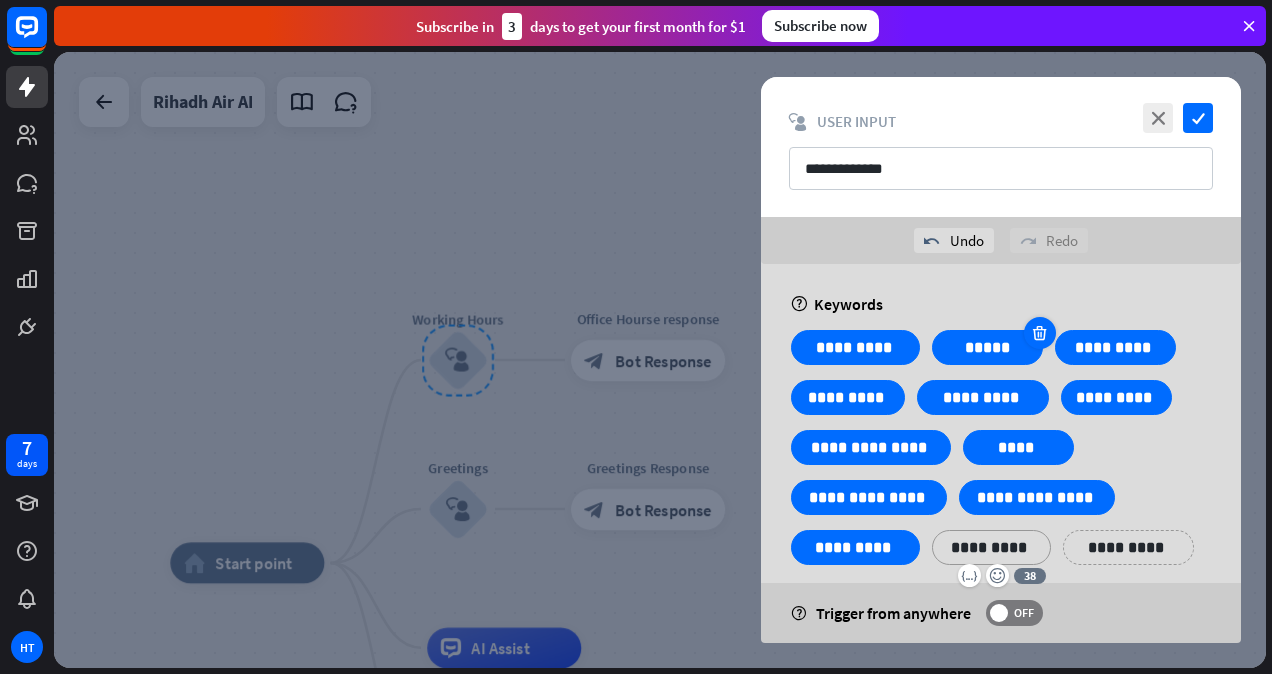 click at bounding box center (1040, 333) 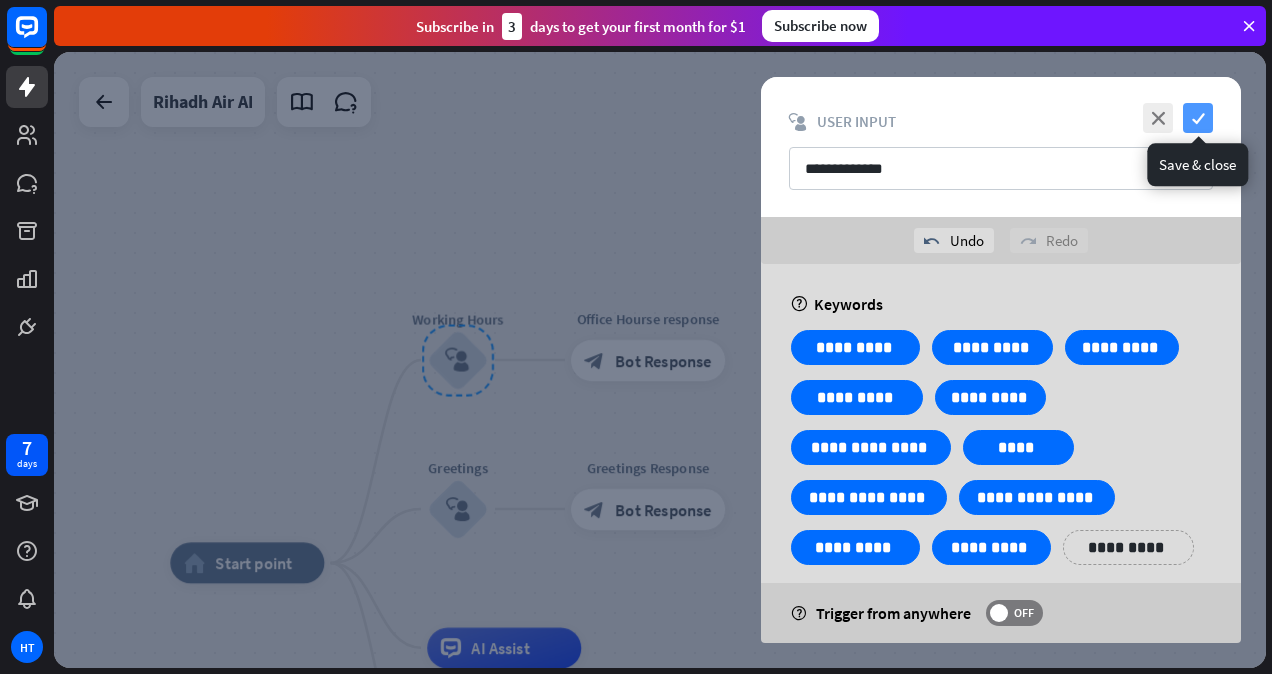 click on "check" at bounding box center (1198, 118) 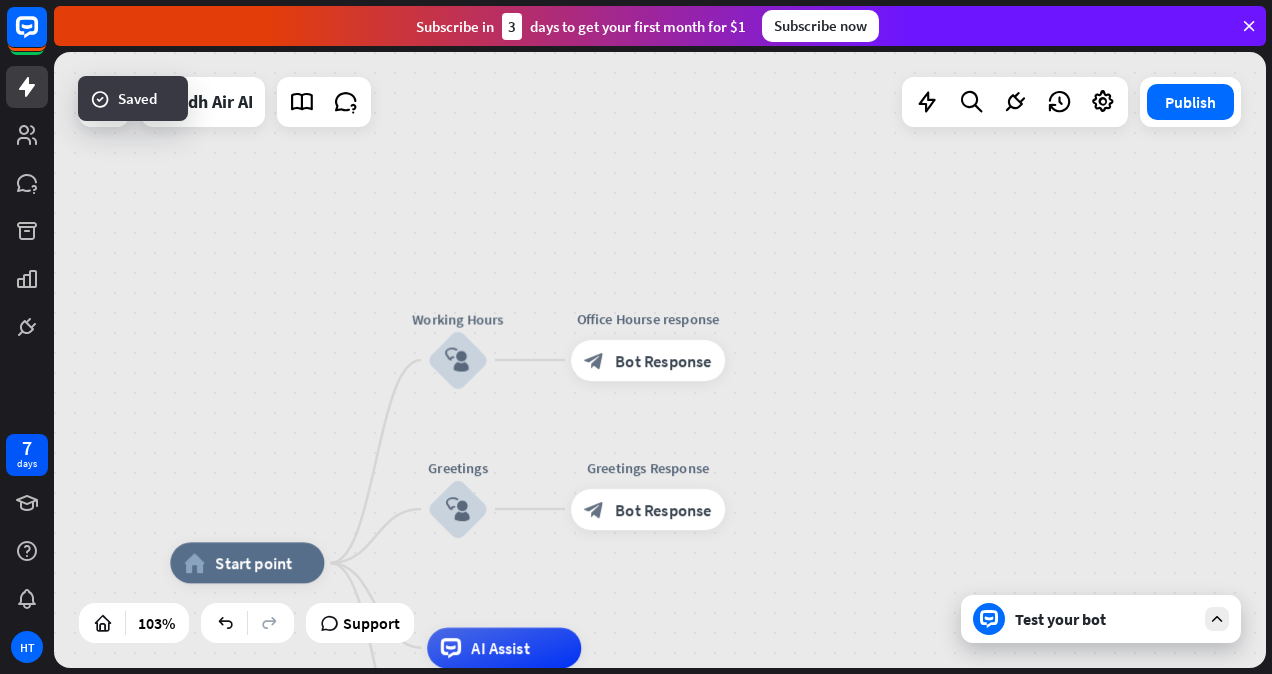click on "Test your bot" at bounding box center [1105, 619] 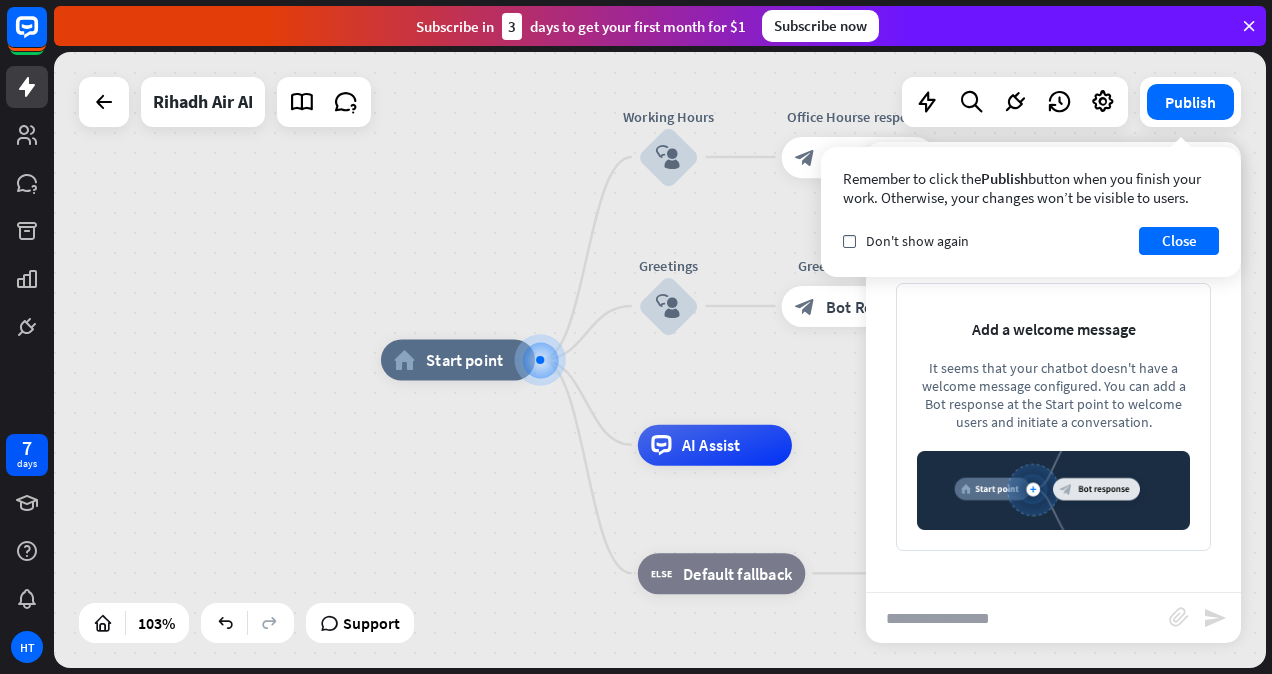 click at bounding box center (1017, 618) 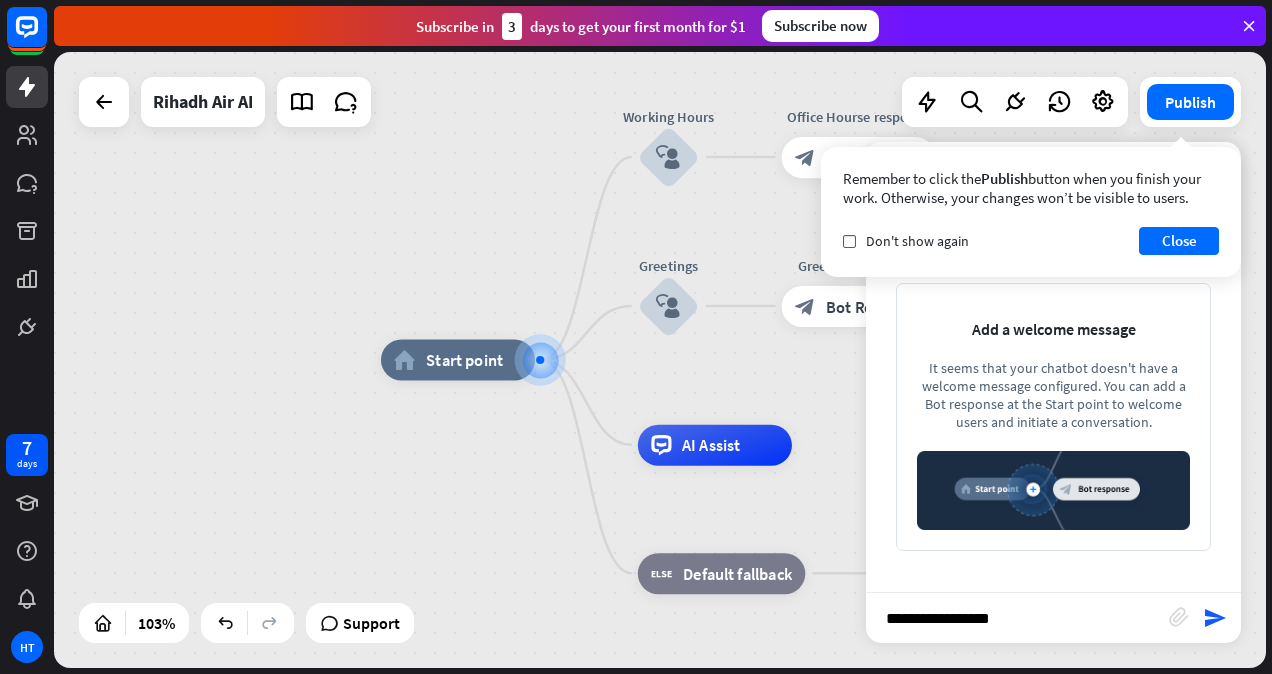 type on "**********" 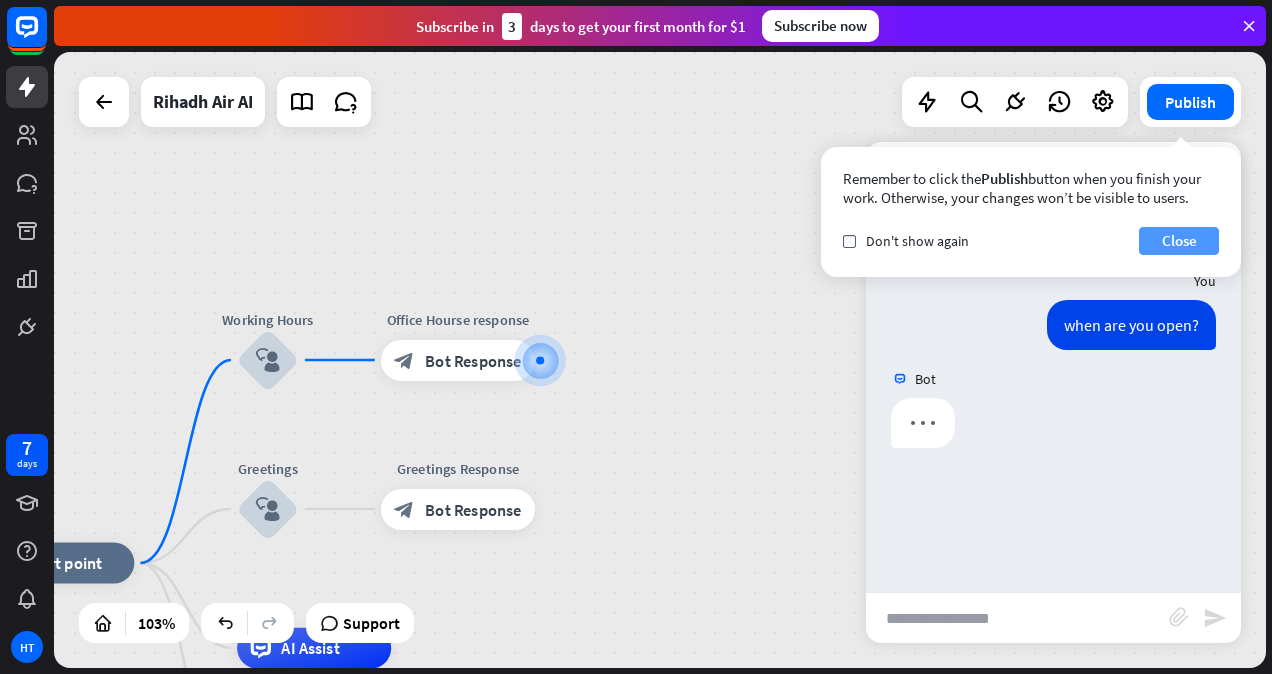 click on "Close" at bounding box center (1179, 241) 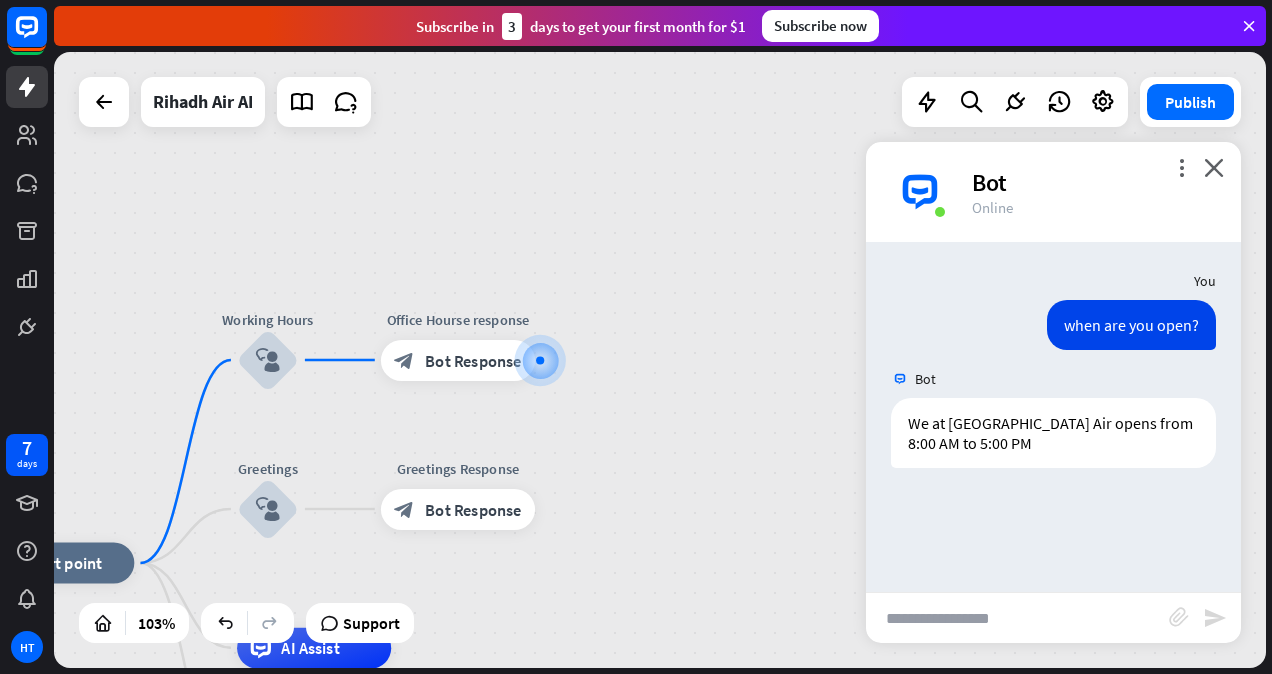 click at bounding box center [1017, 618] 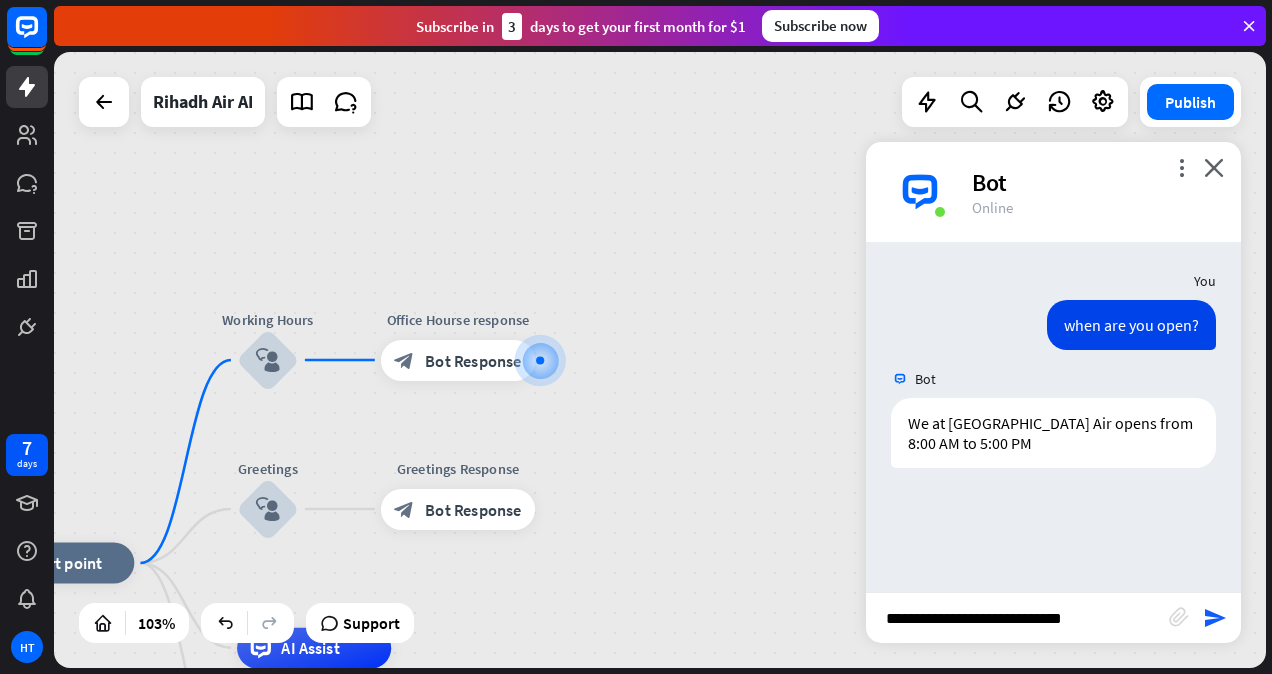 type on "**********" 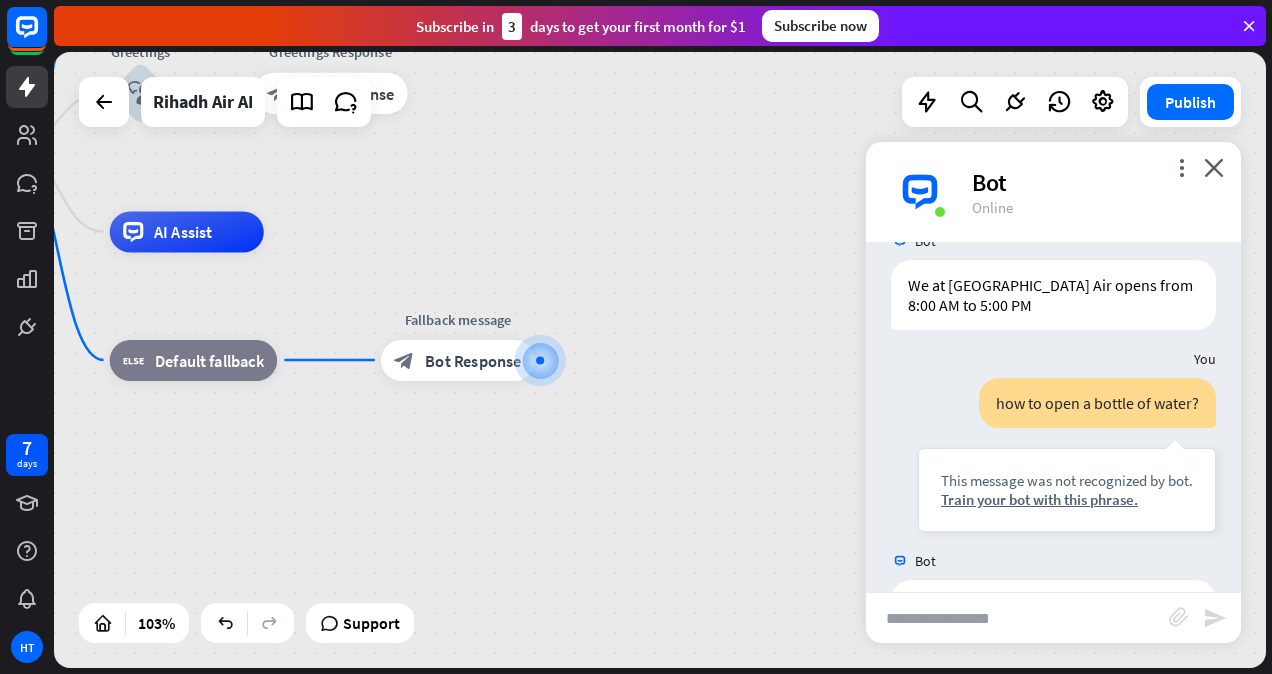scroll, scrollTop: 0, scrollLeft: 0, axis: both 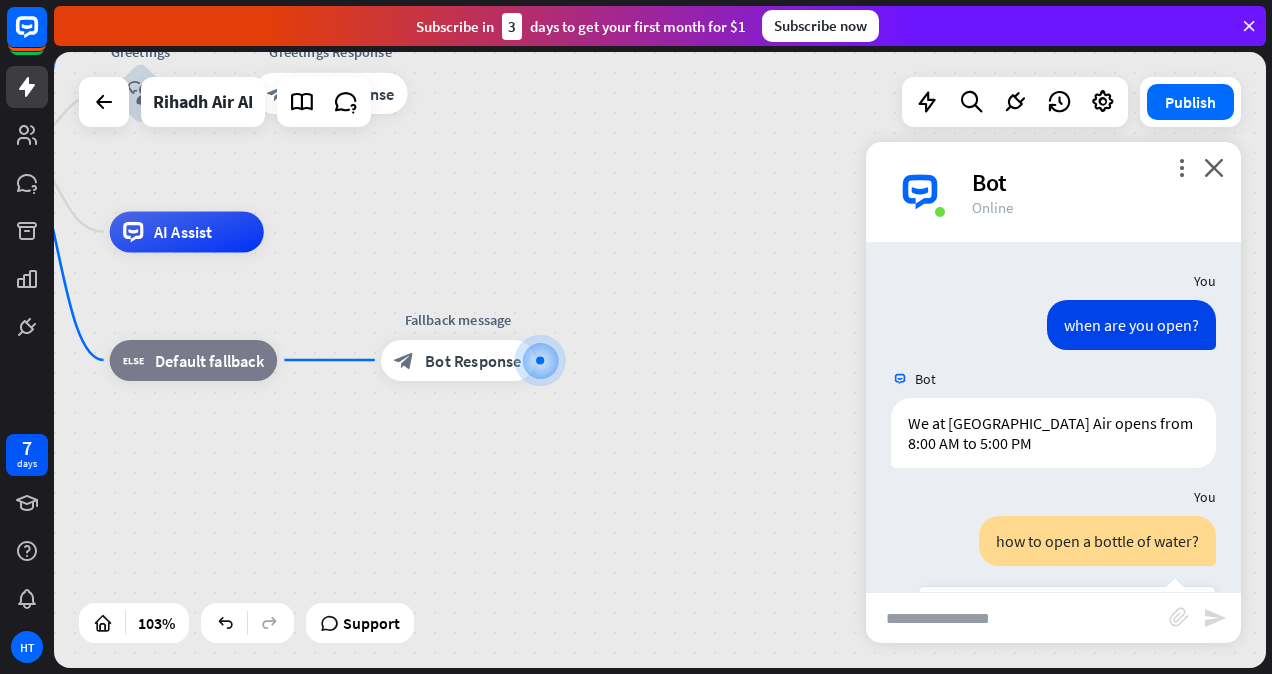 click on "We at [GEOGRAPHIC_DATA] Air opens from 8:00 AM to 5:00 PM
[DATE] 11:17 AM
Show JSON" at bounding box center (1053, 438) 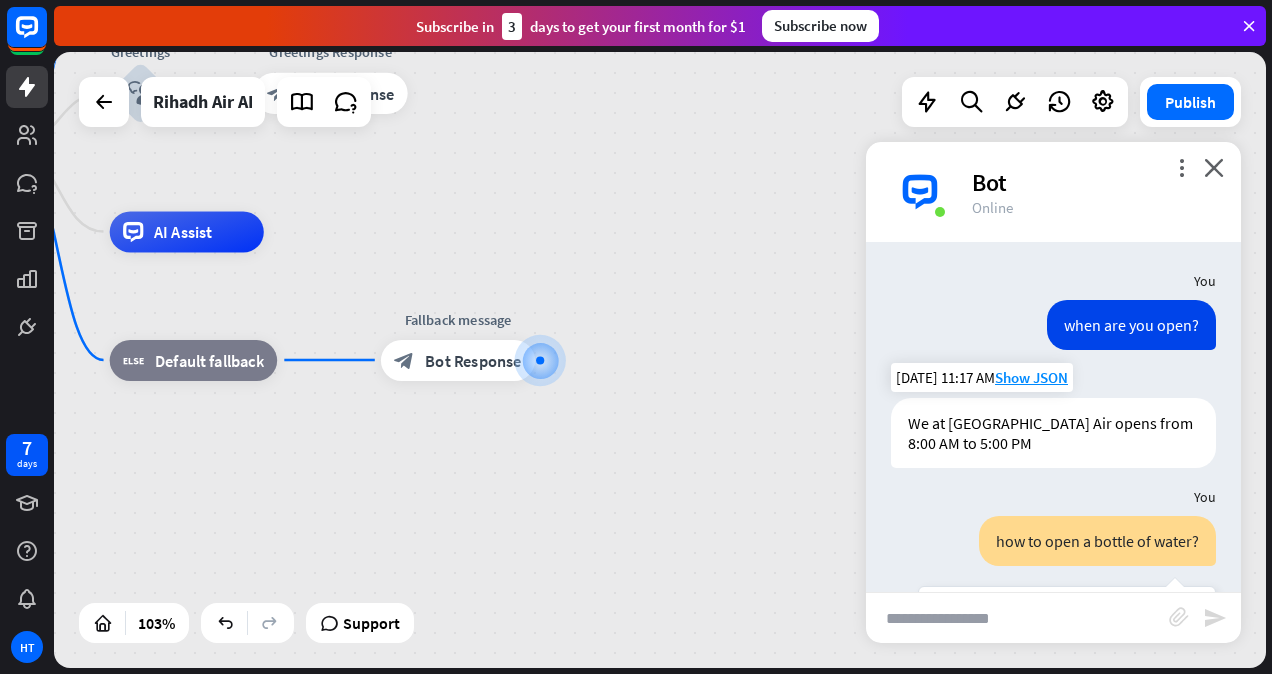 scroll, scrollTop: 224, scrollLeft: 0, axis: vertical 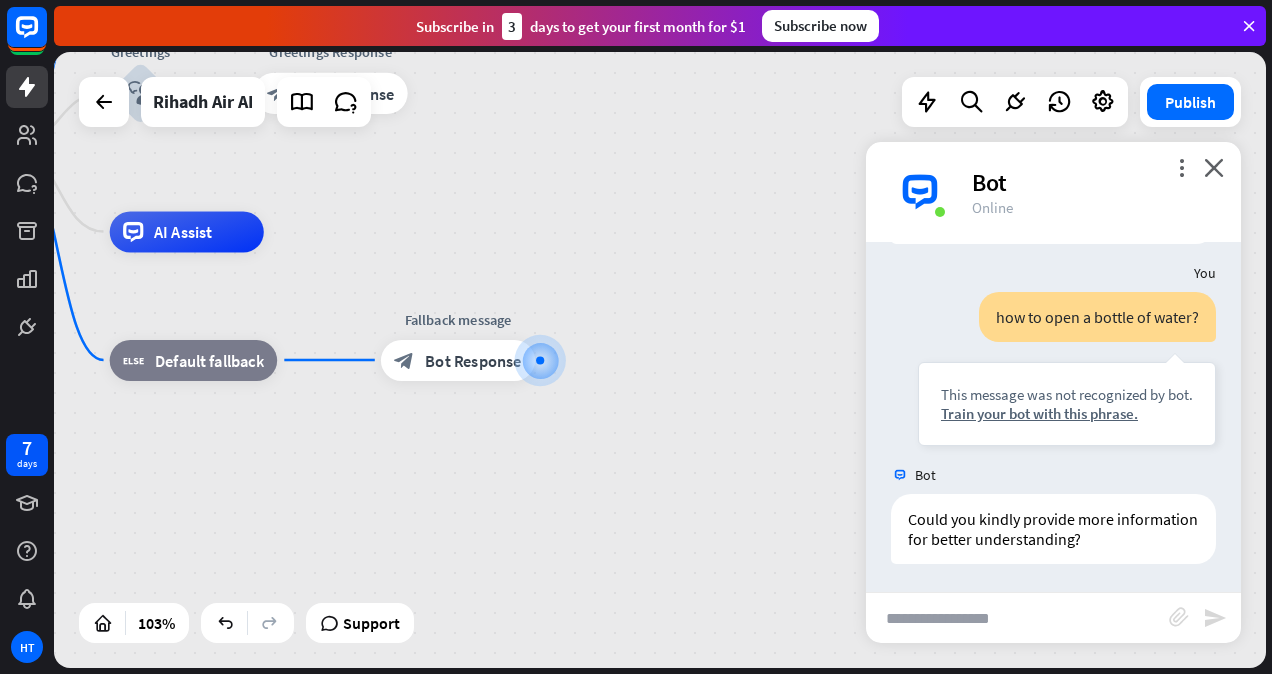 click at bounding box center [1017, 618] 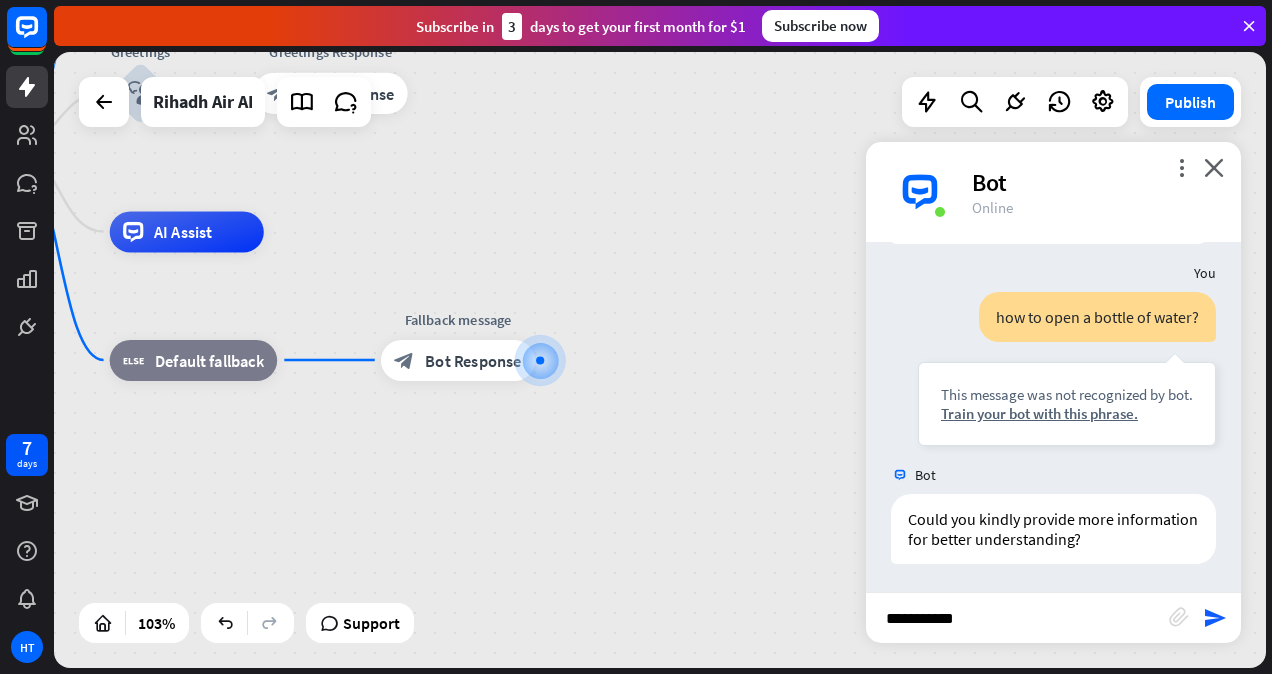 type on "**********" 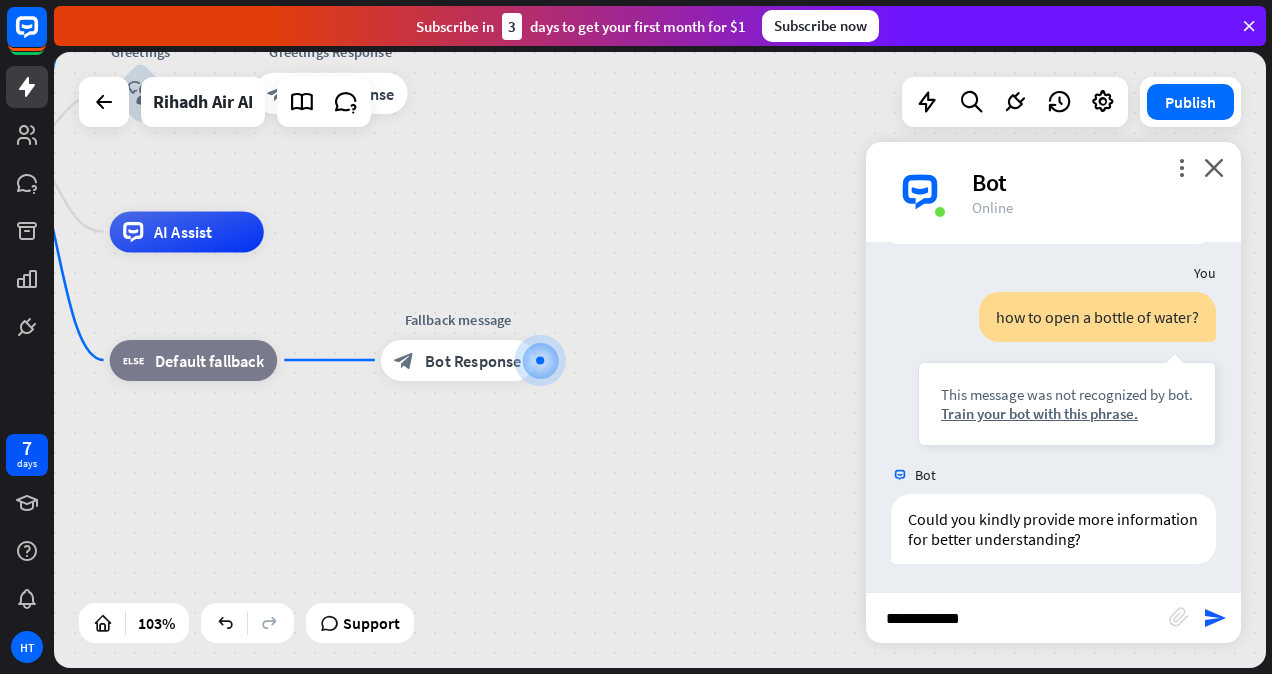 type 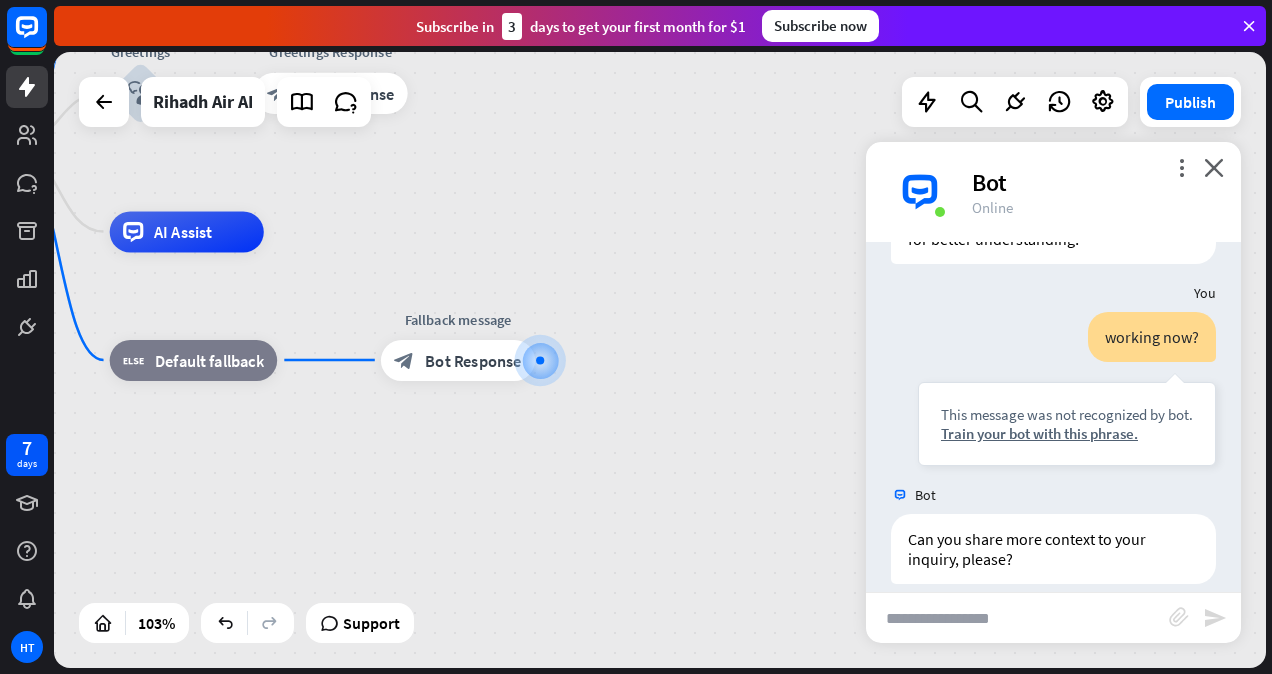 scroll, scrollTop: 544, scrollLeft: 0, axis: vertical 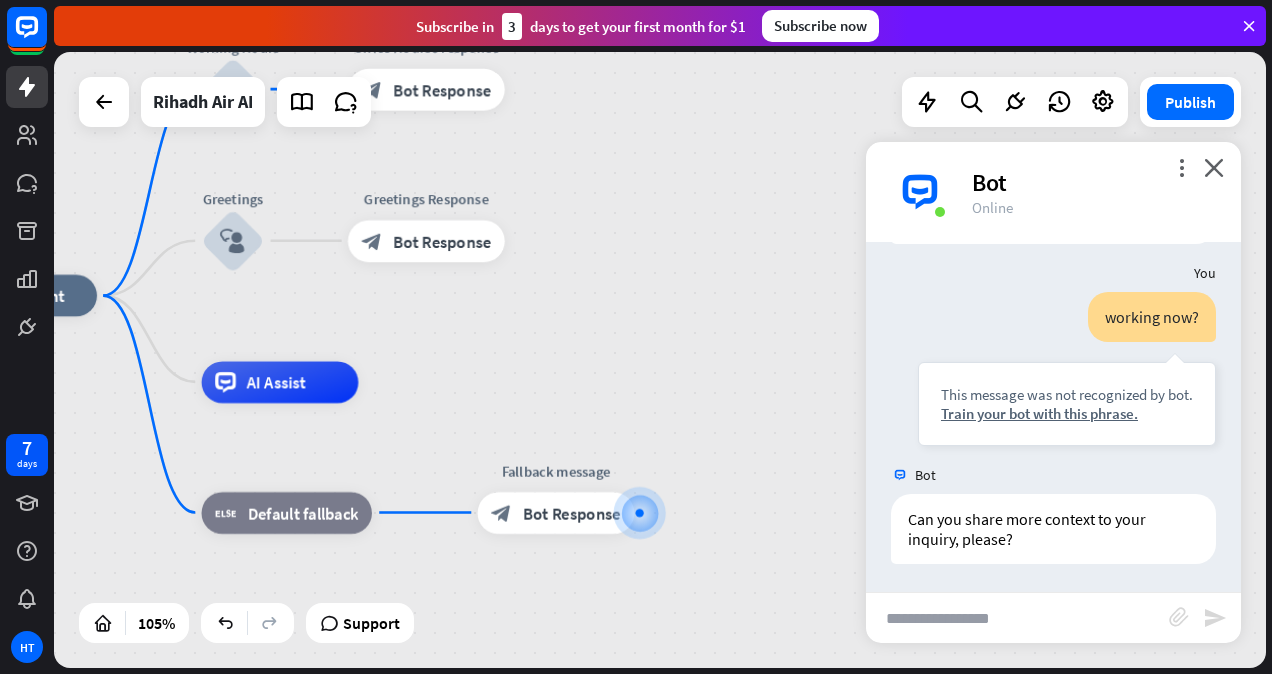 drag, startPoint x: 400, startPoint y: 272, endPoint x: 498, endPoint y: 423, distance: 180.01389 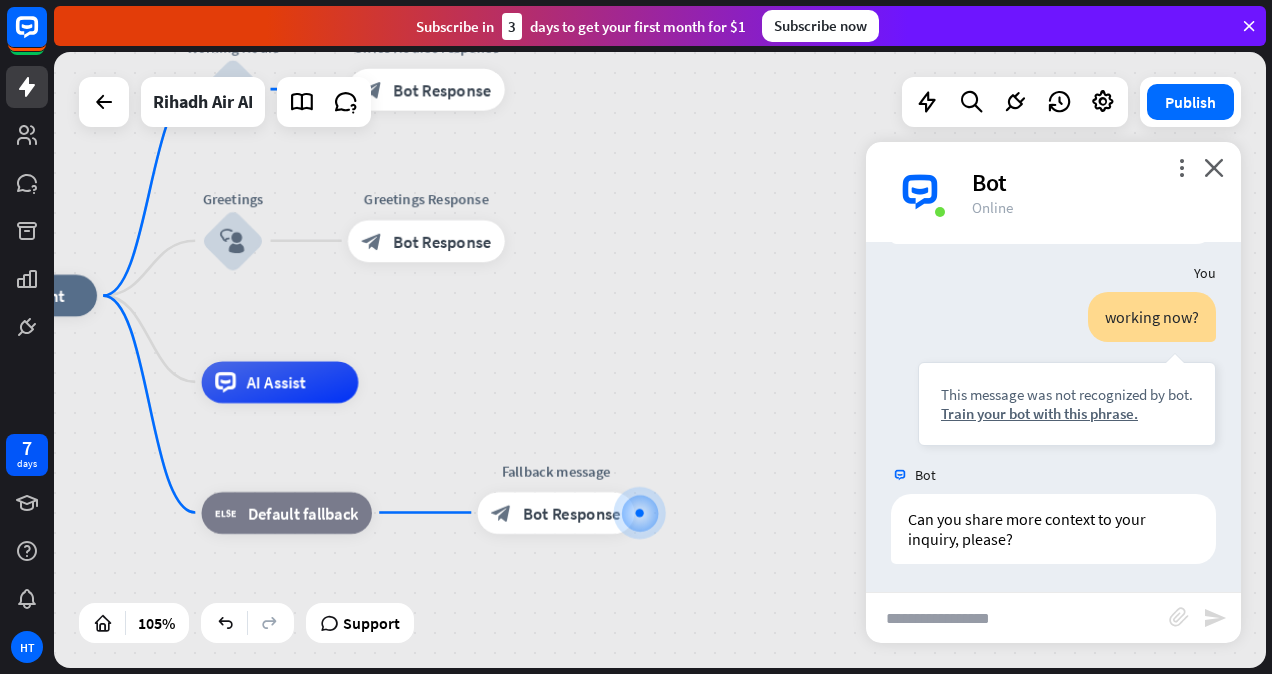 click on "home_2   Start point                 Working Hours   block_user_input                 Office Hourse response   block_bot_response   Bot Response                 Greetings   block_user_input                 Greetings Response   block_bot_response   Bot Response                     AI Assist                   block_fallback   Default fallback                 Fallback message   block_bot_response   Bot Response" at bounding box center [573, 618] 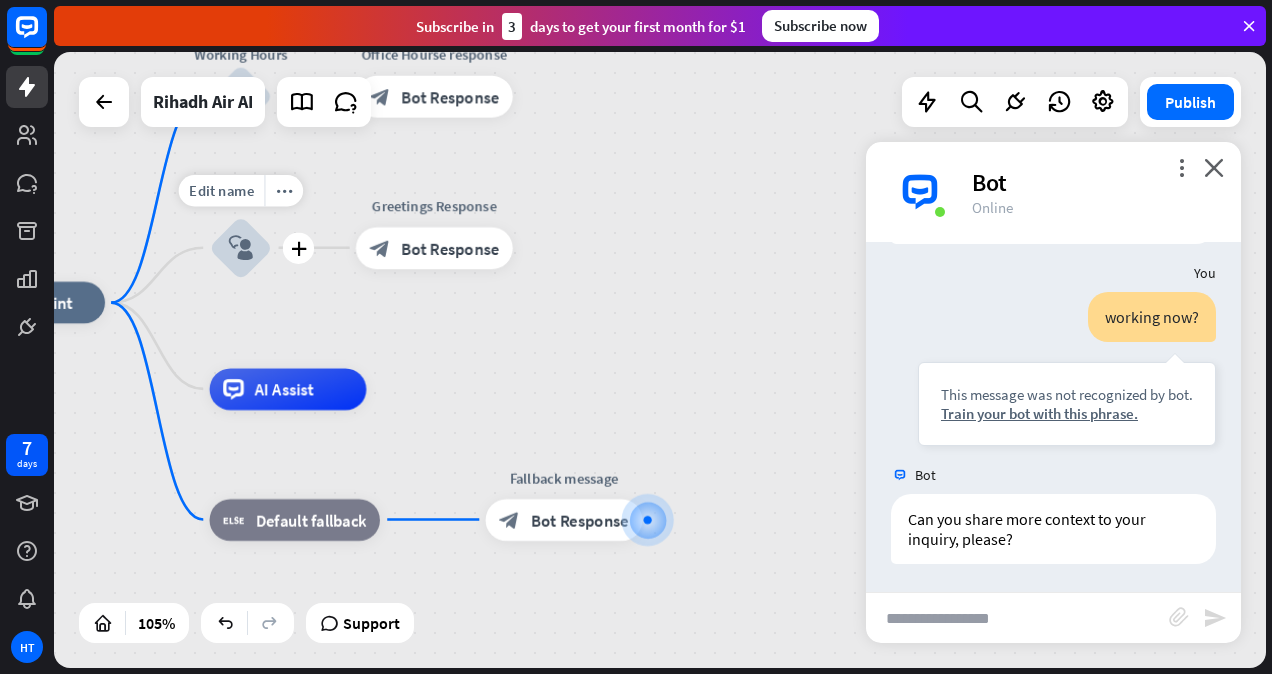 drag, startPoint x: 291, startPoint y: 246, endPoint x: 301, endPoint y: 325, distance: 79.630394 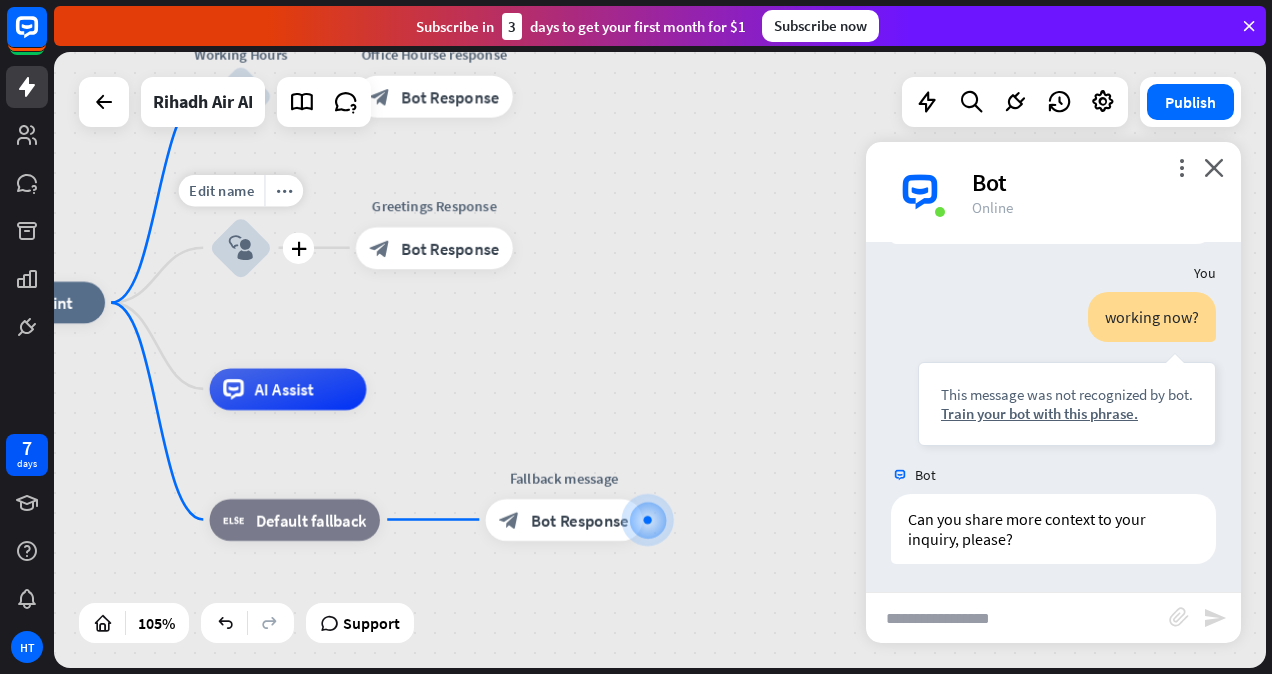 click on "home_2   Start point                 Working Hours   block_user_input                 Office Hourse response   block_bot_response   Bot Response       Edit name   more_horiz         plus   Greetings   block_user_input                 Greetings Response   block_bot_response   Bot Response                     AI Assist                   block_fallback   Default fallback                 Fallback message   block_bot_response   Bot Response" at bounding box center [581, 625] 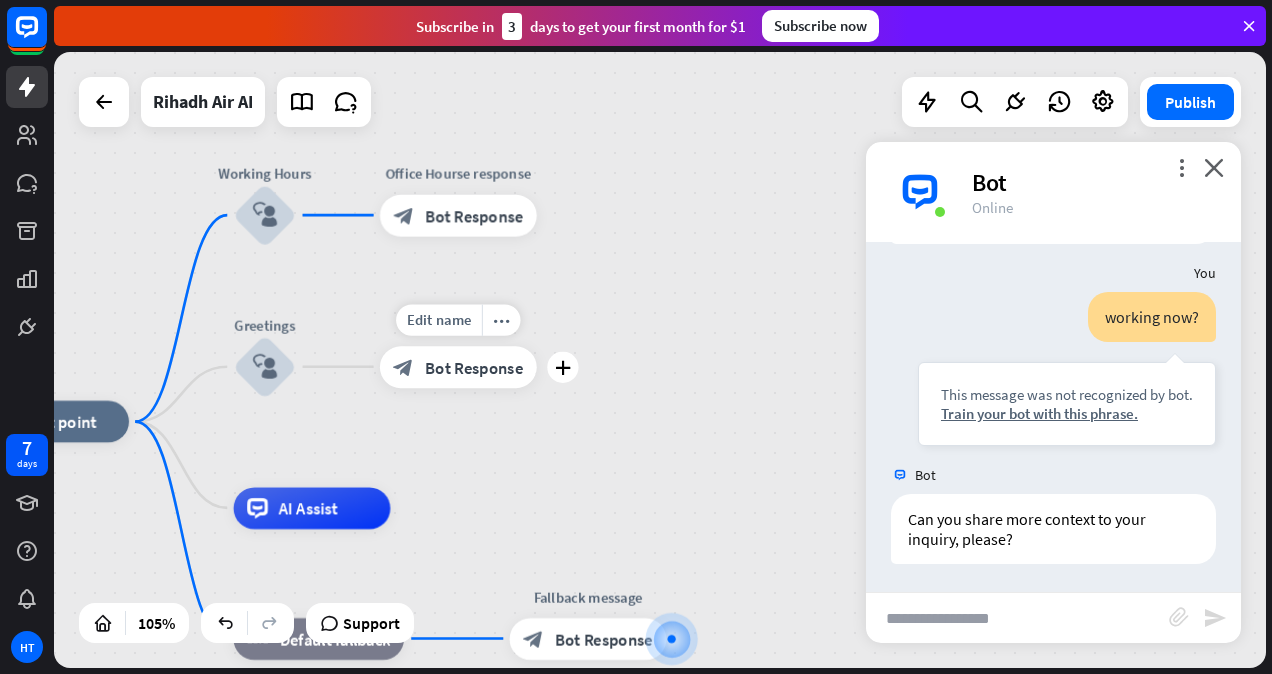 drag, startPoint x: 401, startPoint y: 363, endPoint x: 332, endPoint y: 331, distance: 76.05919 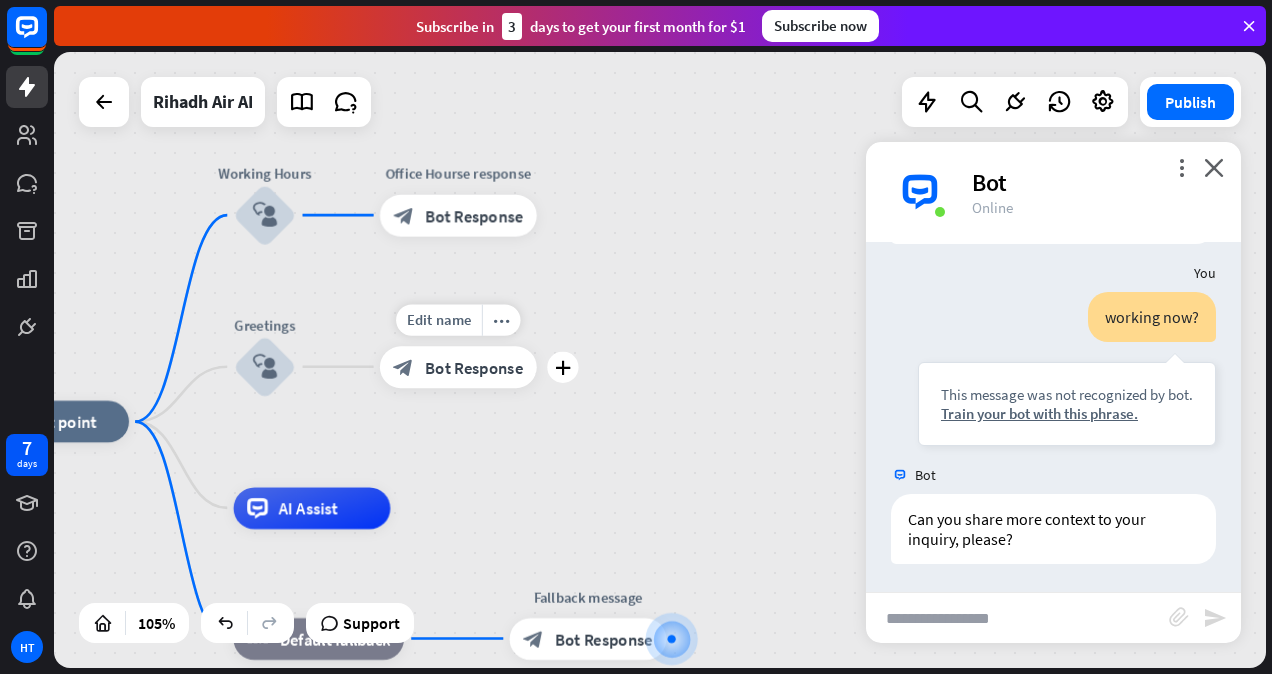 click on "Edit name   more_horiz         plus   Greetings Response   block_bot_response   Bot Response" at bounding box center (458, 367) 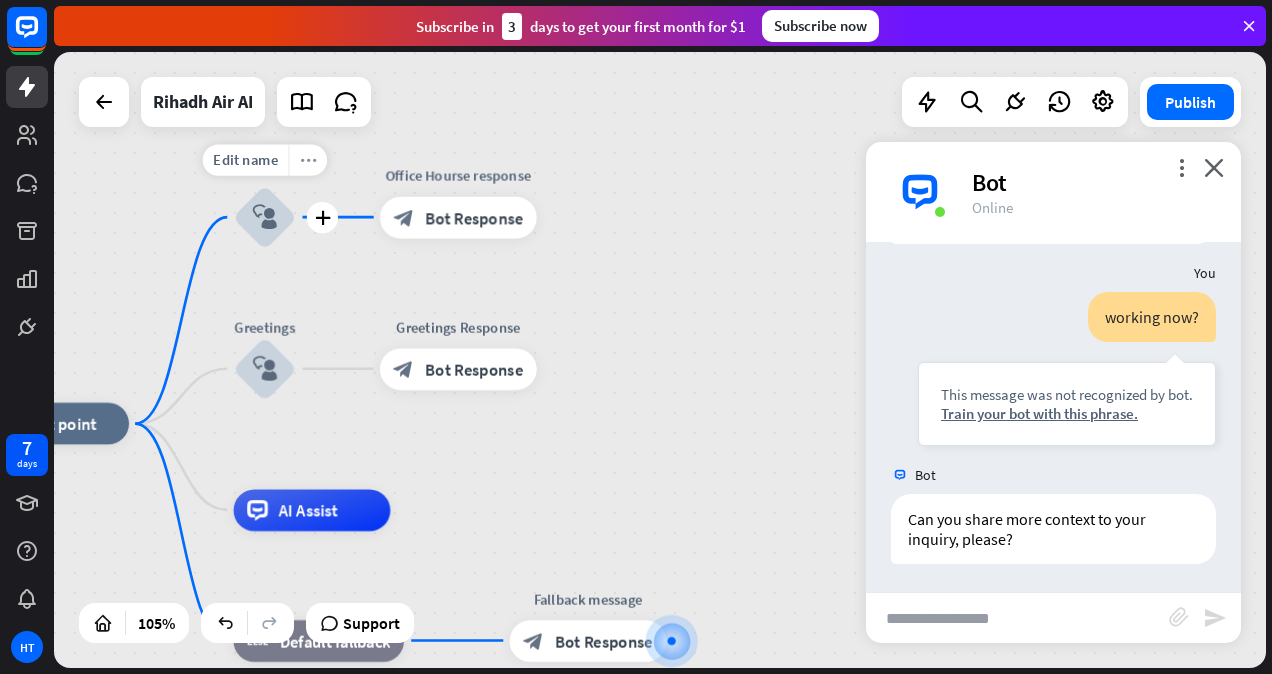 click on "more_horiz" at bounding box center [307, 159] 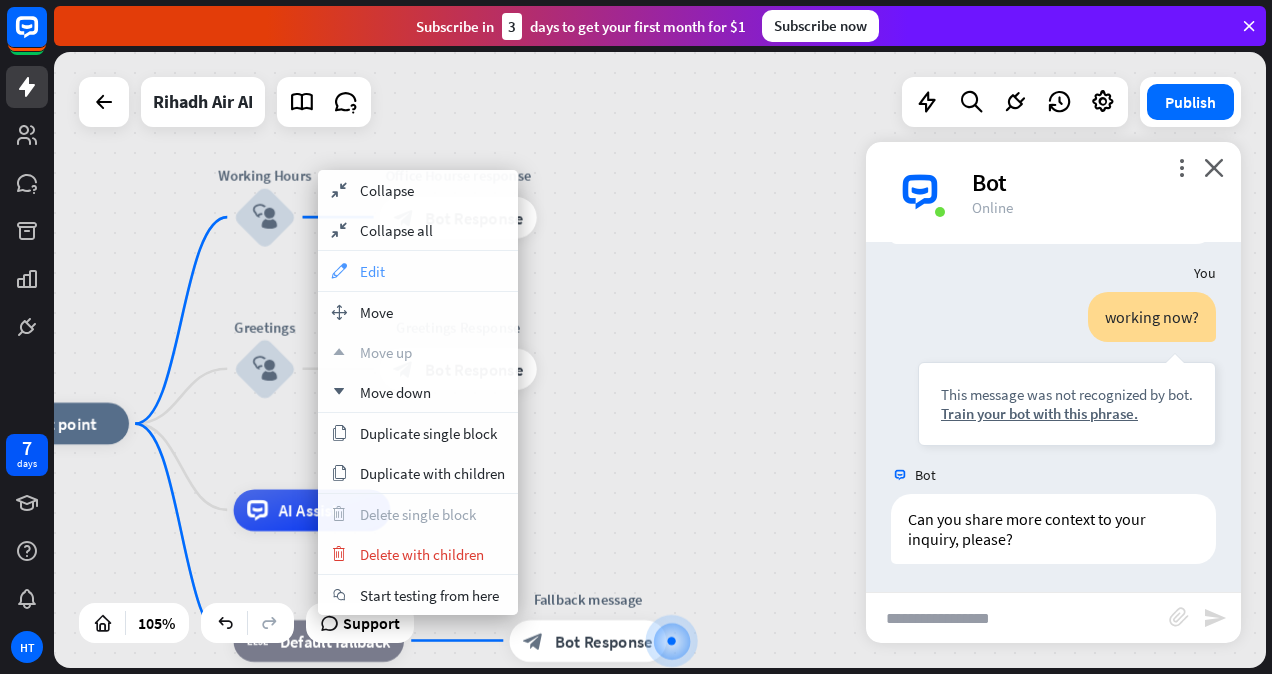 click on "appearance   Edit" at bounding box center [418, 271] 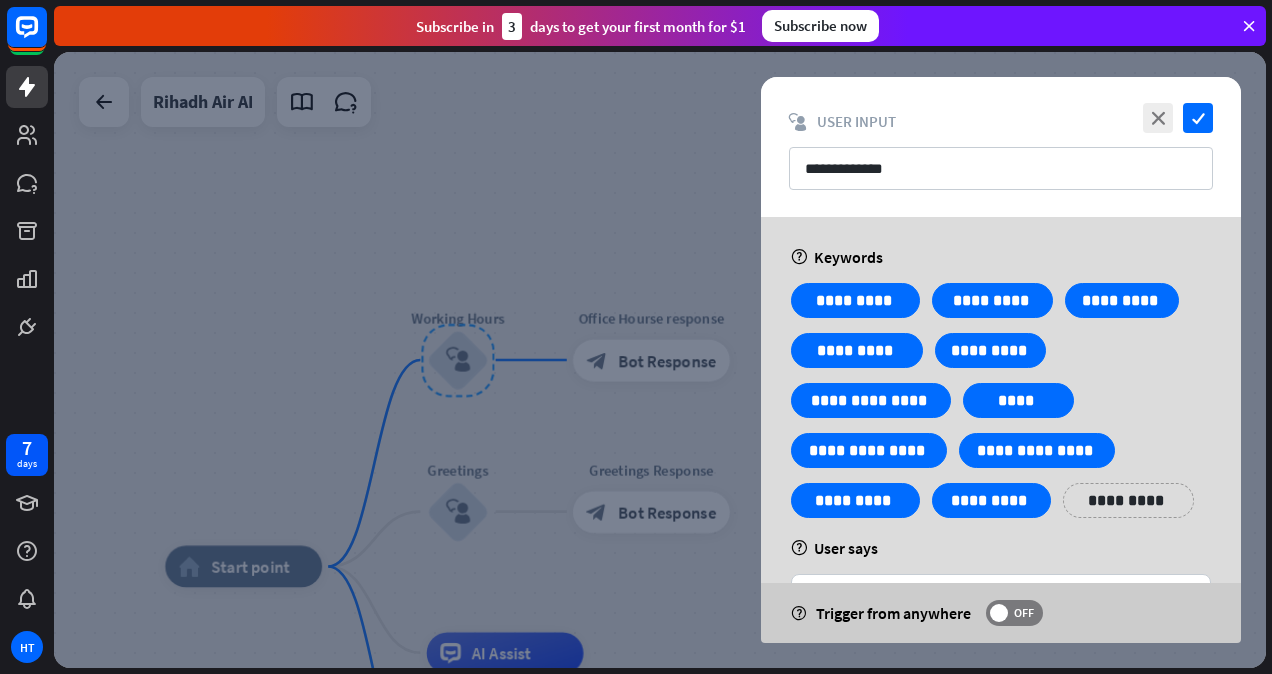 click on "**********" at bounding box center (1128, 500) 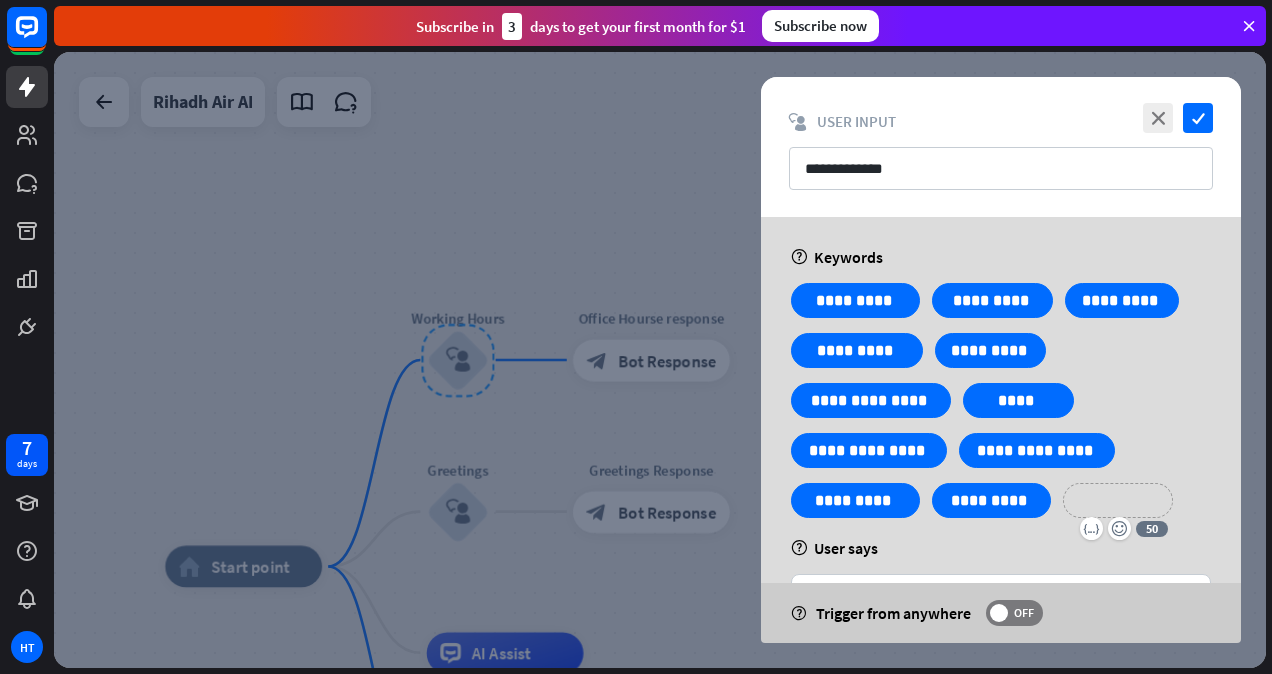 type 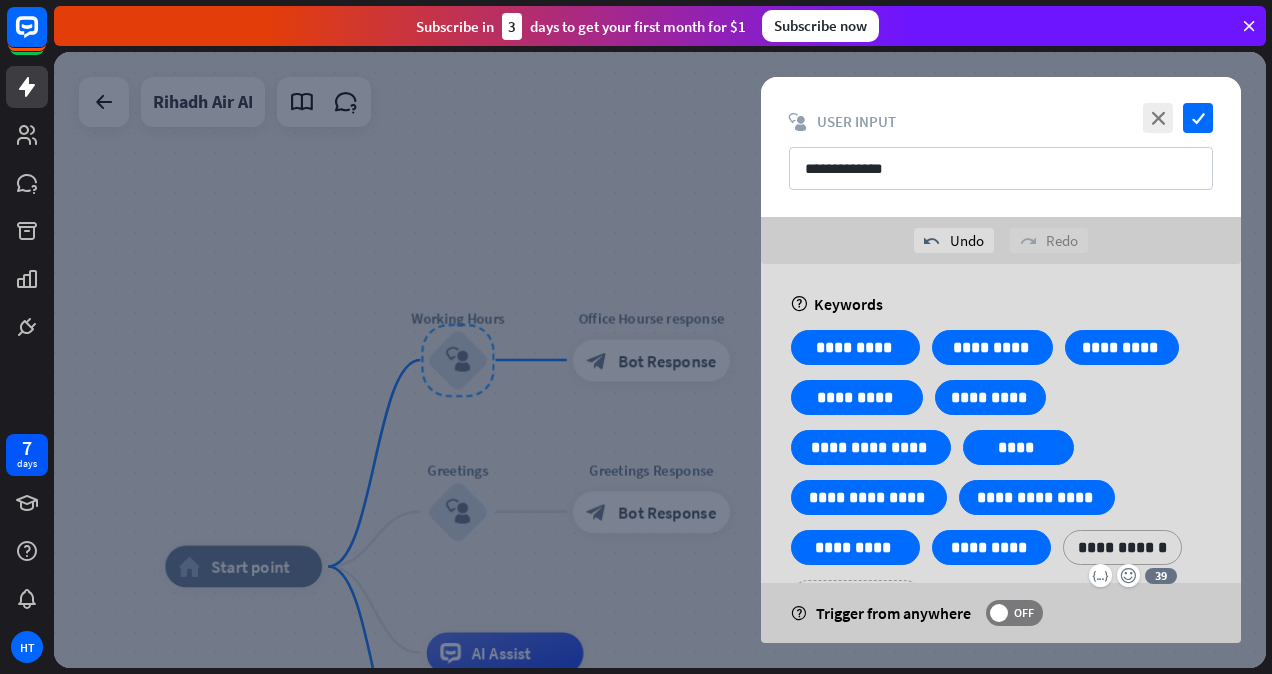 click on "**********" at bounding box center (1001, 480) 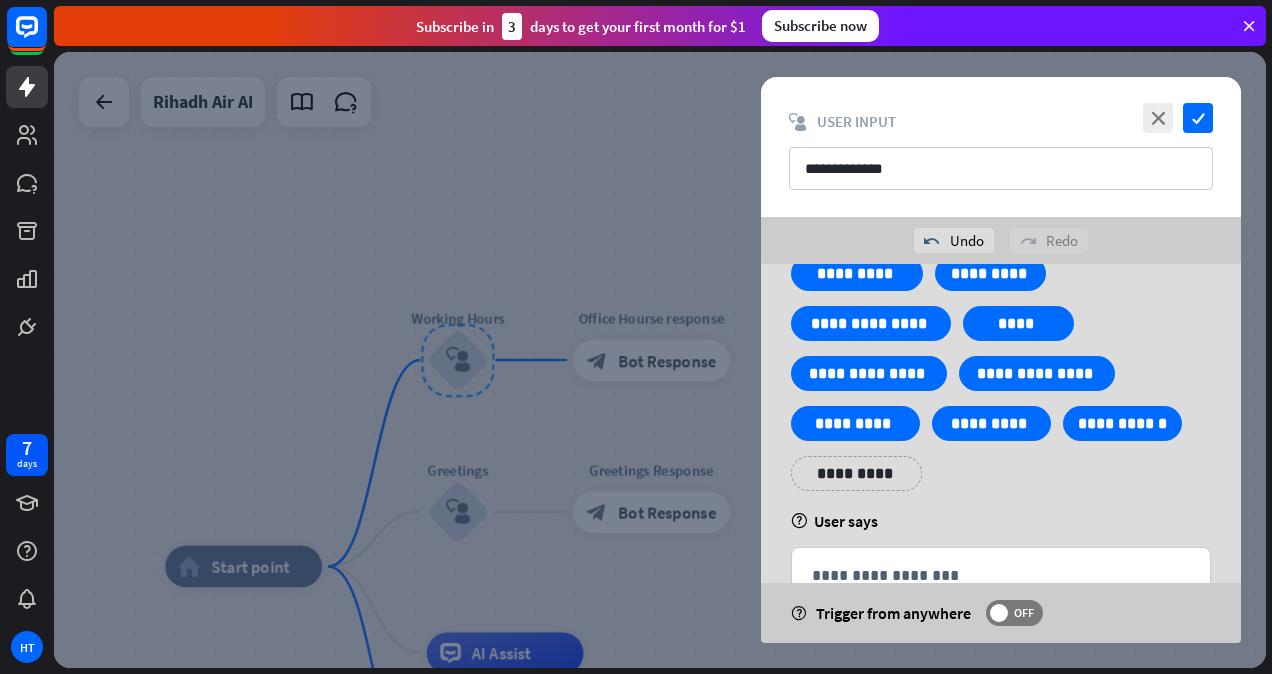 scroll, scrollTop: 132, scrollLeft: 0, axis: vertical 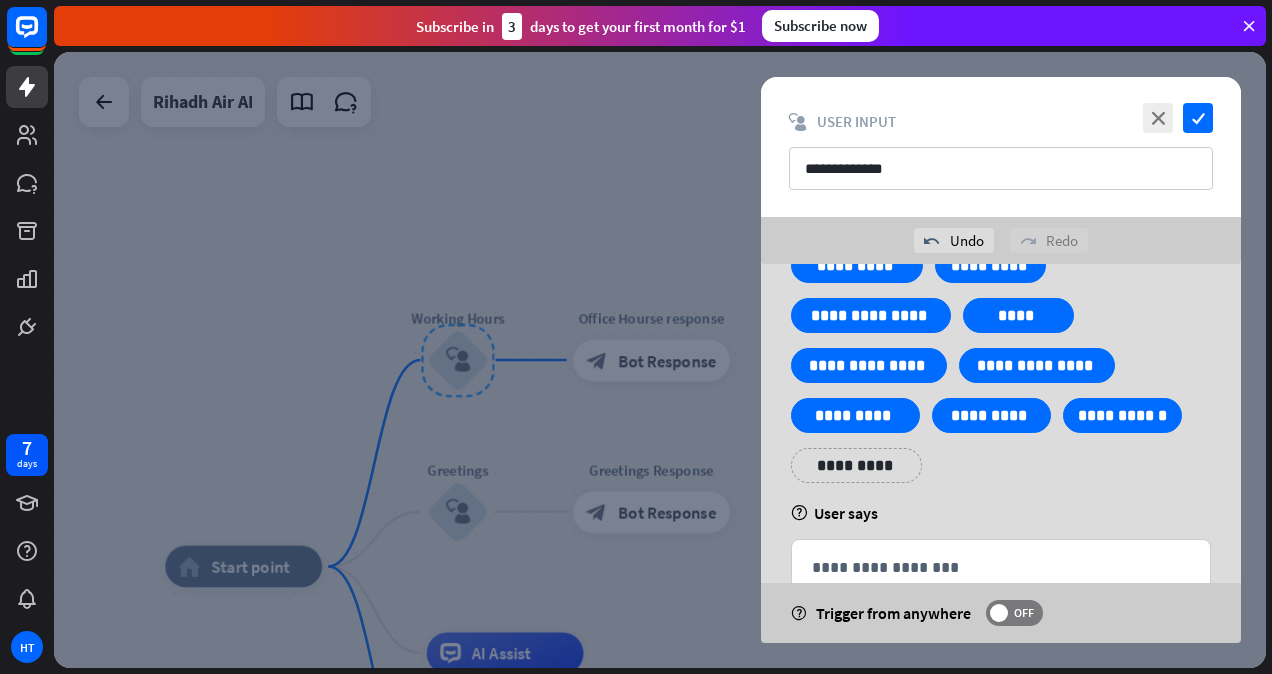 click on "**********" at bounding box center (856, 465) 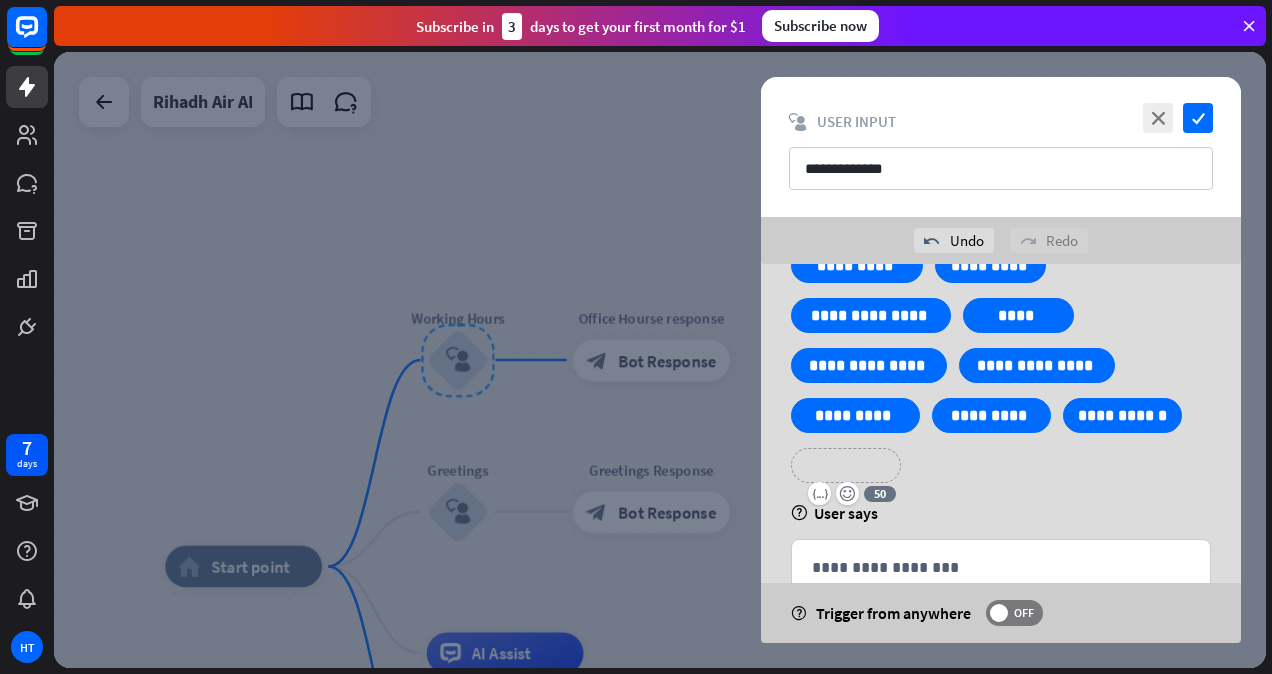 type 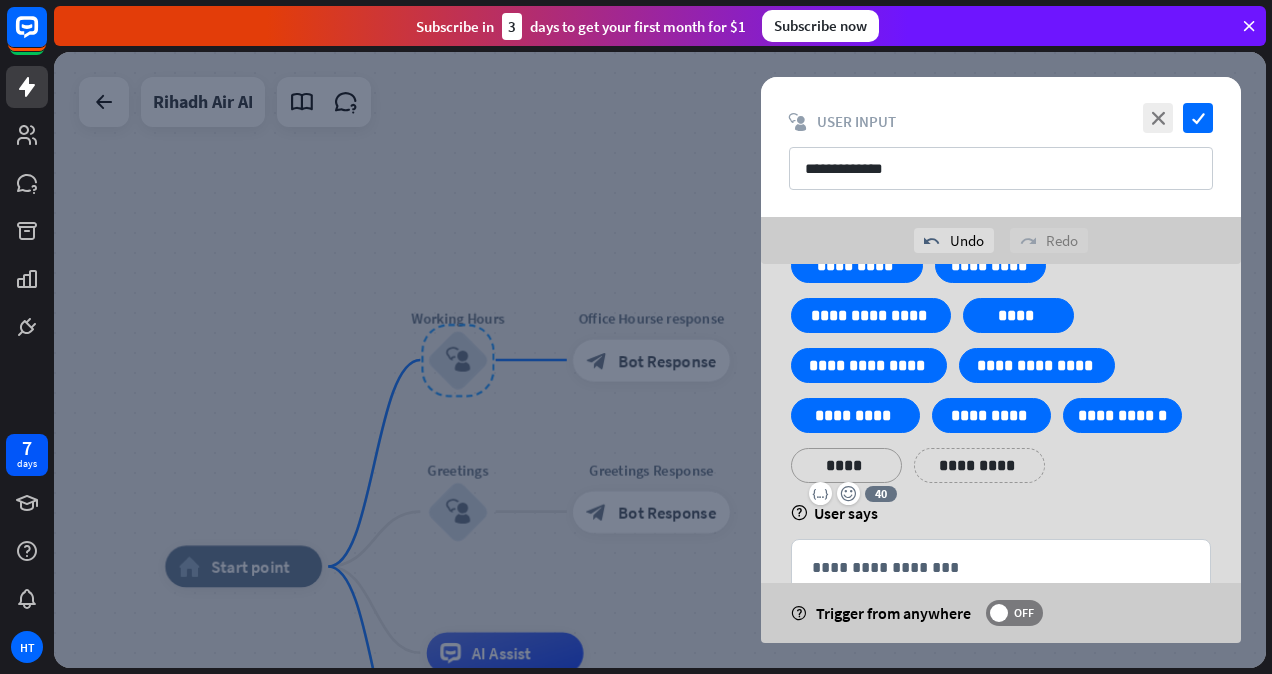 click on "**********" at bounding box center [979, 465] 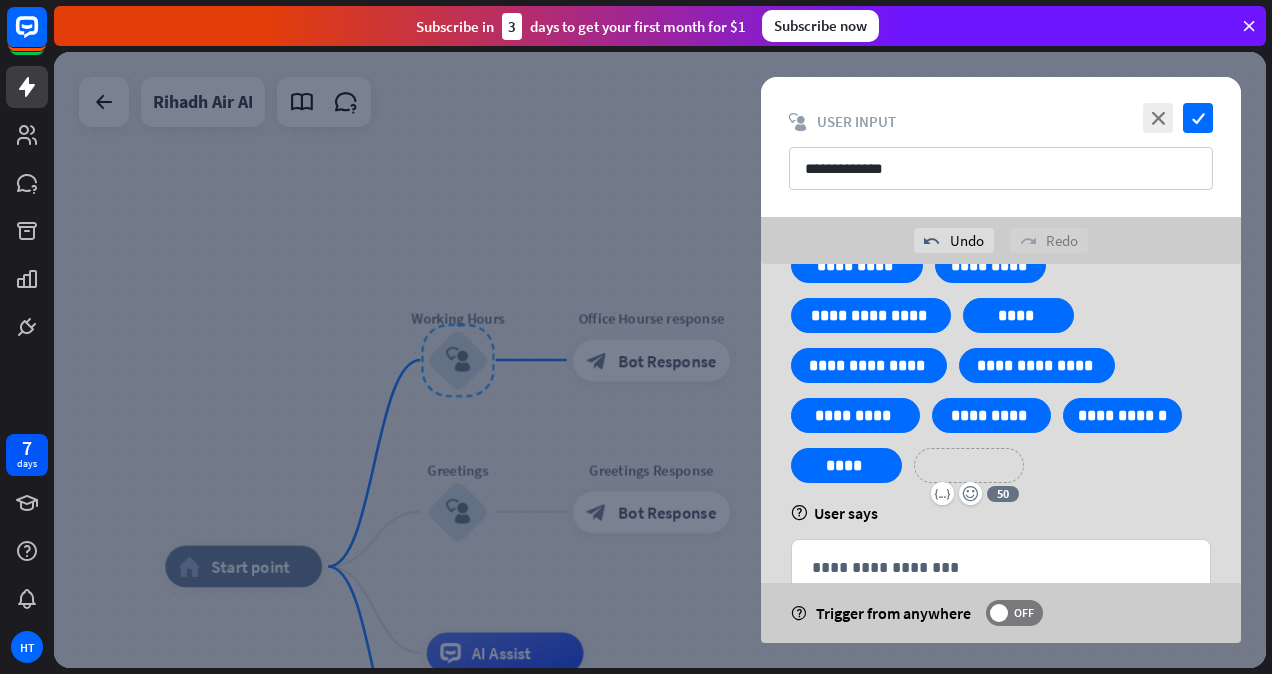 type 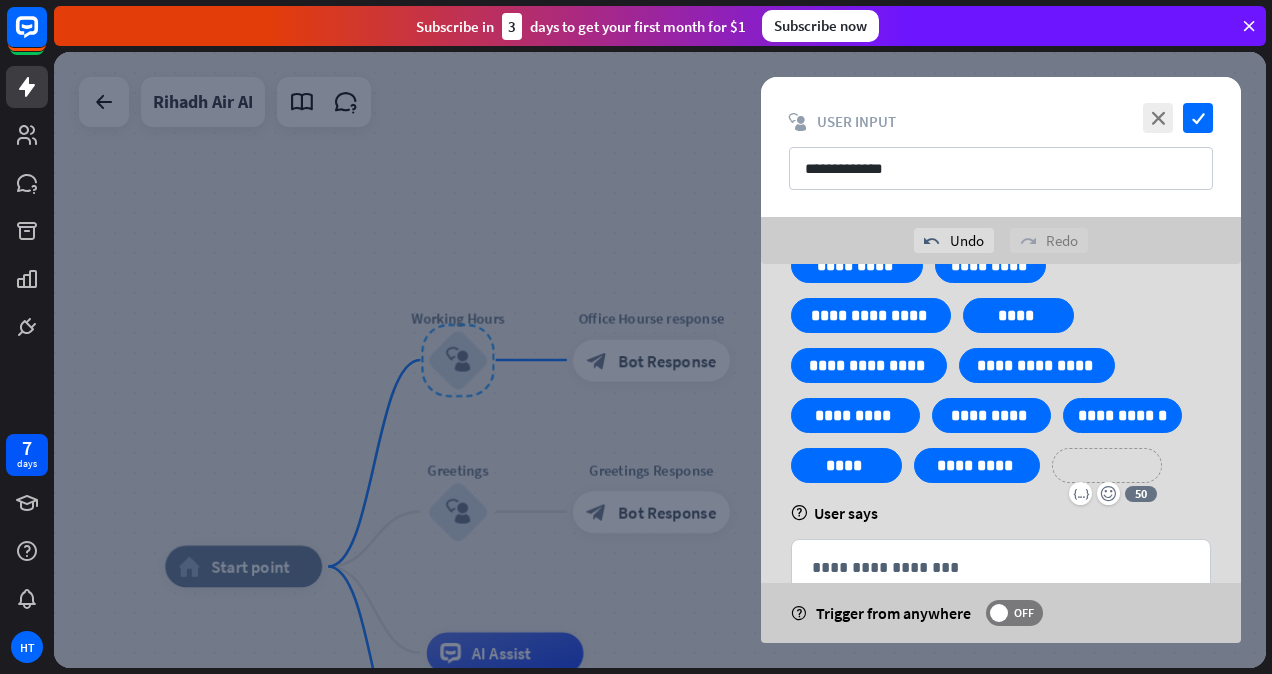 click on "**********" at bounding box center (1107, 465) 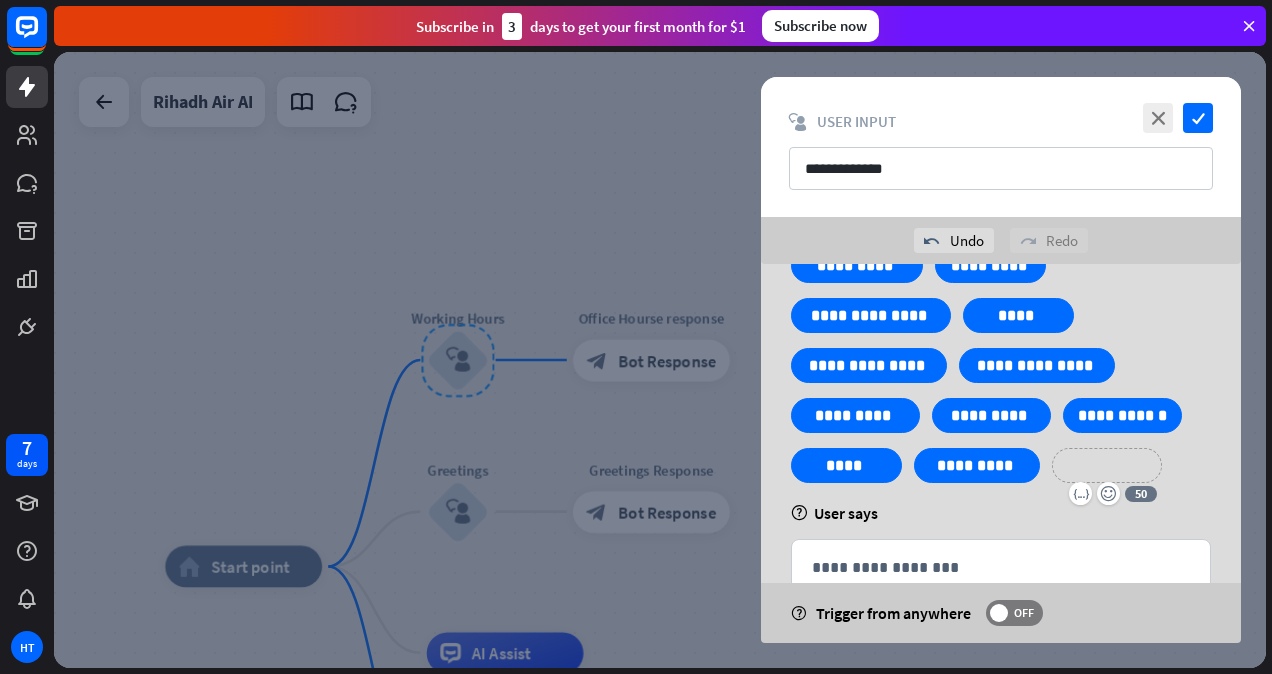 type 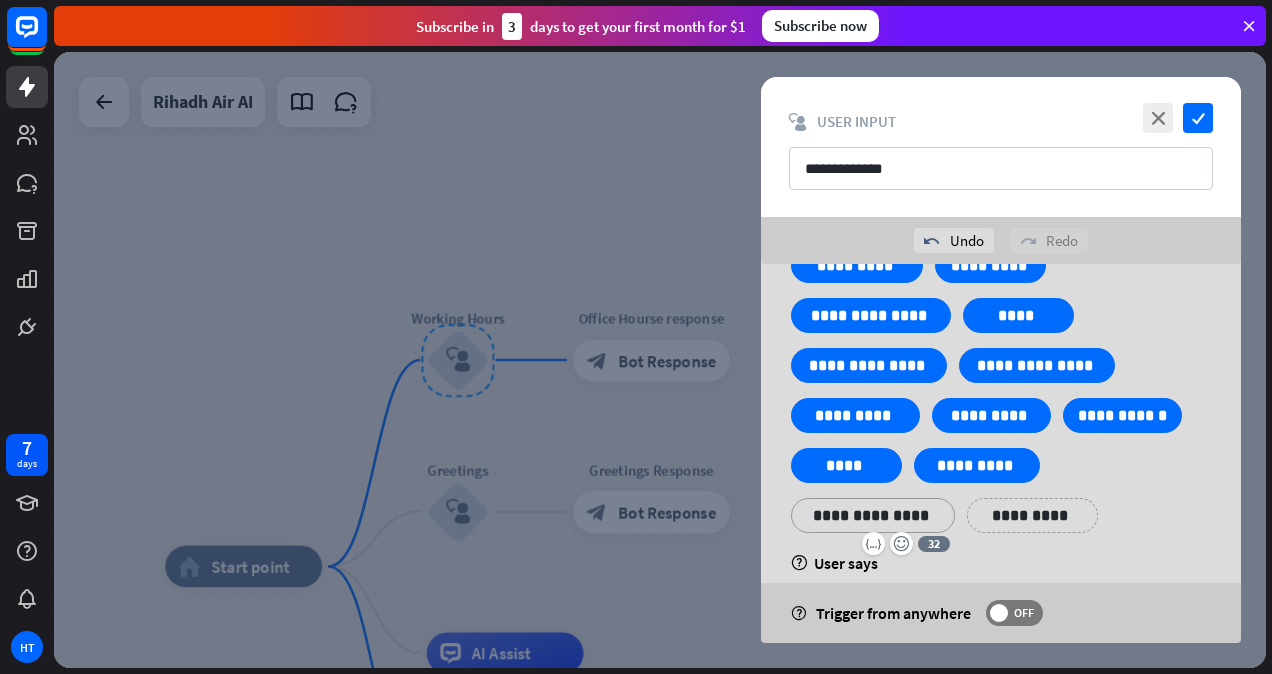 scroll, scrollTop: 181, scrollLeft: 0, axis: vertical 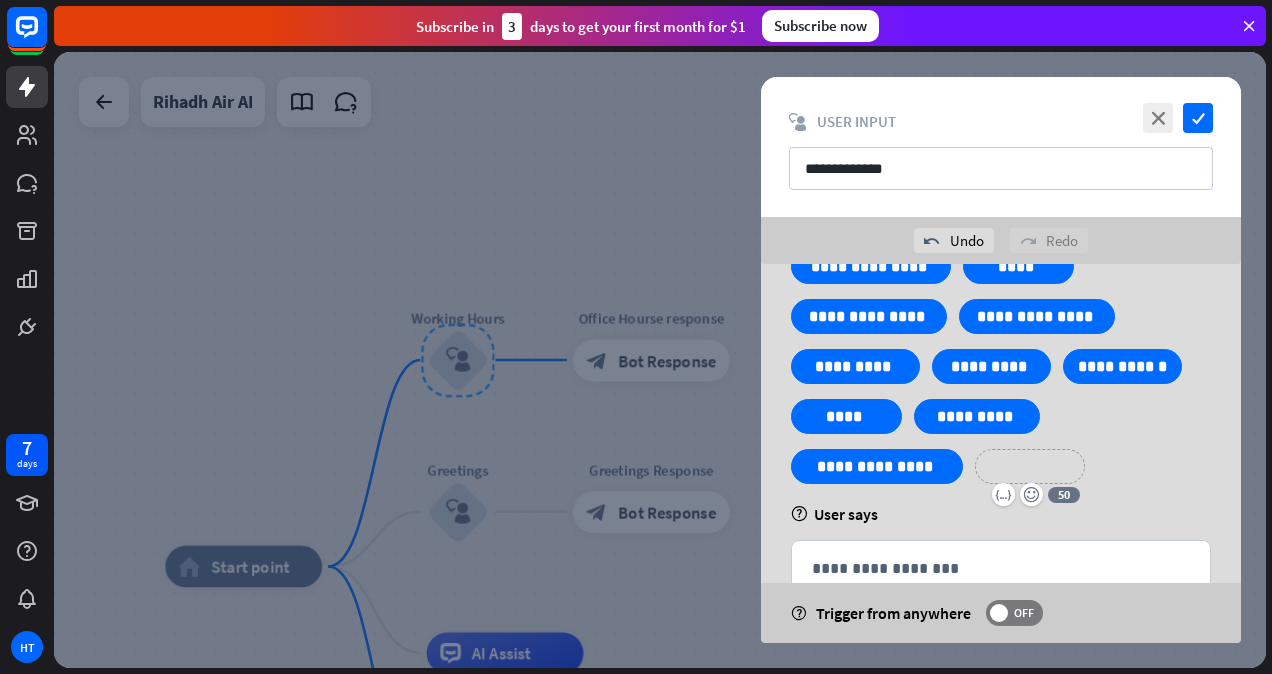 click on "**********" at bounding box center [1030, 466] 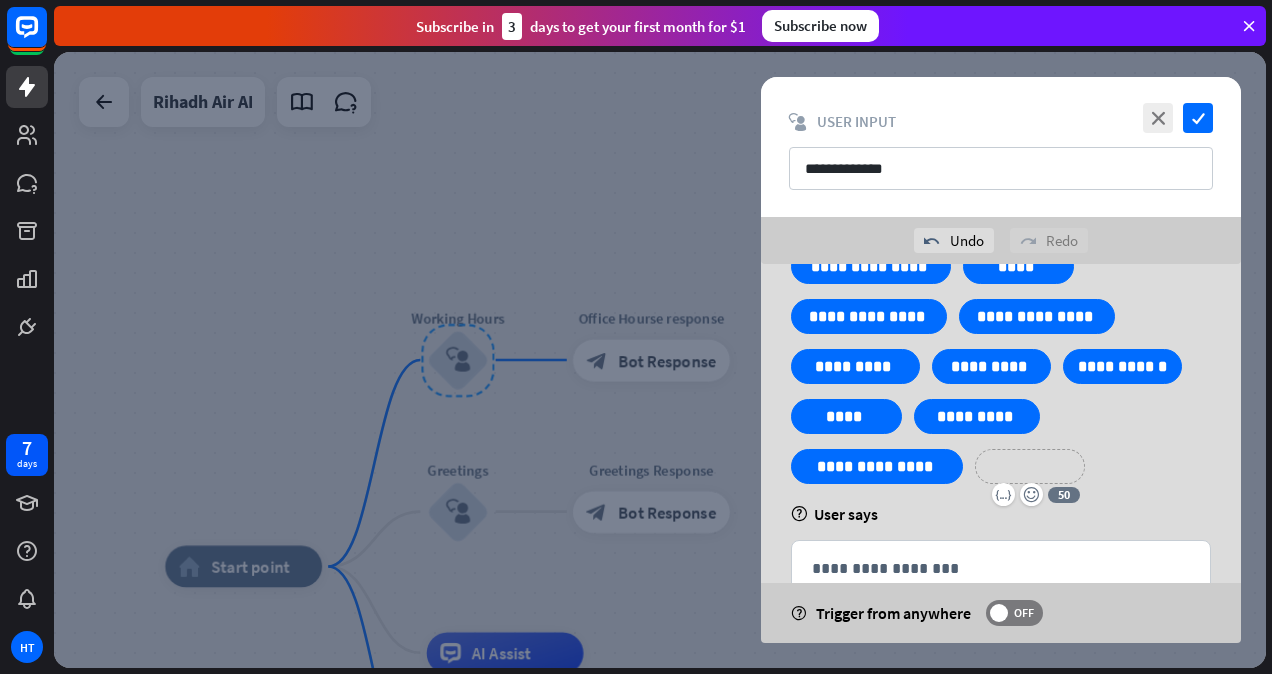 type 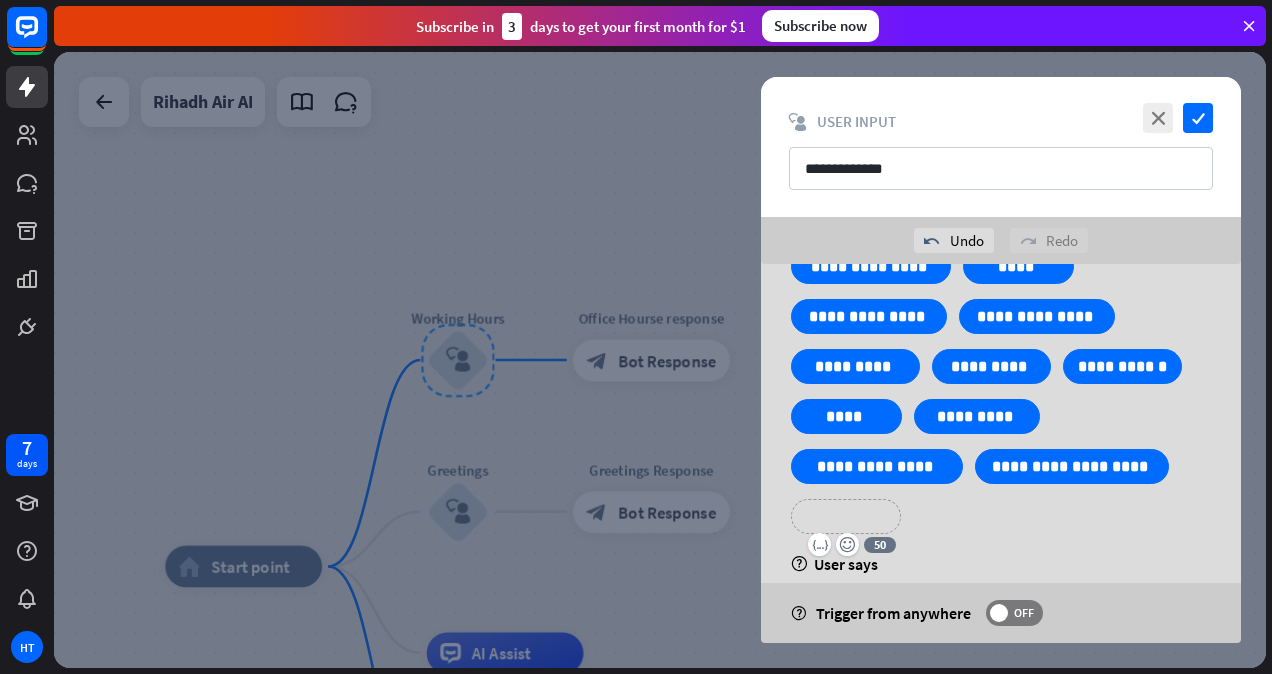 click on "**********" at bounding box center (846, 516) 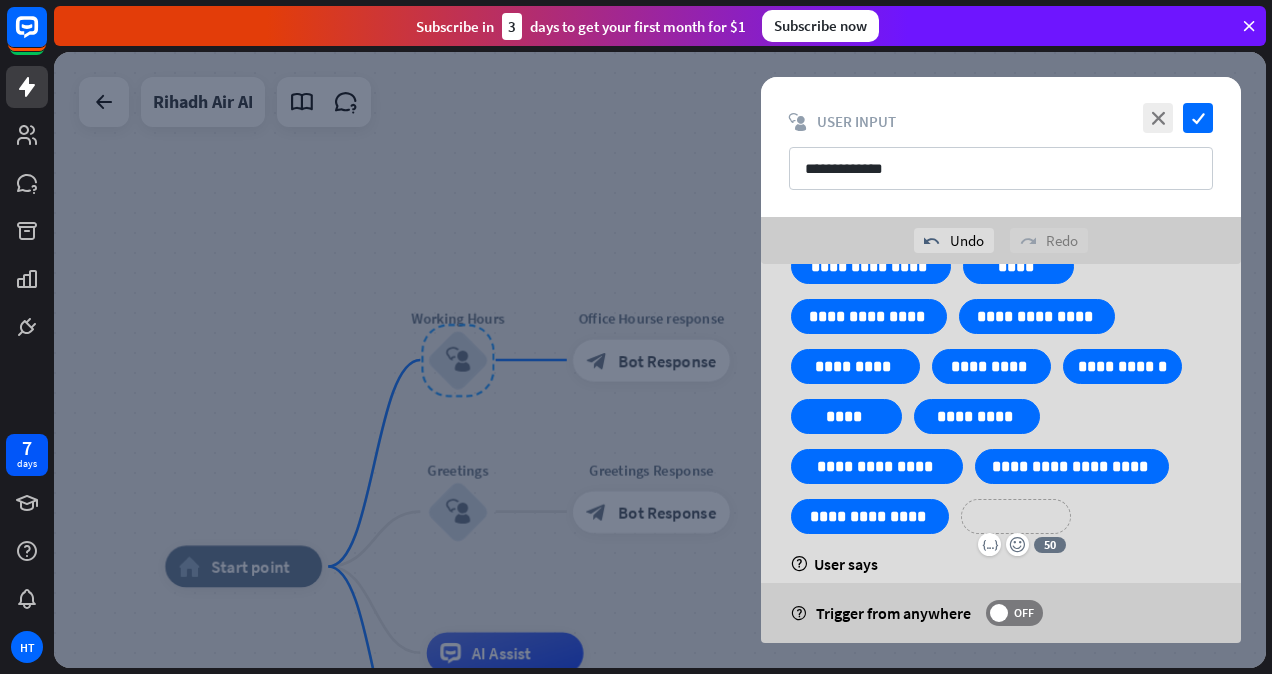 click on "**********" at bounding box center (1016, 516) 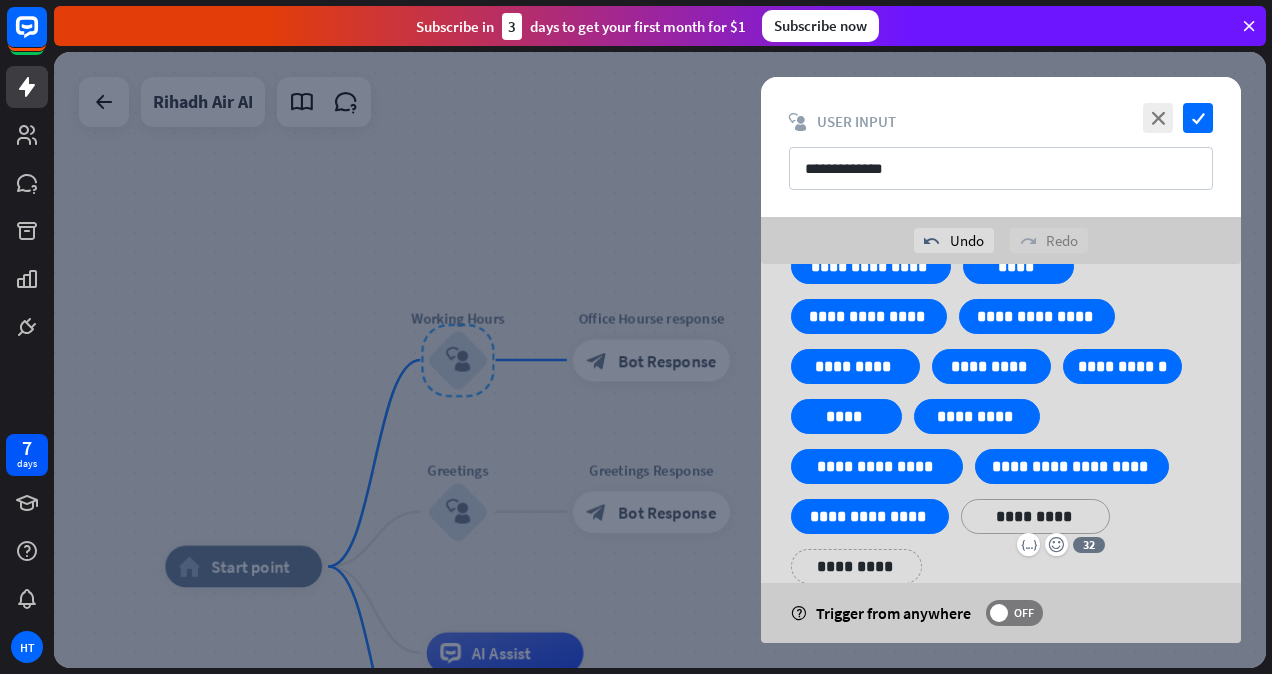click on "**********" at bounding box center [856, 566] 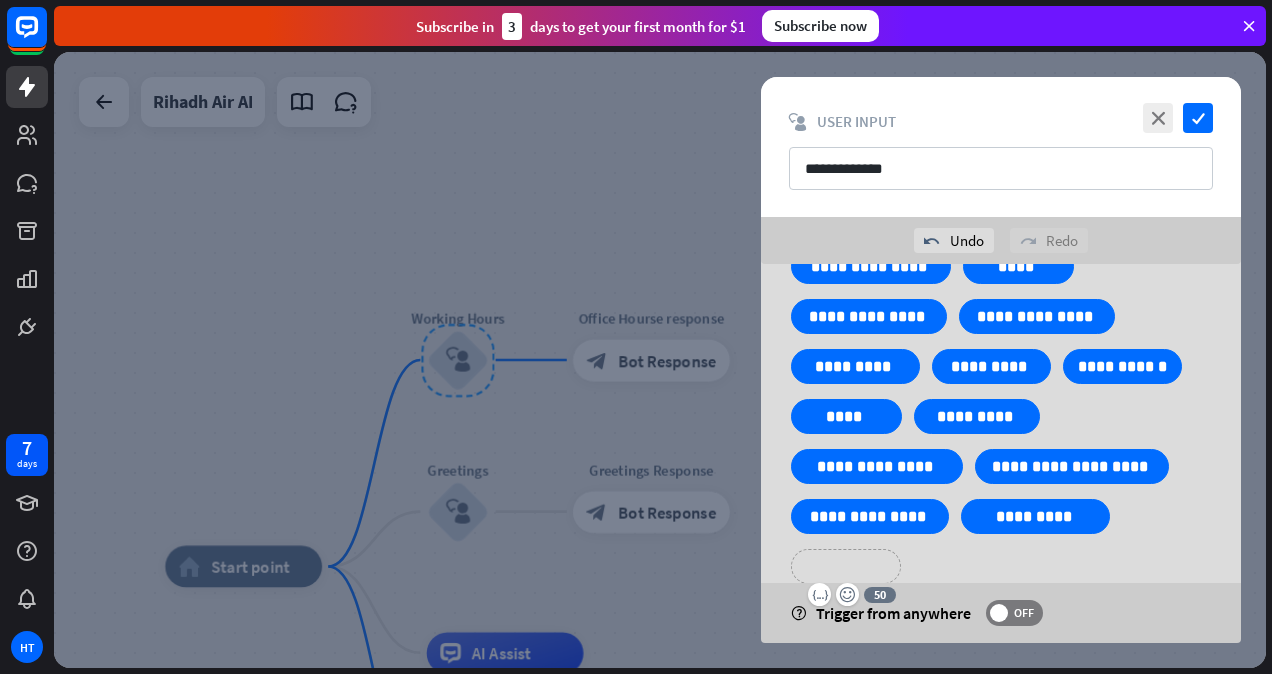 type 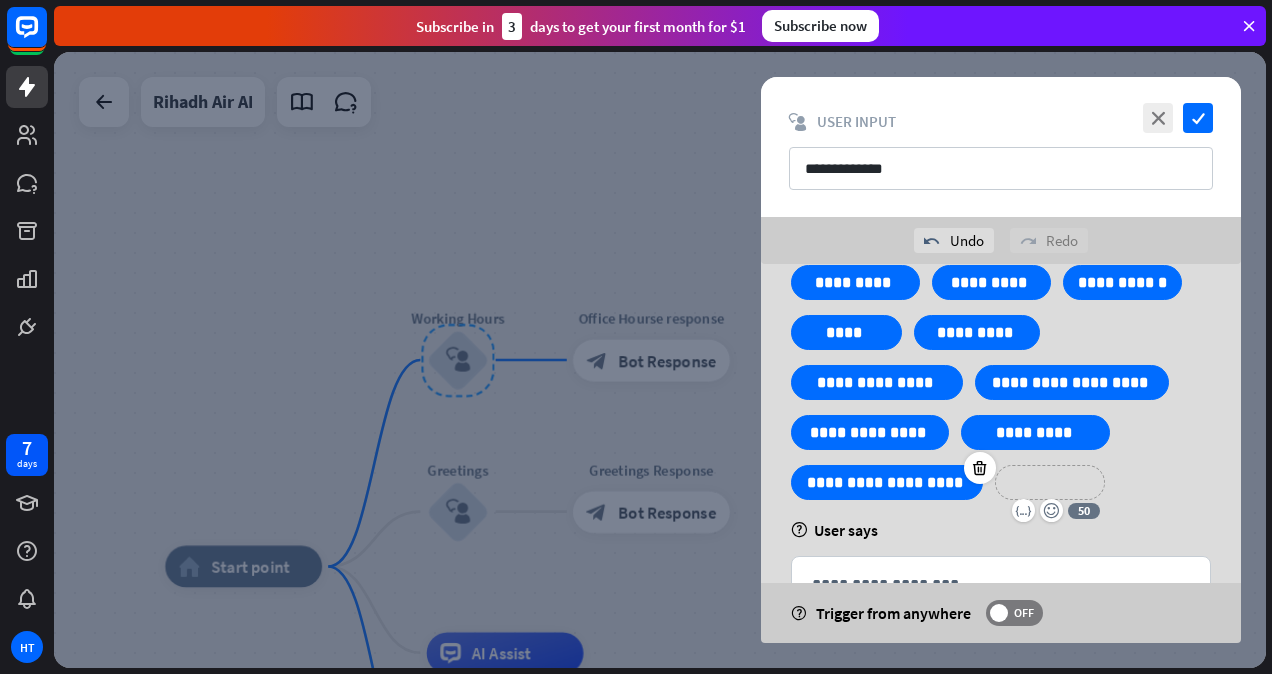 scroll, scrollTop: 274, scrollLeft: 0, axis: vertical 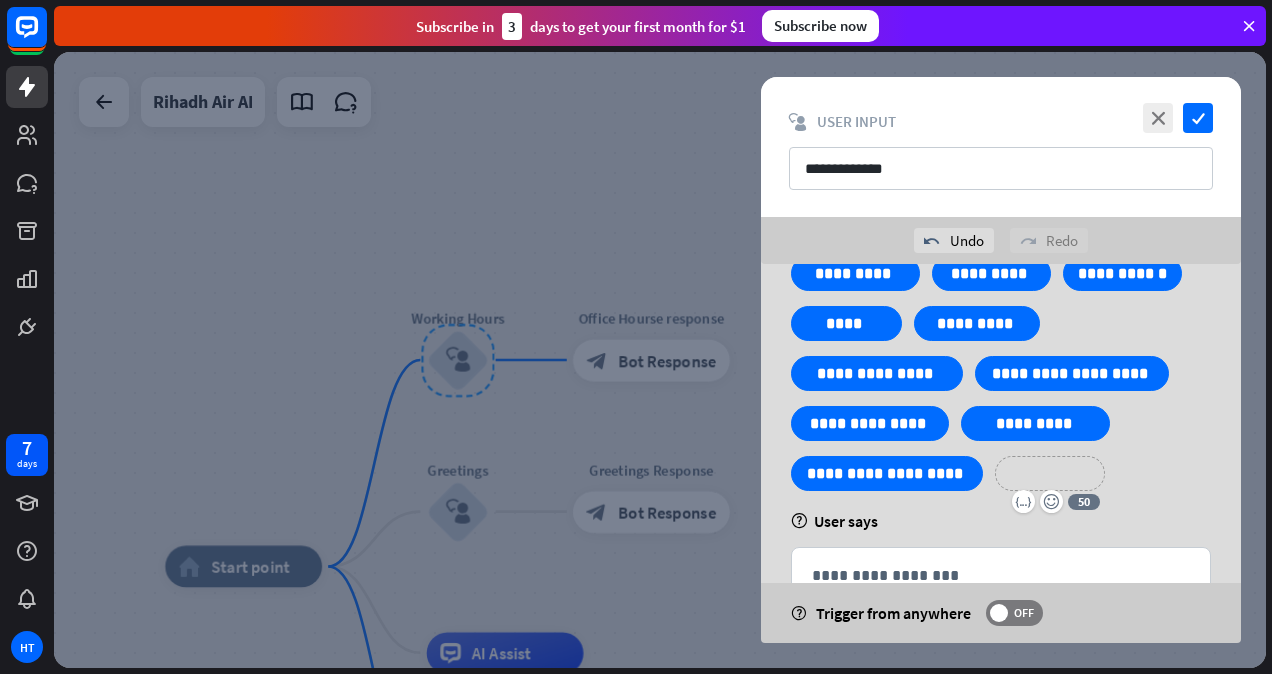 click on "**********" at bounding box center [1050, 473] 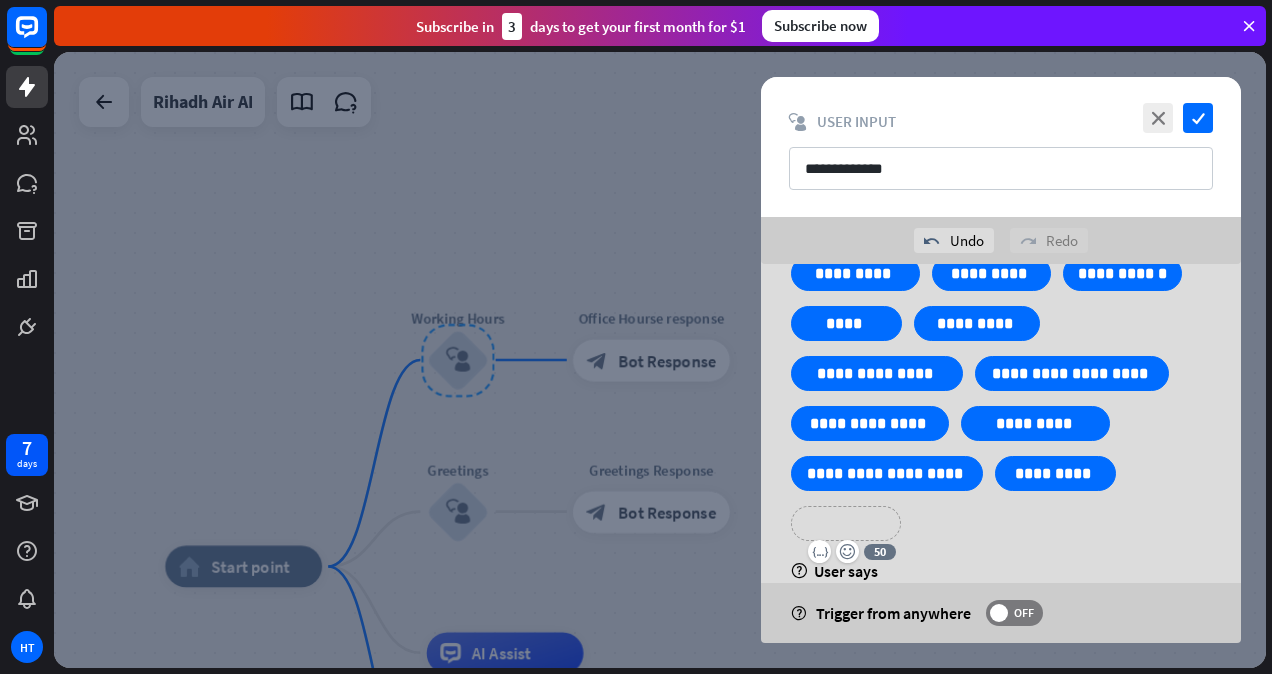 click on "**********" at bounding box center (846, 523) 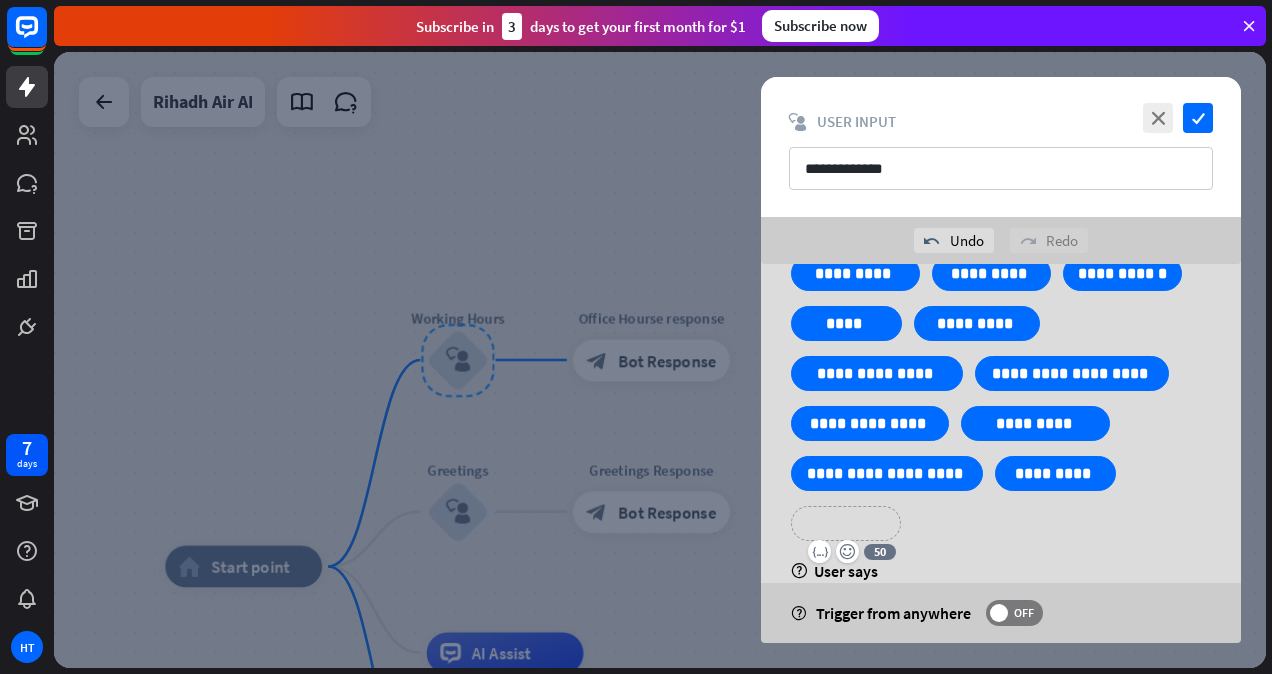 type 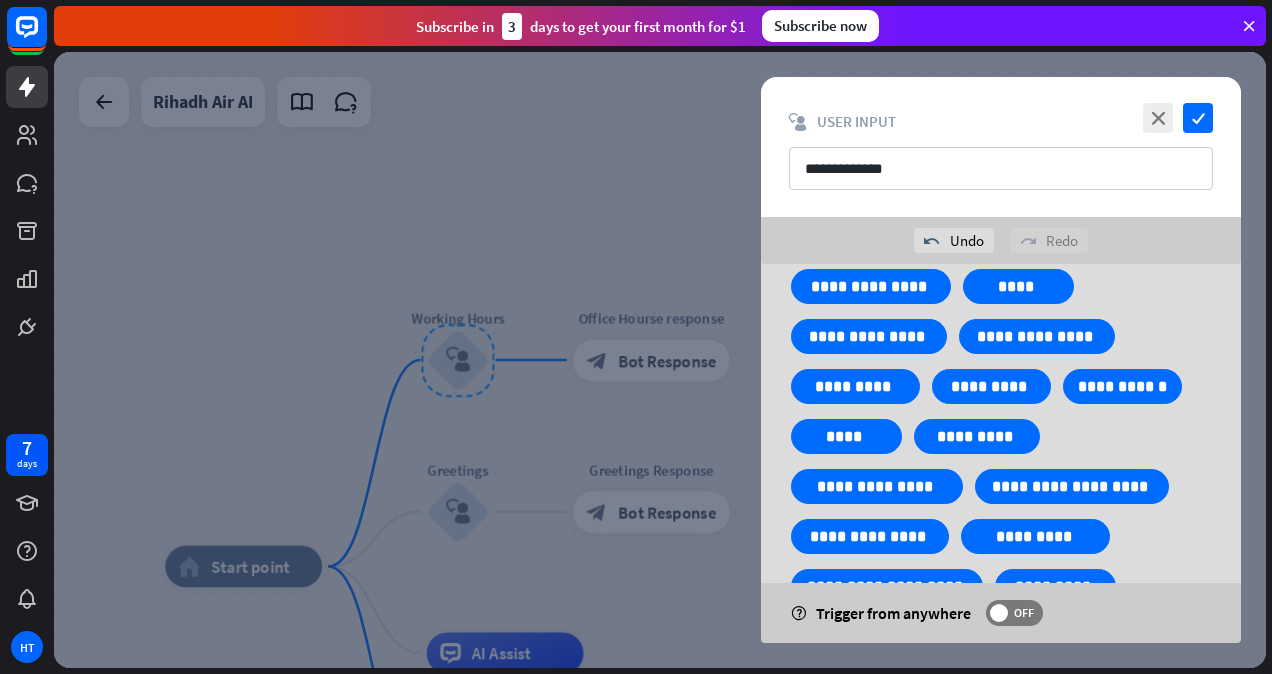 scroll, scrollTop: 377, scrollLeft: 0, axis: vertical 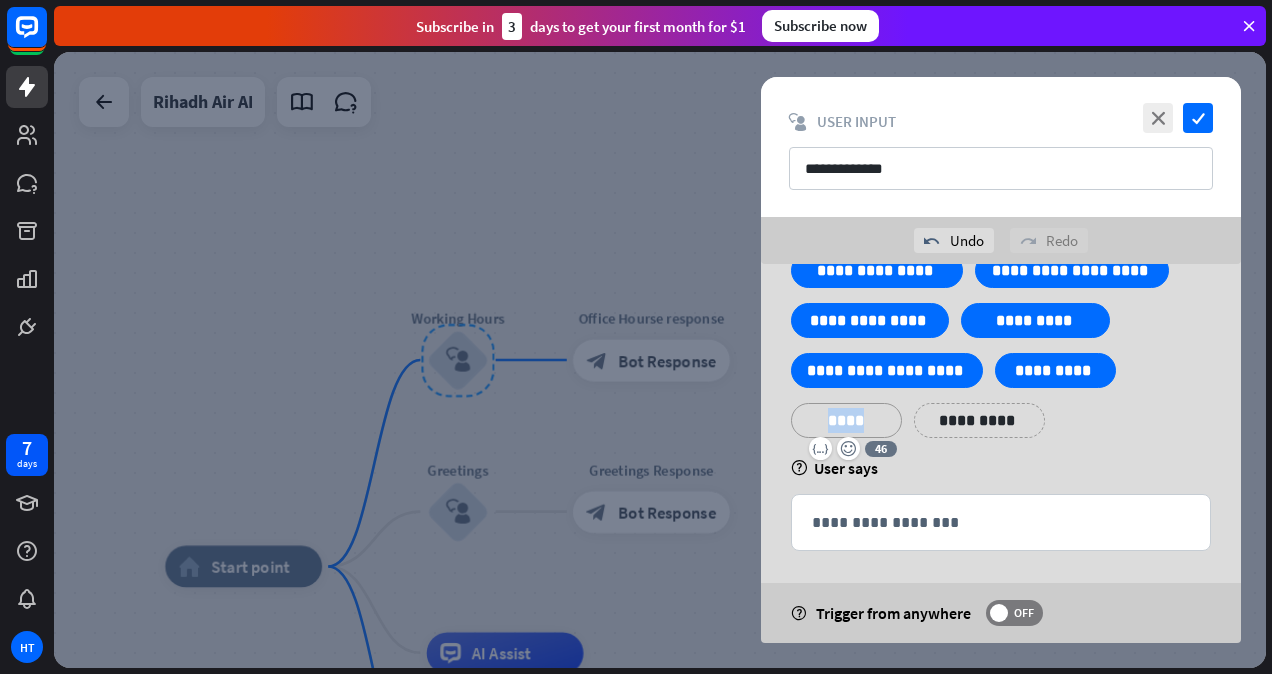drag, startPoint x: 871, startPoint y: 410, endPoint x: 826, endPoint y: 421, distance: 46.32494 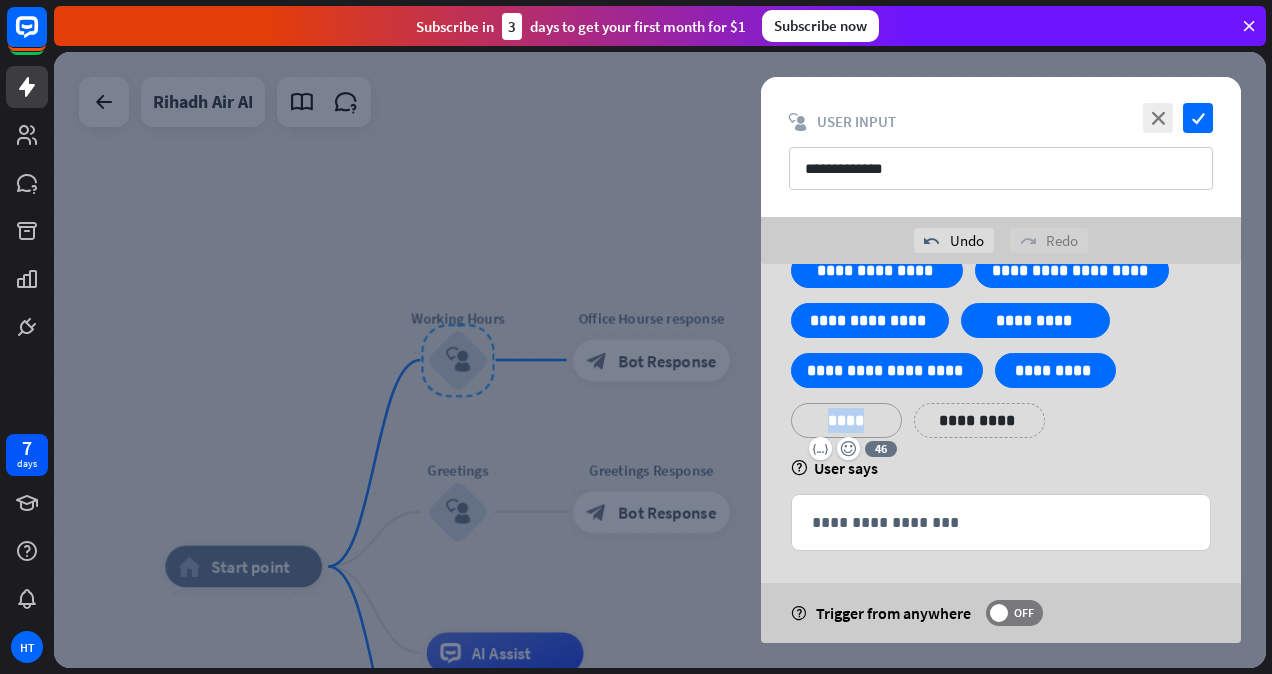 click on "****" at bounding box center [846, 420] 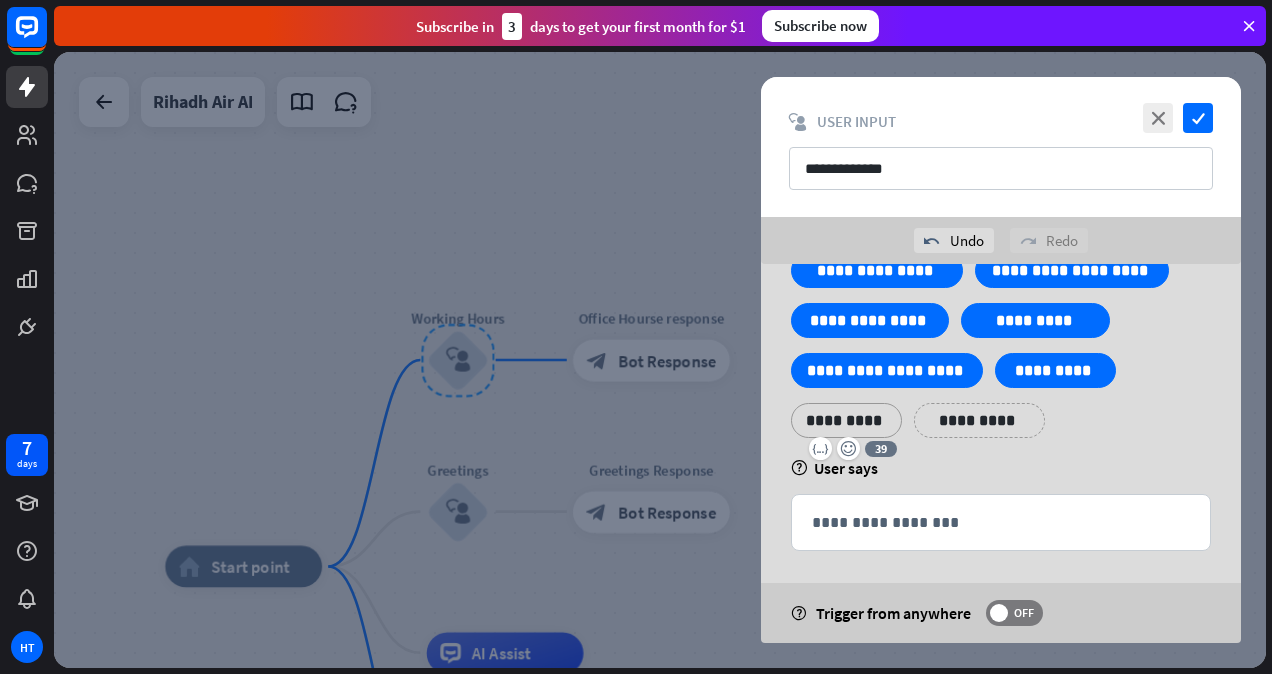 click on "**********" at bounding box center [979, 420] 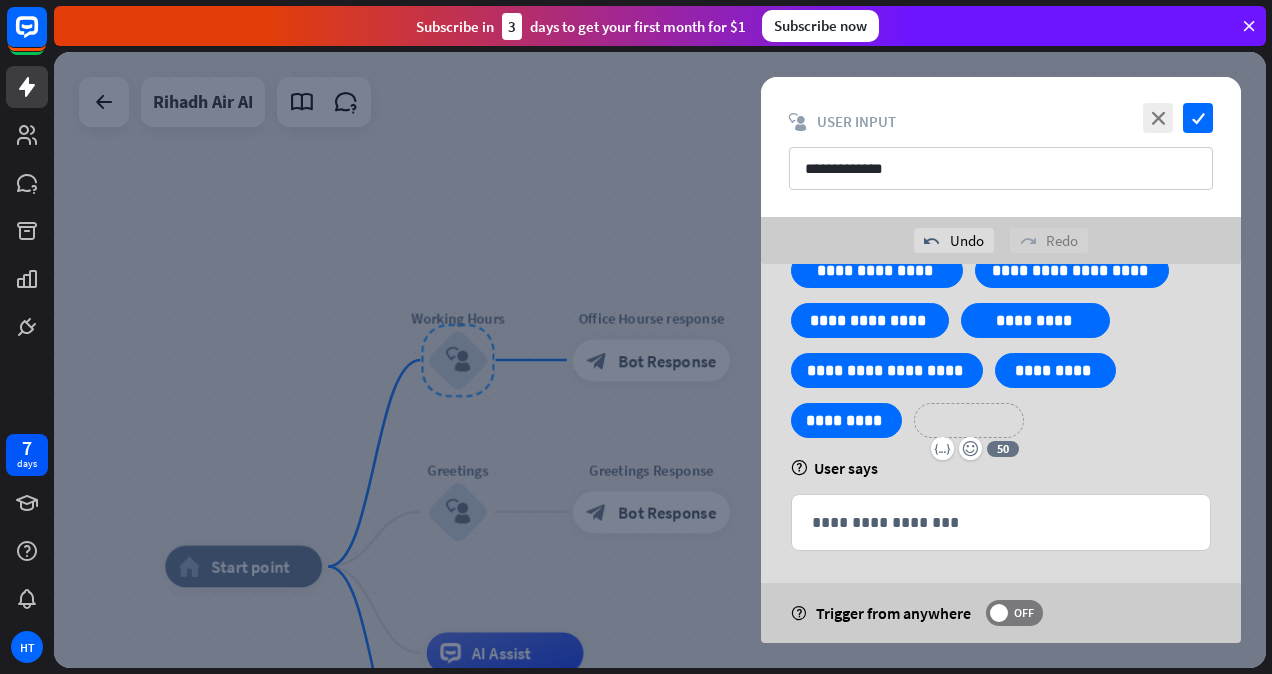 type 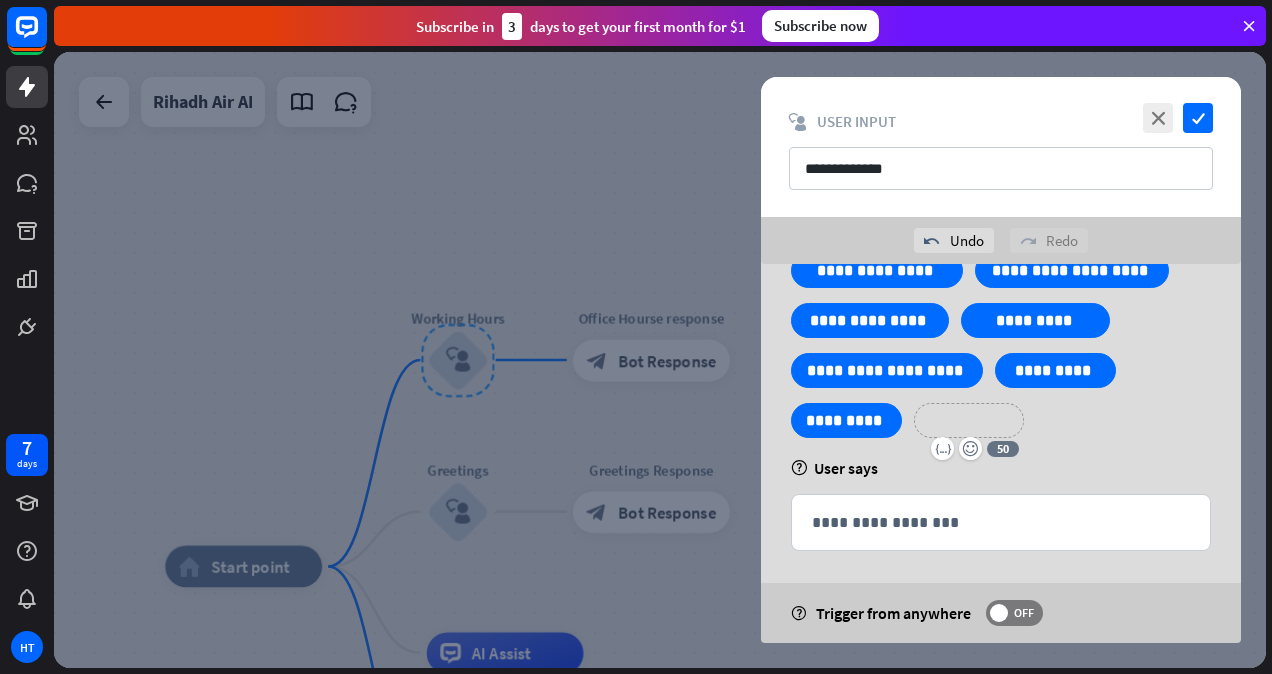click on "**********" at bounding box center (969, 420) 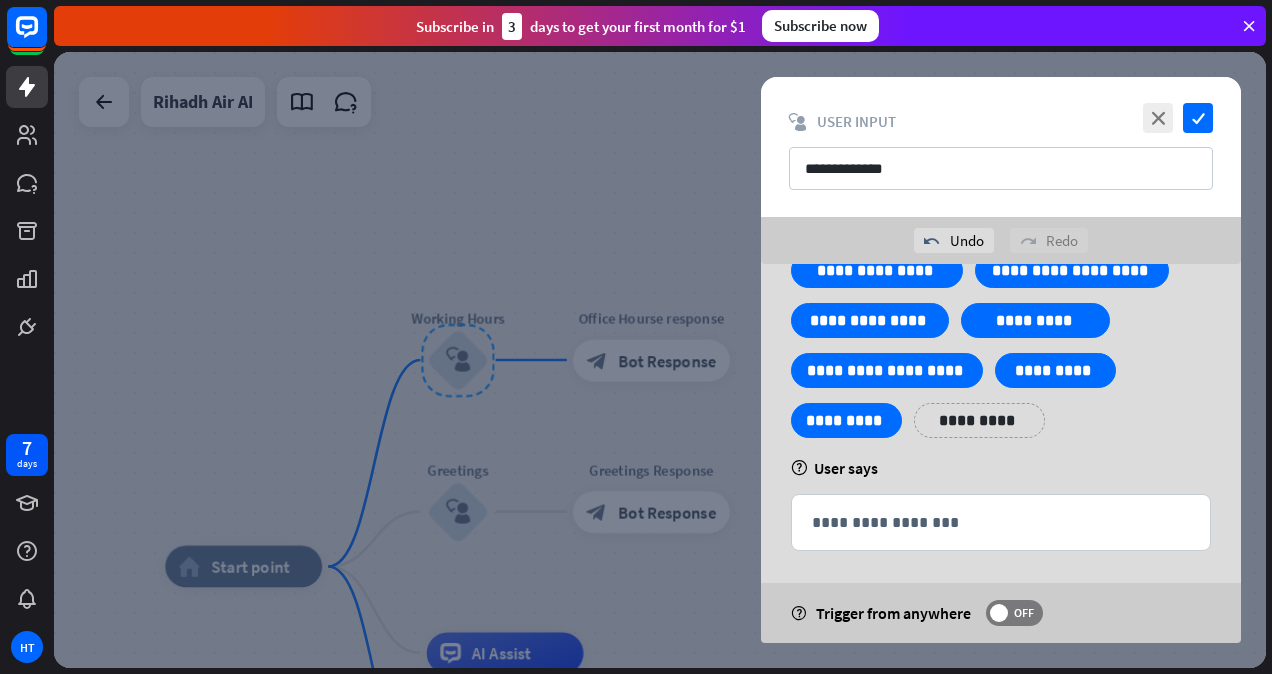 click on "**********" at bounding box center [979, 420] 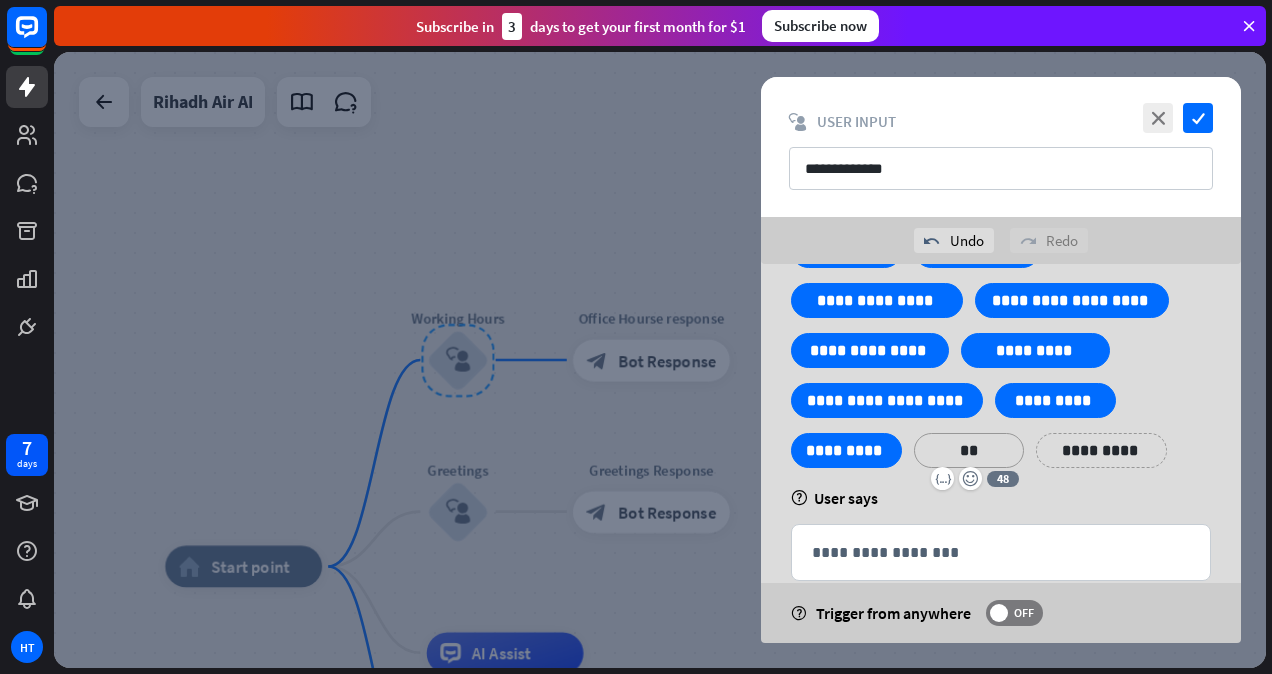 scroll, scrollTop: 348, scrollLeft: 0, axis: vertical 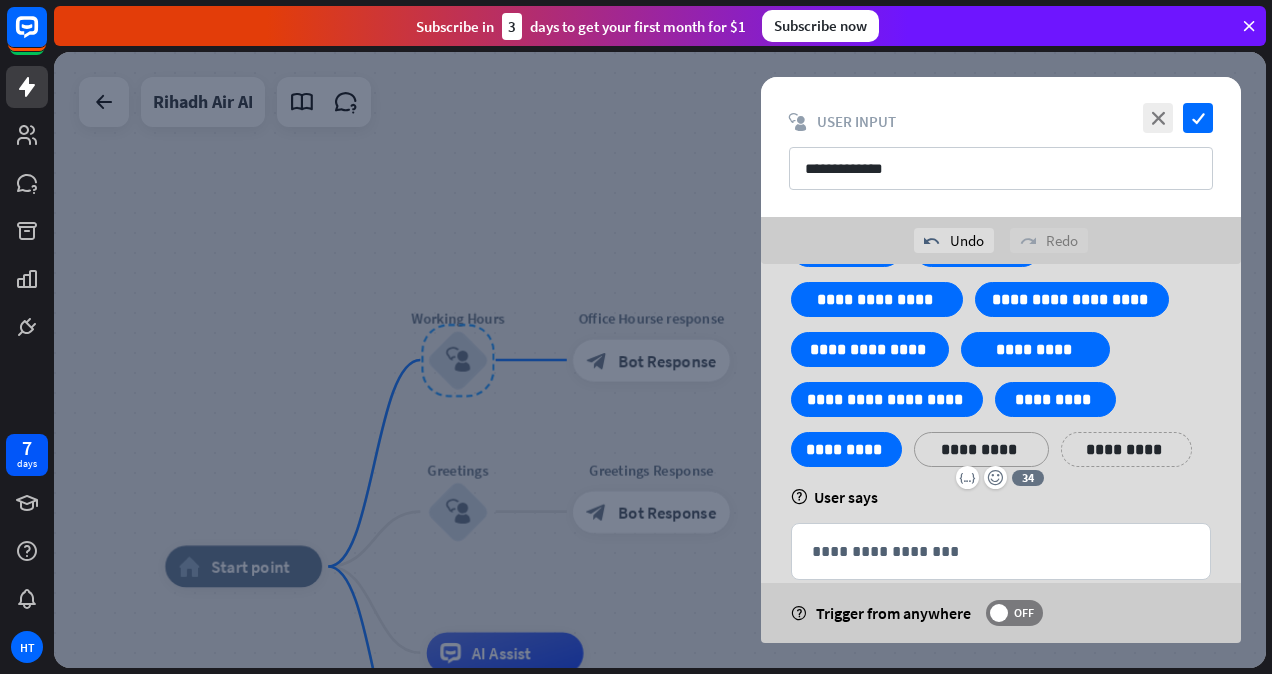 click on "**********" at bounding box center (1126, 449) 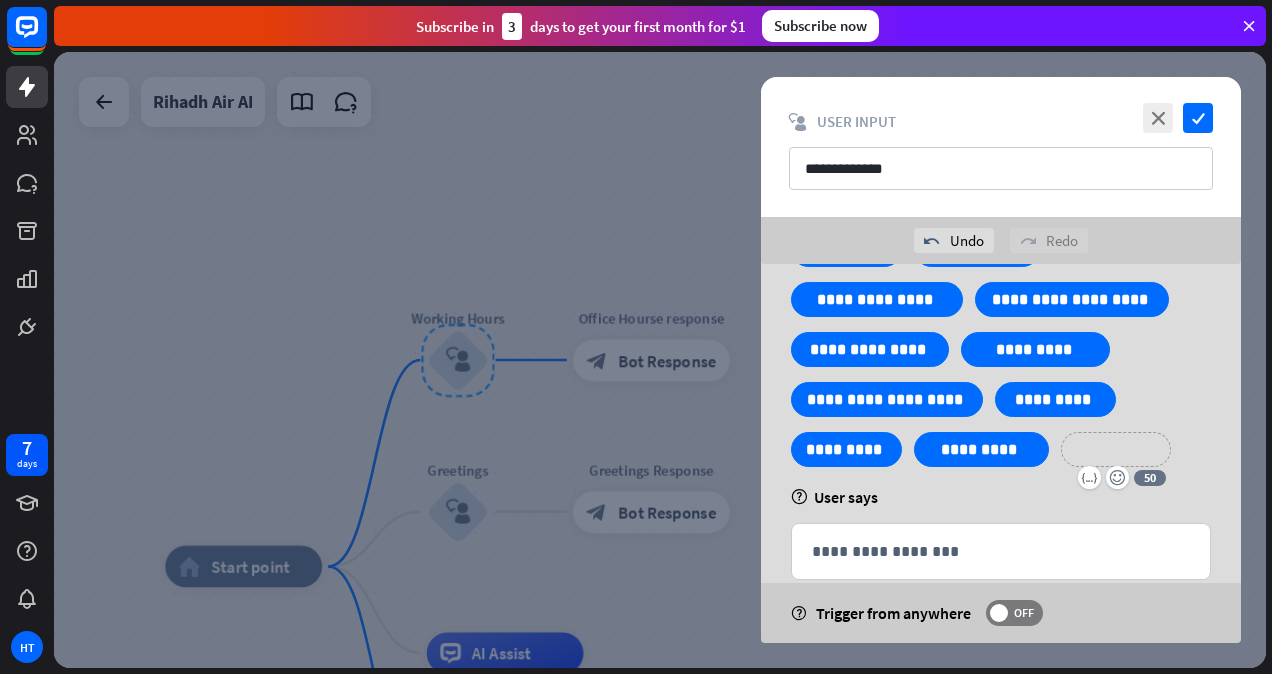 type 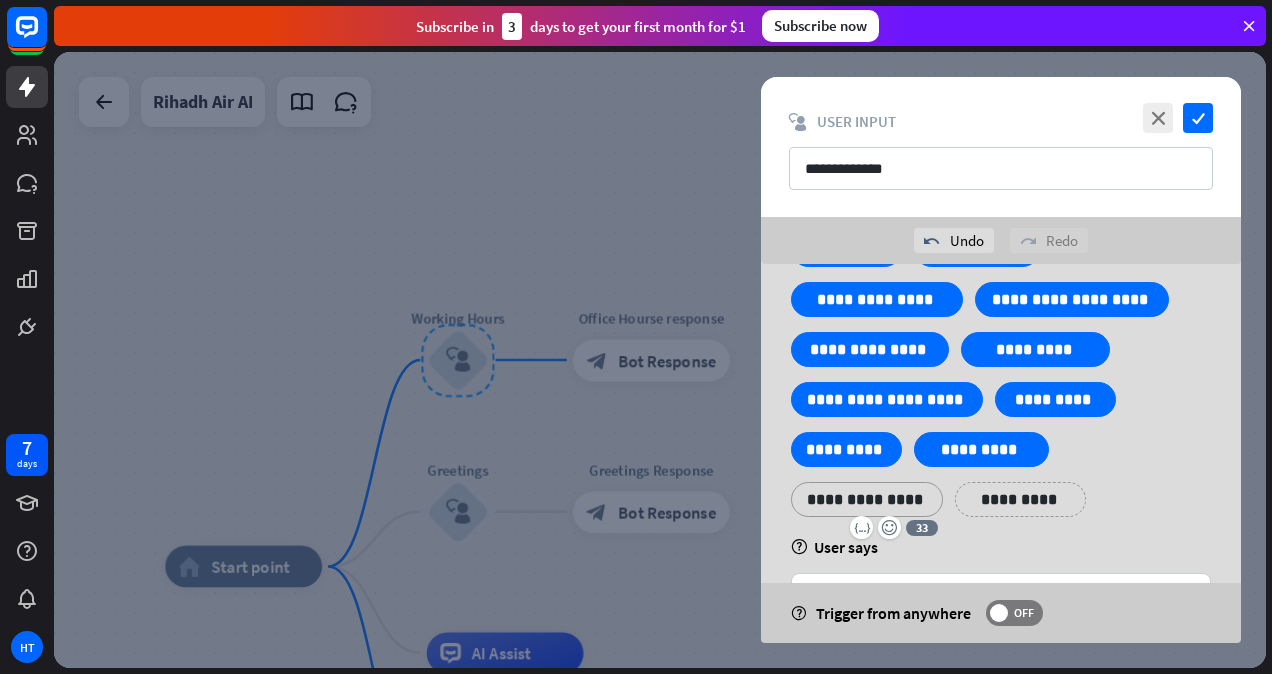 scroll, scrollTop: 398, scrollLeft: 0, axis: vertical 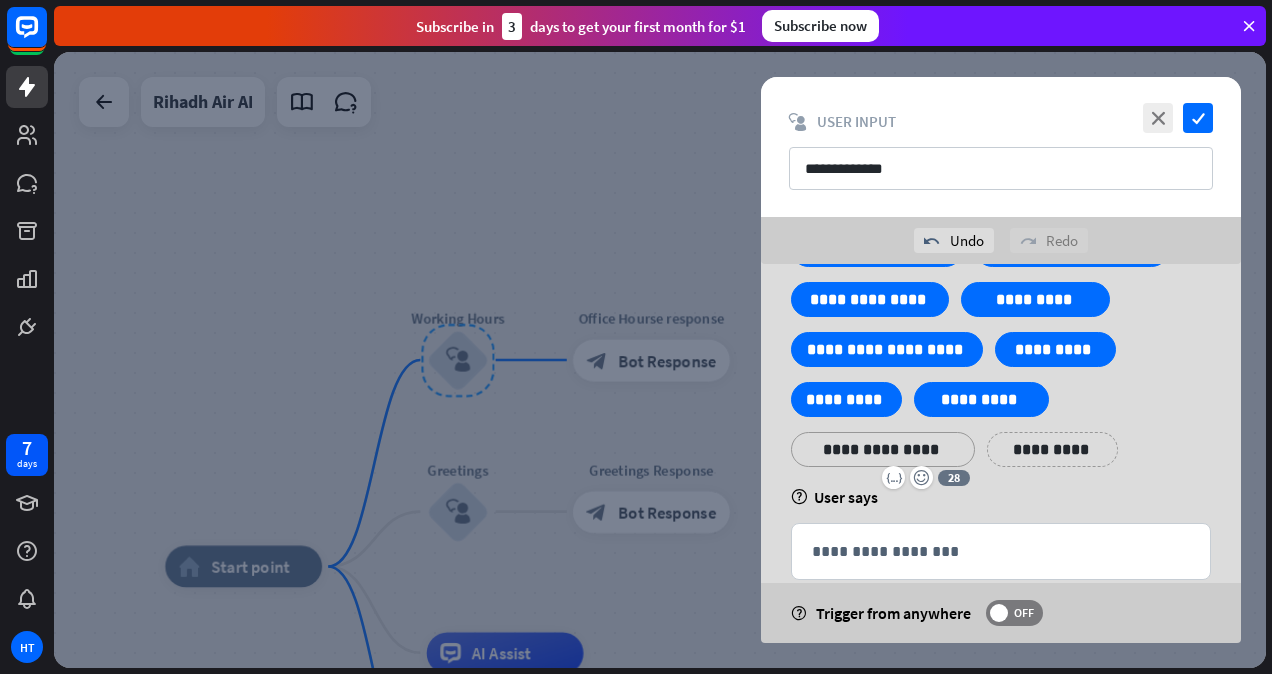 click on "**********" at bounding box center [1052, 449] 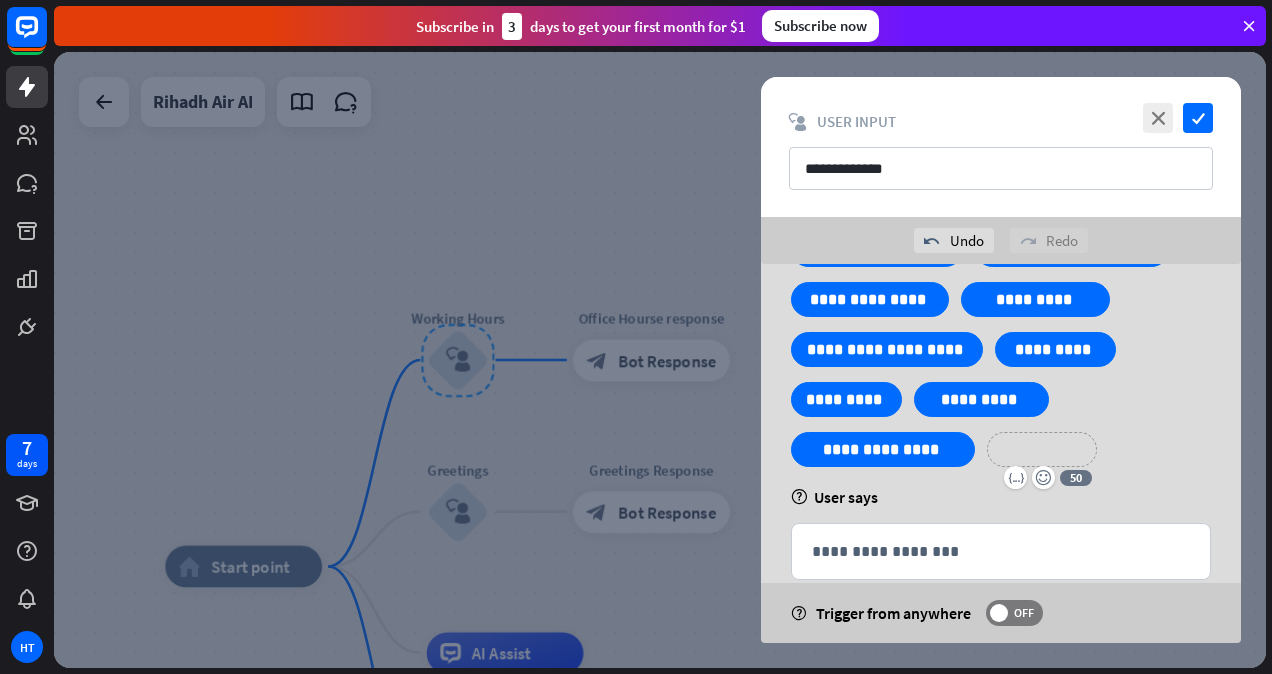 type 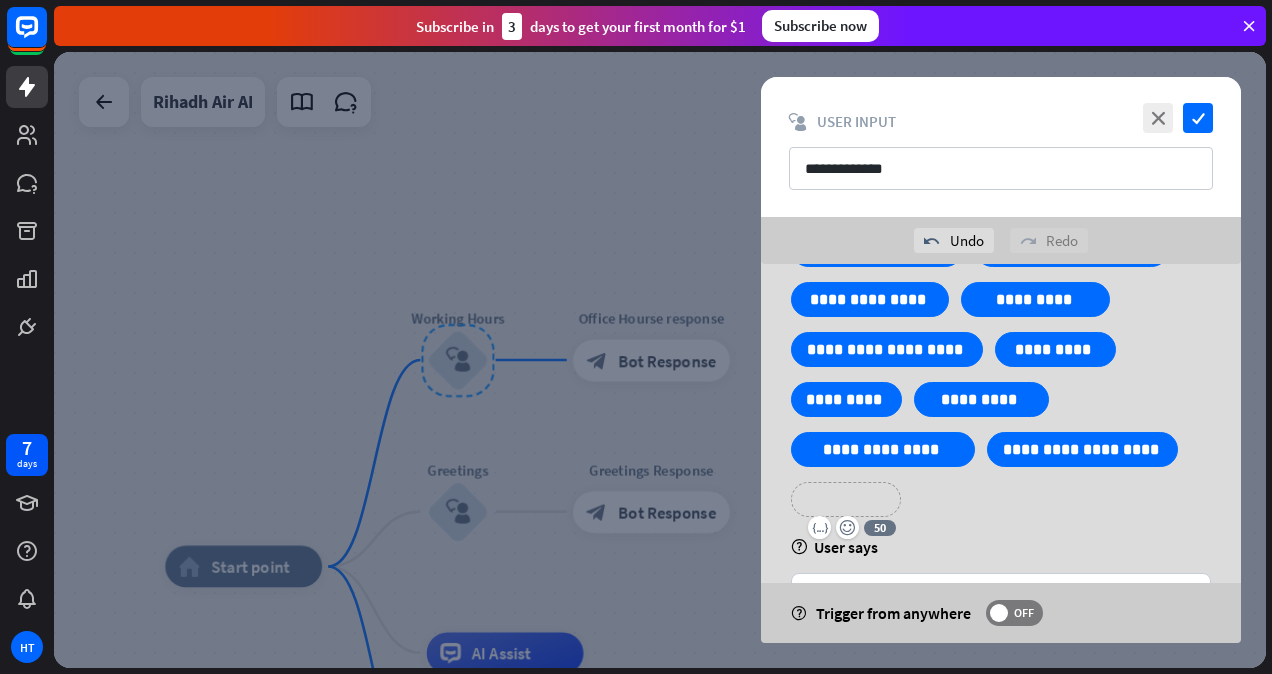 click on "**********" at bounding box center [846, 499] 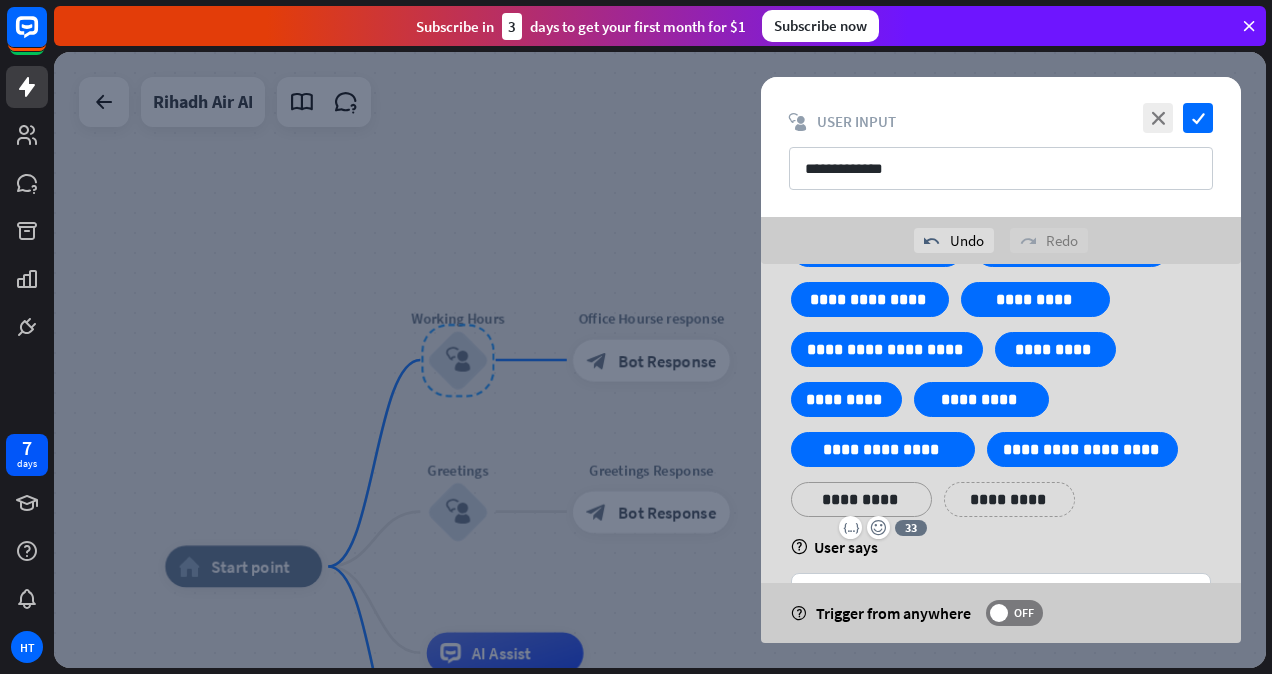click on "**********" at bounding box center (1009, 499) 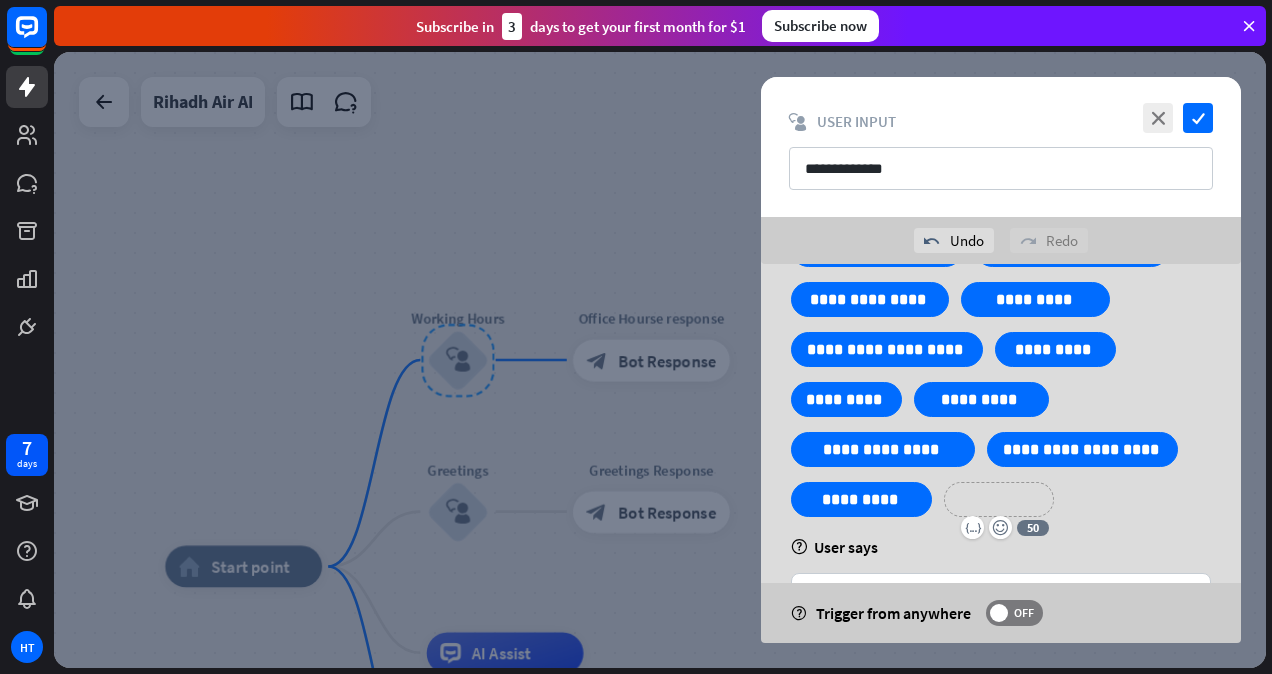 type 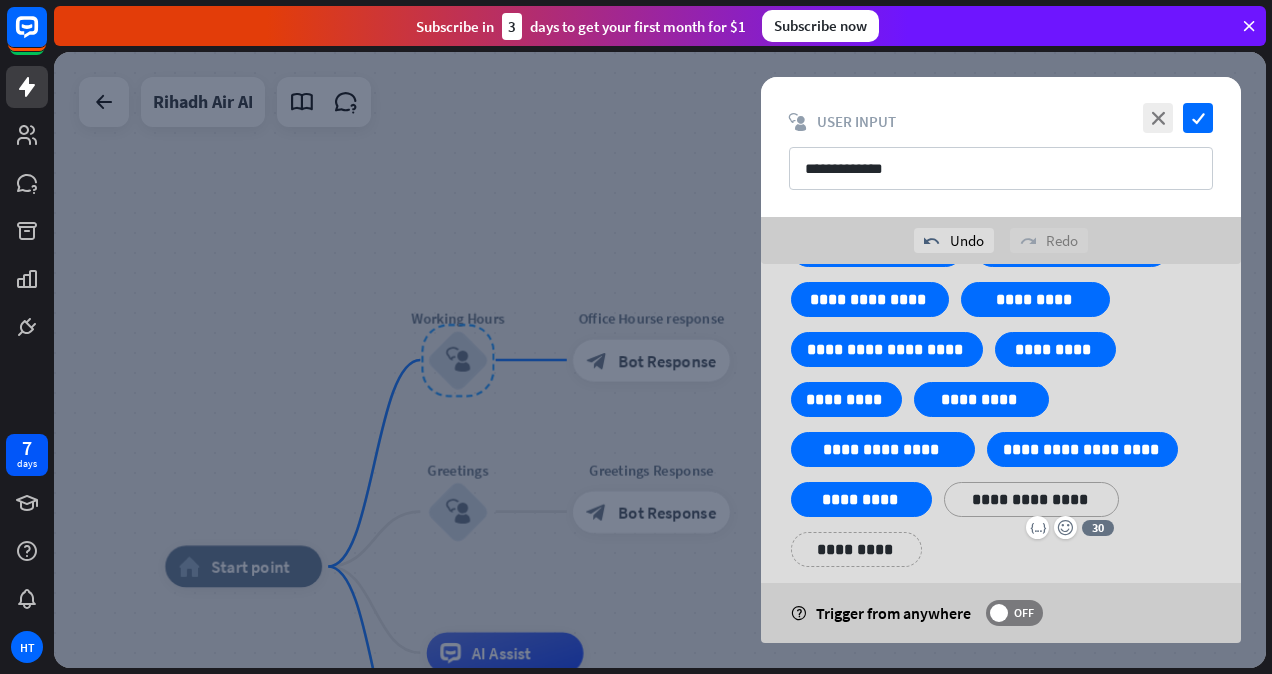 click on "**********" at bounding box center (856, 549) 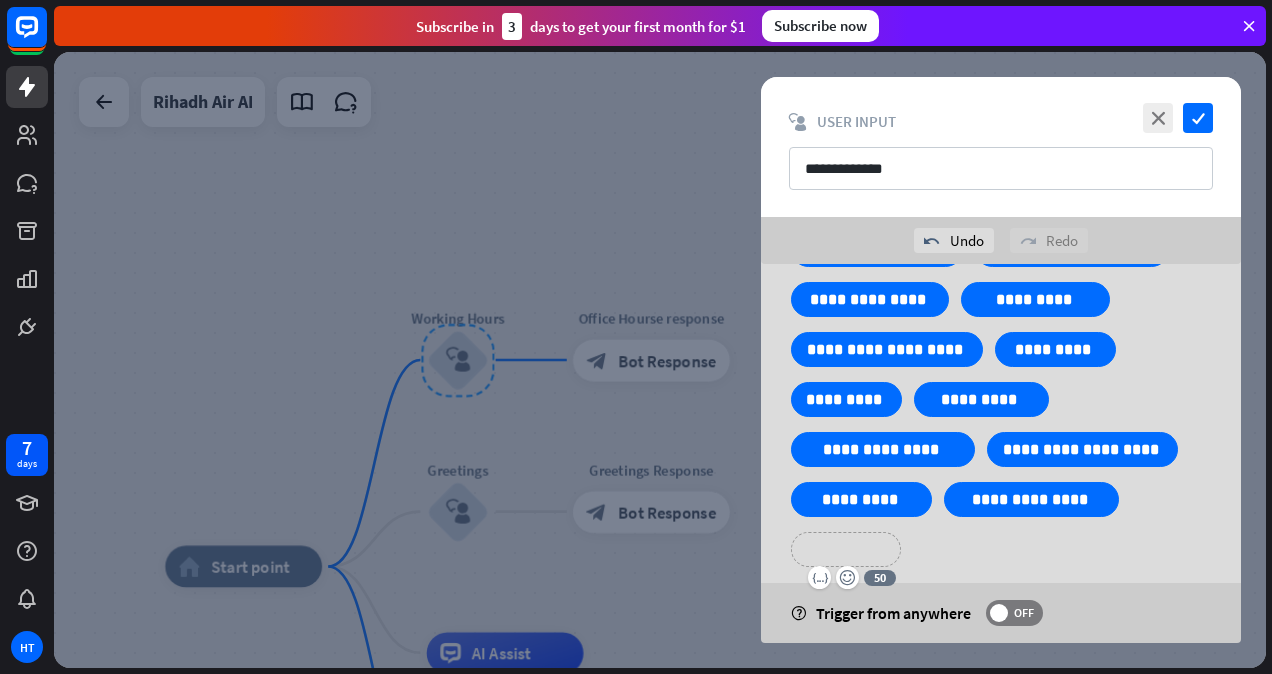 type 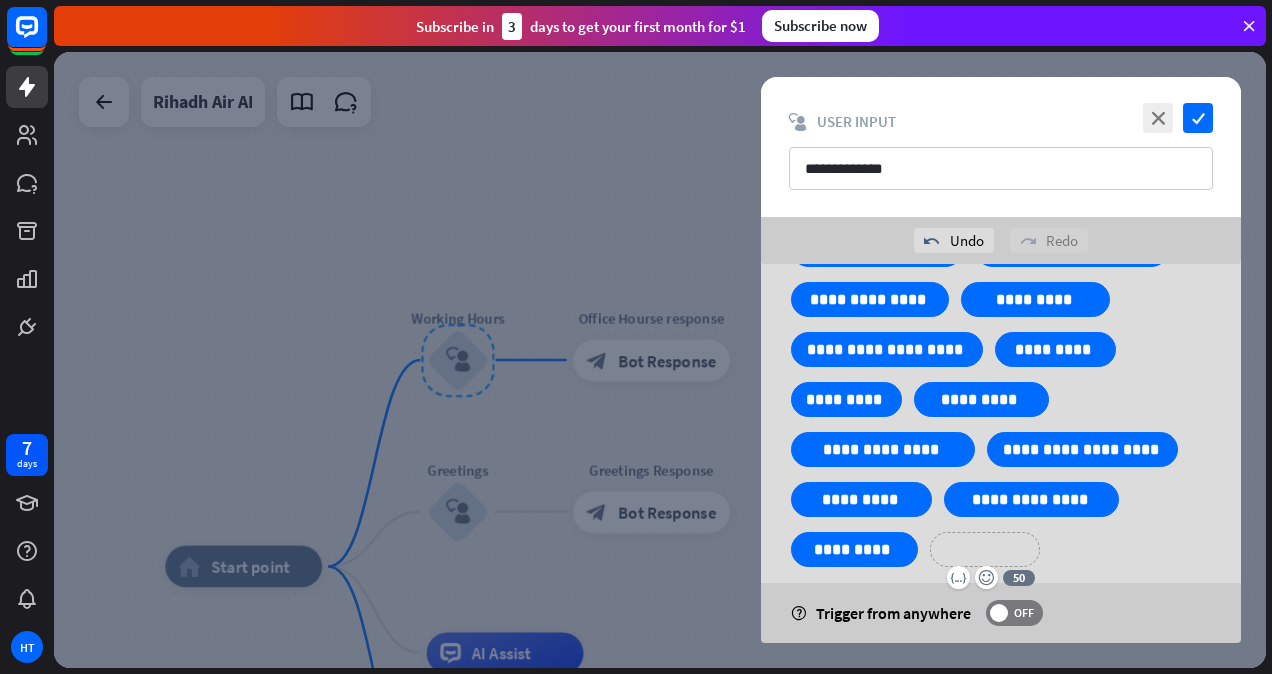 click on "**********" at bounding box center (985, 549) 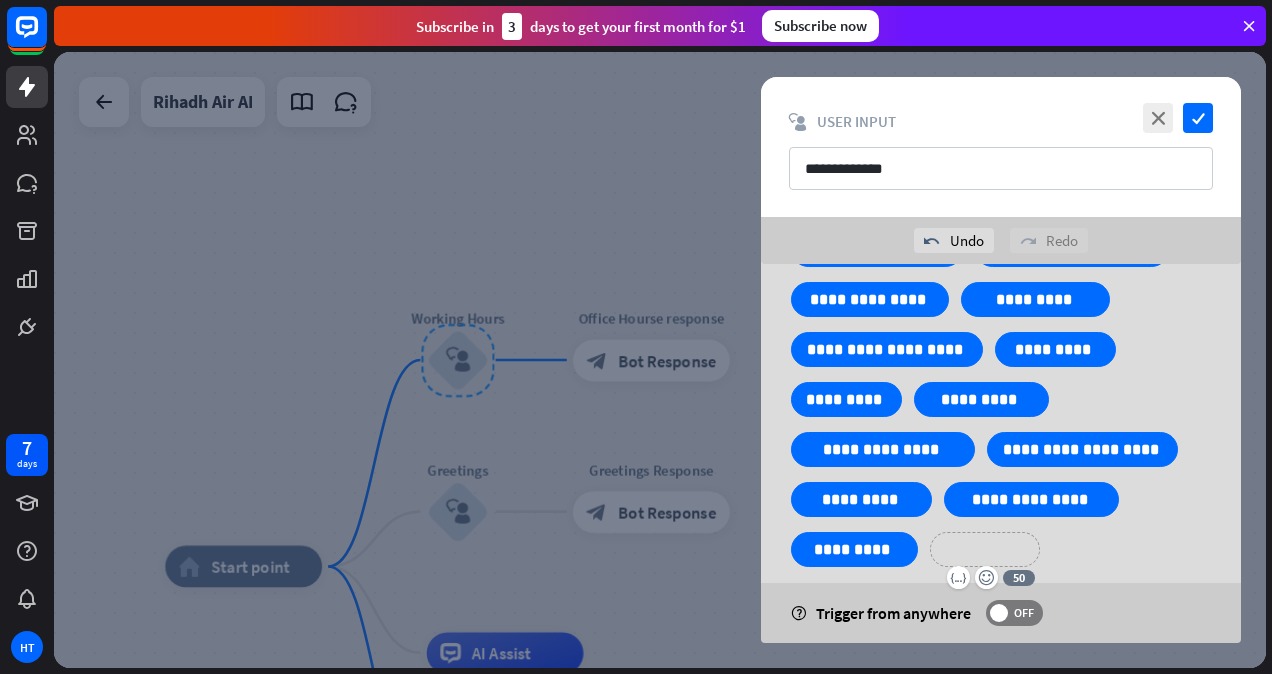 type 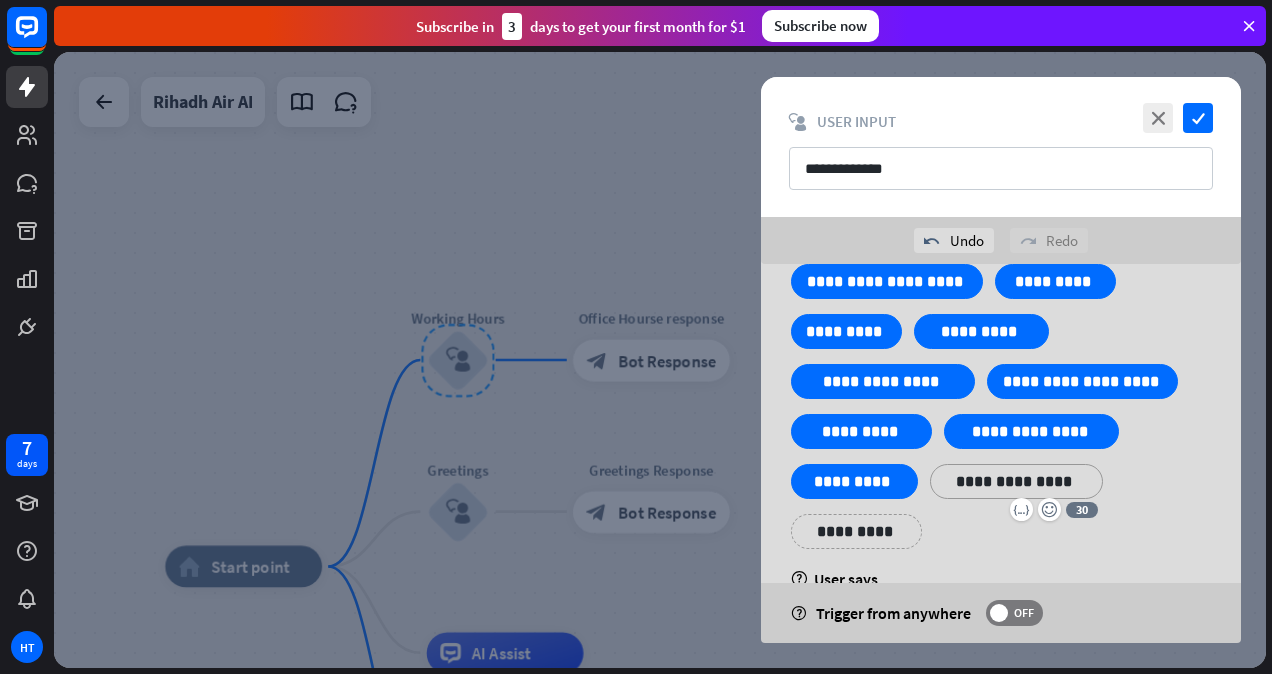 scroll, scrollTop: 476, scrollLeft: 0, axis: vertical 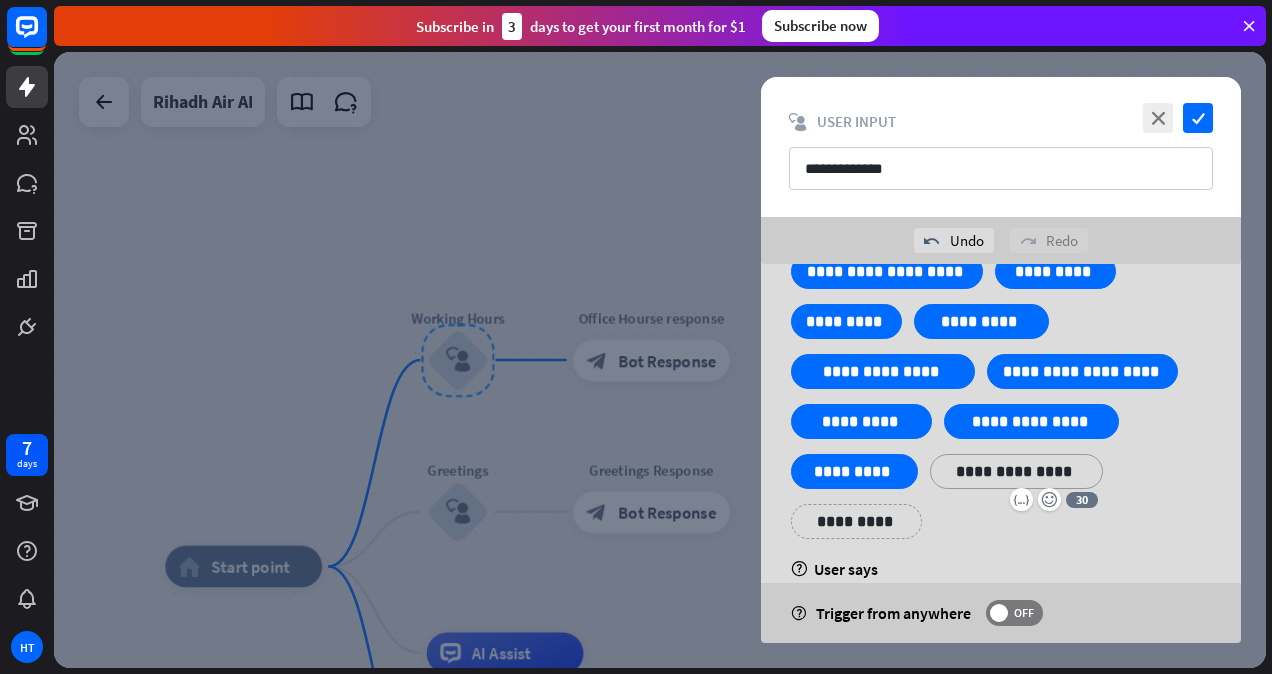 click on "**********" at bounding box center [856, 521] 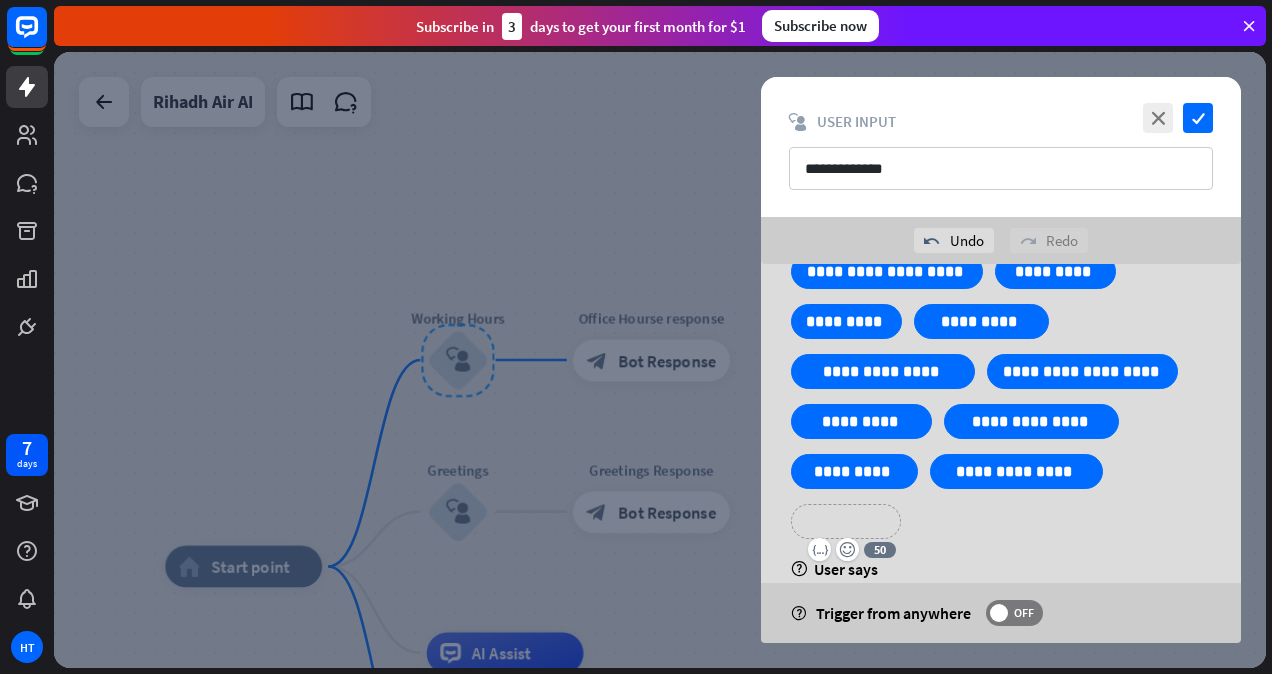 type 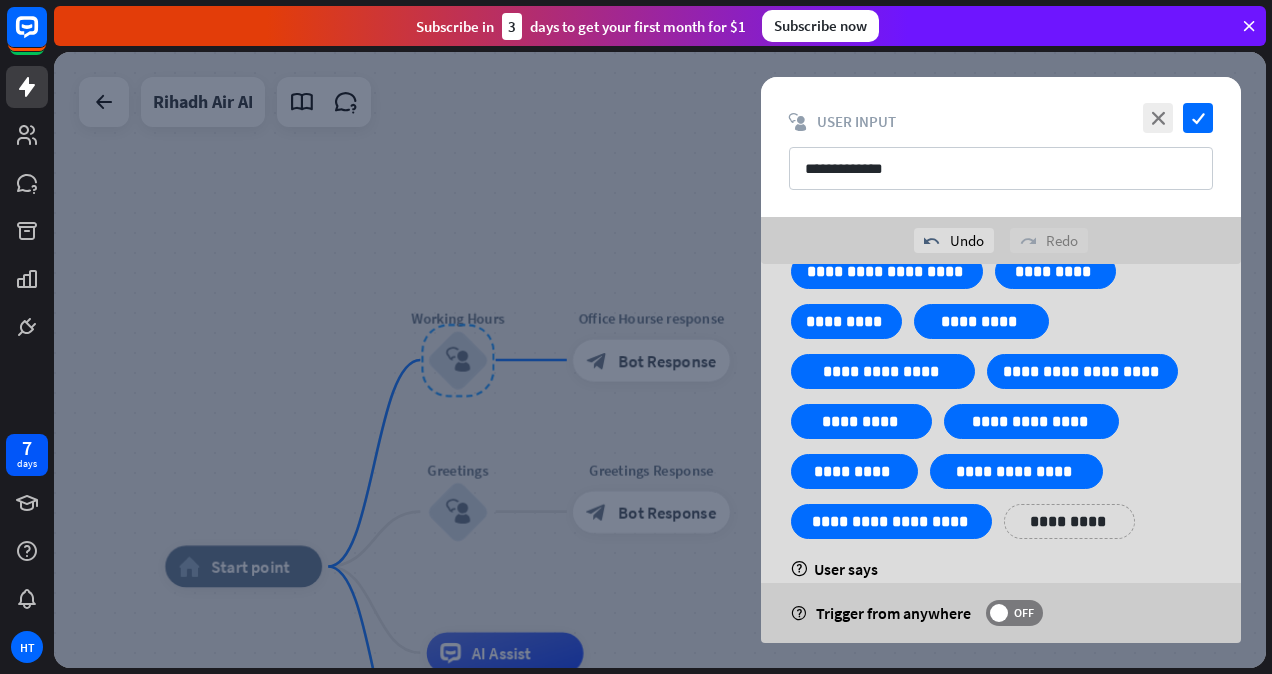click on "**********" at bounding box center [1069, 521] 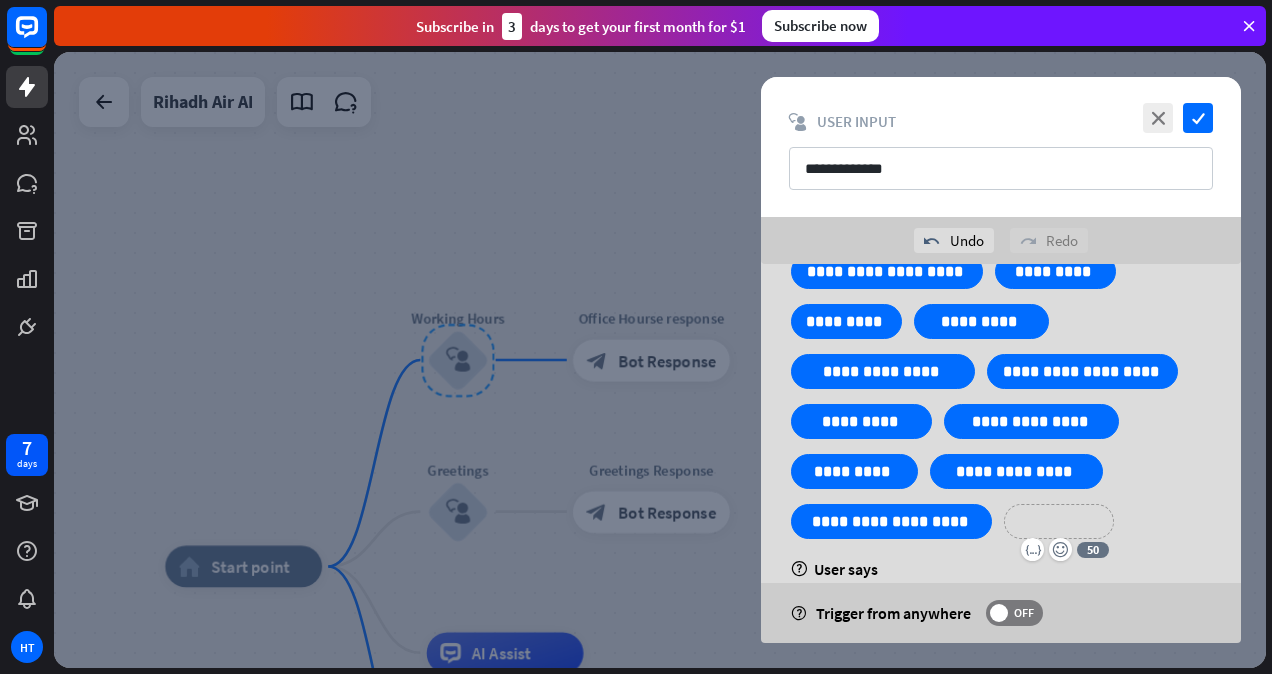 type 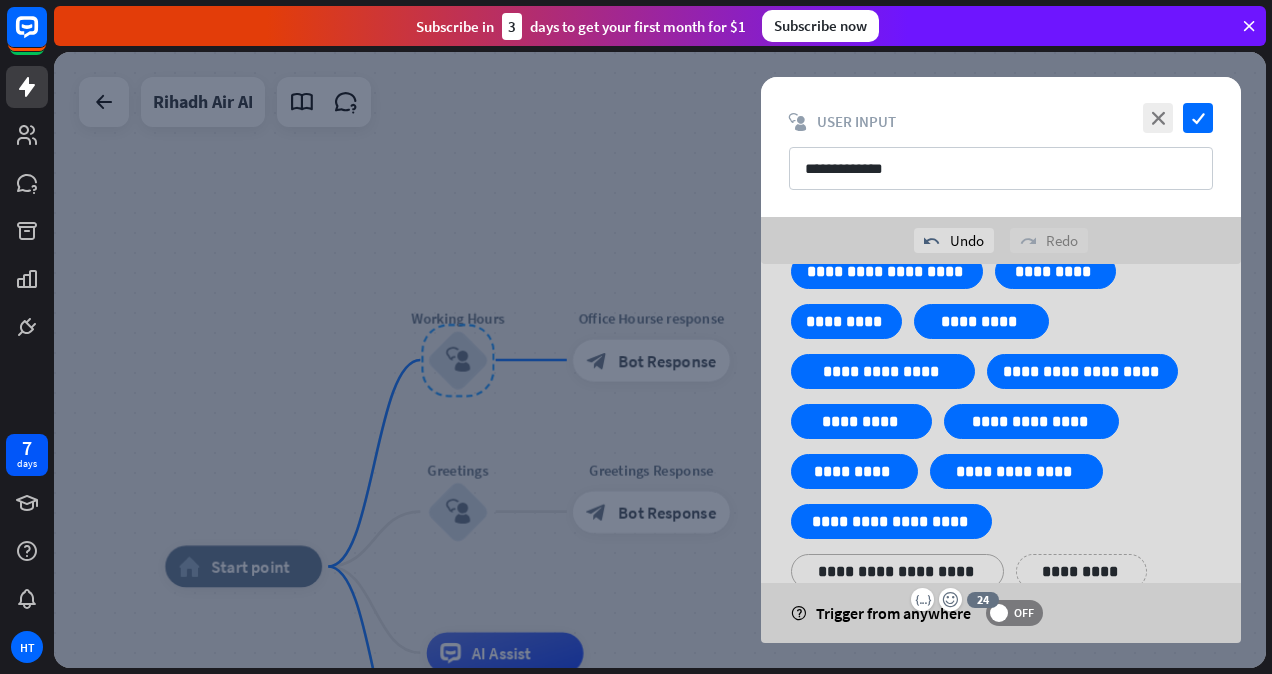 scroll, scrollTop: 525, scrollLeft: 0, axis: vertical 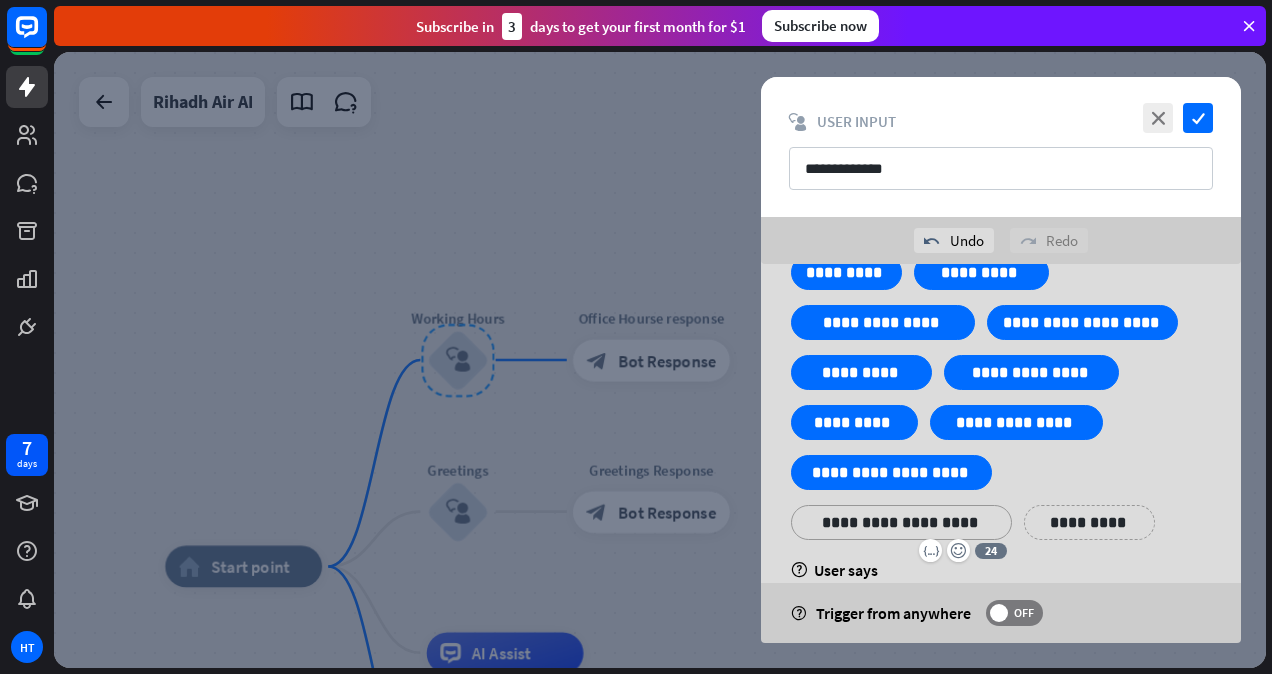 click on "**********" at bounding box center (1089, 522) 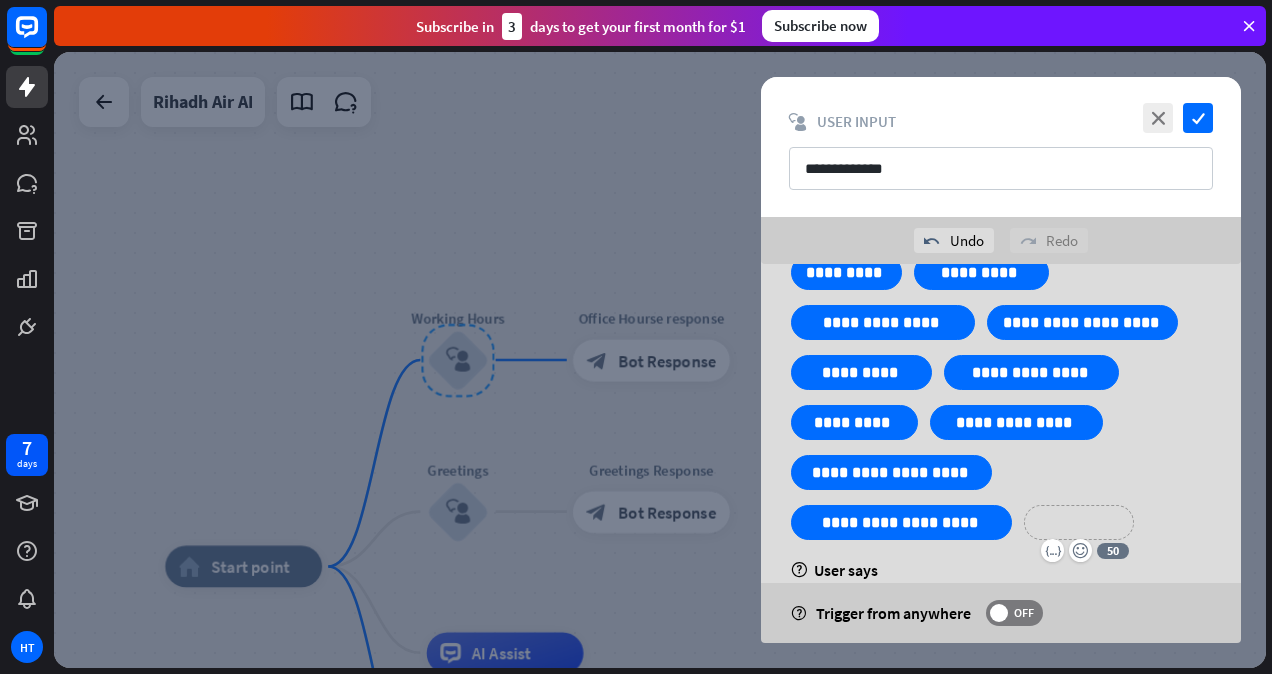 type 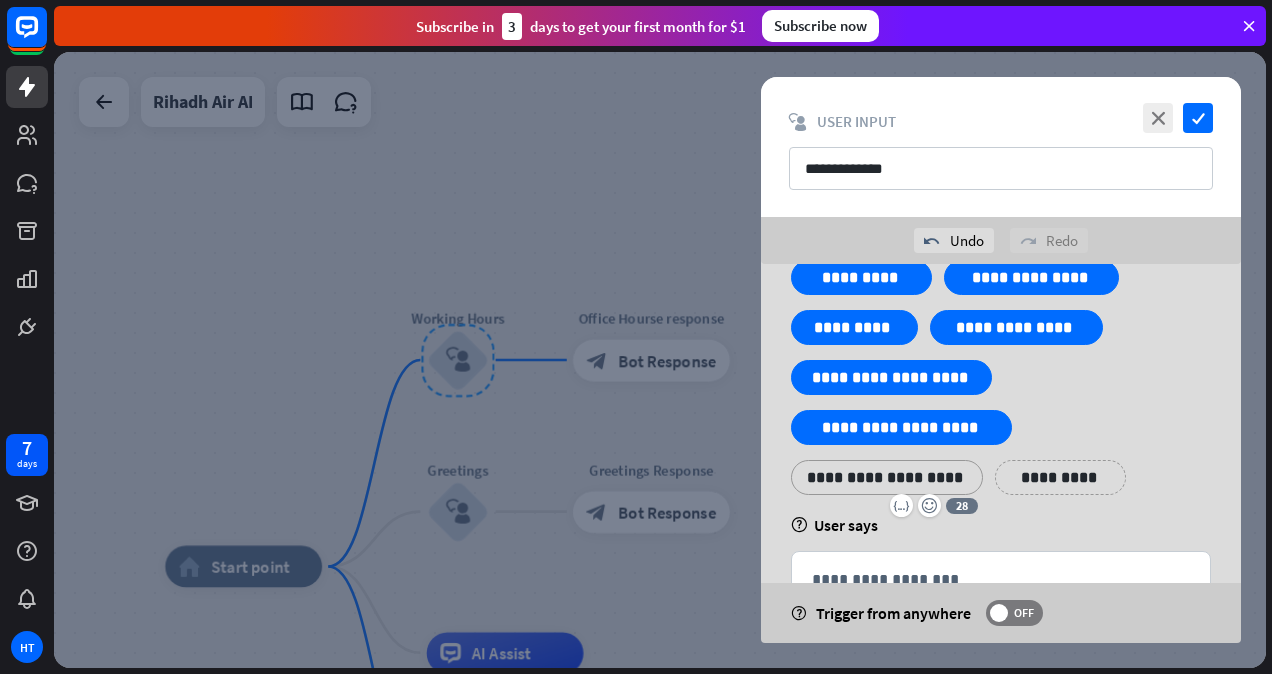 scroll, scrollTop: 621, scrollLeft: 0, axis: vertical 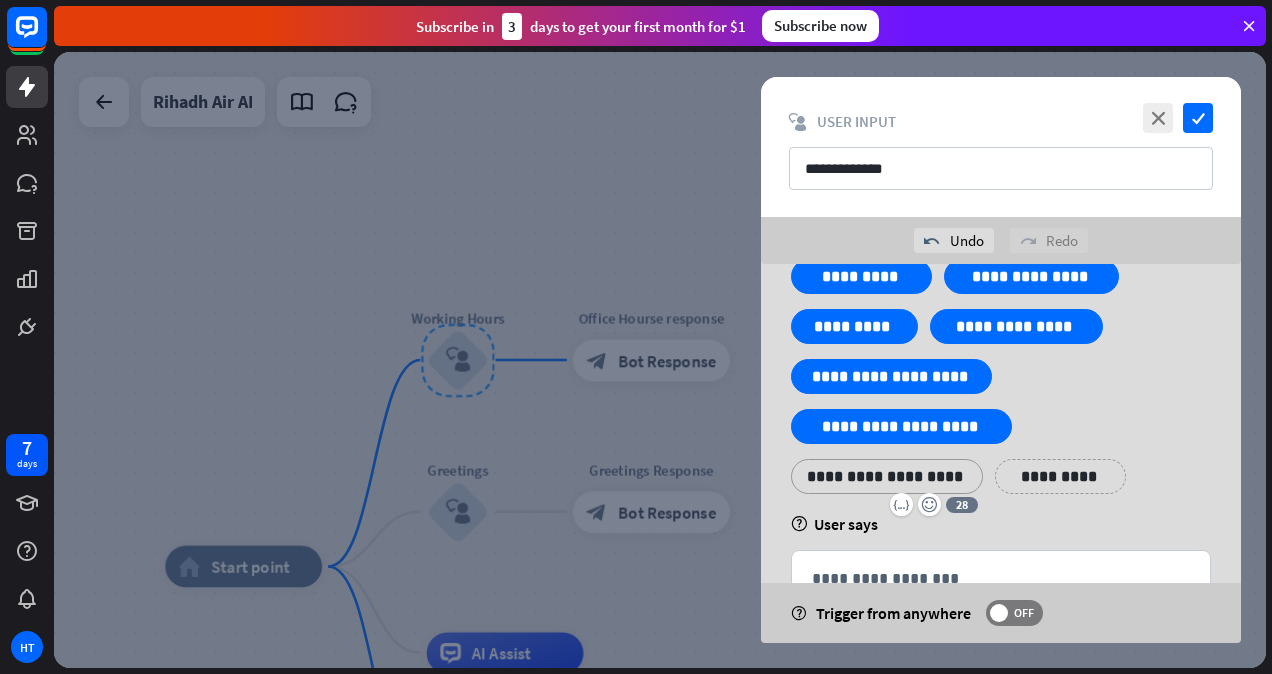 click on "**********" at bounding box center (1060, 476) 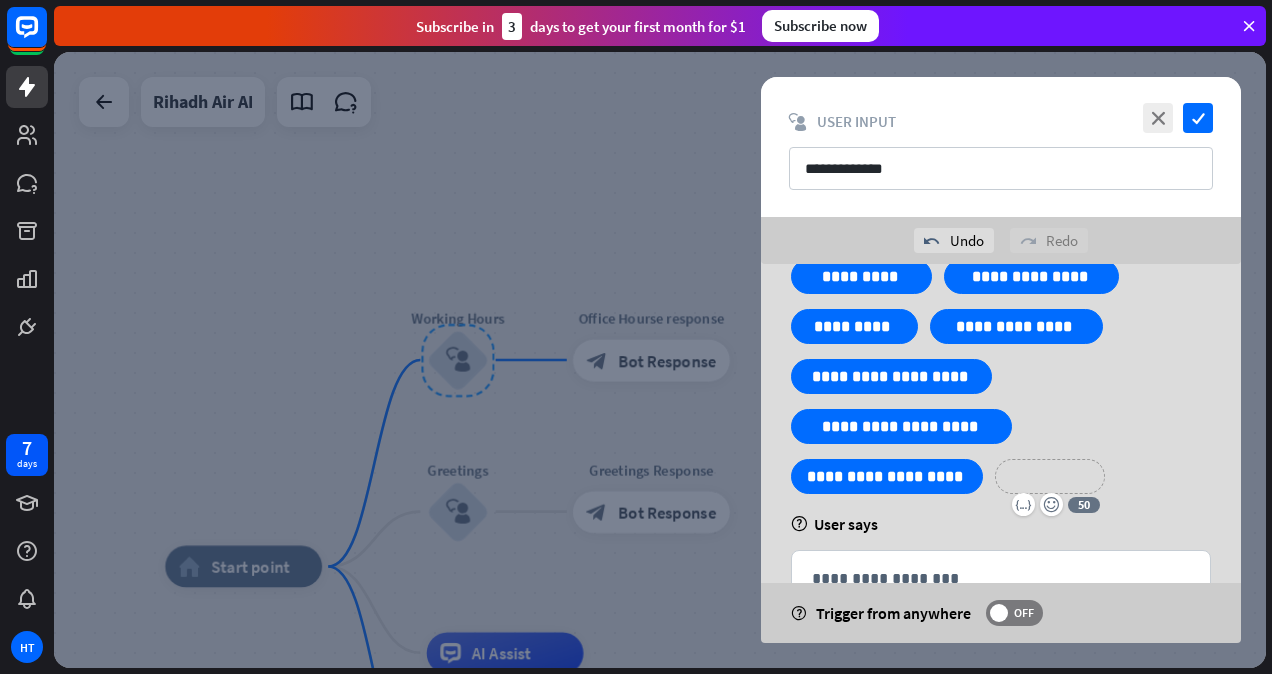 type 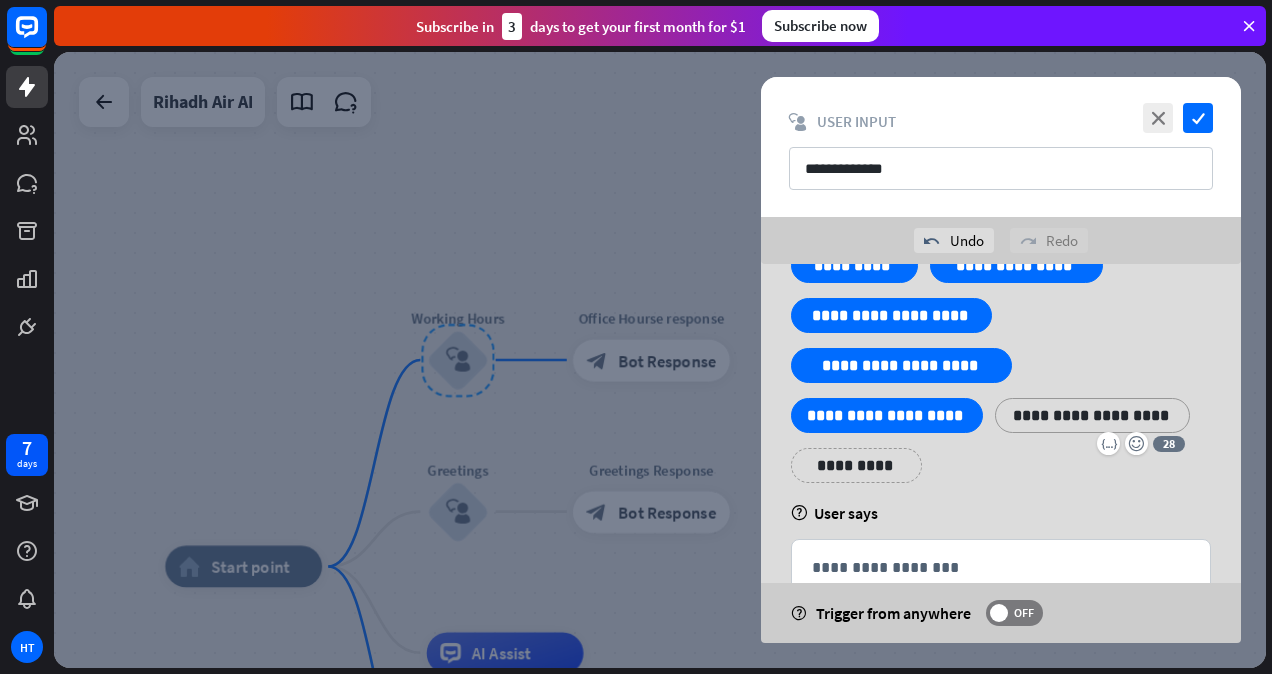 scroll, scrollTop: 683, scrollLeft: 0, axis: vertical 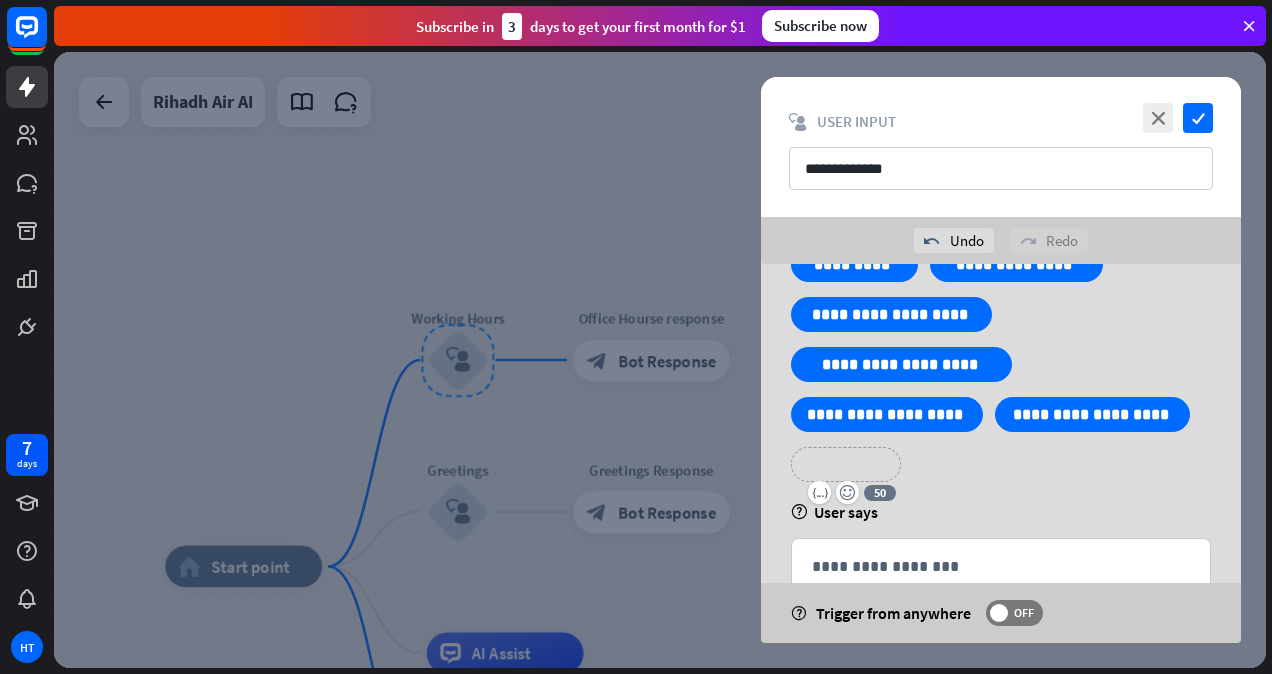 click on "**********" at bounding box center [846, 464] 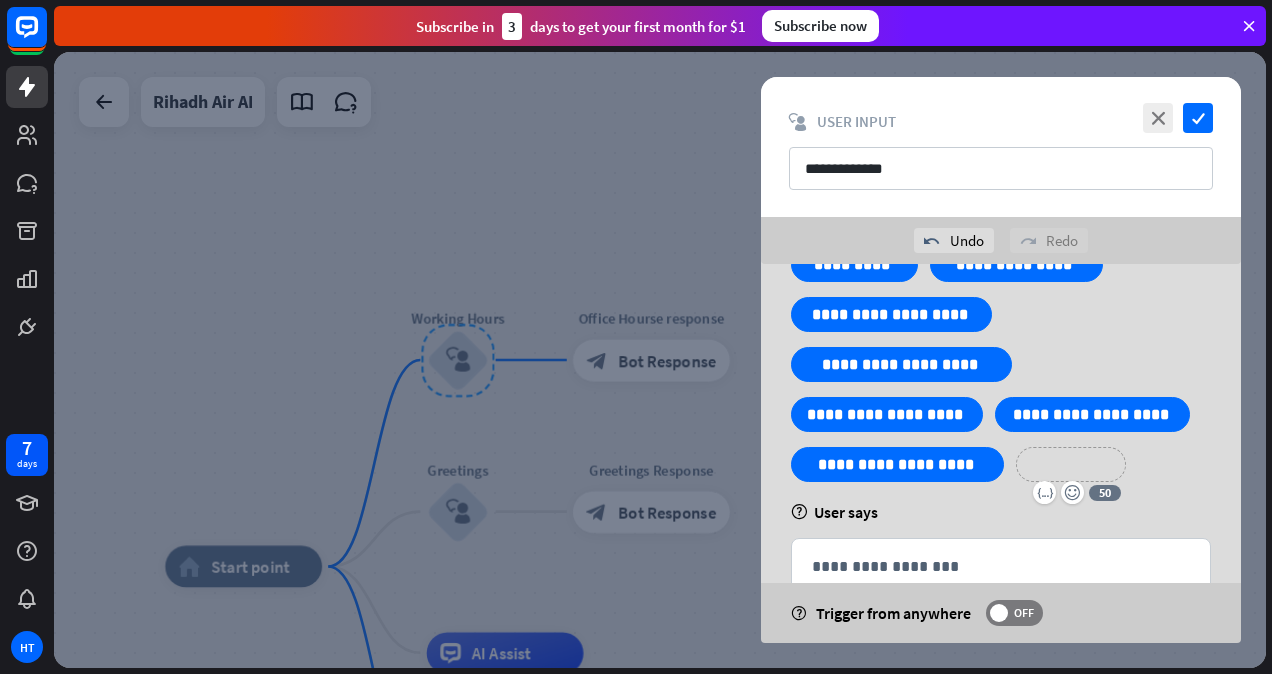 click on "**********" at bounding box center [1071, 464] 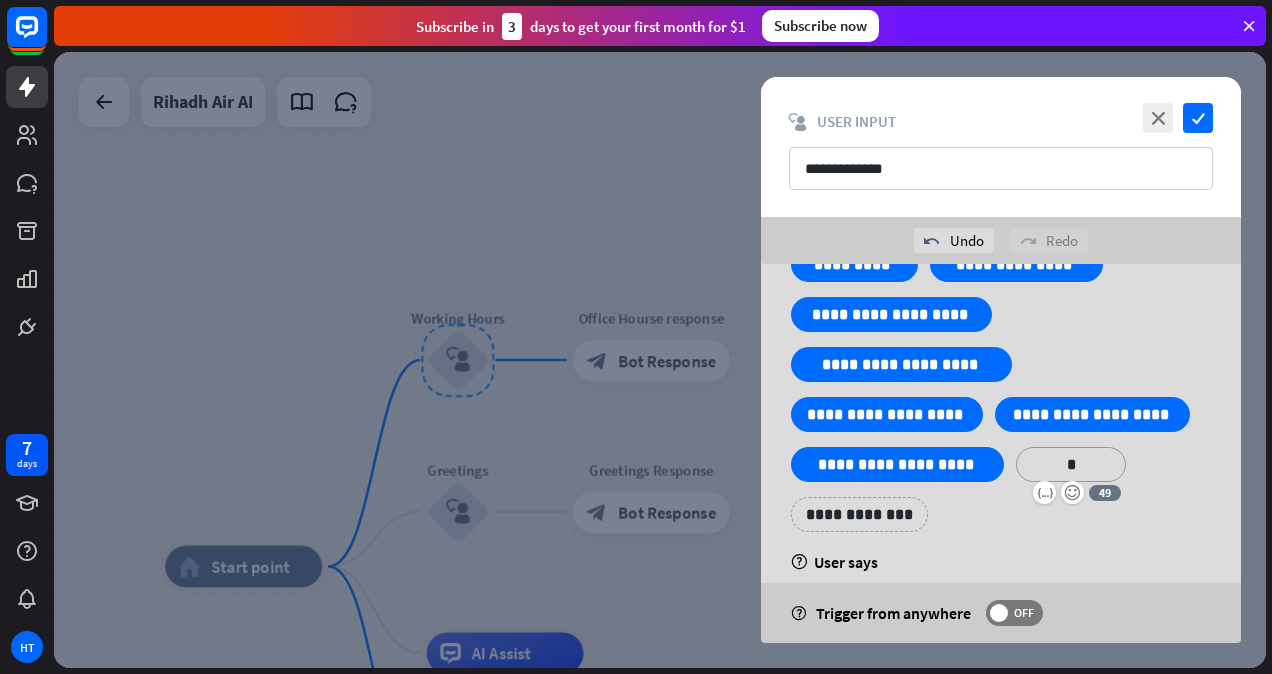 type 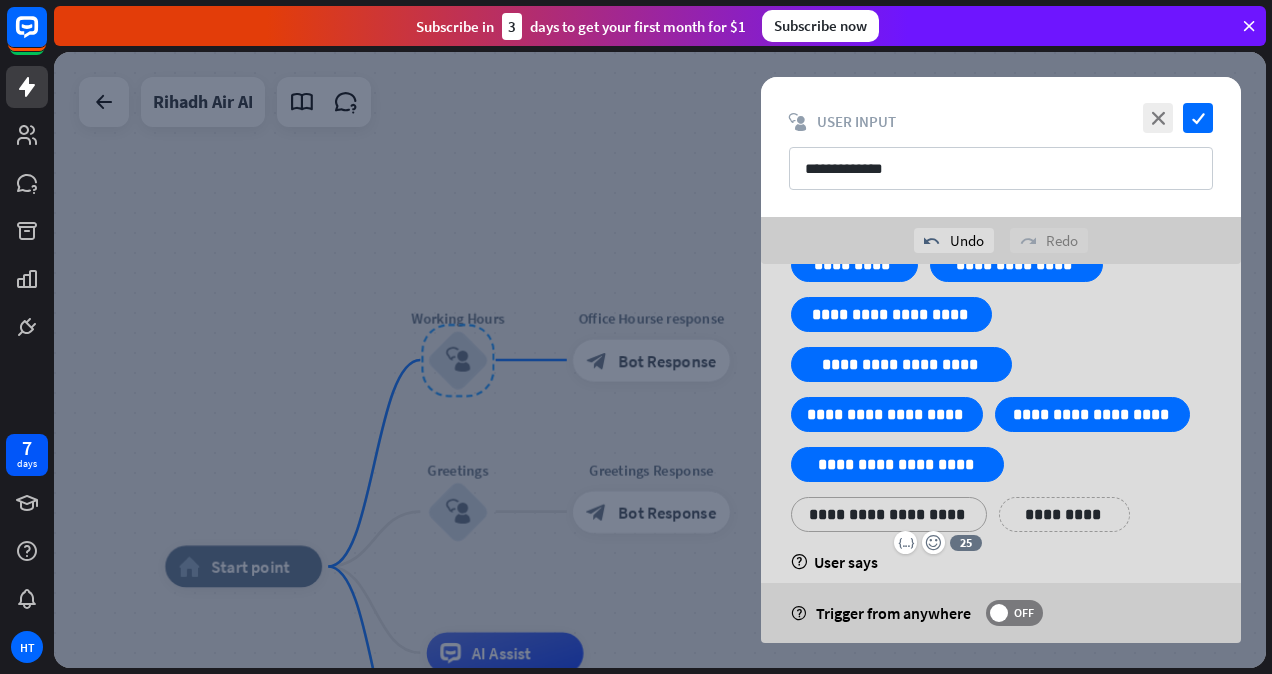 scroll, scrollTop: 732, scrollLeft: 0, axis: vertical 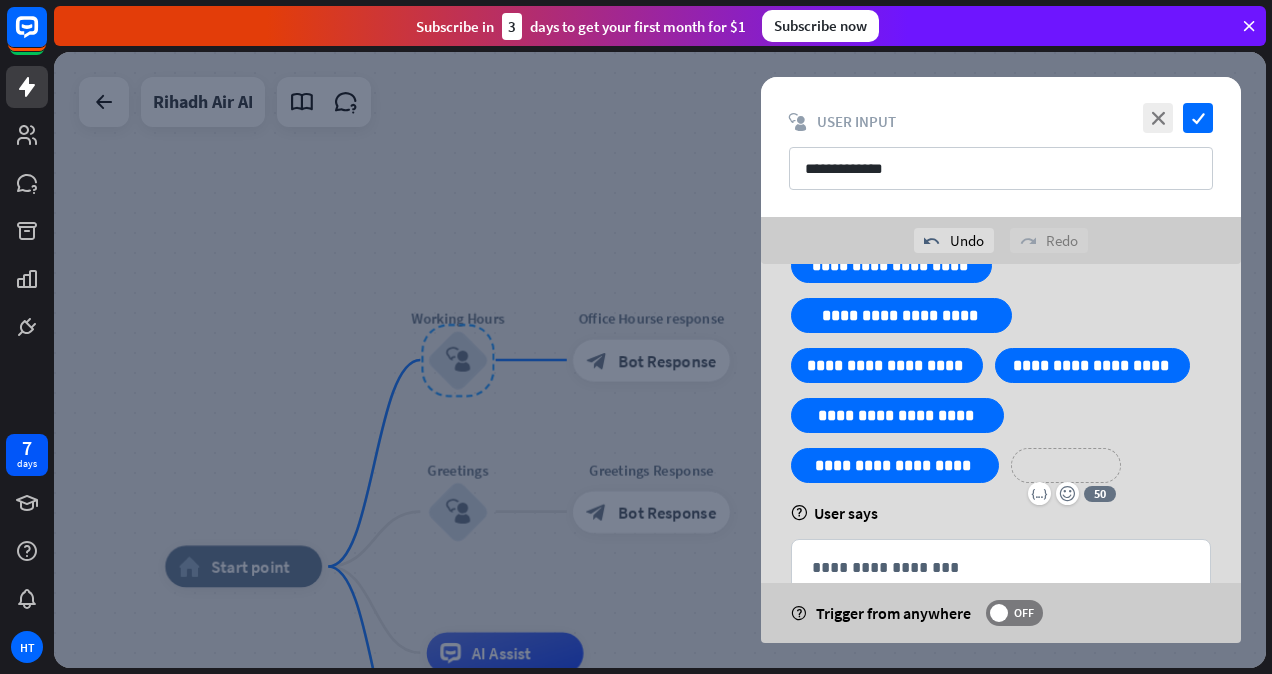 click on "**********" at bounding box center [1066, 465] 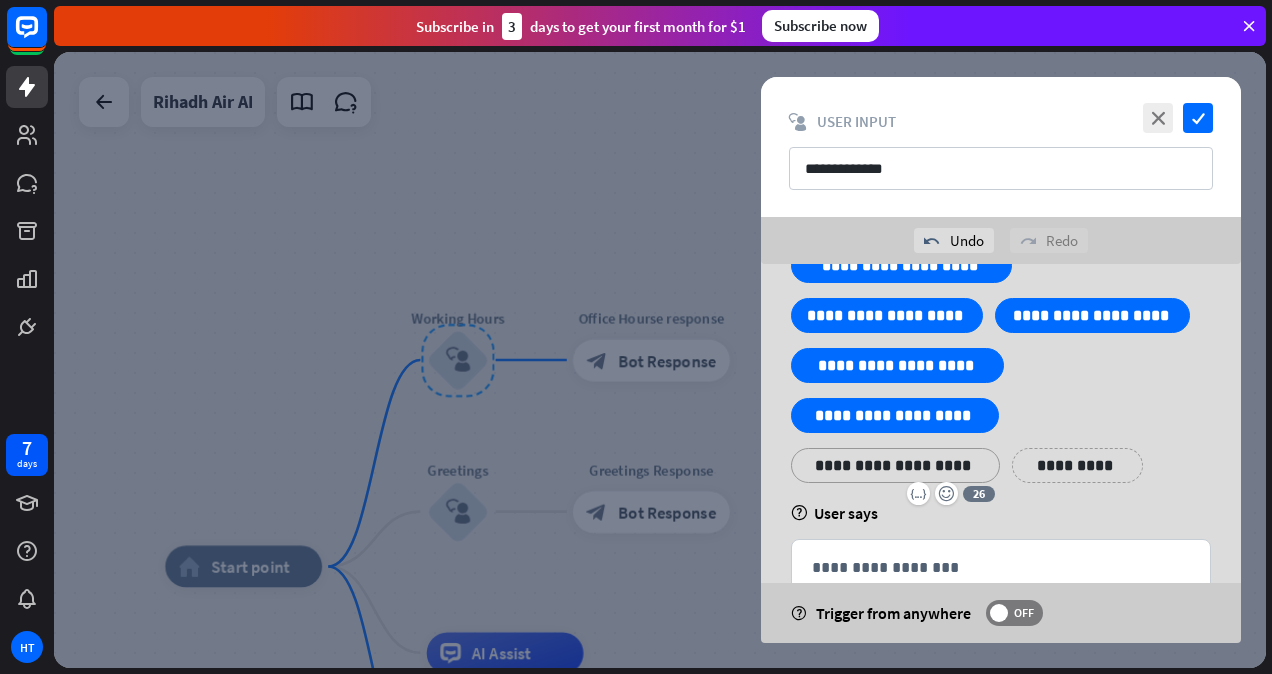 scroll, scrollTop: 821, scrollLeft: 0, axis: vertical 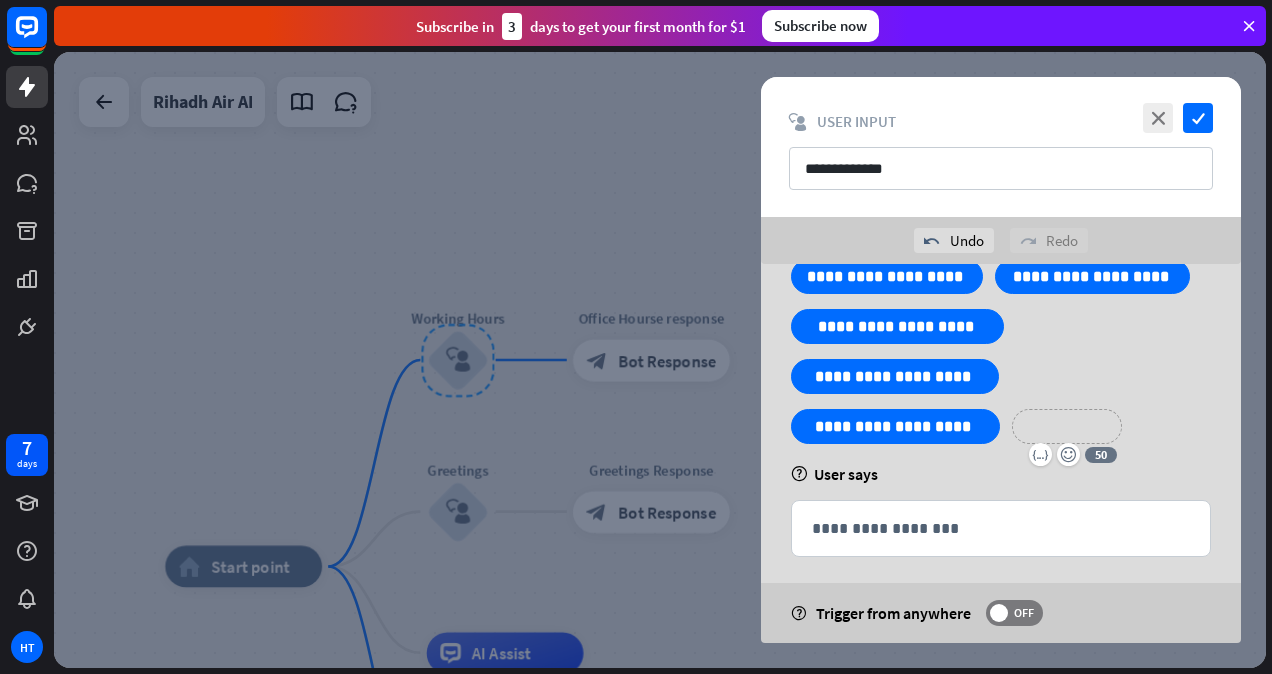 click on "**********" at bounding box center [1067, 426] 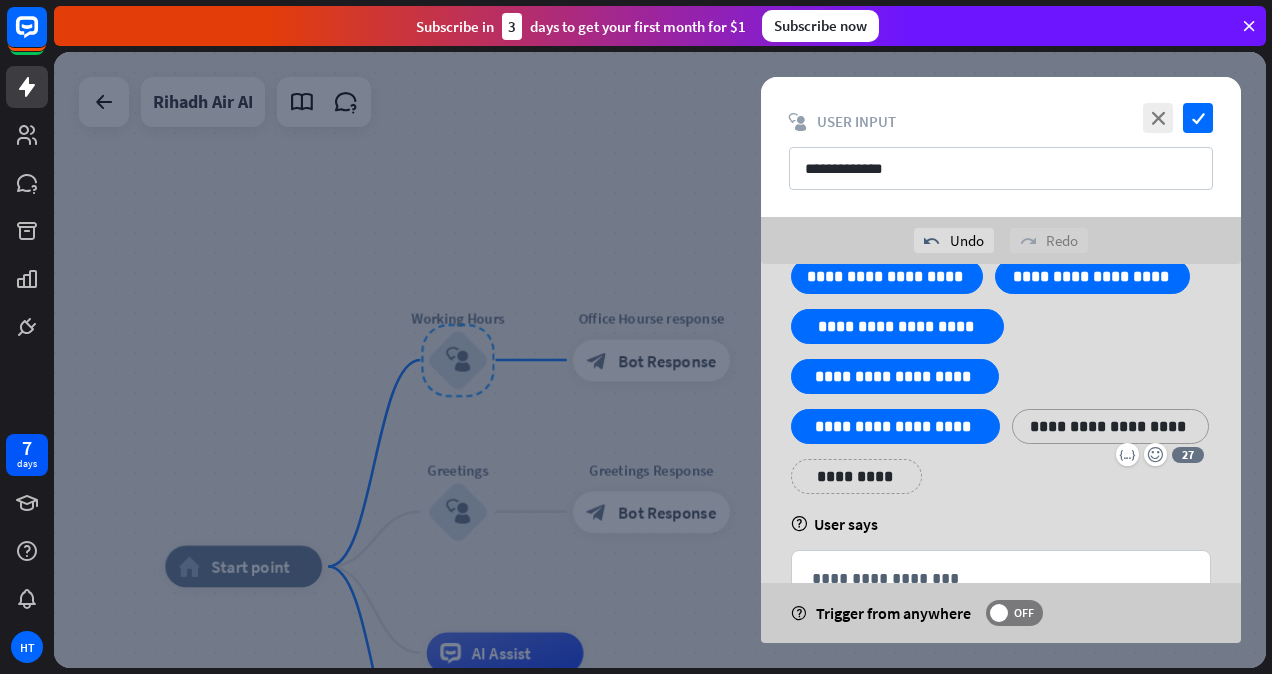 scroll, scrollTop: 851, scrollLeft: 0, axis: vertical 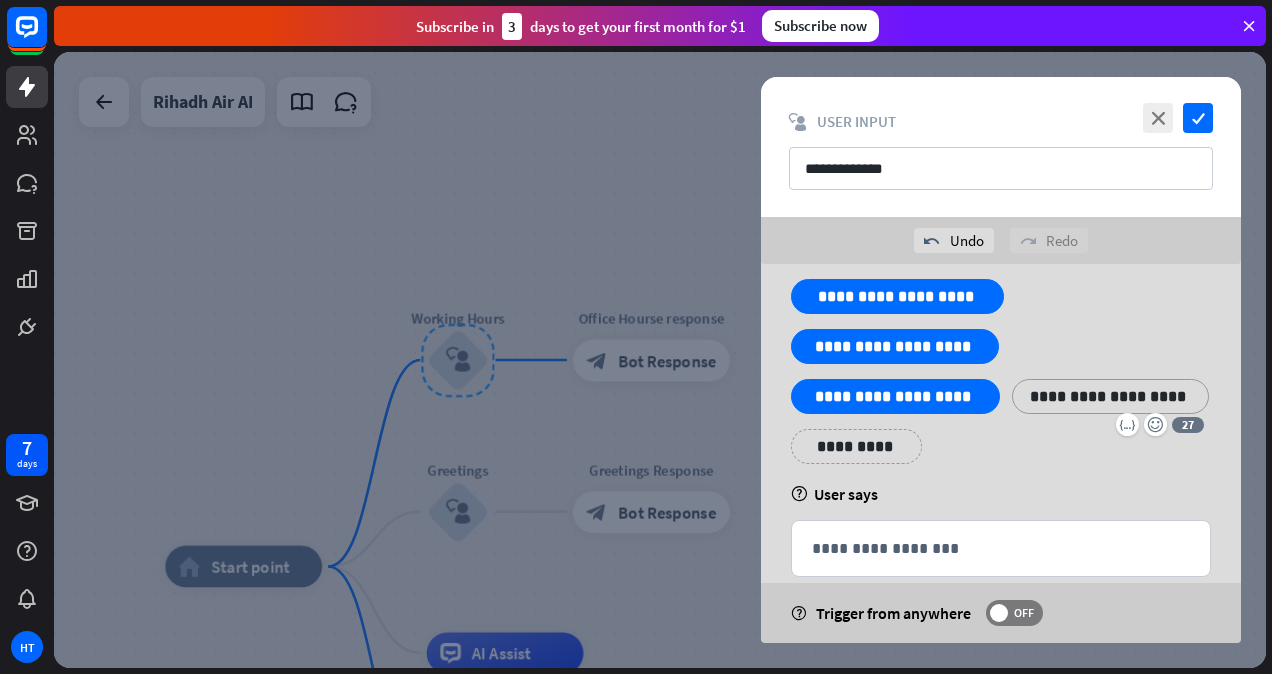 click on "**********" at bounding box center [856, 446] 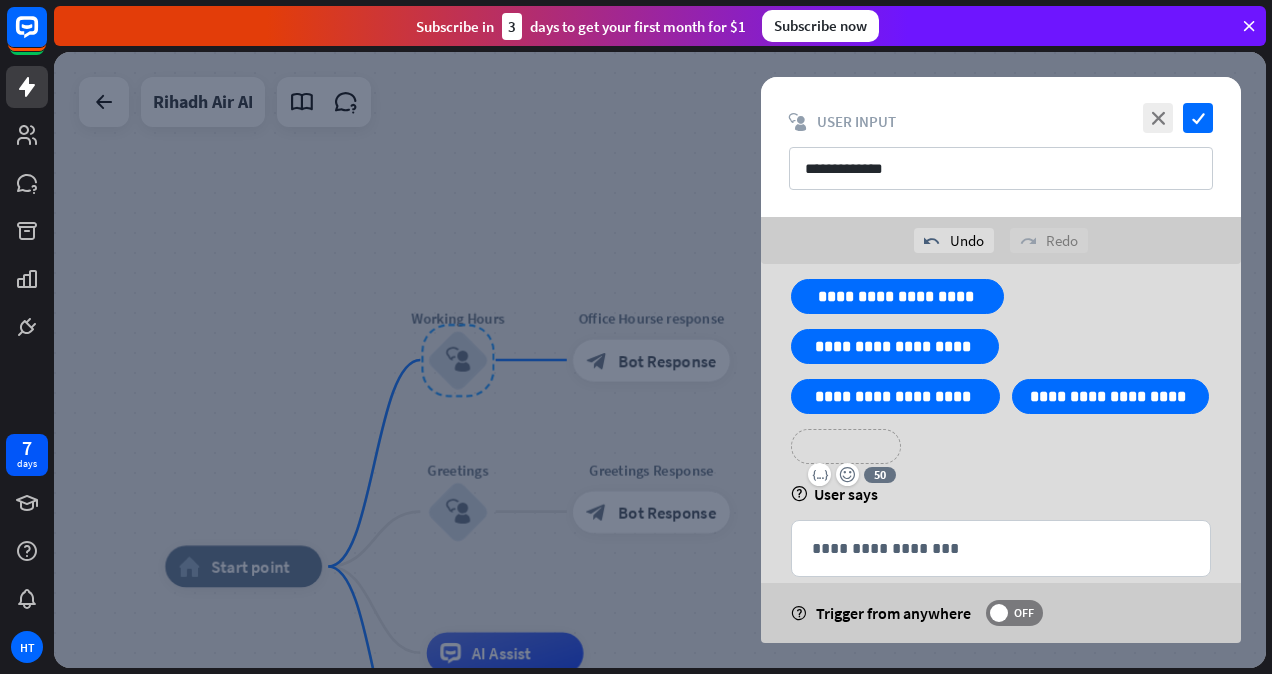 type 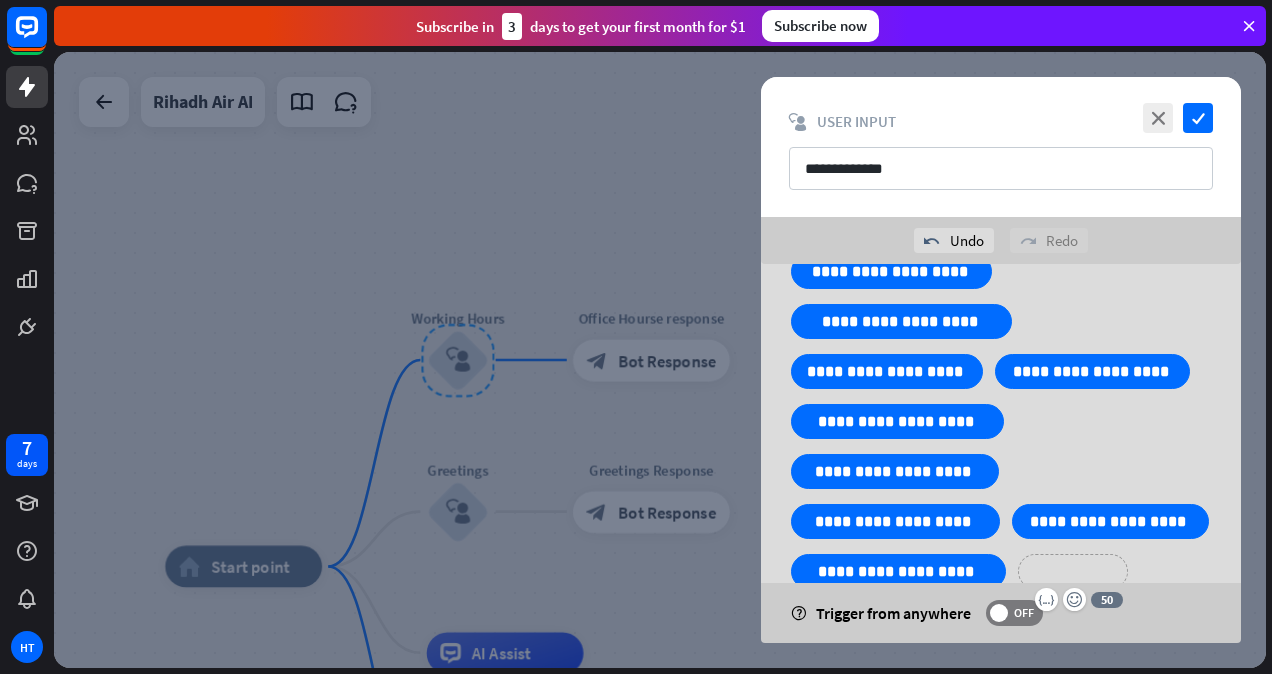 scroll, scrollTop: 826, scrollLeft: 0, axis: vertical 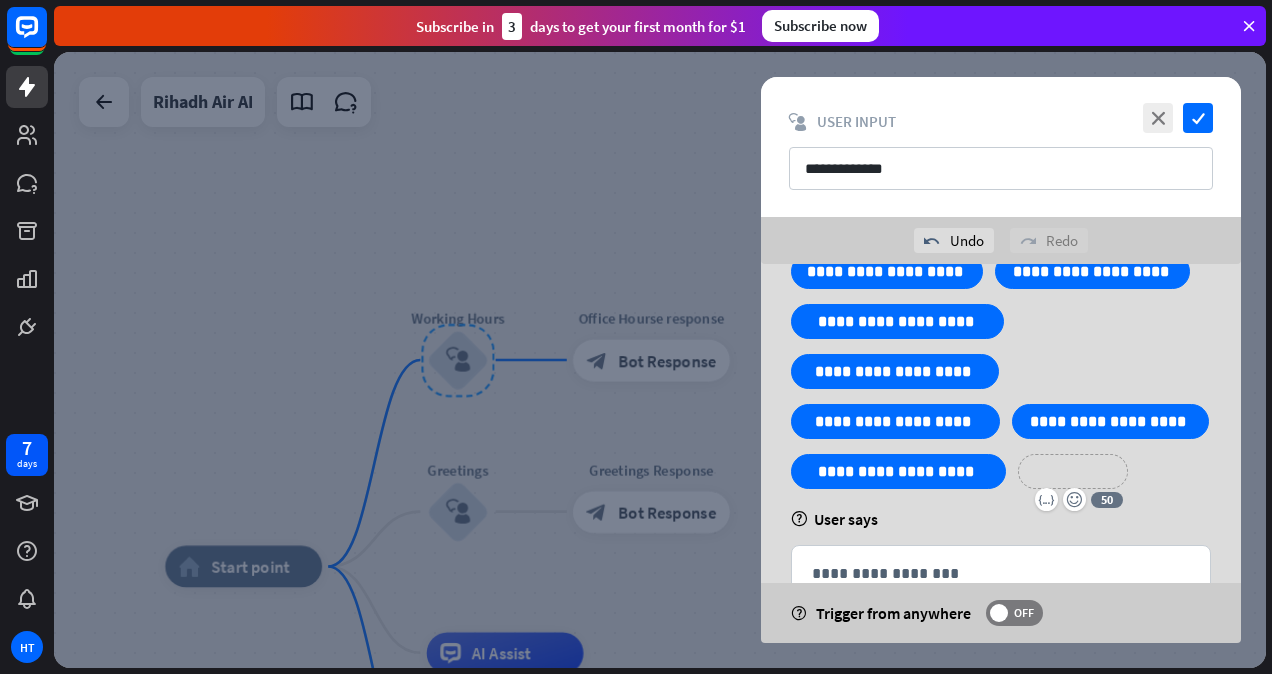 type 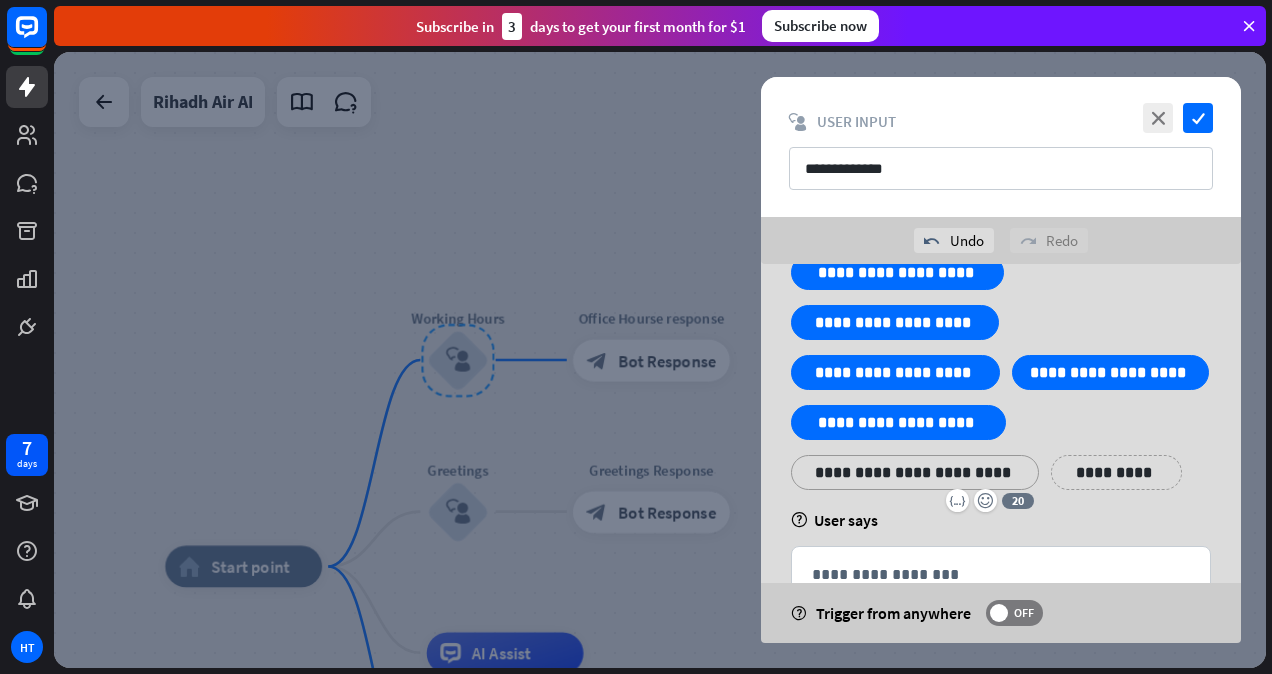 scroll, scrollTop: 920, scrollLeft: 0, axis: vertical 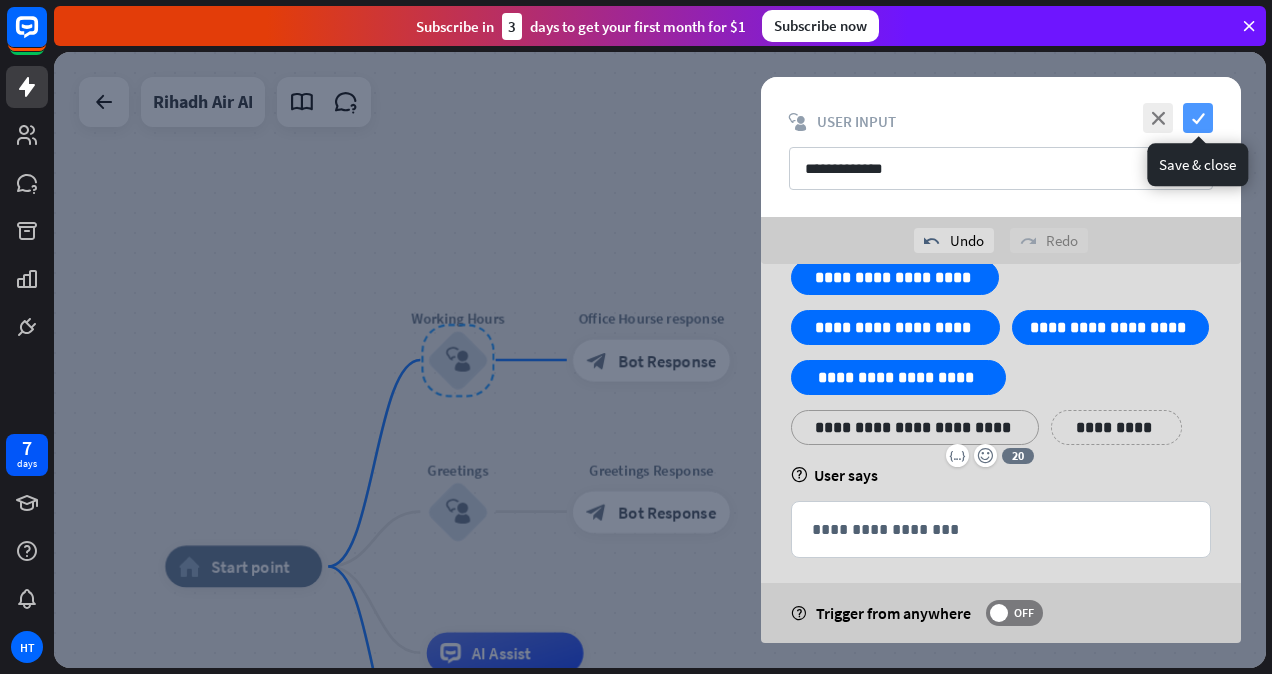 click on "check" at bounding box center (1198, 118) 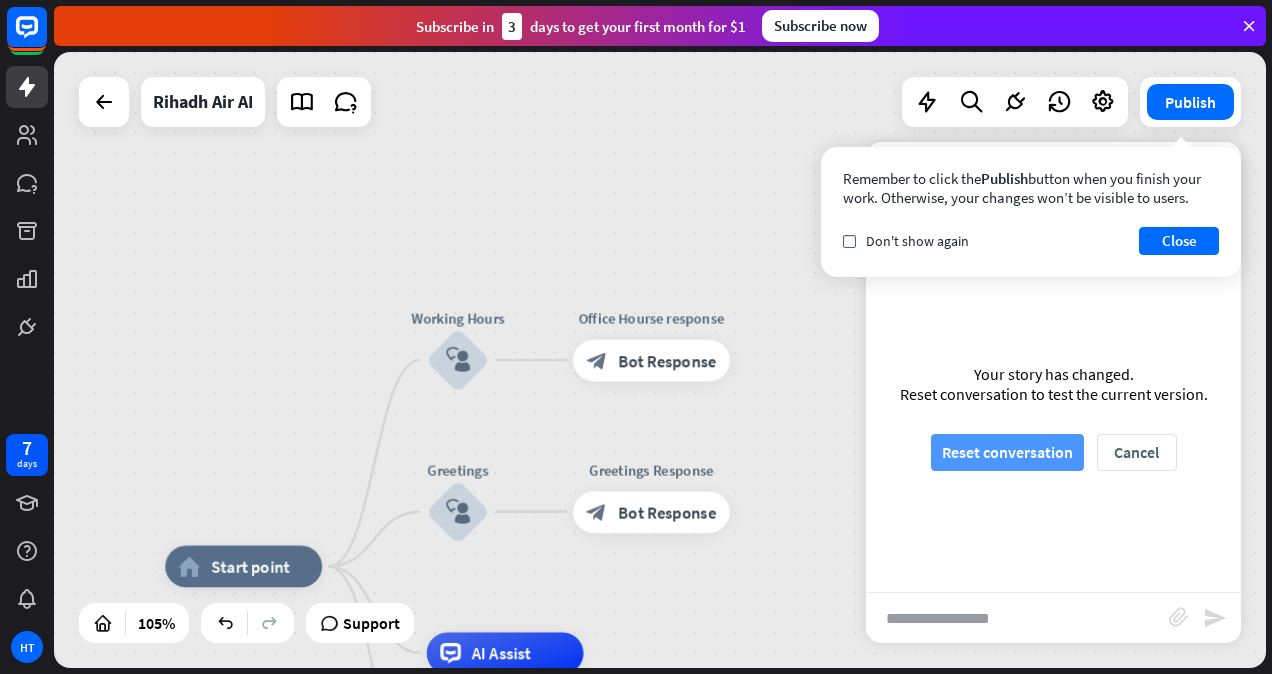 click on "Reset conversation" at bounding box center (1007, 452) 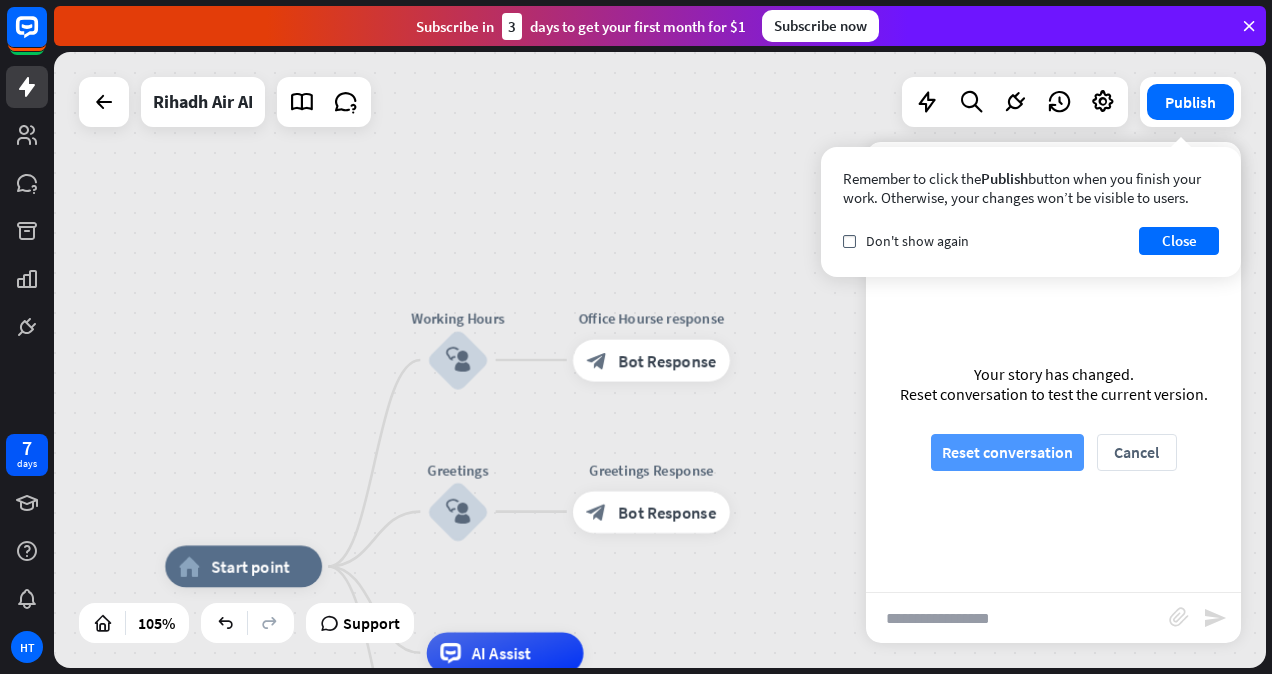 scroll, scrollTop: 0, scrollLeft: 0, axis: both 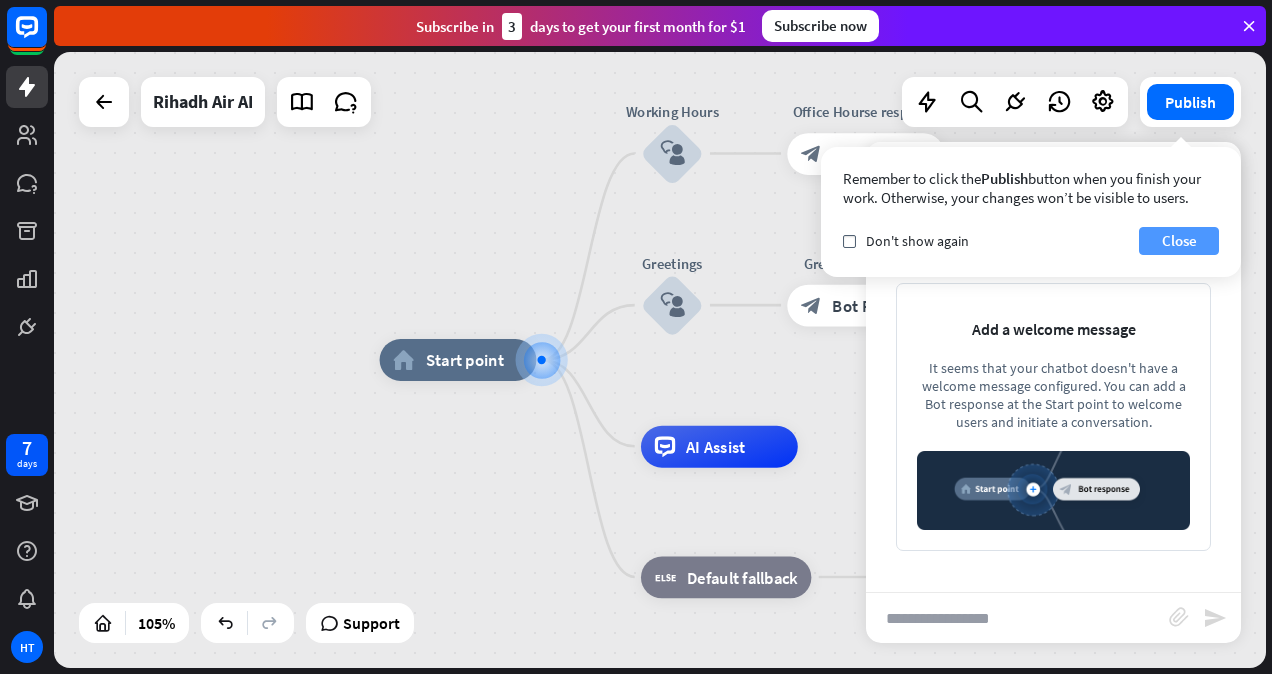 click on "Close" at bounding box center (1179, 241) 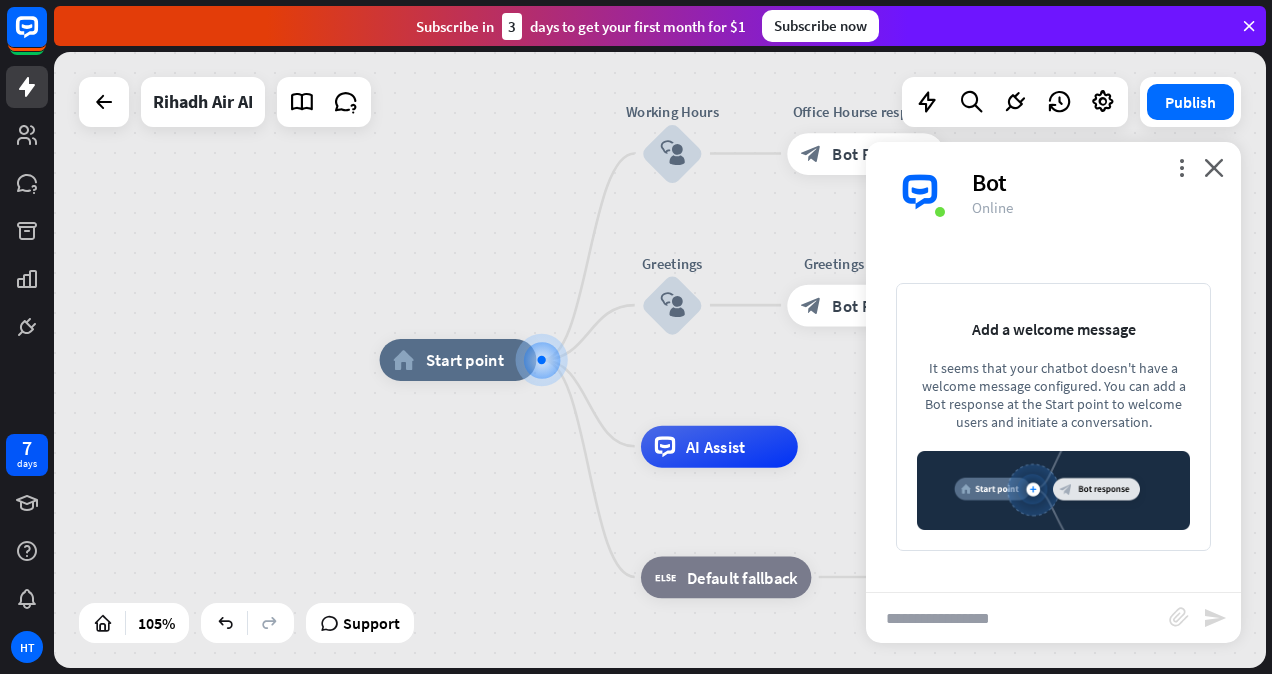 click at bounding box center (1017, 618) 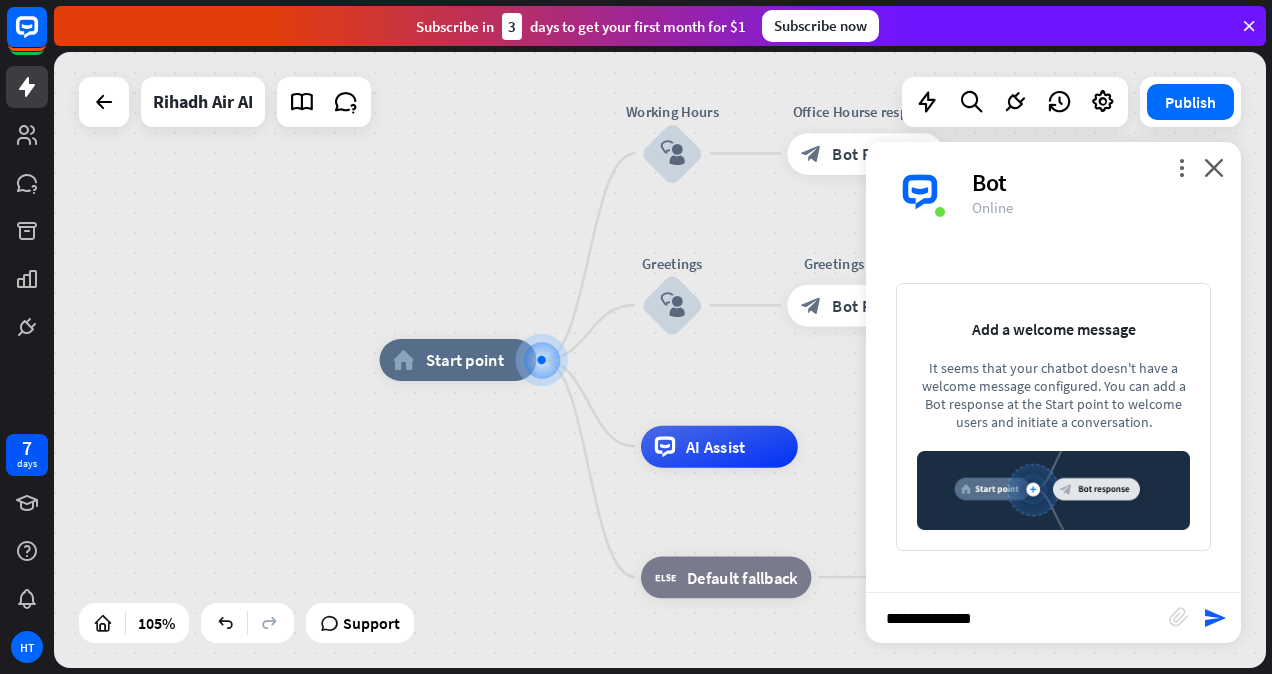 type on "**********" 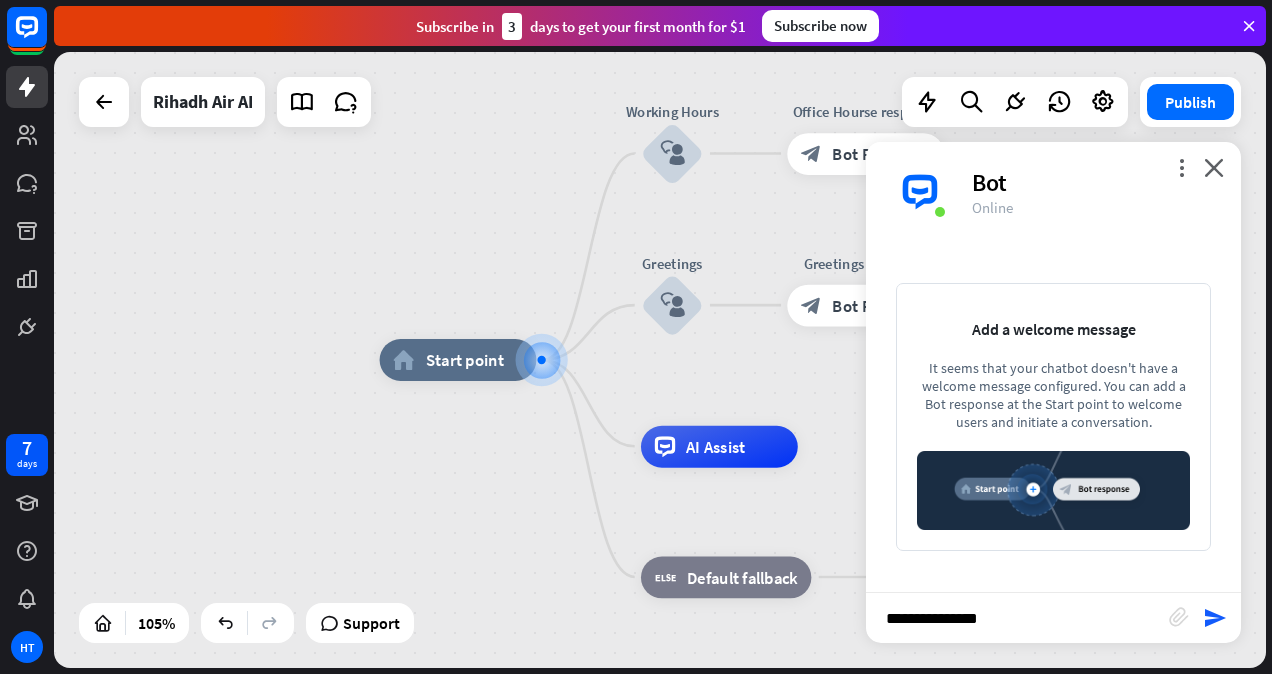 type 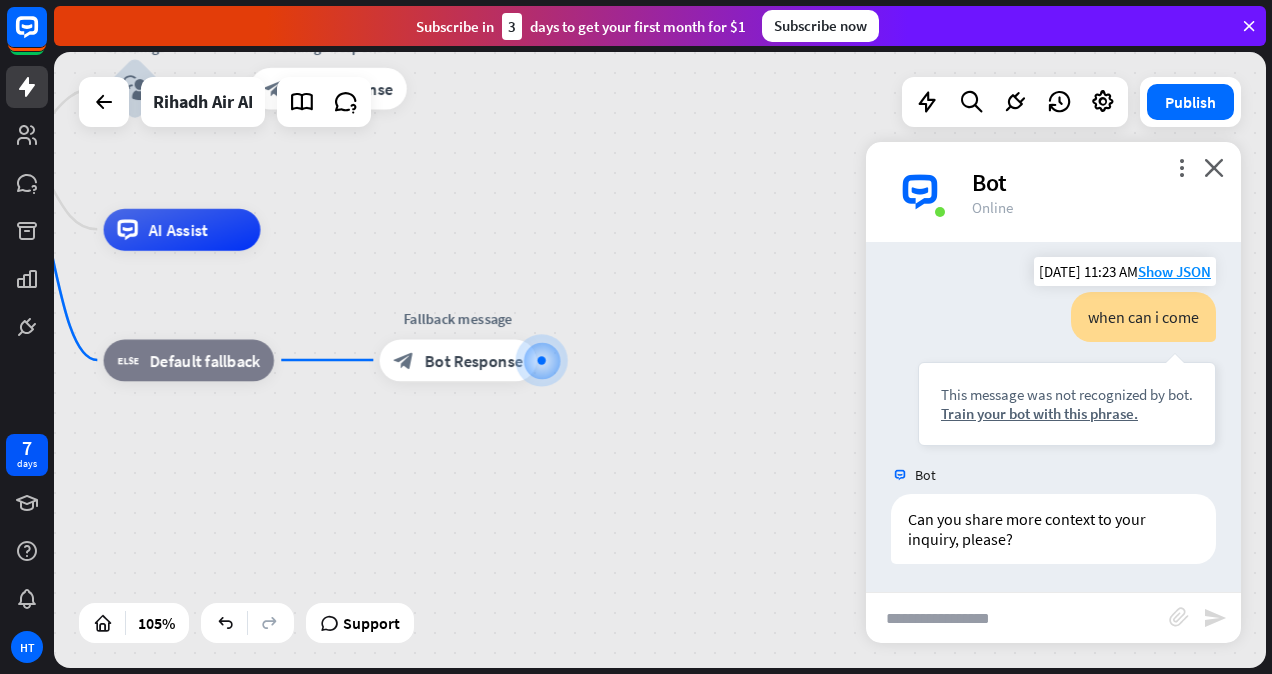 scroll, scrollTop: 8, scrollLeft: 0, axis: vertical 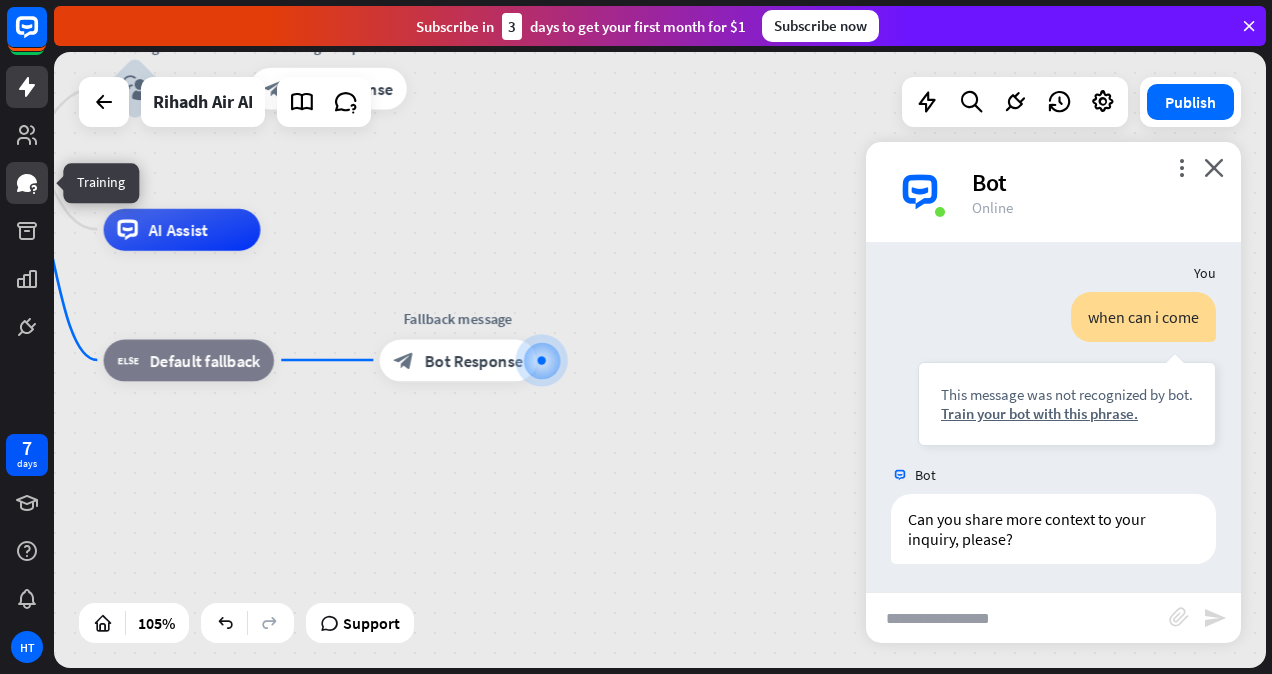 click 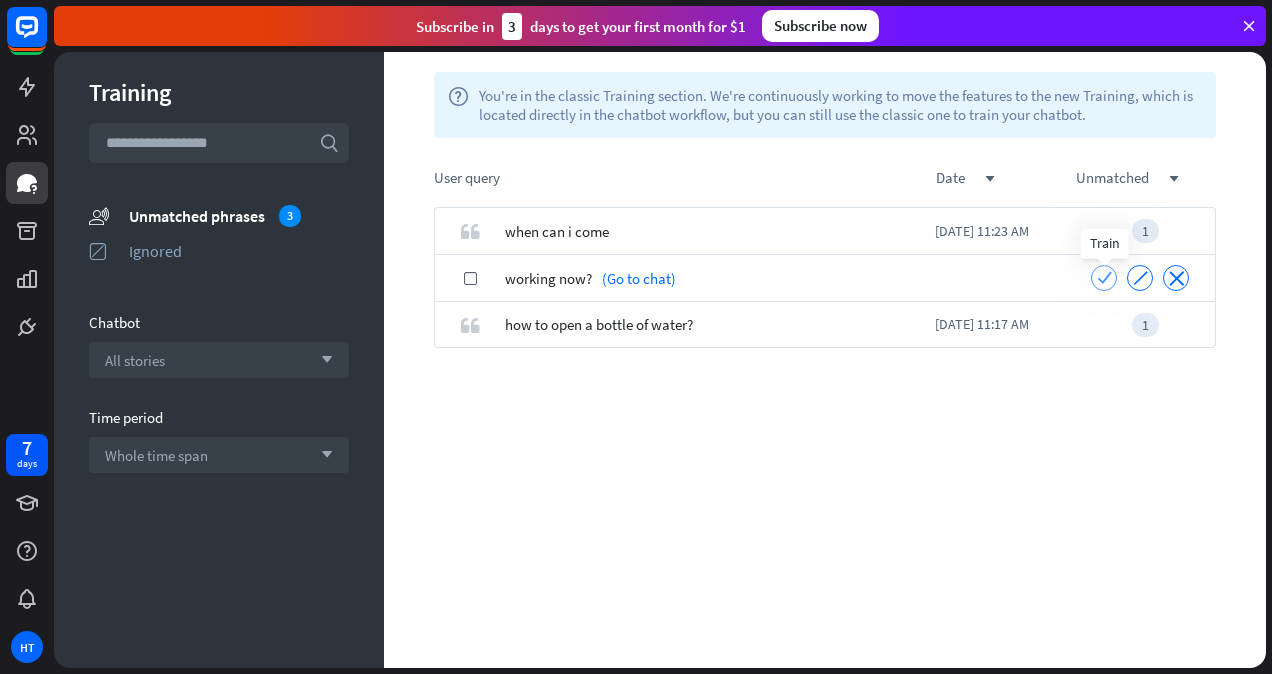 click on "check" at bounding box center (1104, 277) 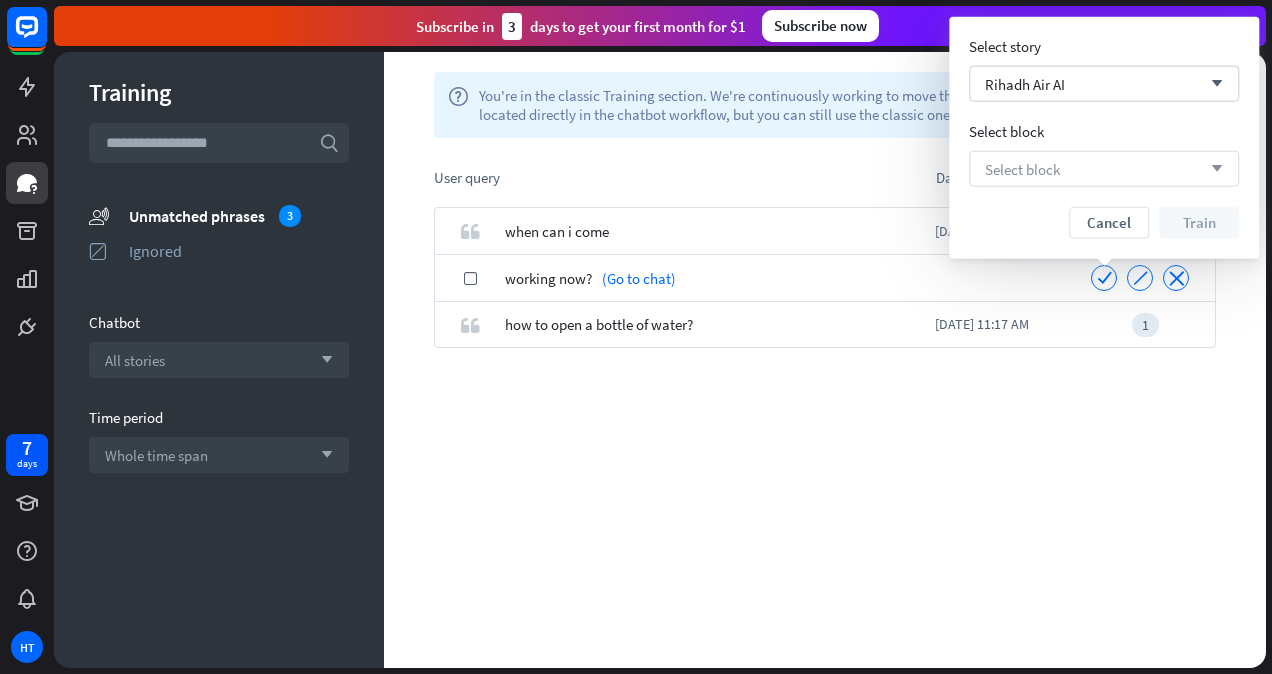 click on "Select block" at bounding box center (1022, 168) 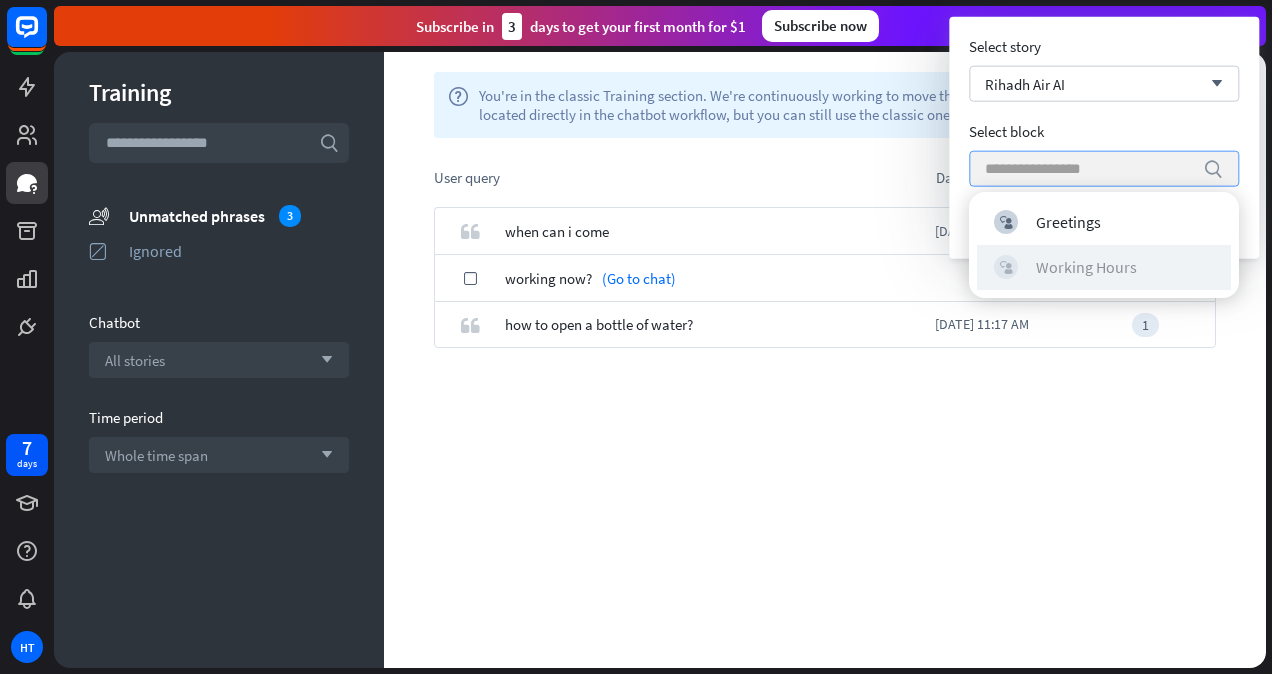 click on "Working Hours" at bounding box center [1086, 267] 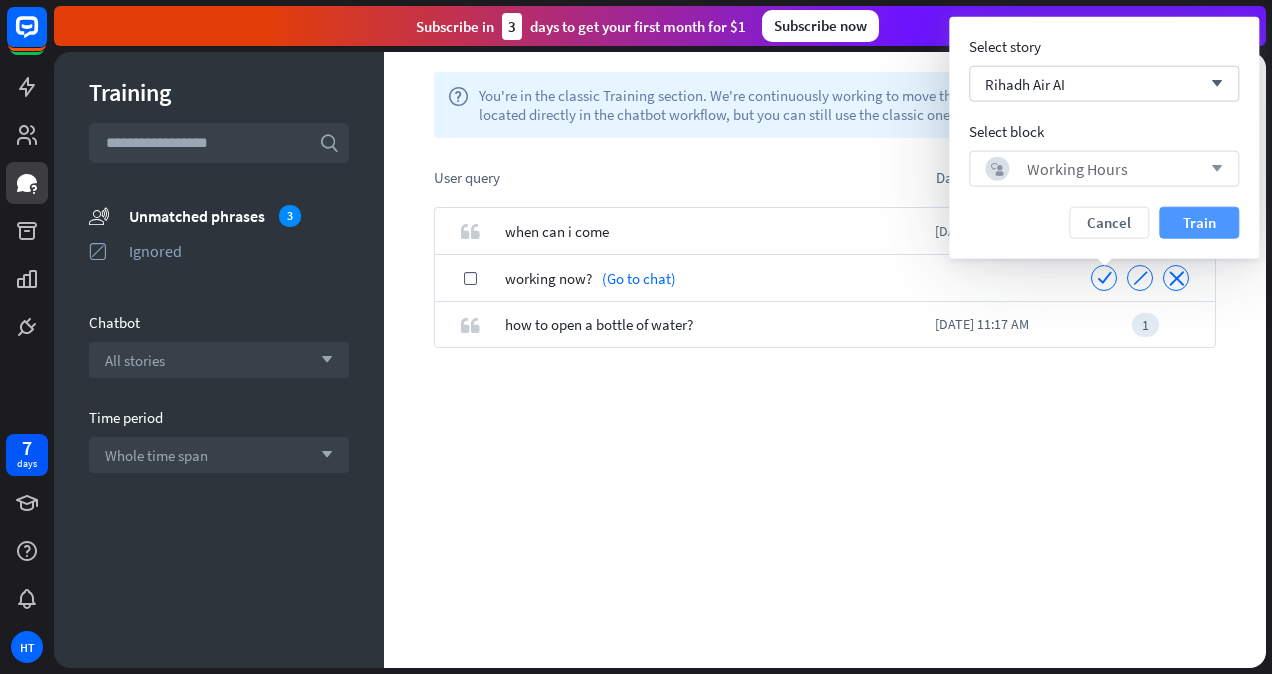 click on "Train" at bounding box center (1199, 223) 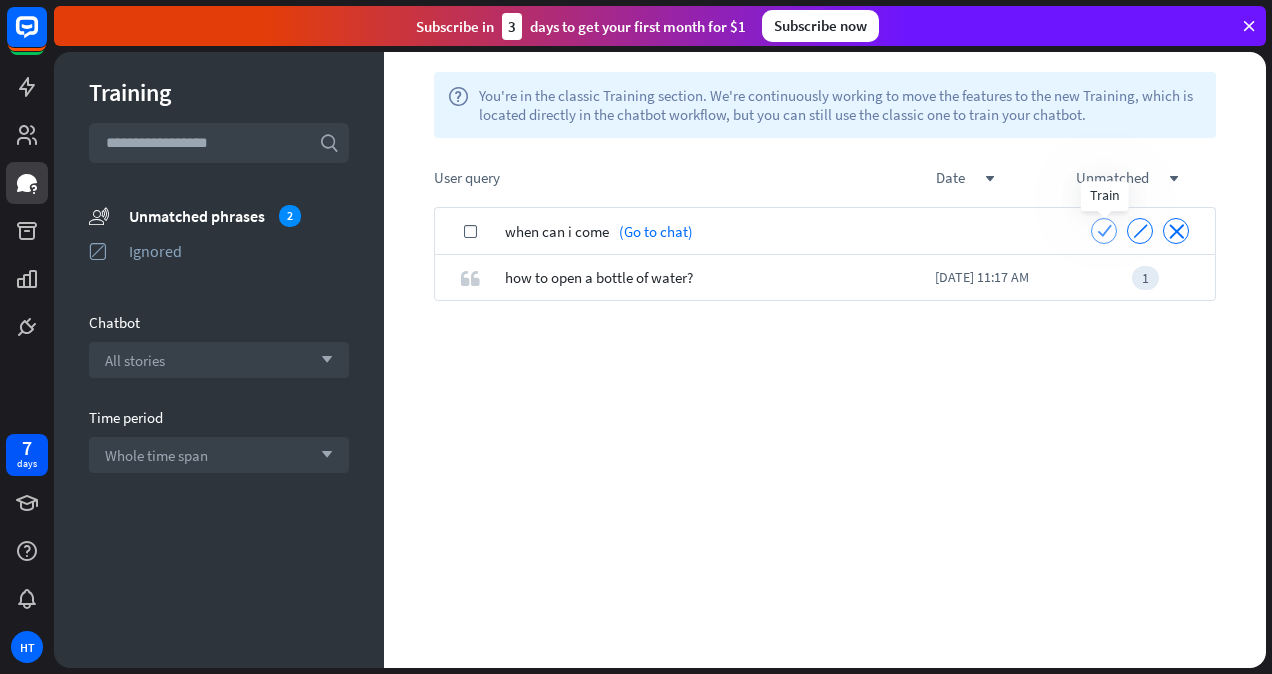 click on "check" at bounding box center (1104, 230) 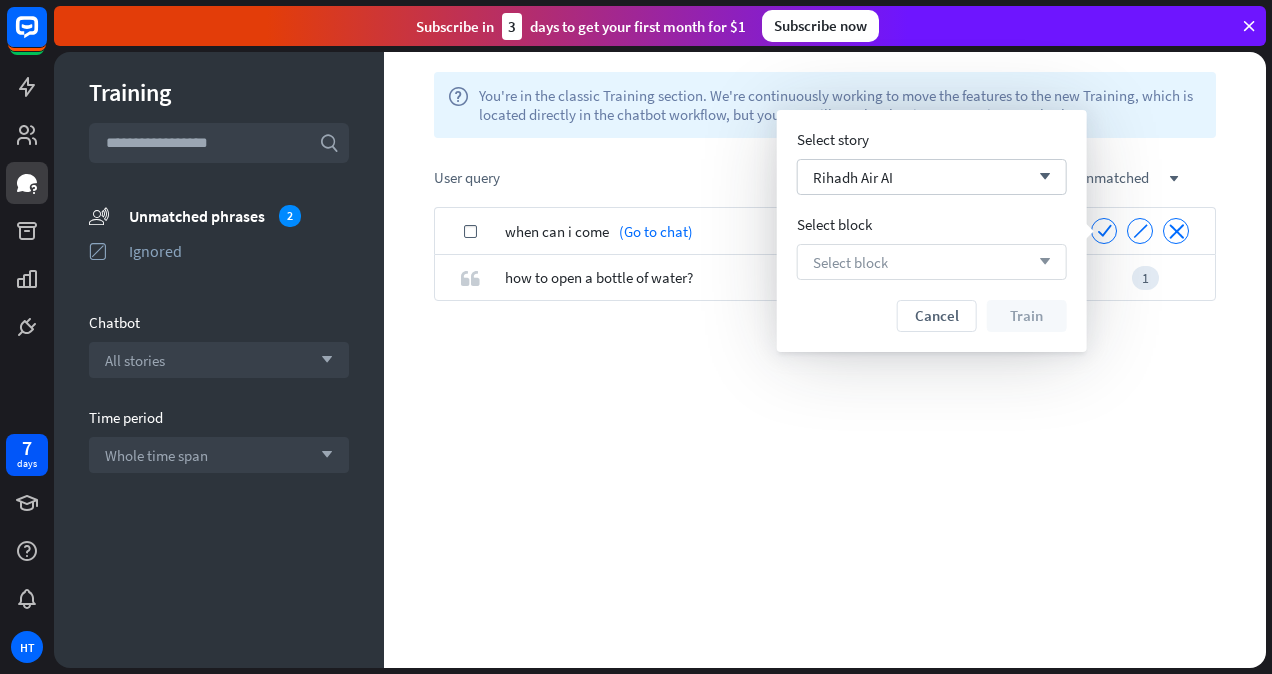 click on "Select block
arrow_down" at bounding box center (932, 262) 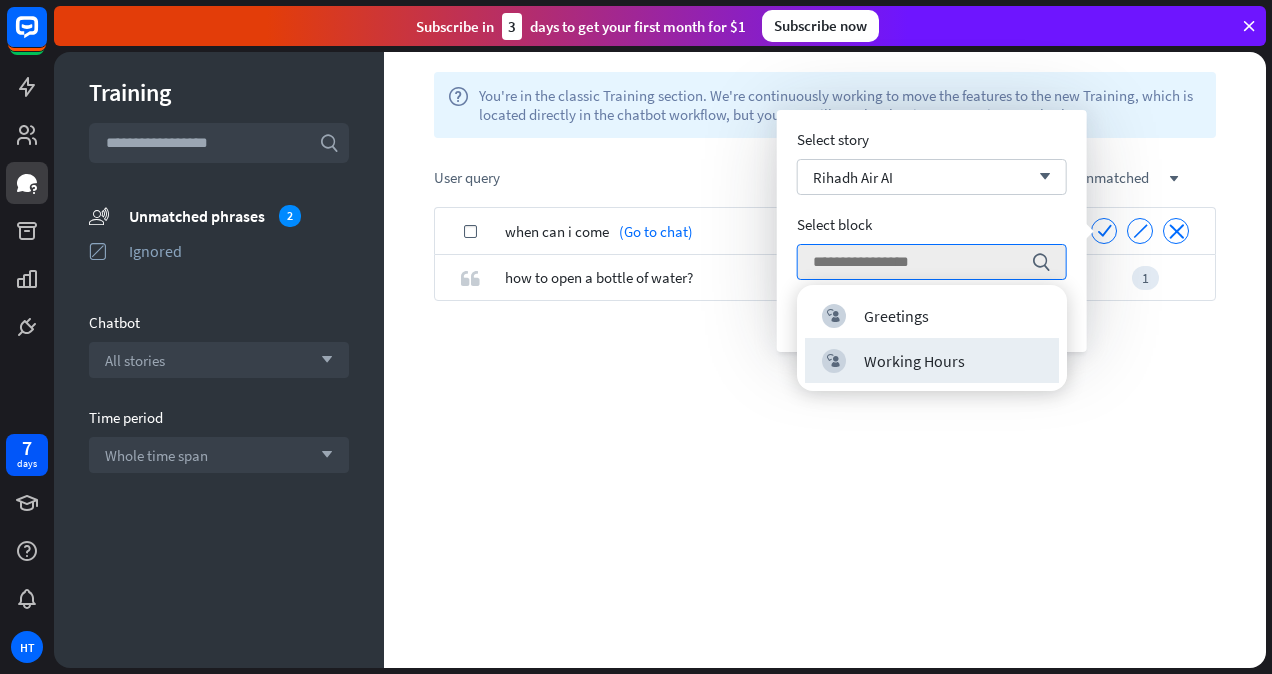 click on "Working Hours" at bounding box center [914, 361] 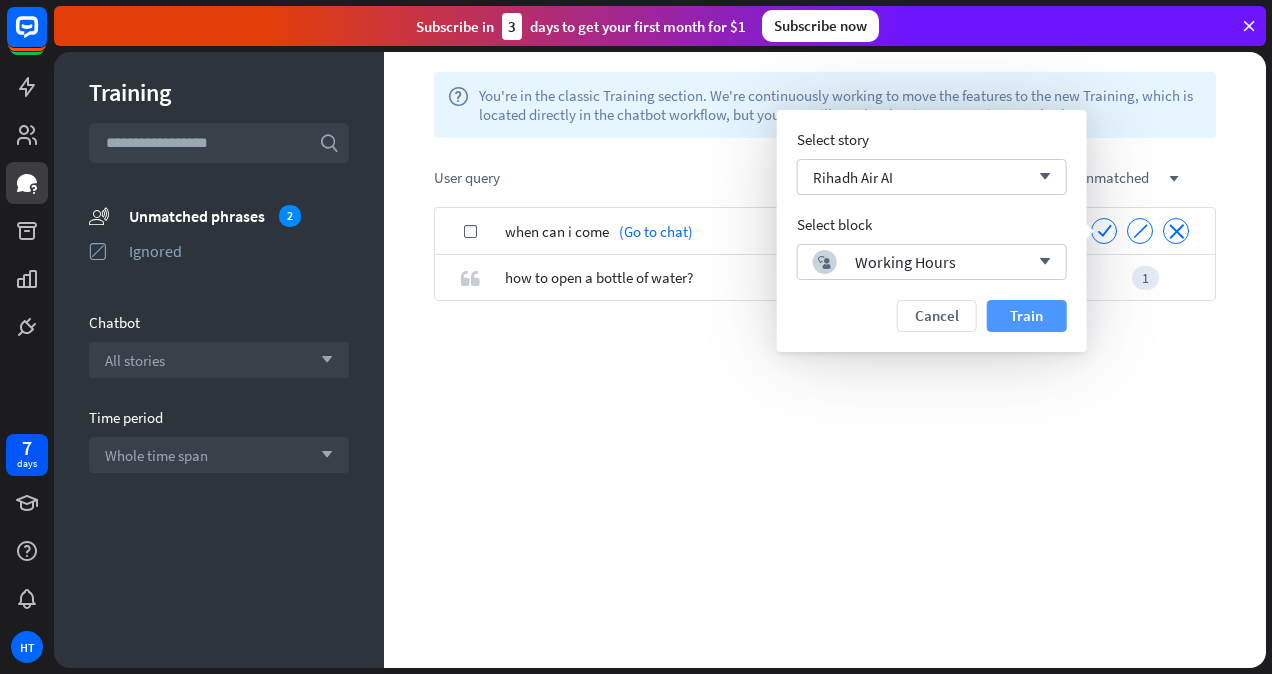 click on "Train" at bounding box center [1027, 316] 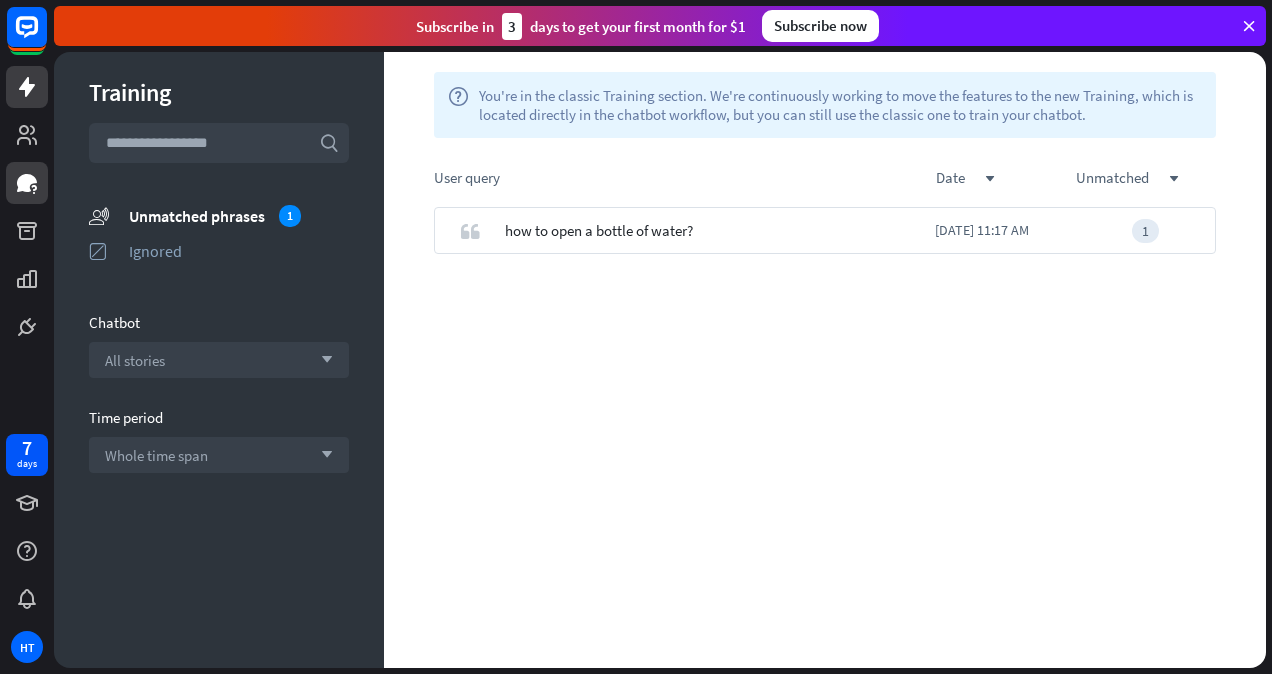 click at bounding box center [27, 87] 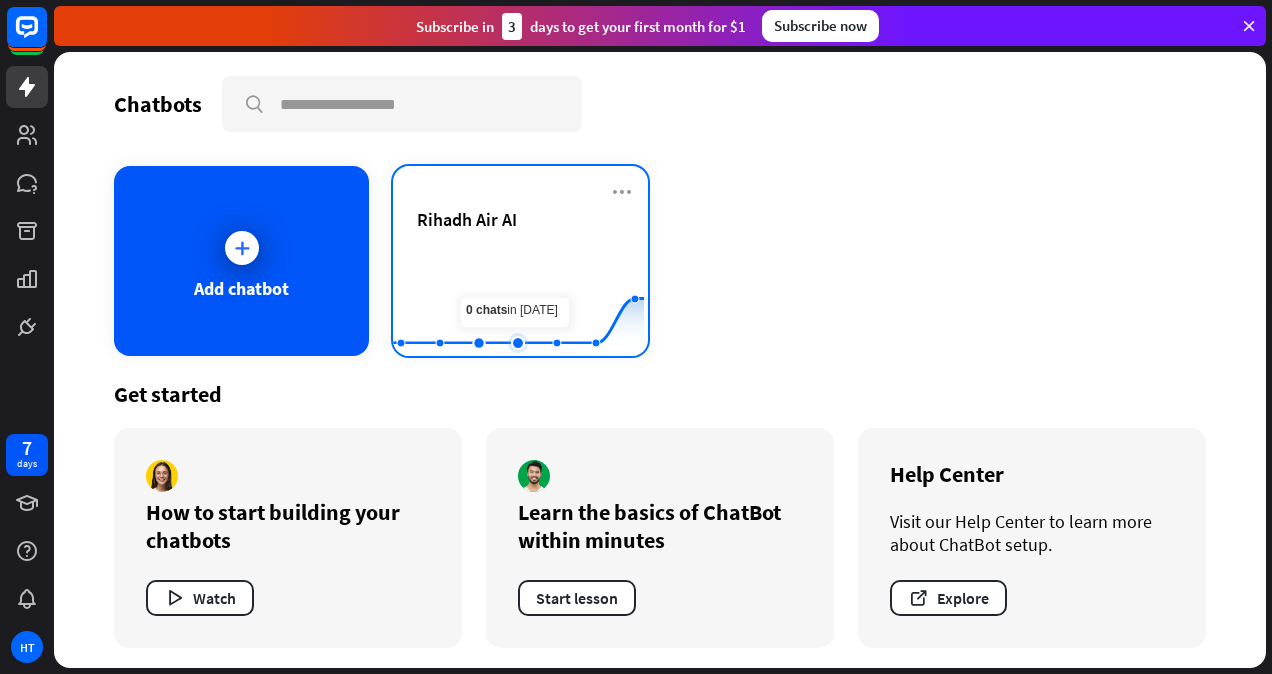 click 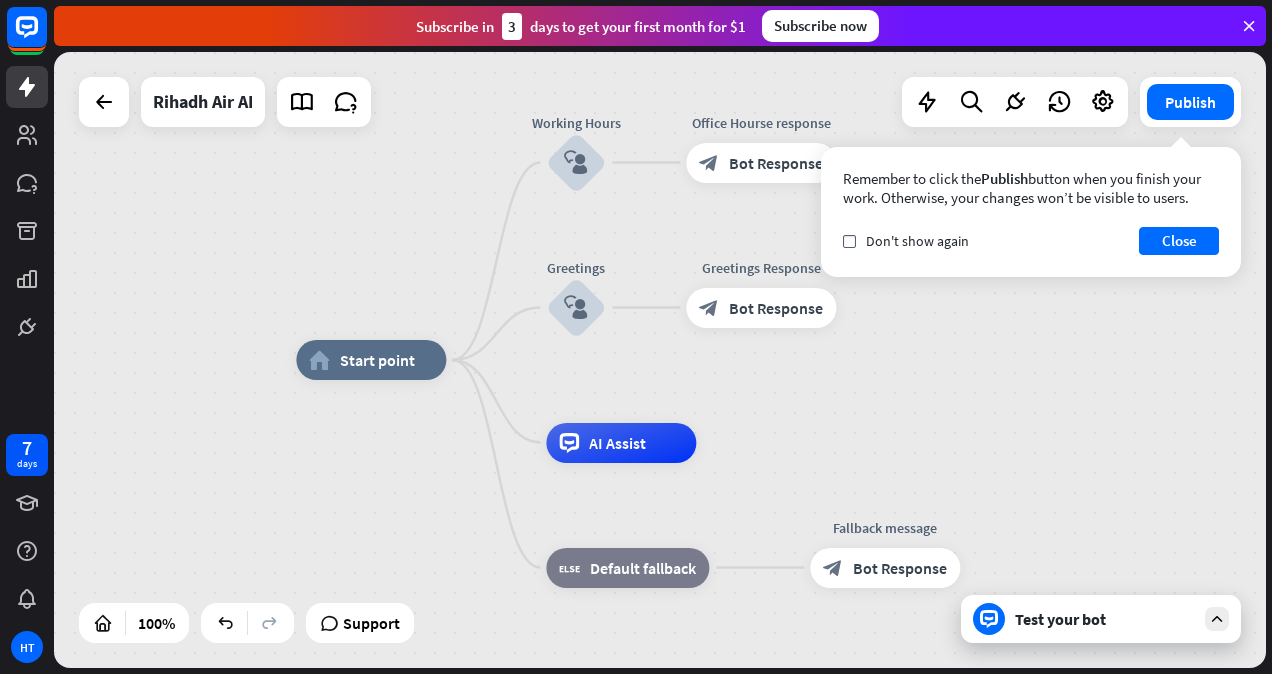 click on "Test your bot" at bounding box center [1101, 619] 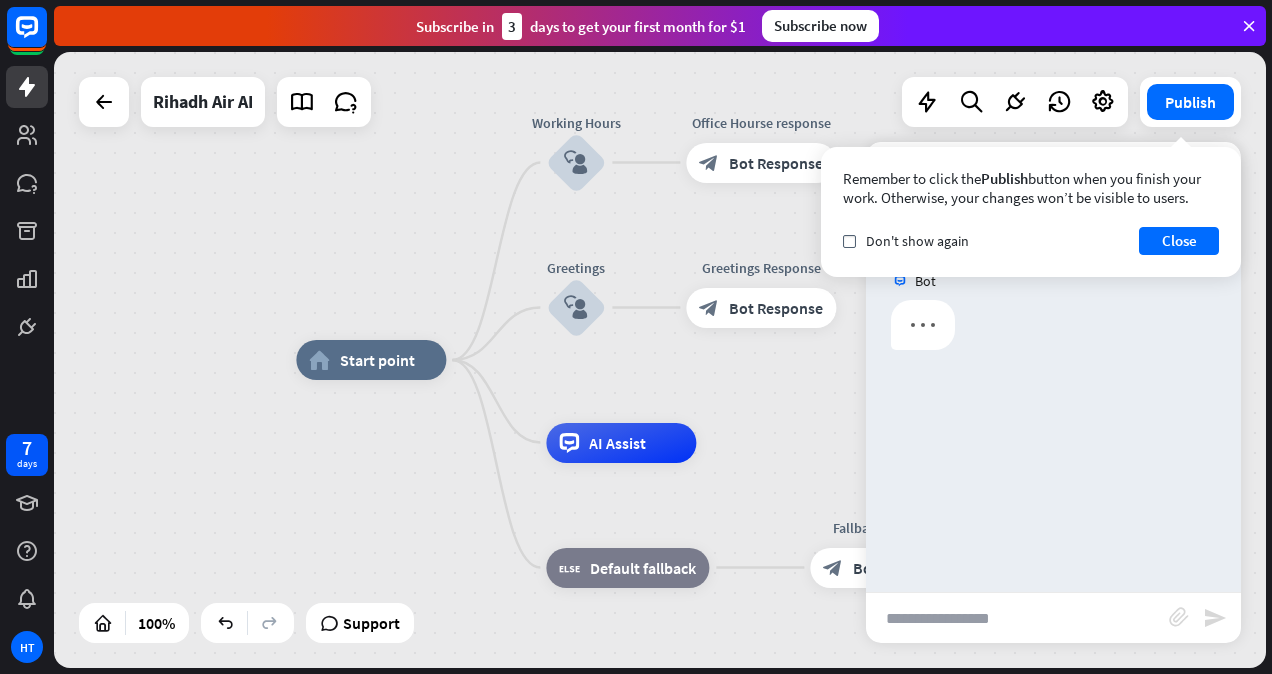 click at bounding box center (1017, 618) 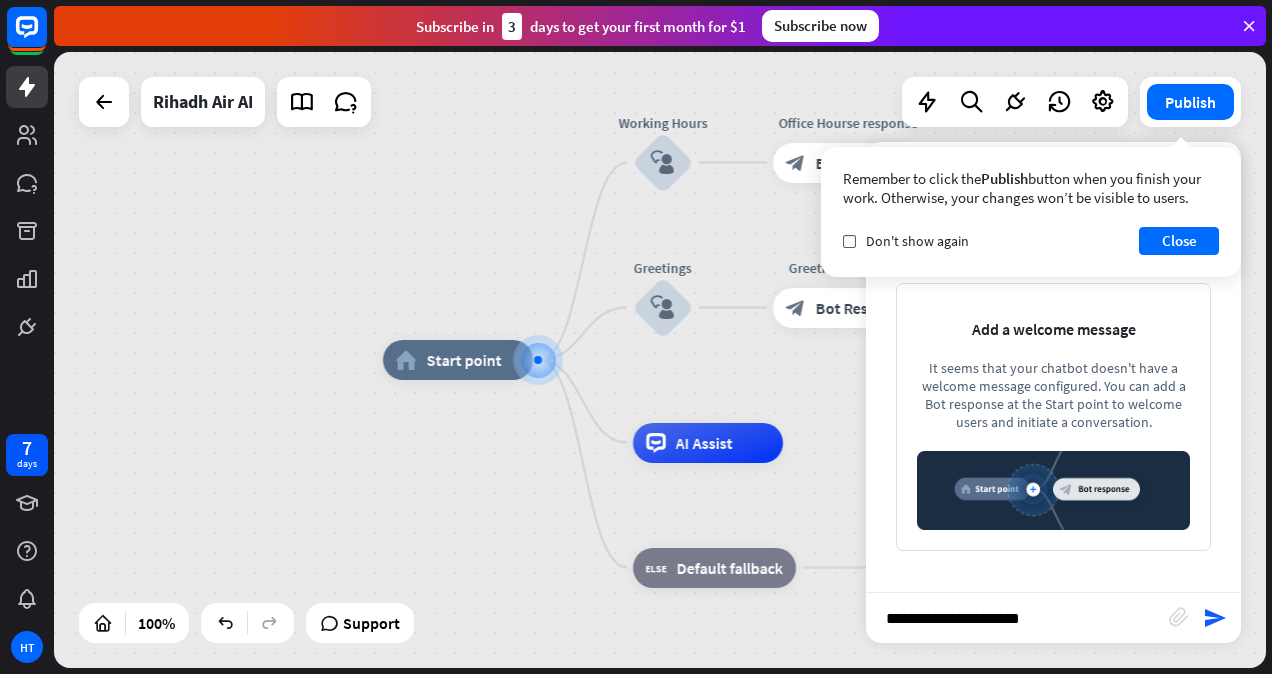 type on "**********" 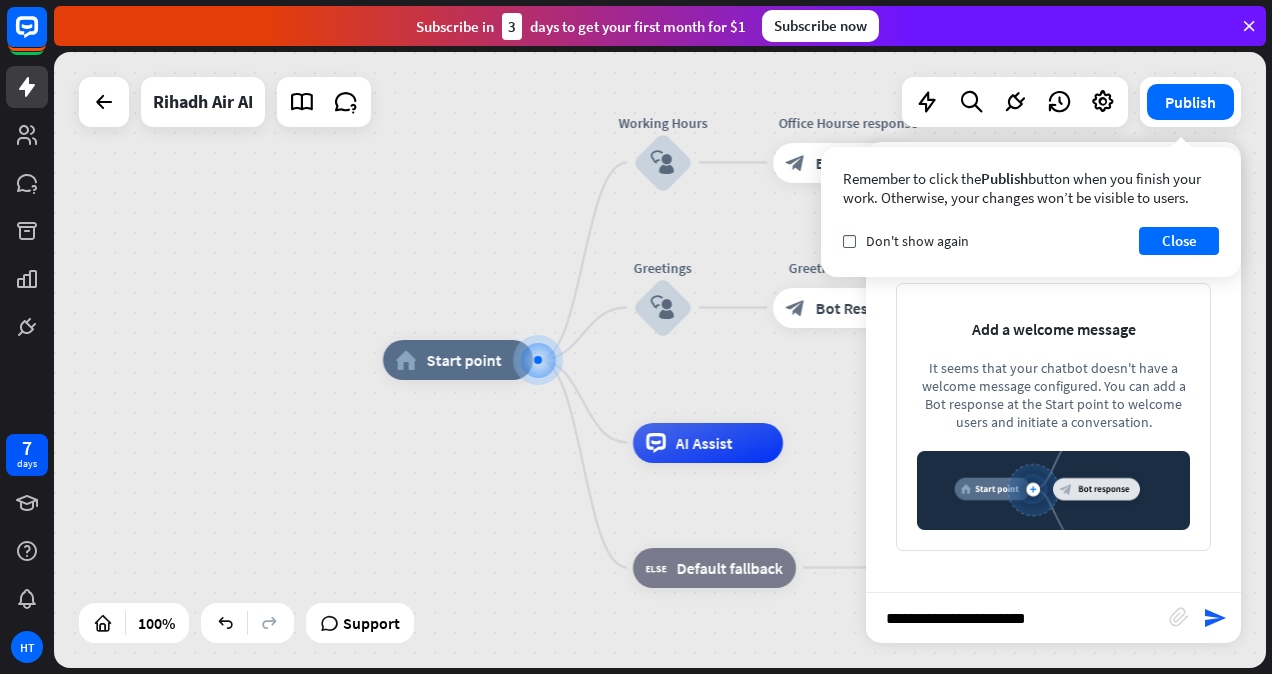 type 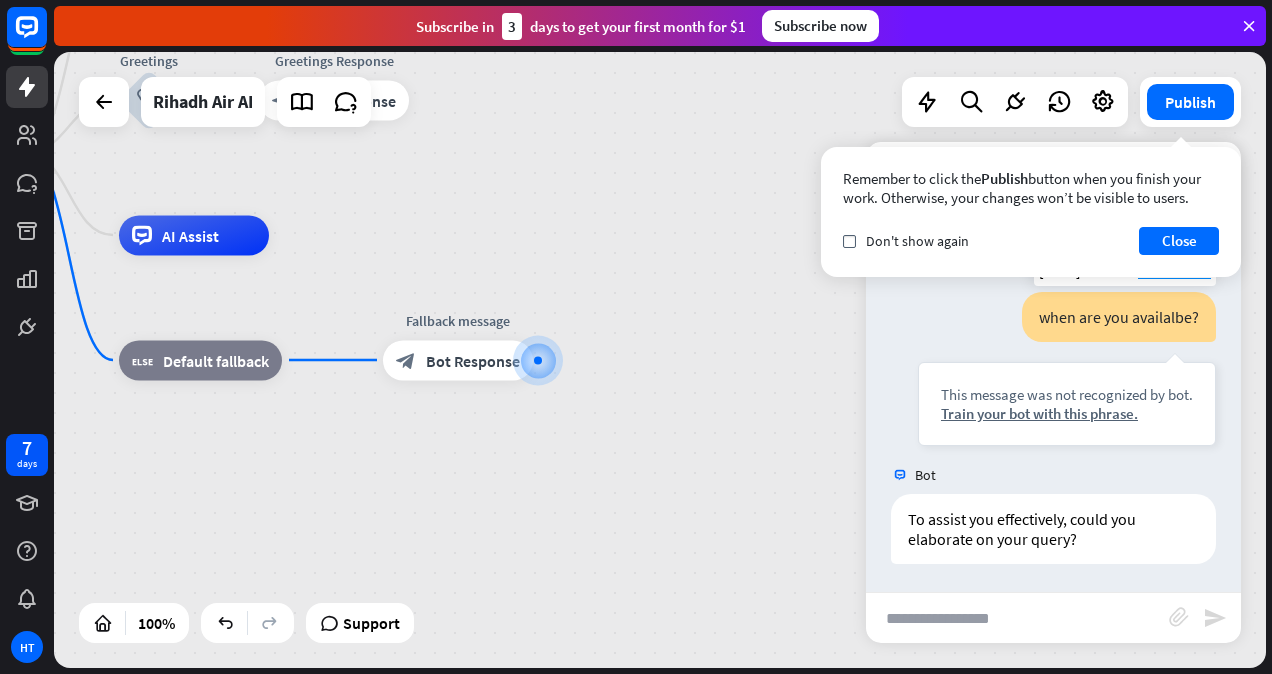 scroll, scrollTop: 0, scrollLeft: 0, axis: both 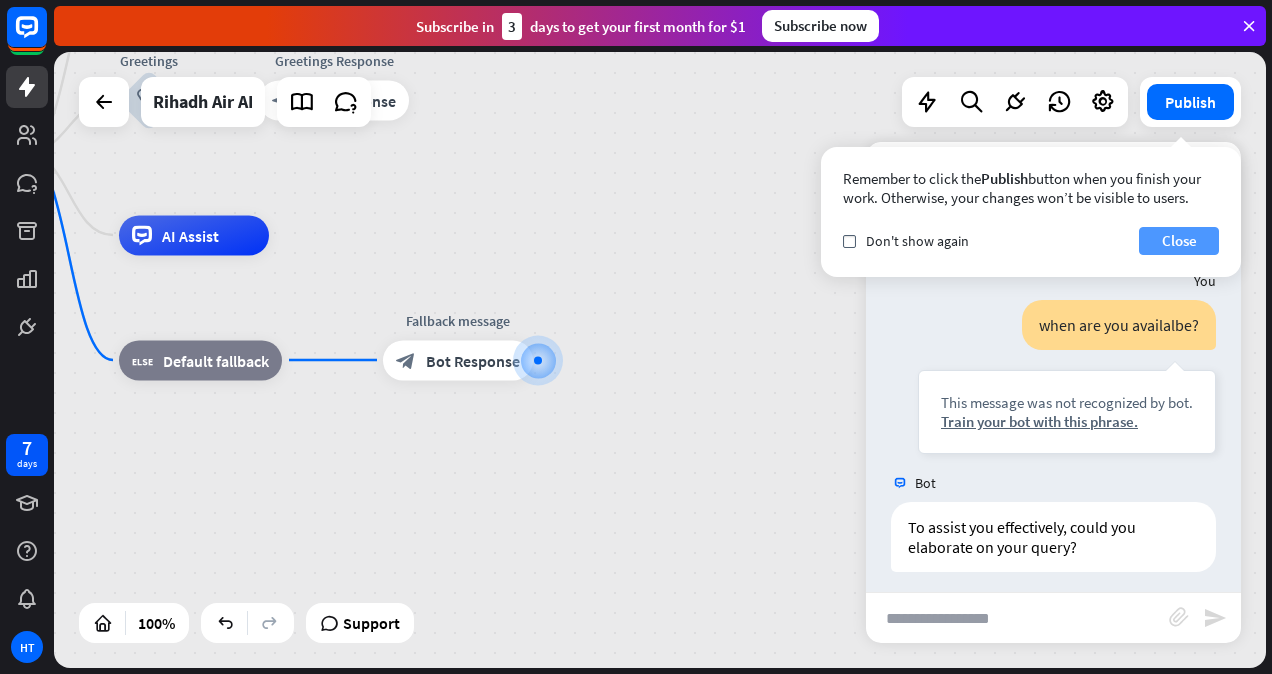 click on "Close" at bounding box center [1179, 241] 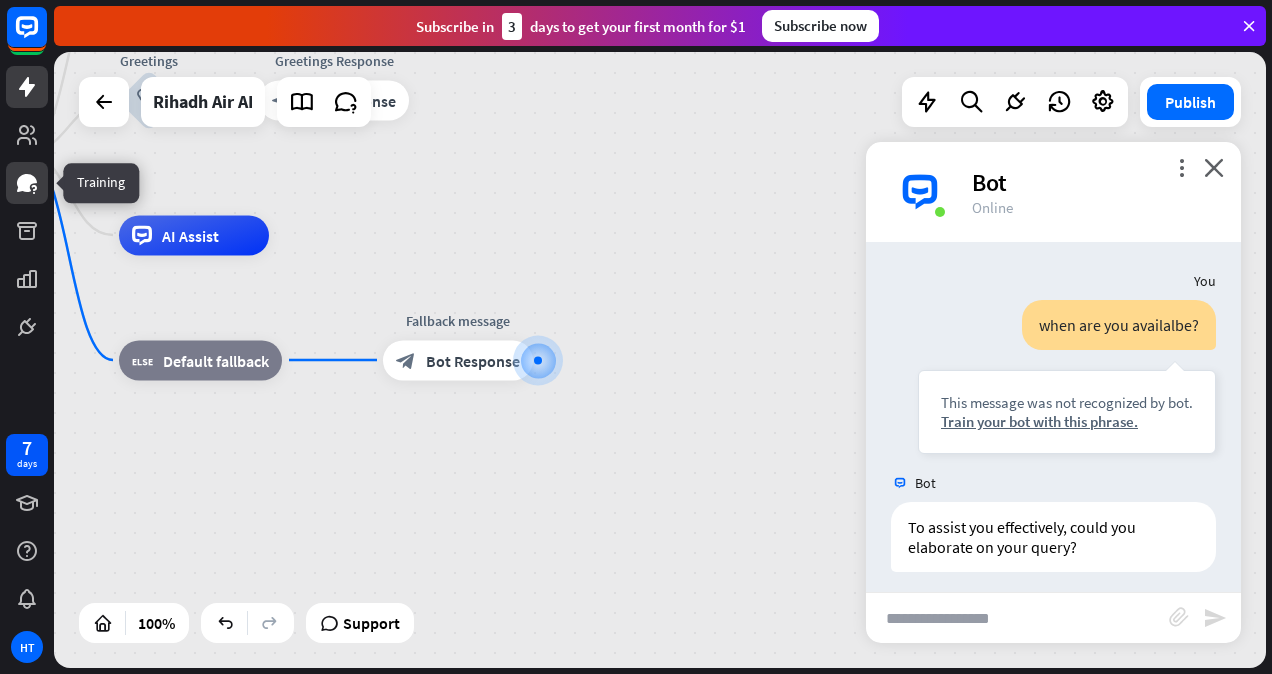 click at bounding box center [27, 183] 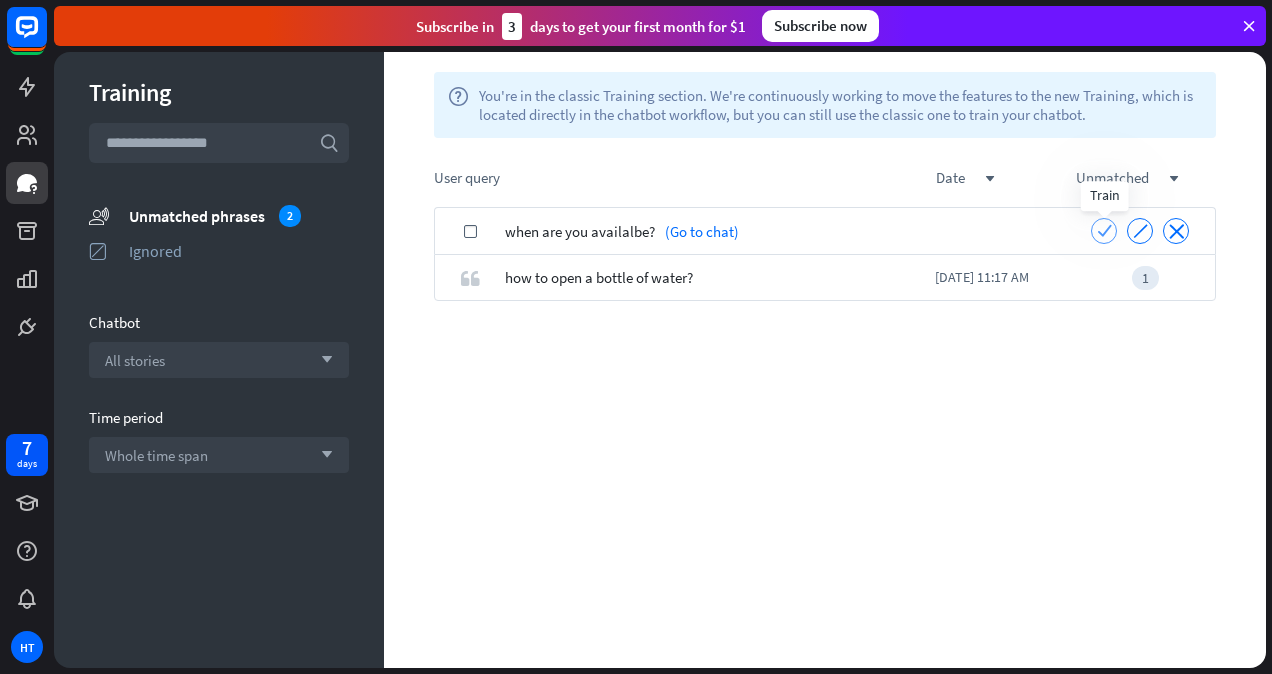 click on "check" at bounding box center [1104, 230] 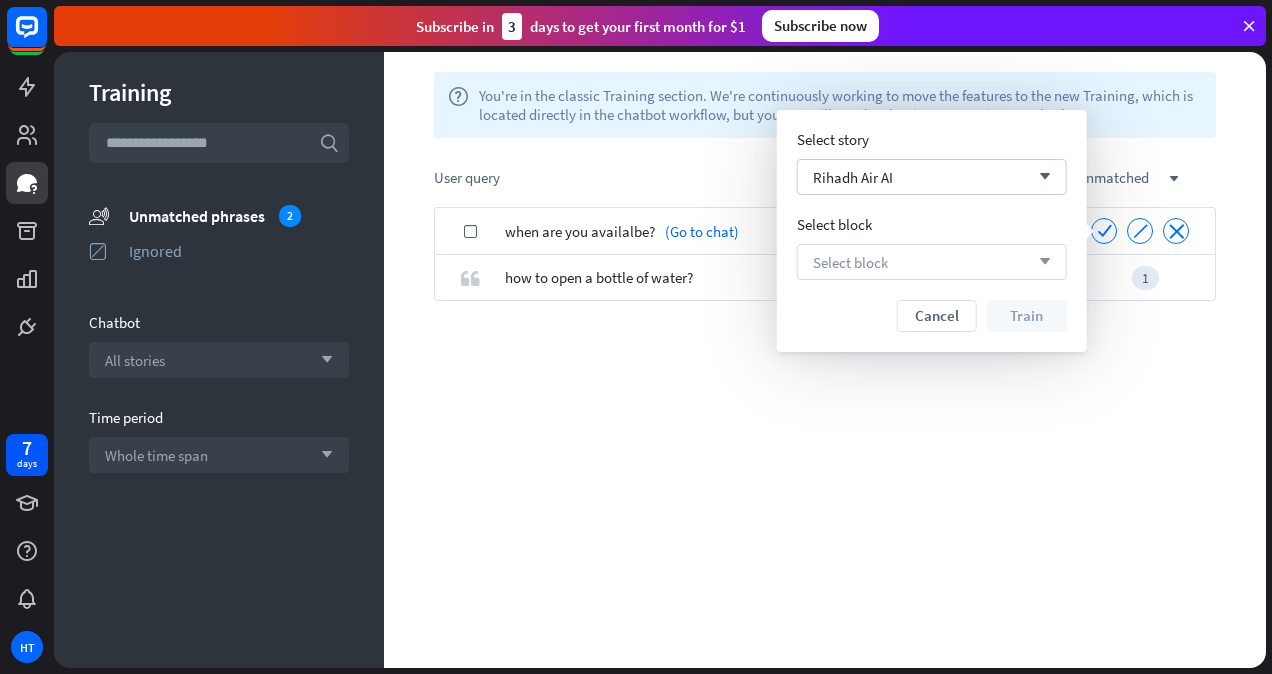 click on "Select block" at bounding box center (850, 262) 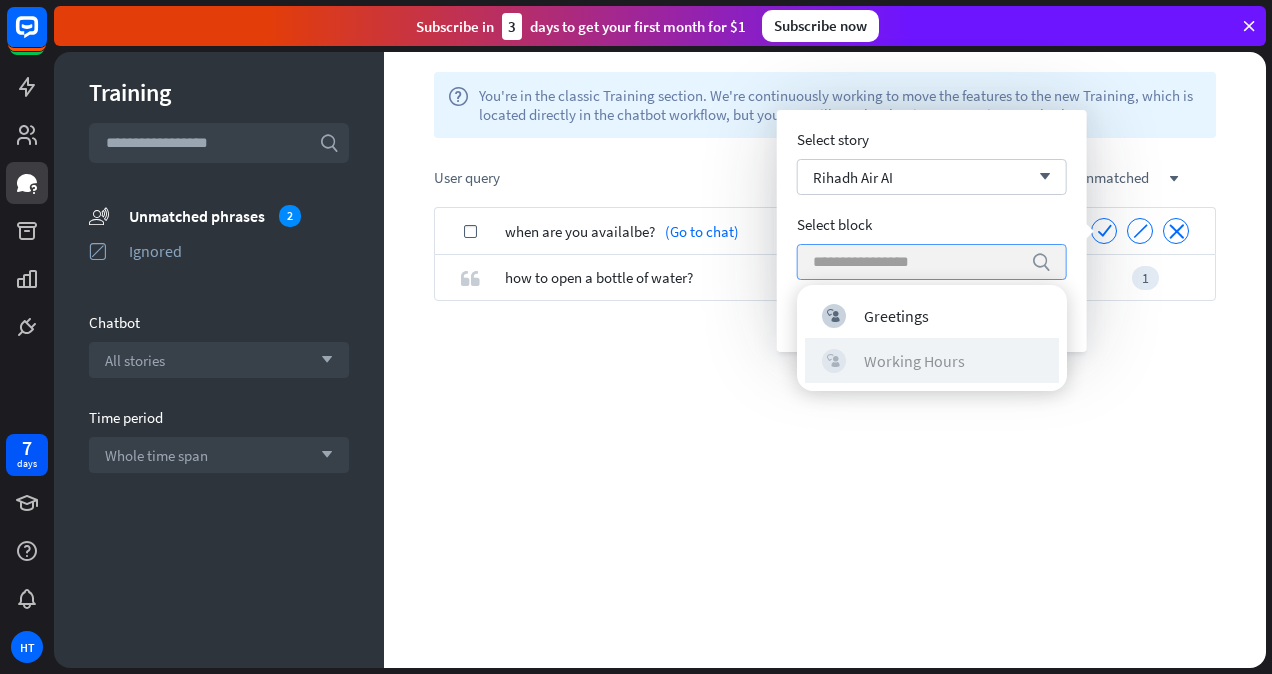 click on "block_user_input
Working Hours" at bounding box center [932, 361] 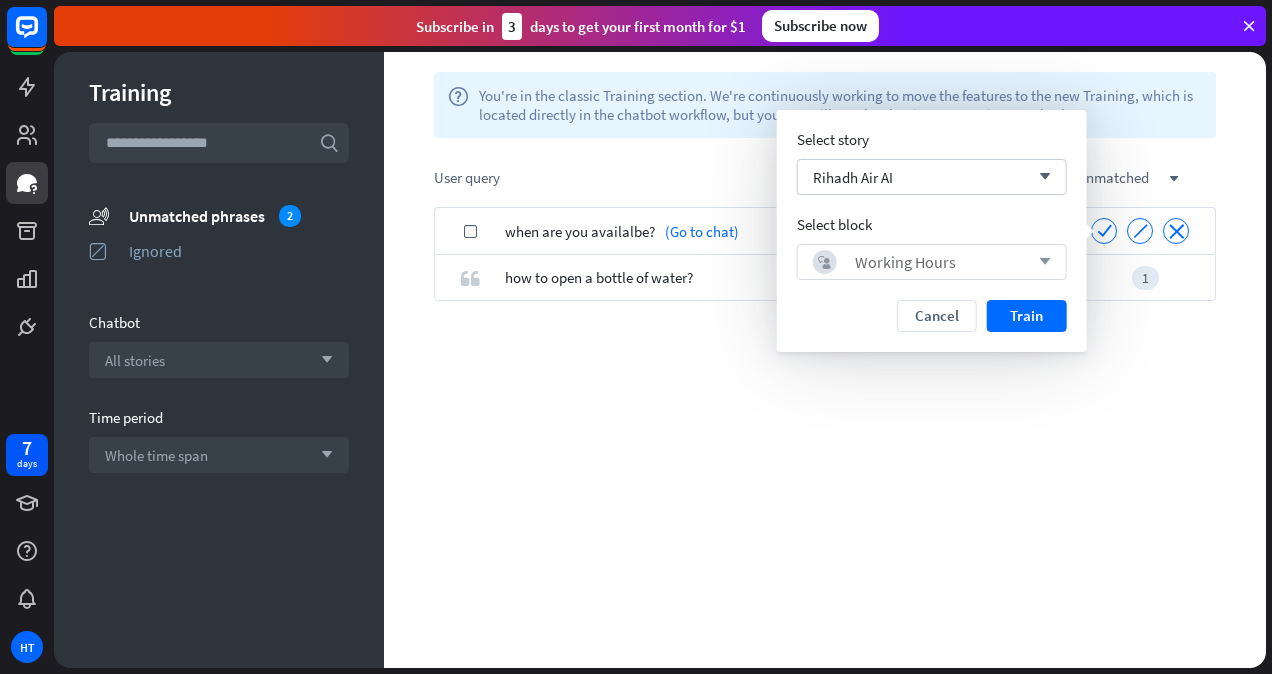click on "Train" at bounding box center (1027, 316) 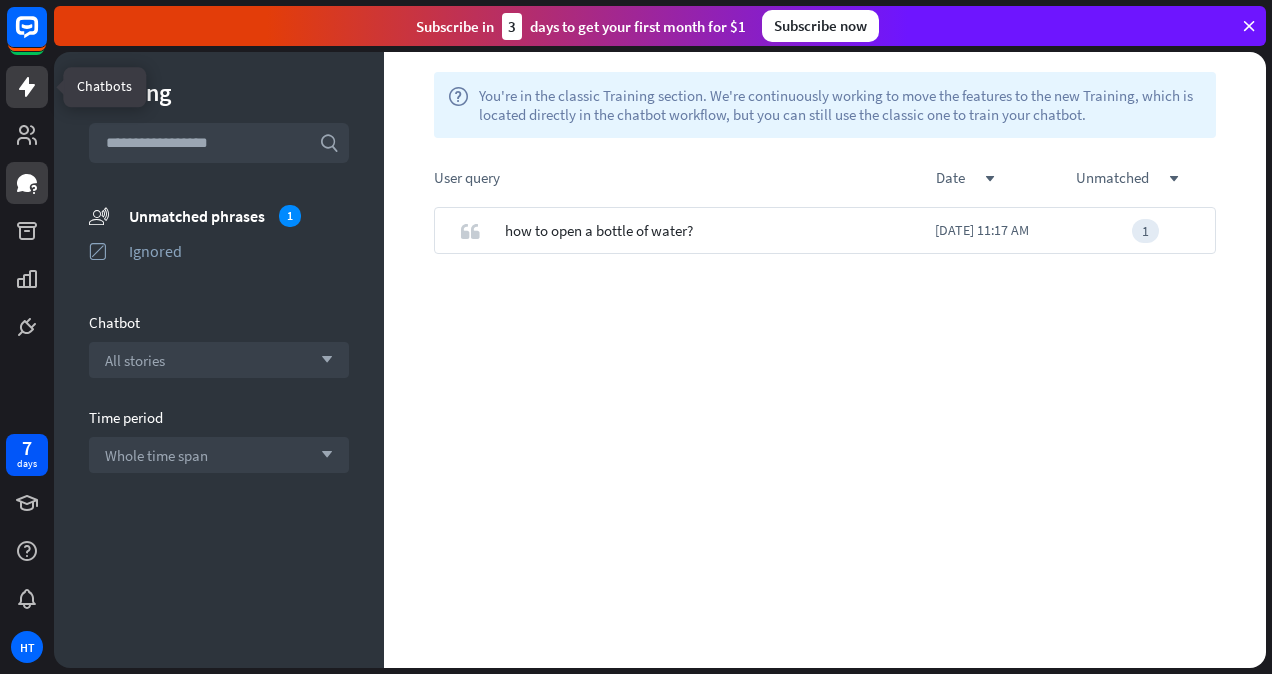 click at bounding box center [27, 87] 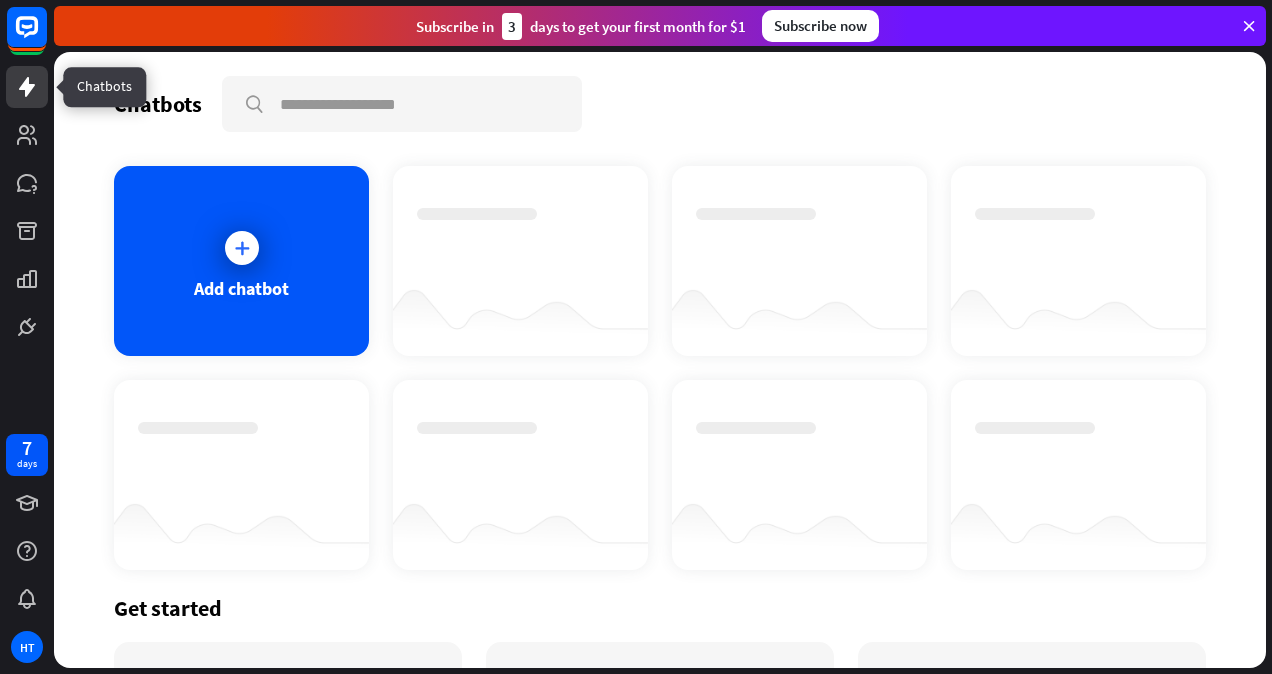 click at bounding box center (27, 87) 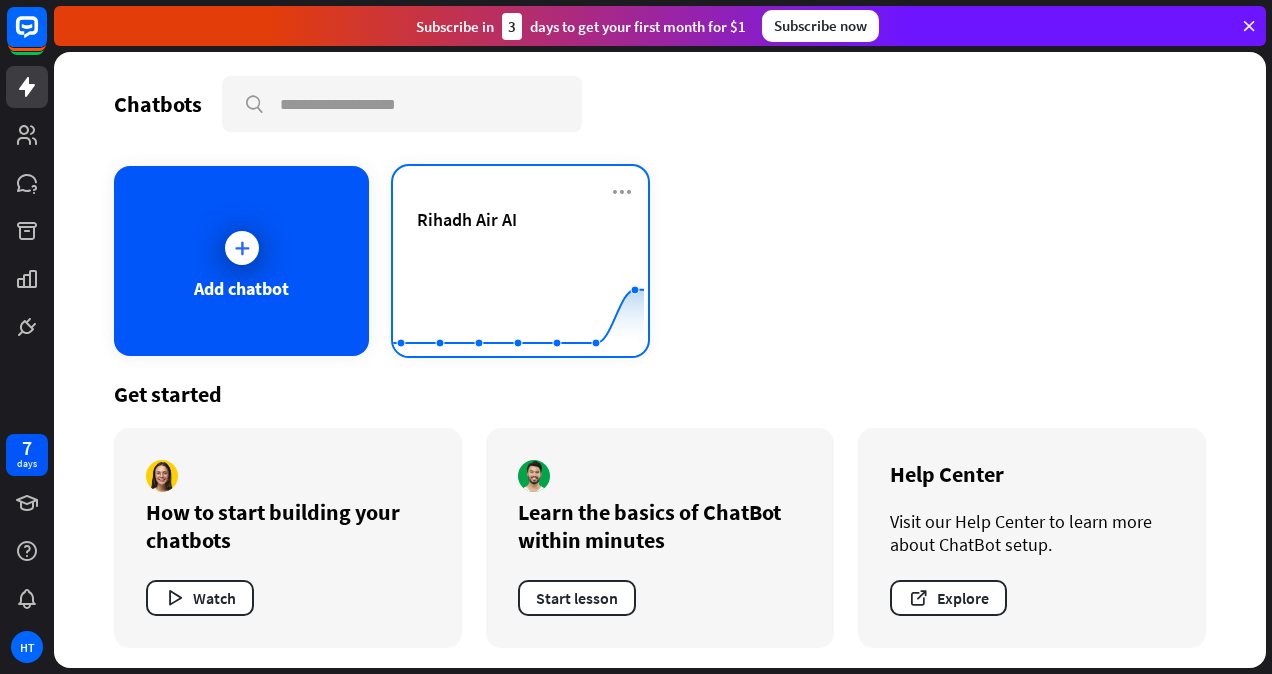 click 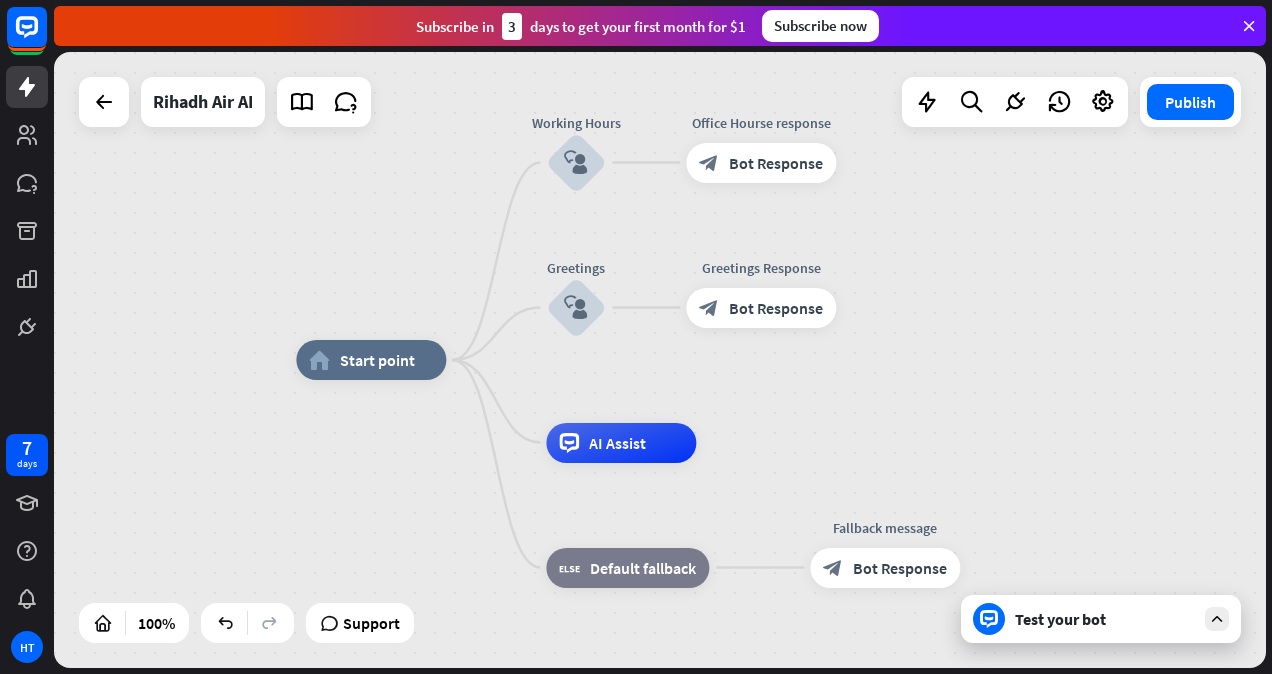 click on "Test your bot" at bounding box center [1105, 619] 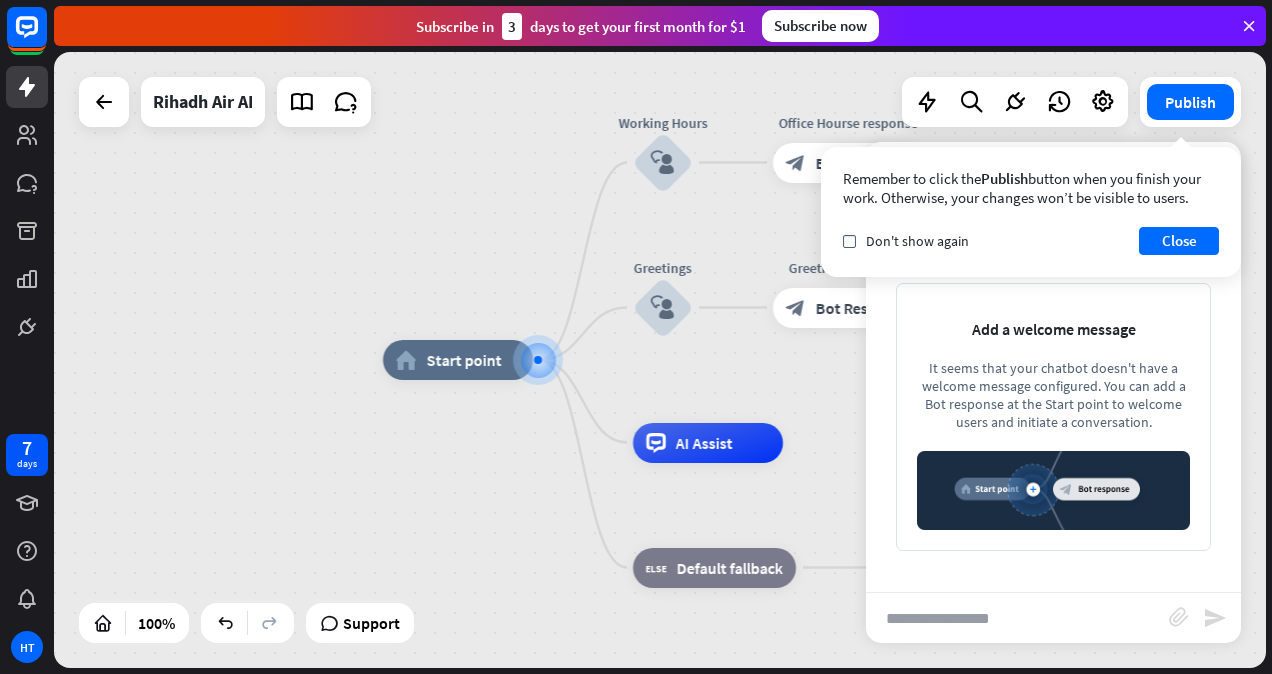 click at bounding box center [1017, 618] 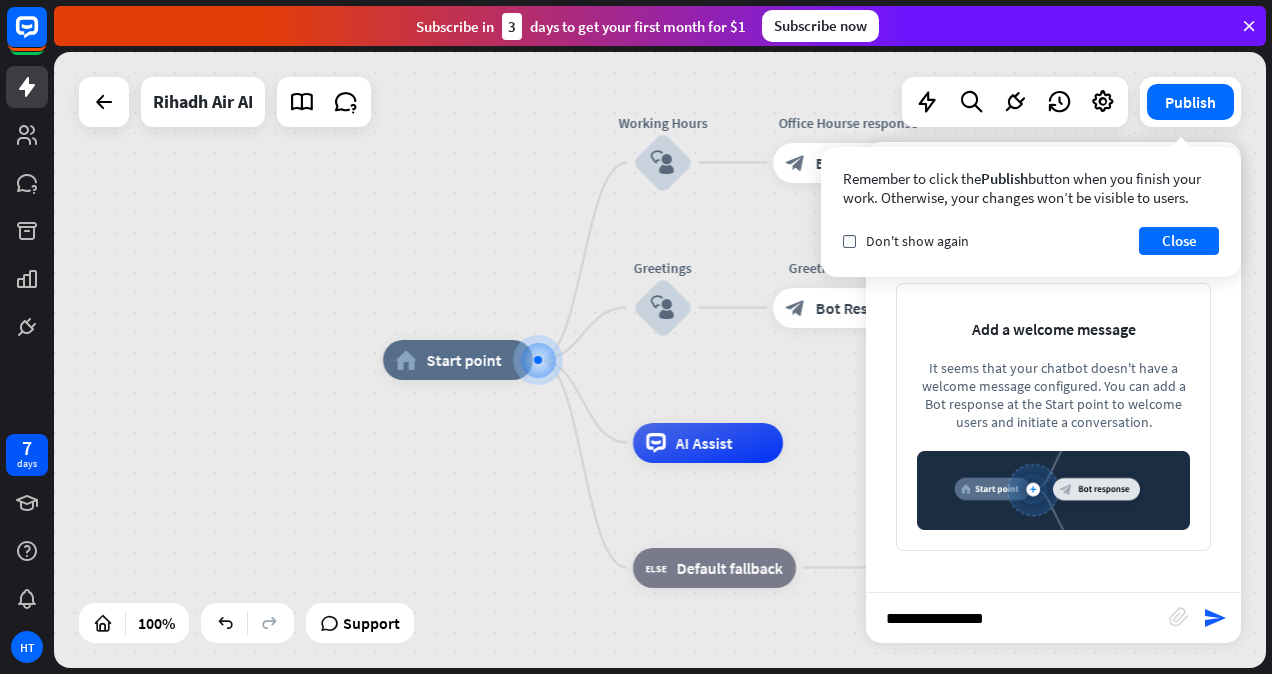 type on "**********" 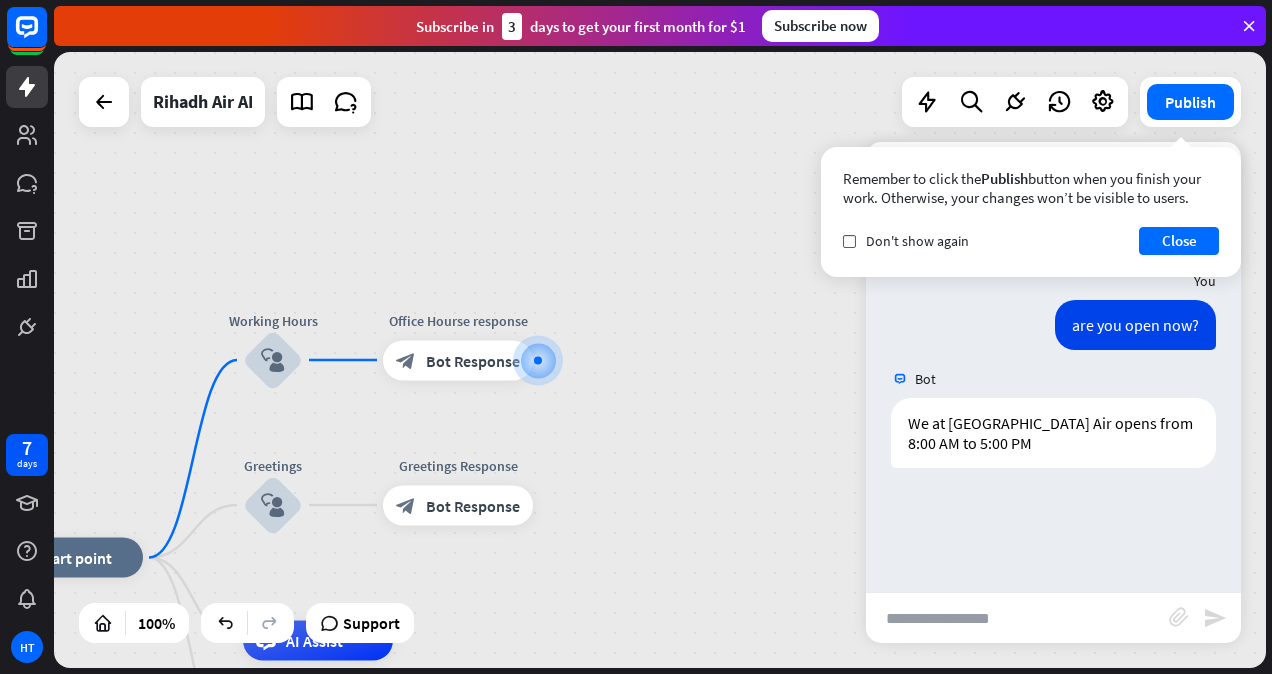 click at bounding box center (1017, 618) 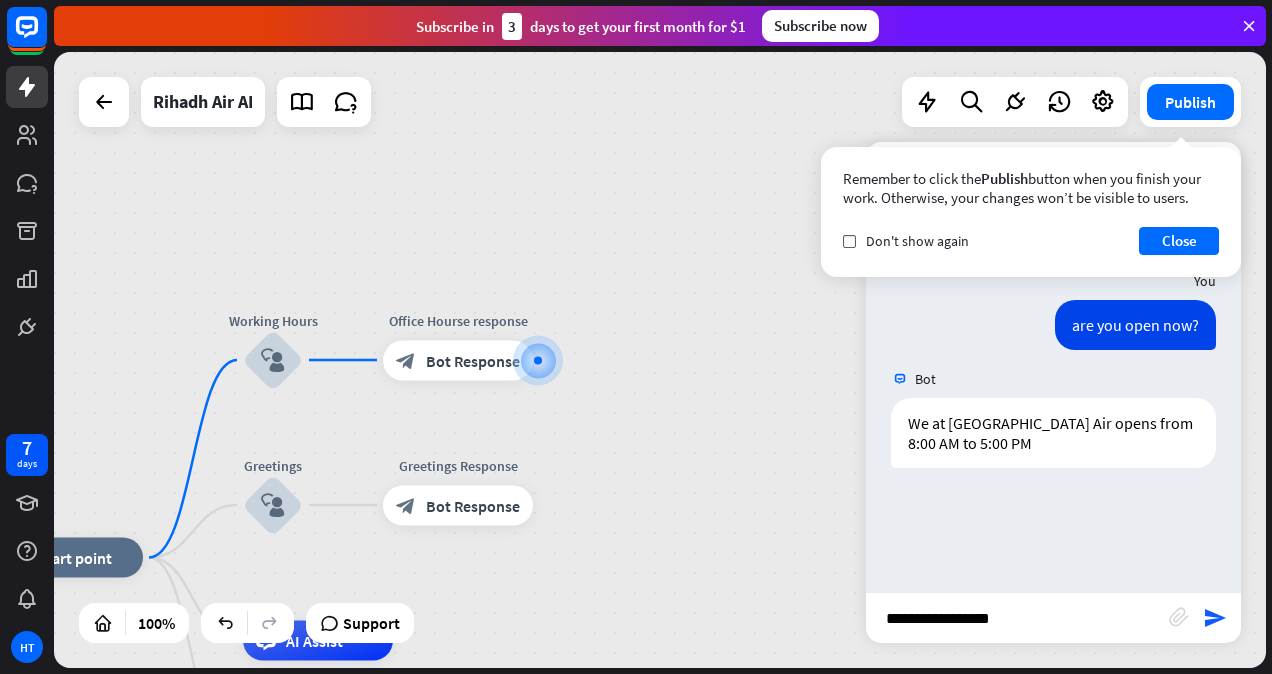 type on "**********" 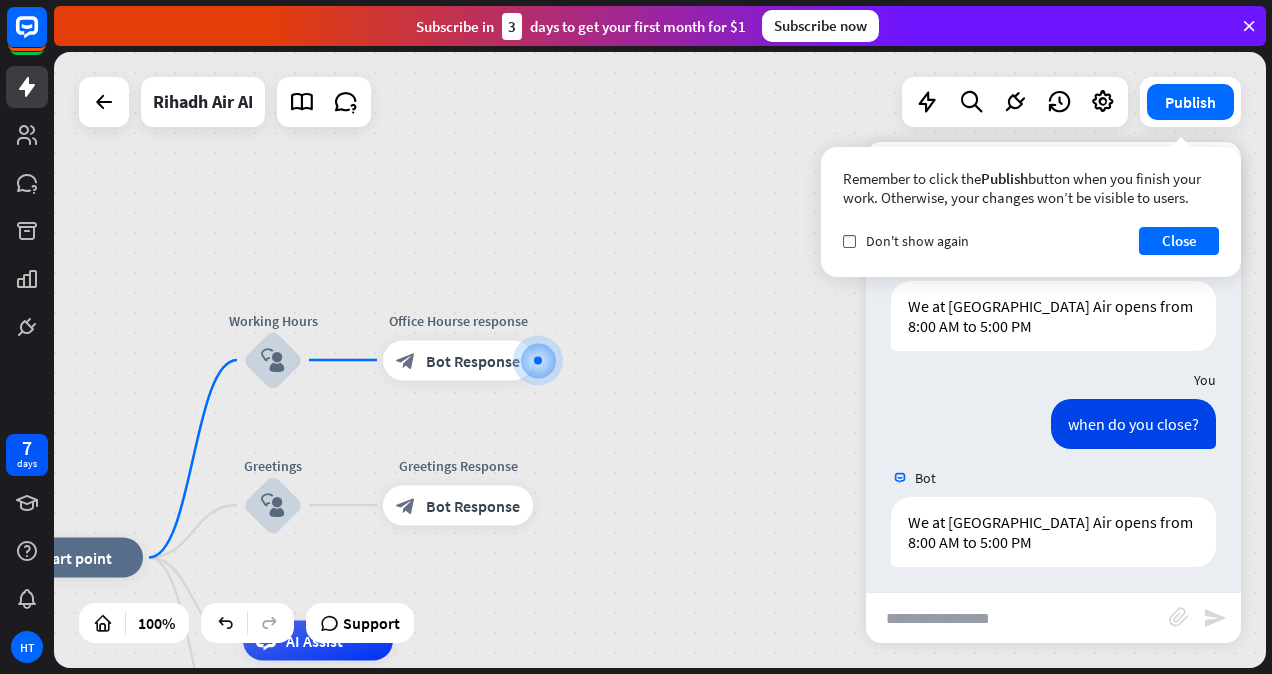 scroll, scrollTop: 121, scrollLeft: 0, axis: vertical 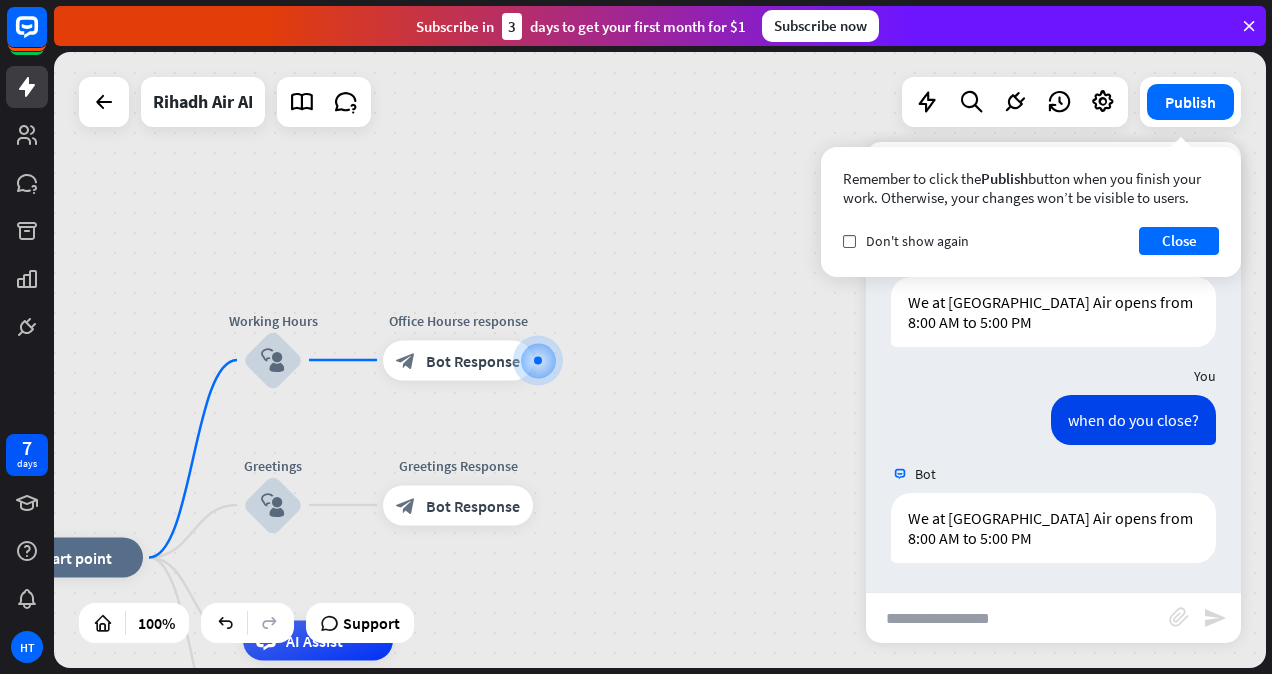 click at bounding box center (1017, 618) 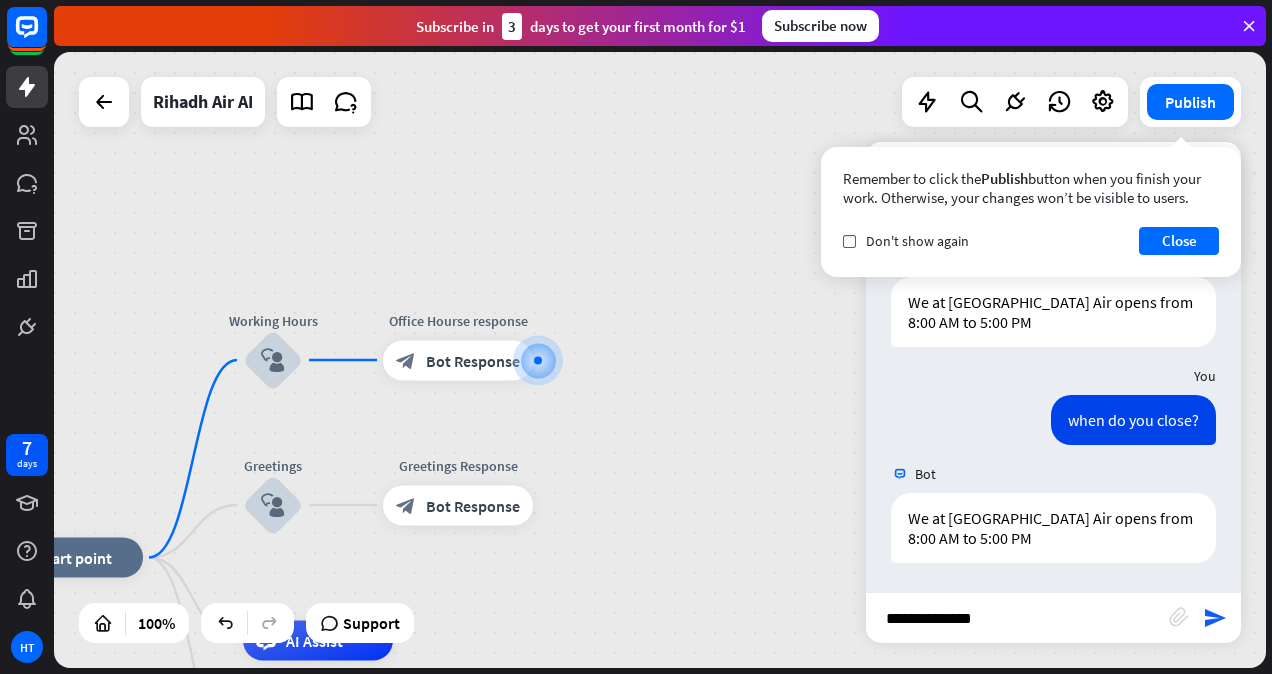 type on "**********" 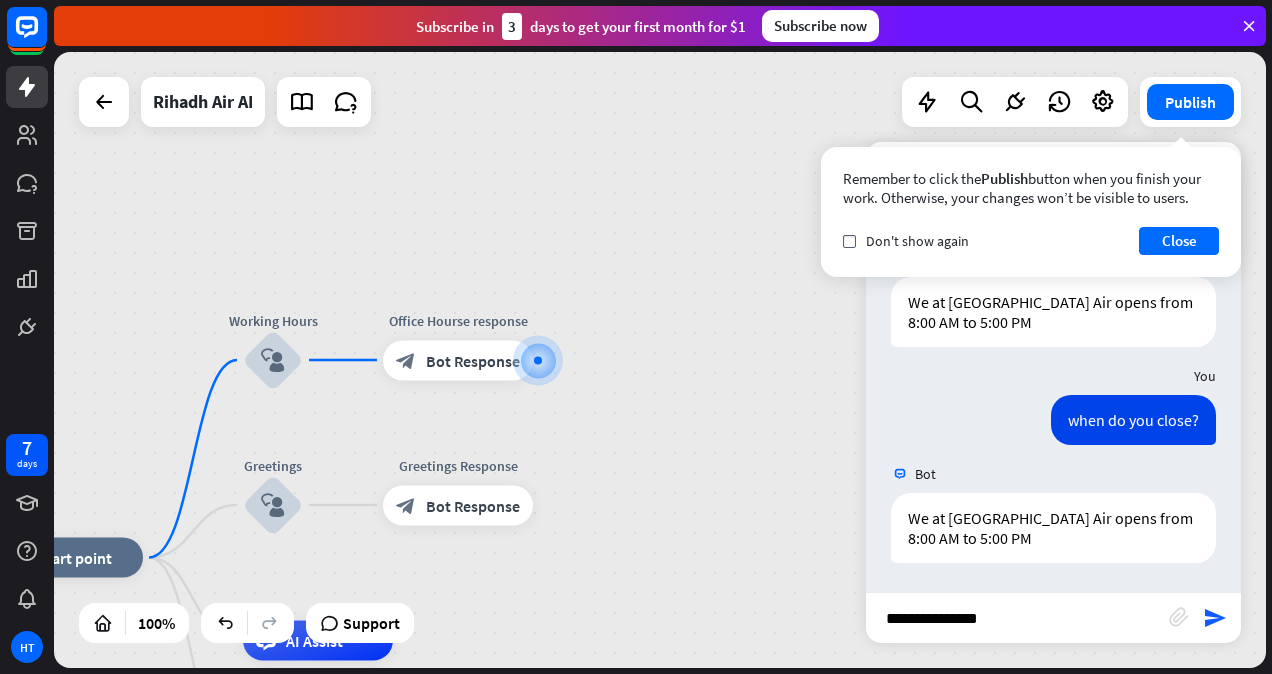 type 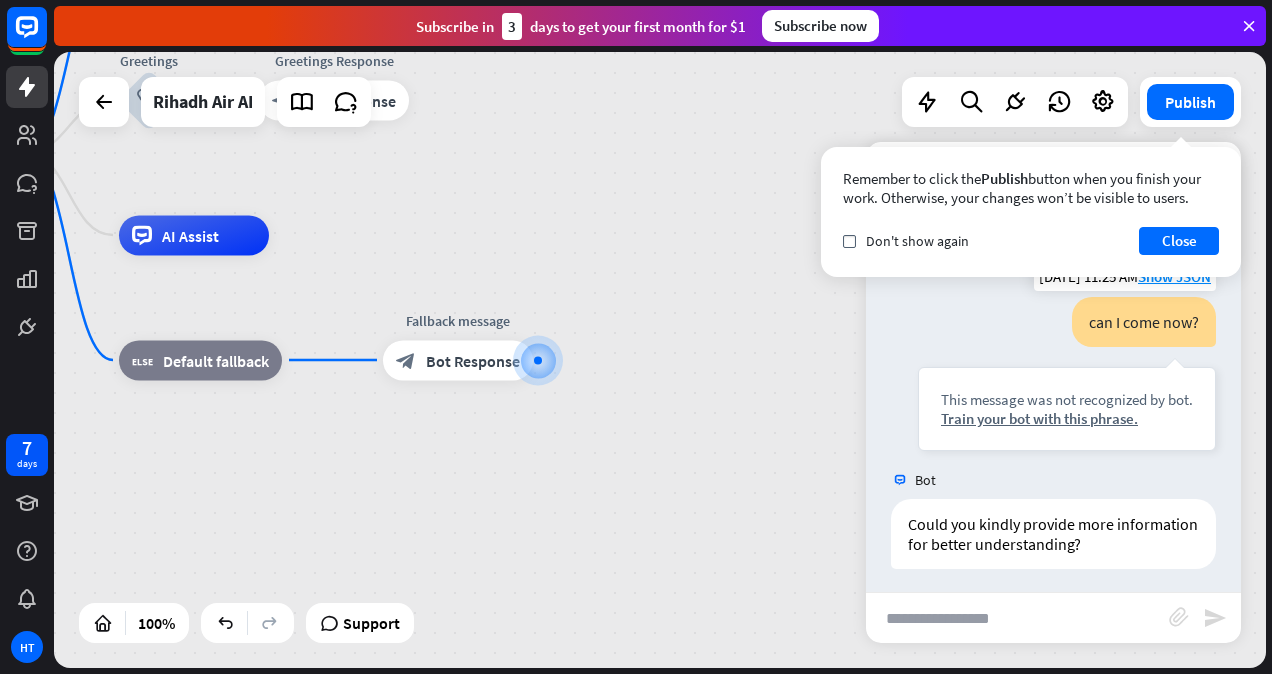 scroll, scrollTop: 440, scrollLeft: 0, axis: vertical 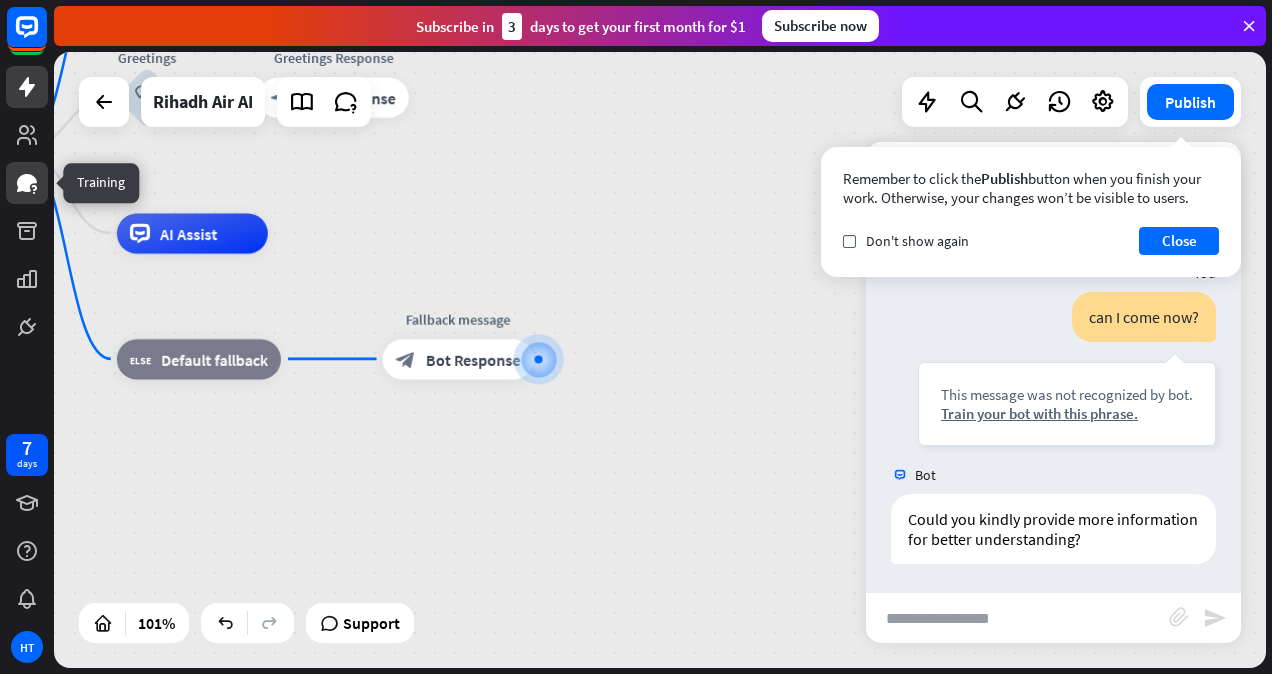 click 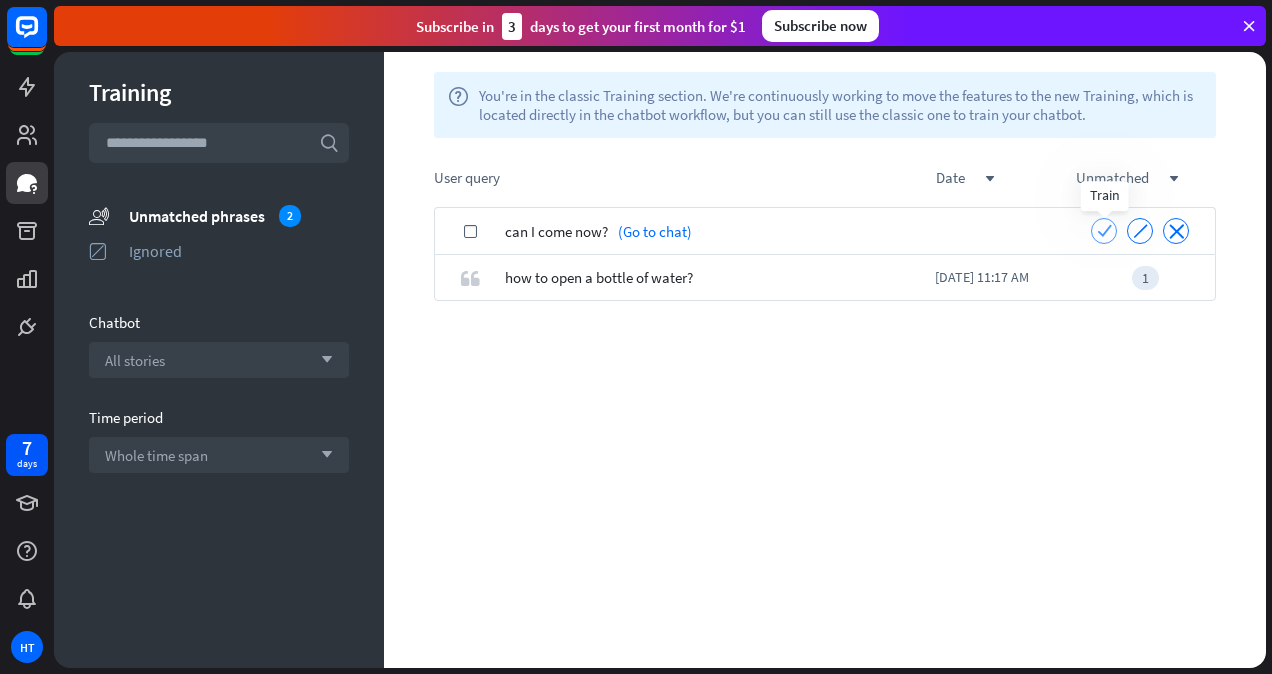 click on "check" at bounding box center (1104, 230) 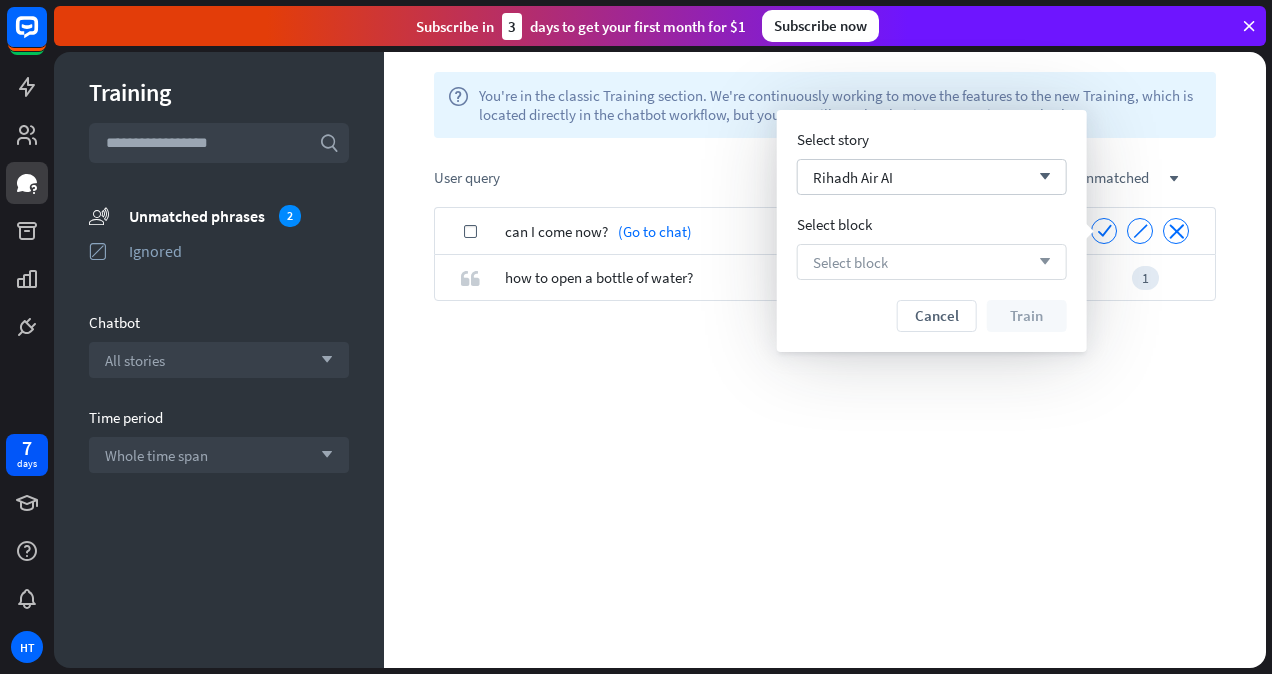 click on "Select block
arrow_down" at bounding box center [932, 262] 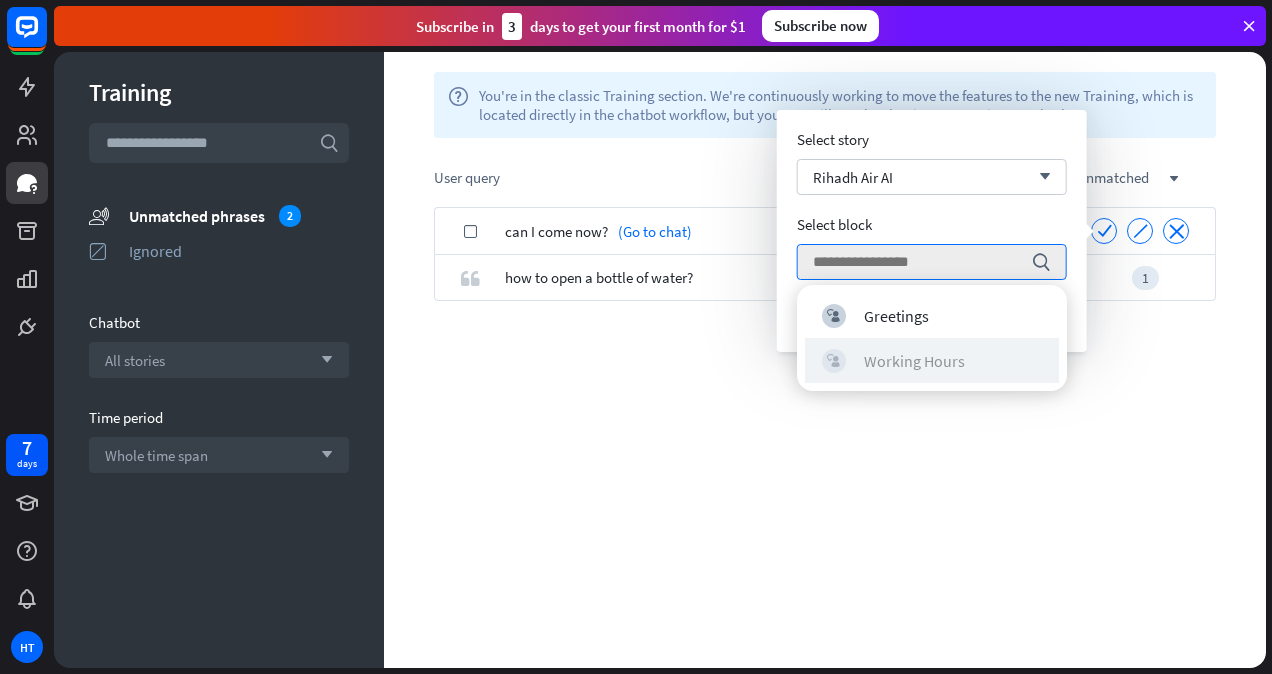 click on "Working Hours" at bounding box center (914, 361) 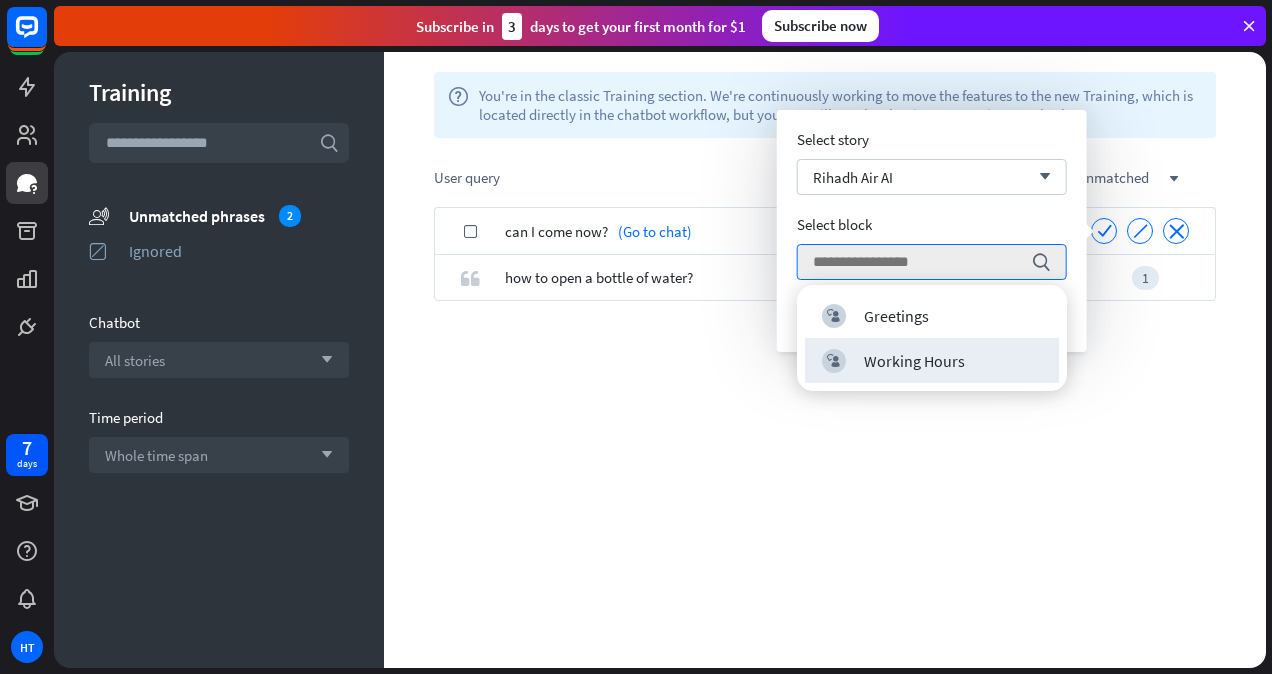click on "check   can I come now?
(Go to chat)
check   ignore   close quote   how to open a bottle of water?
[DATE] 11:17 AM
1" at bounding box center [825, 437] 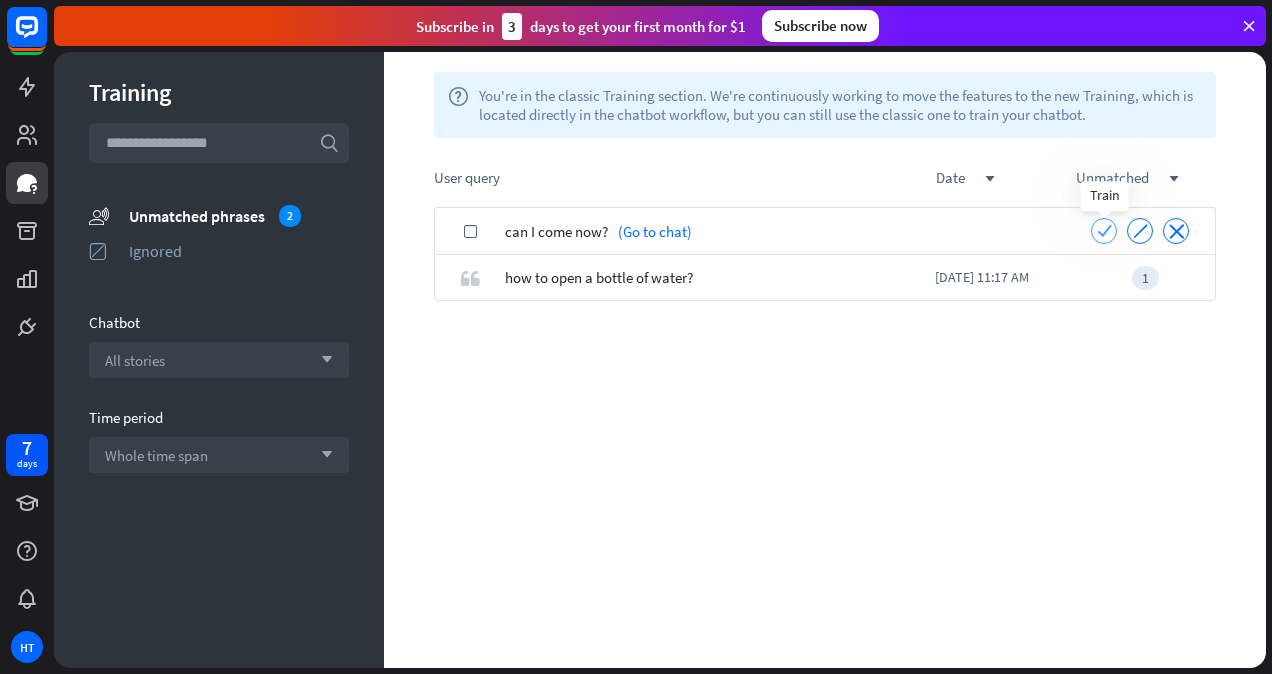 click on "check" at bounding box center [1104, 230] 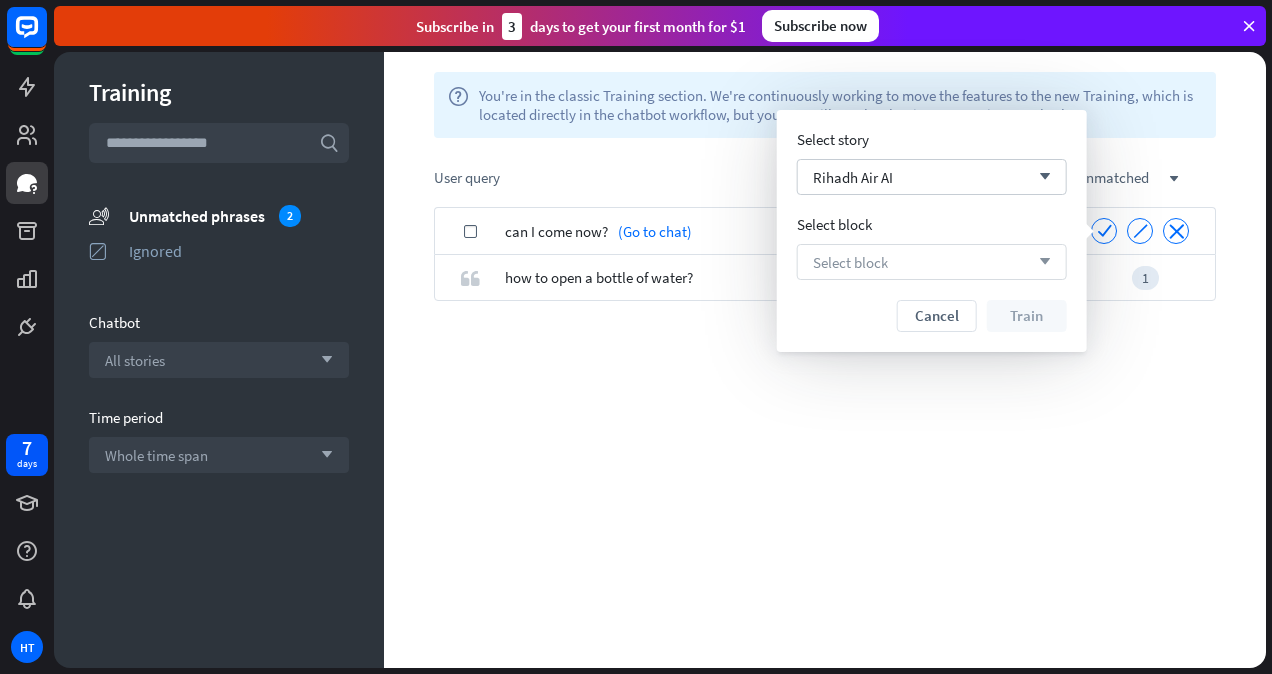 click on "Select block
arrow_down" at bounding box center [932, 262] 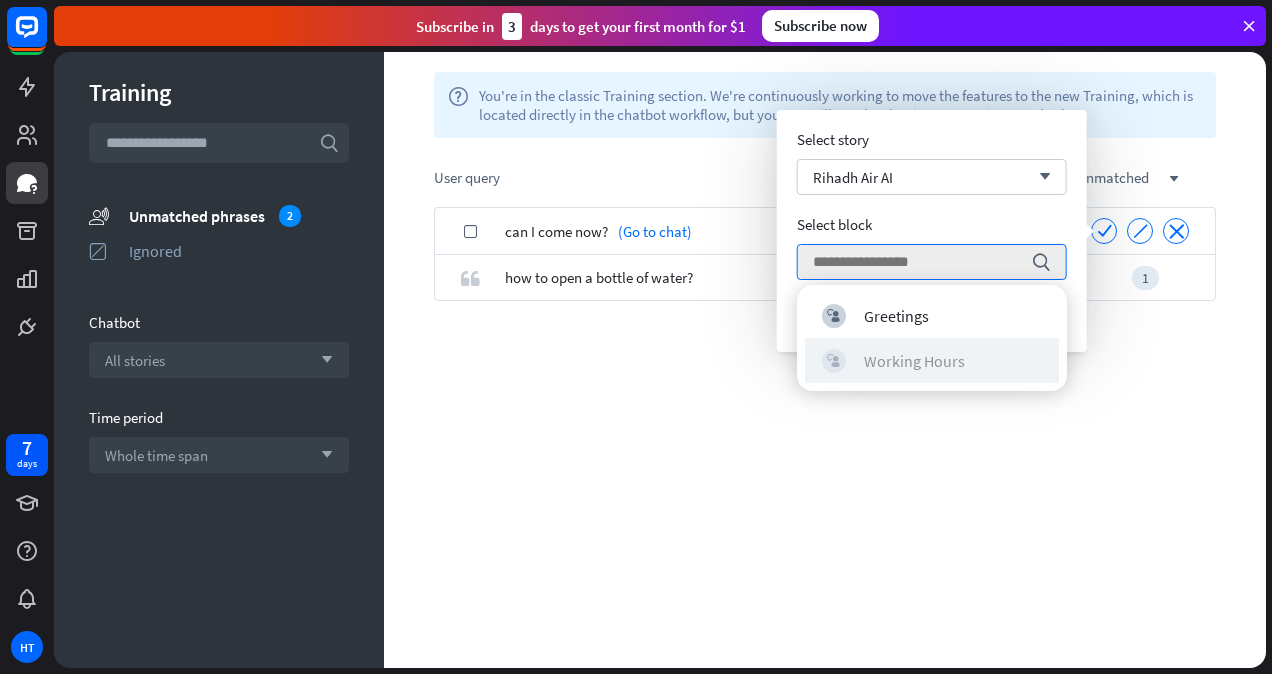 click on "Working Hours" at bounding box center (914, 361) 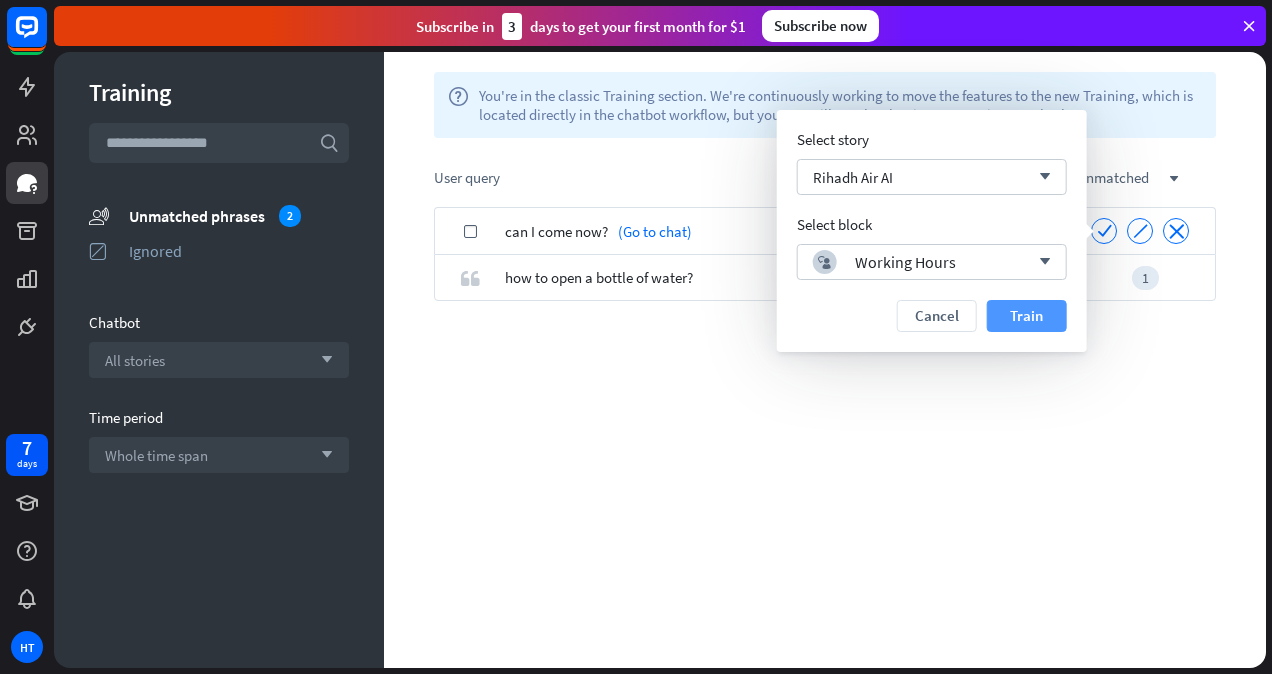 click on "Train" at bounding box center (1027, 316) 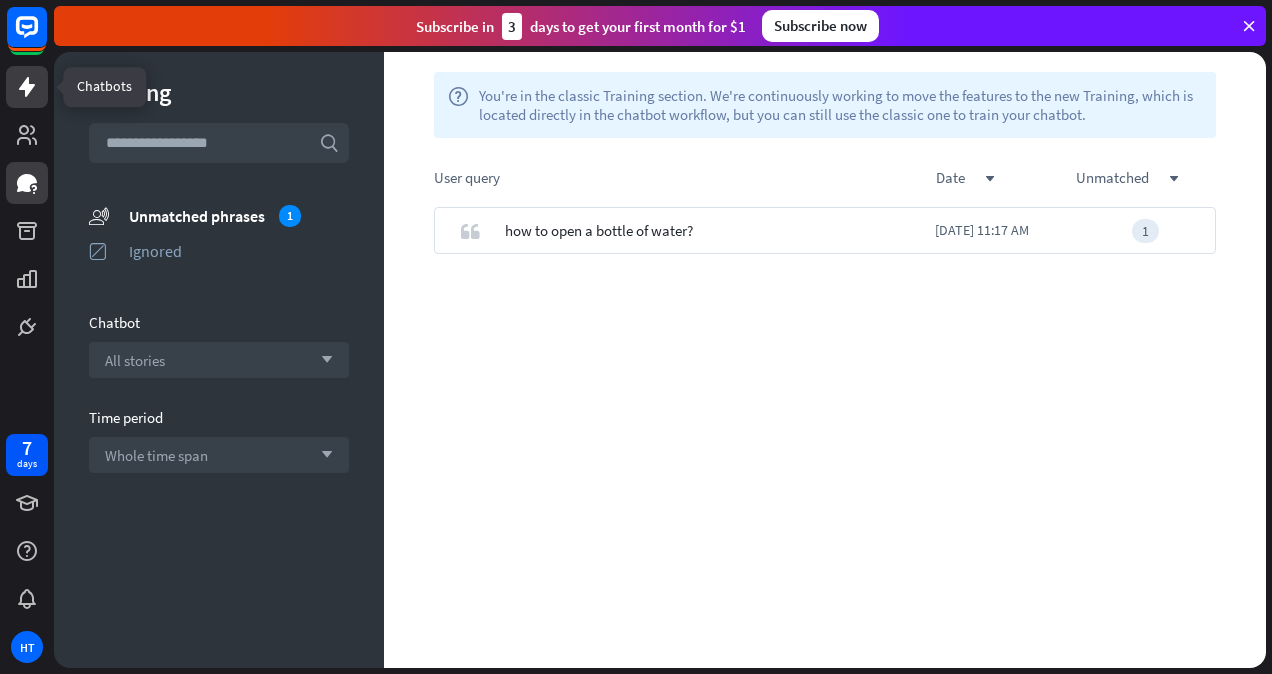 click 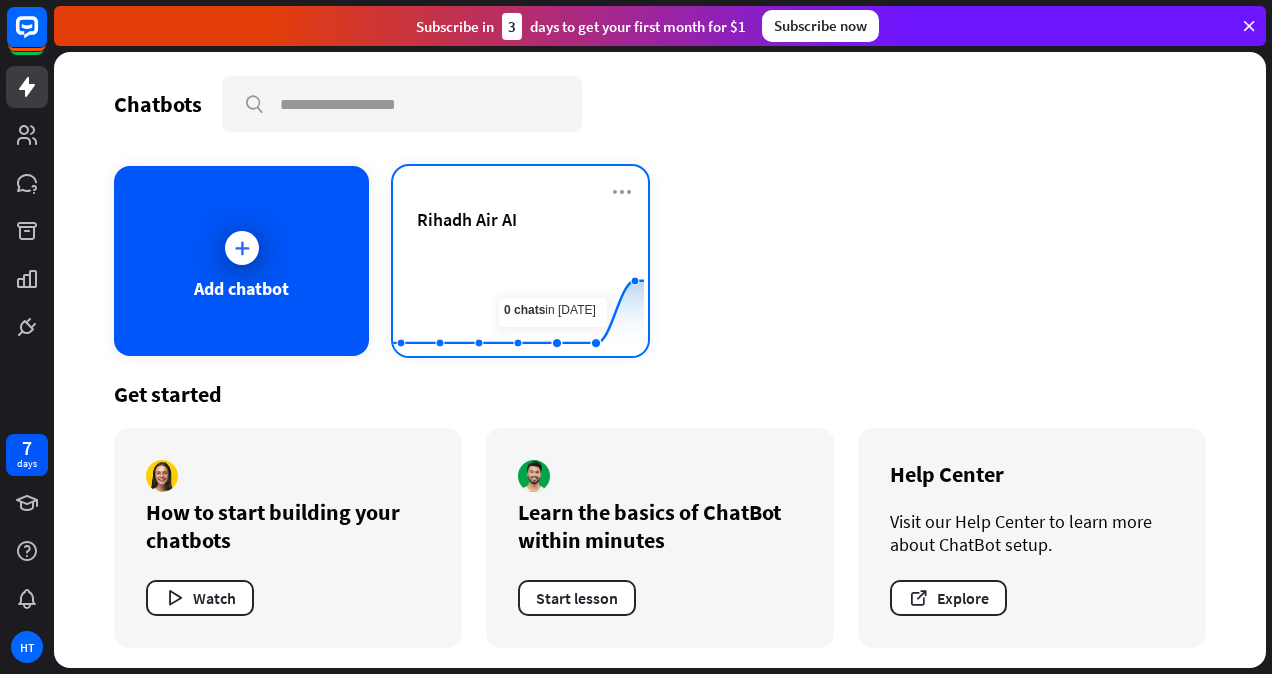 click 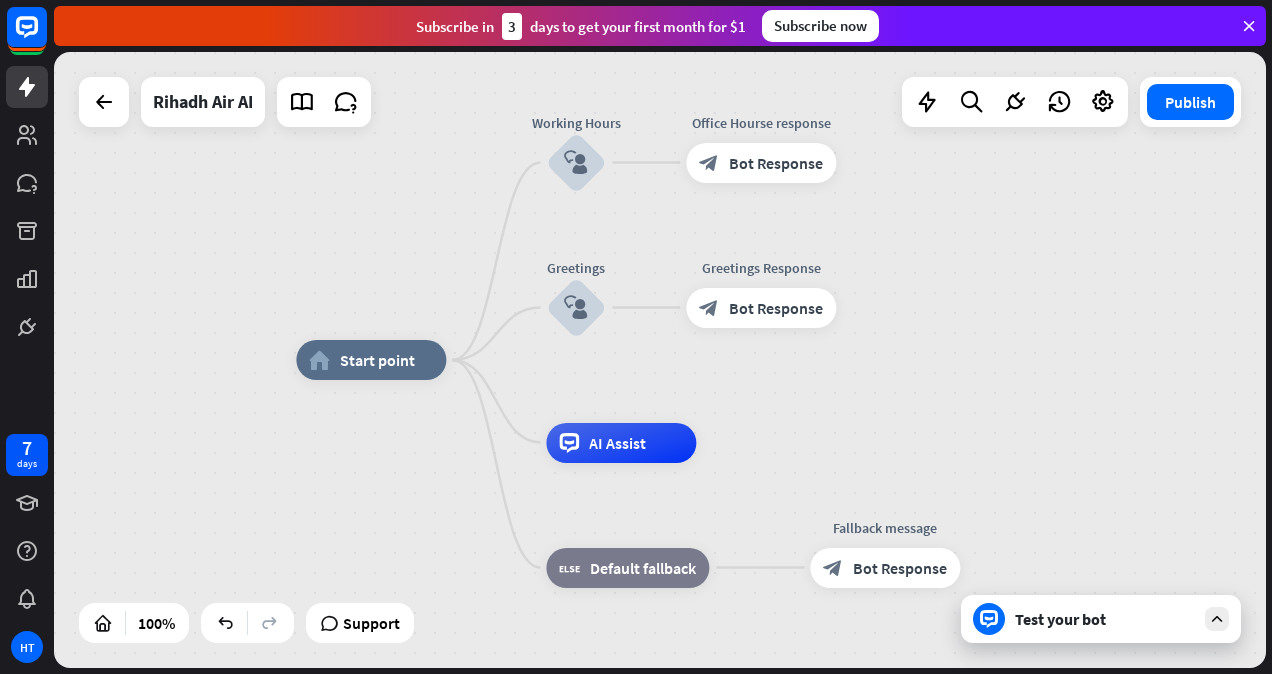 click on "Test your bot" at bounding box center [1105, 619] 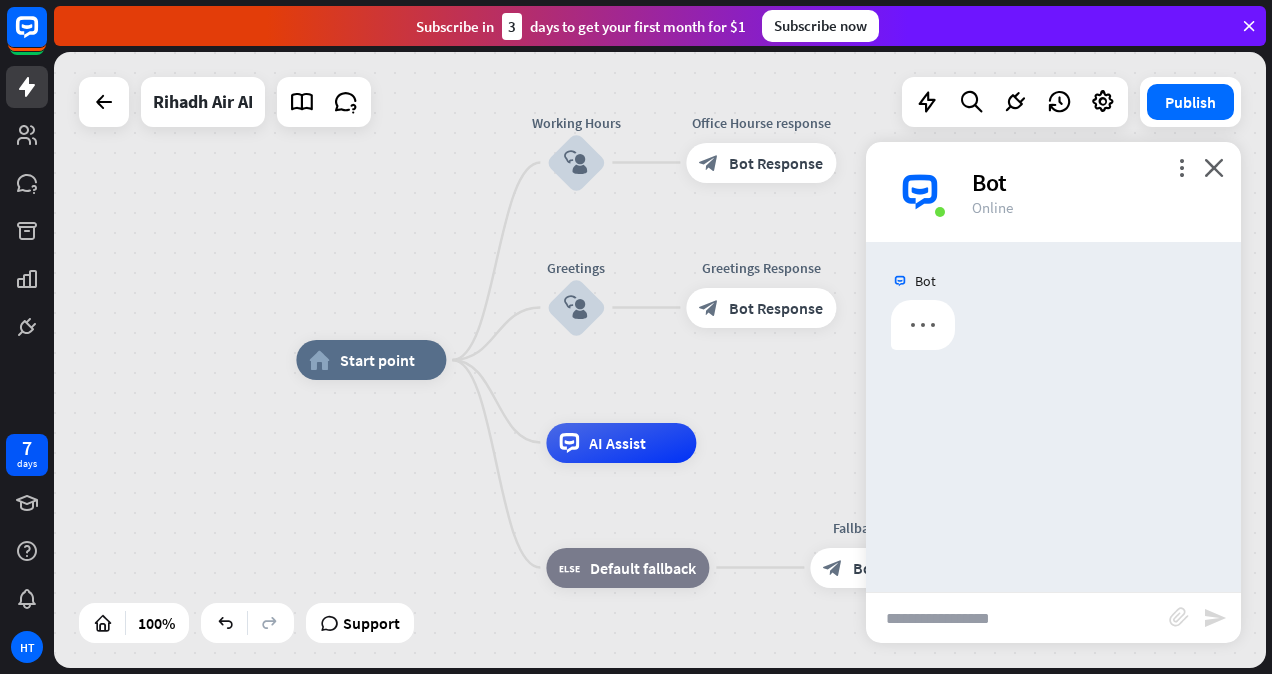 click on "home_2   Start point                 Working Hours   block_user_input                 Office Hourse response   block_bot_response   Bot Response                 Greetings   block_user_input                 Greetings Response   block_bot_response   Bot Response                     AI Assist                   block_fallback   Default fallback                 Fallback message   block_bot_response   Bot Response
Rihadh Air AI
Publish
100%           Support                     close   Interactions   block_user_input   User Input block_bot_response   Bot Response block_fallback   Fallback filter   Filter block_attachment   Attachment input builder_tree   Flow Actions   block_goto   Go to step block_faq   FAQ block_add_to_segment   Add to leads block_add_to_segment   Add to segment block_delete_from_segment   Delete from segment webhooks   Webhook block_set_attribute   Set attribute   A/B Test" at bounding box center (660, 360) 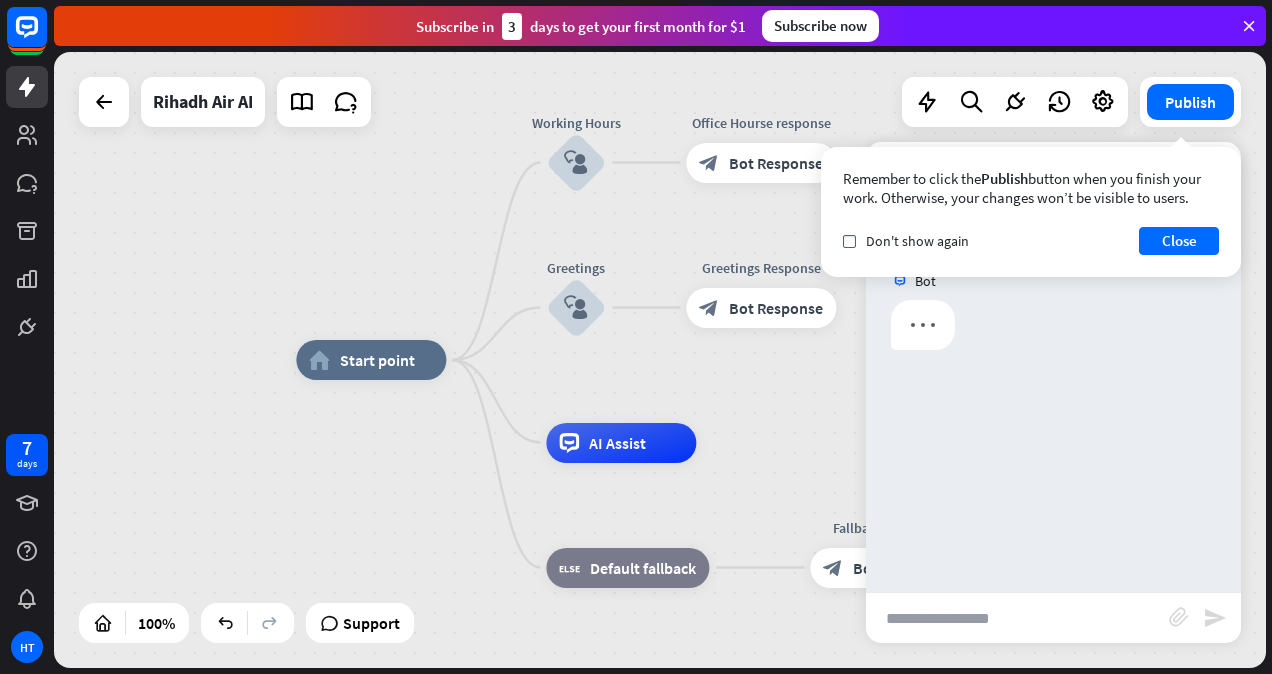 click at bounding box center (1017, 618) 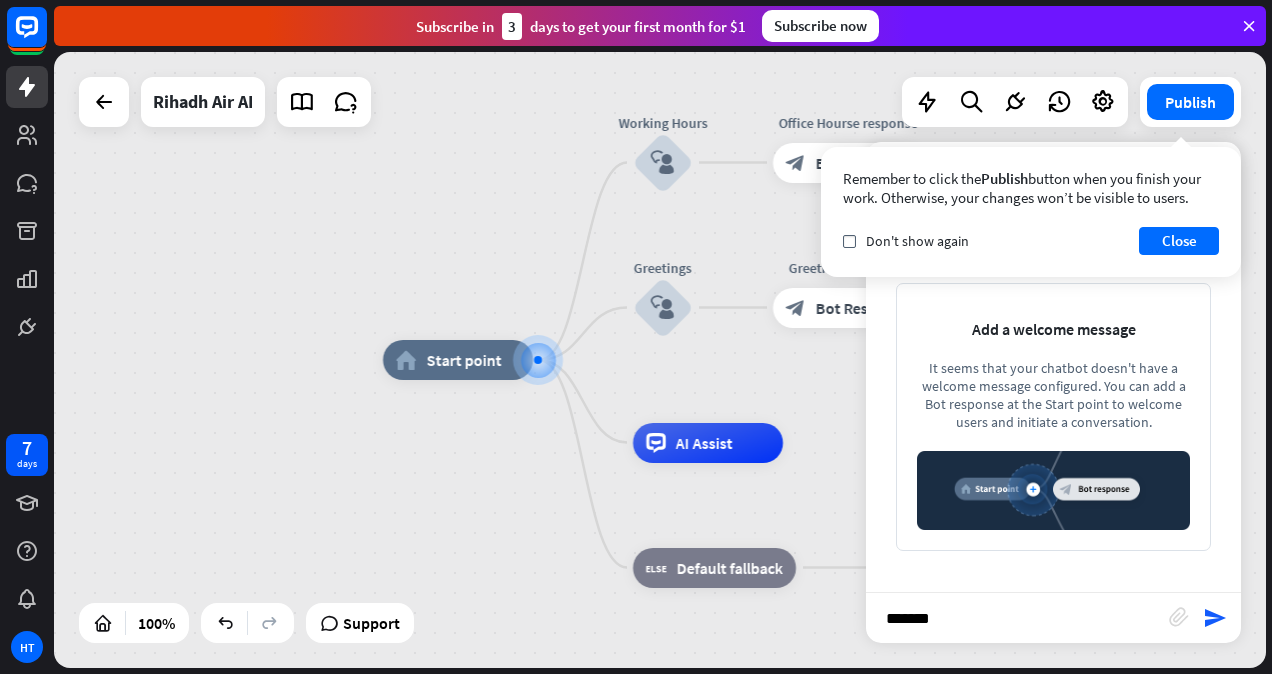type on "****" 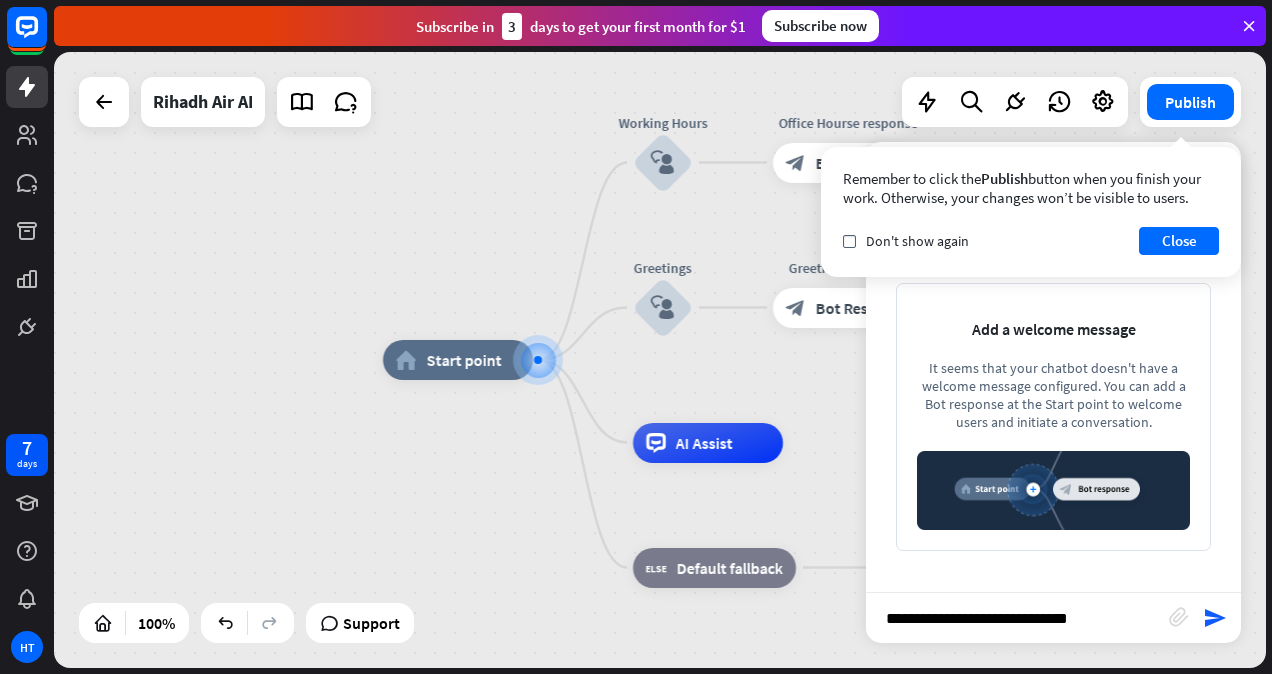 type on "**********" 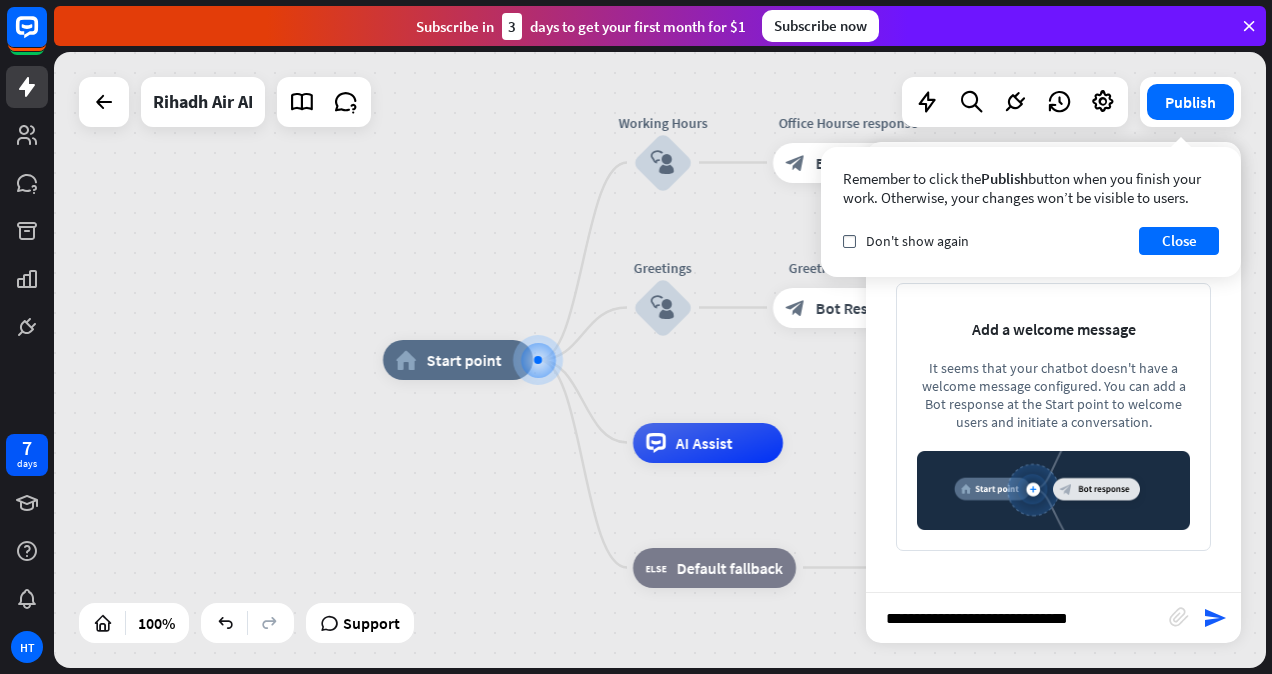drag, startPoint x: 1006, startPoint y: 613, endPoint x: 924, endPoint y: 425, distance: 205.10486 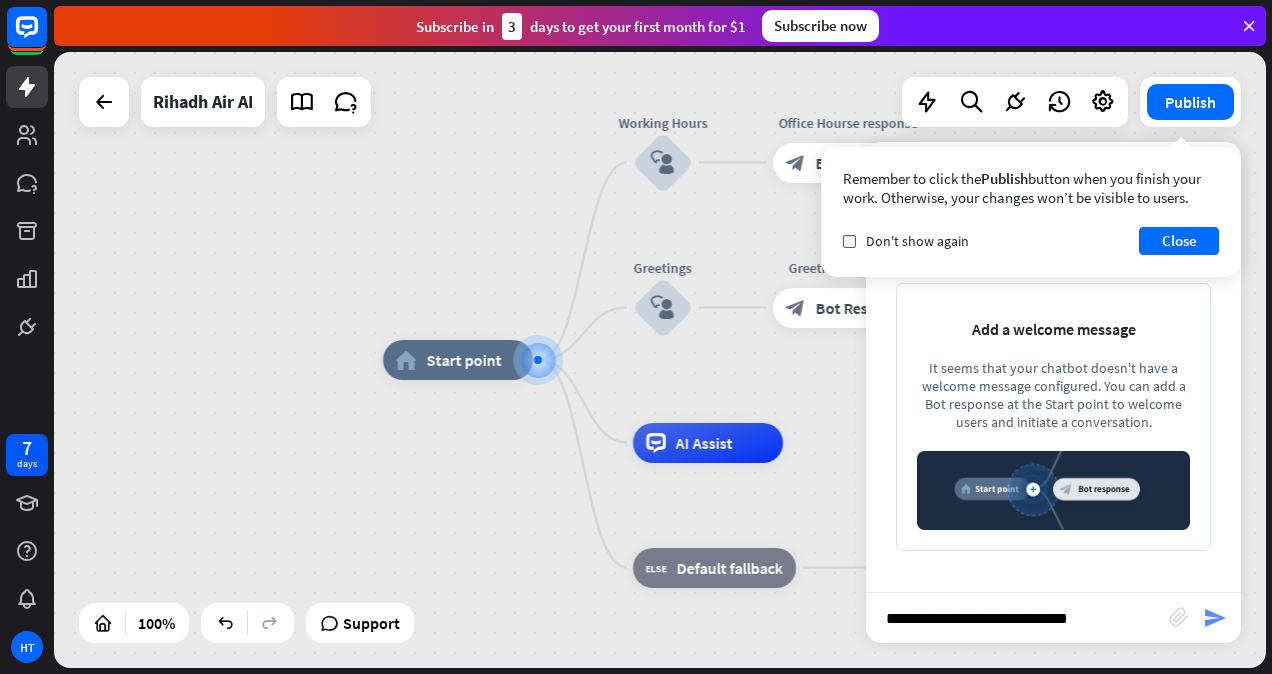 click on "send" at bounding box center [1215, 618] 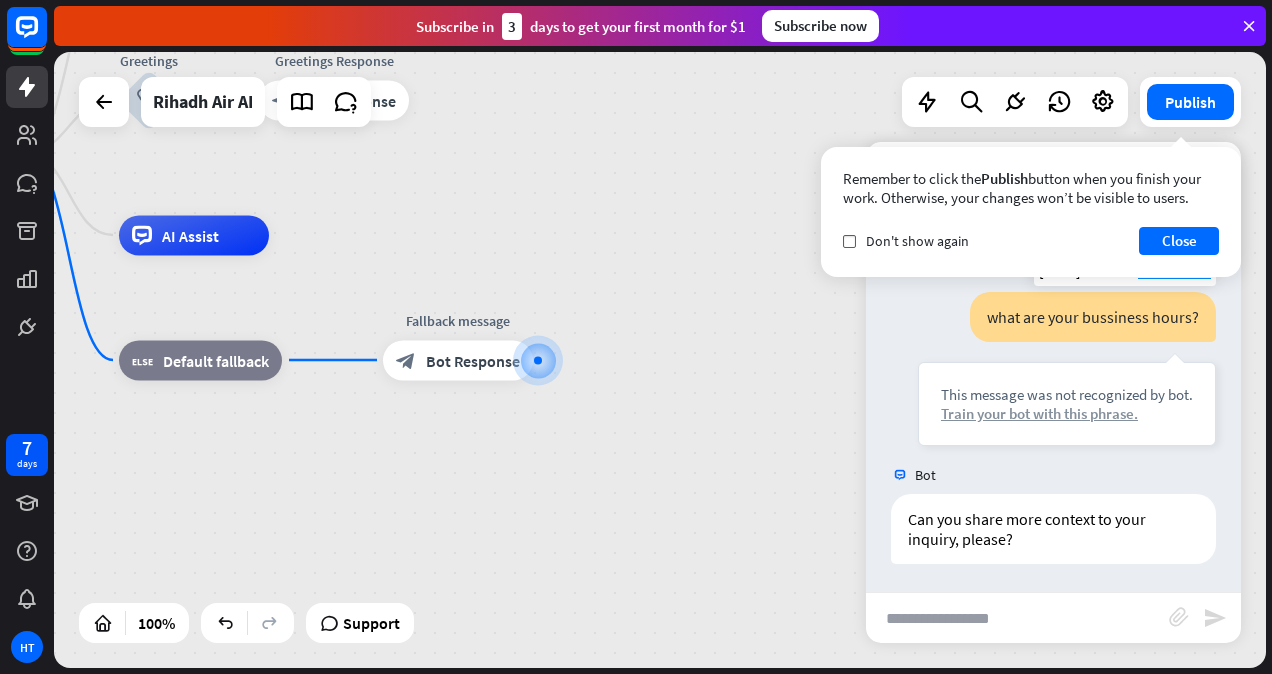 scroll, scrollTop: 8, scrollLeft: 0, axis: vertical 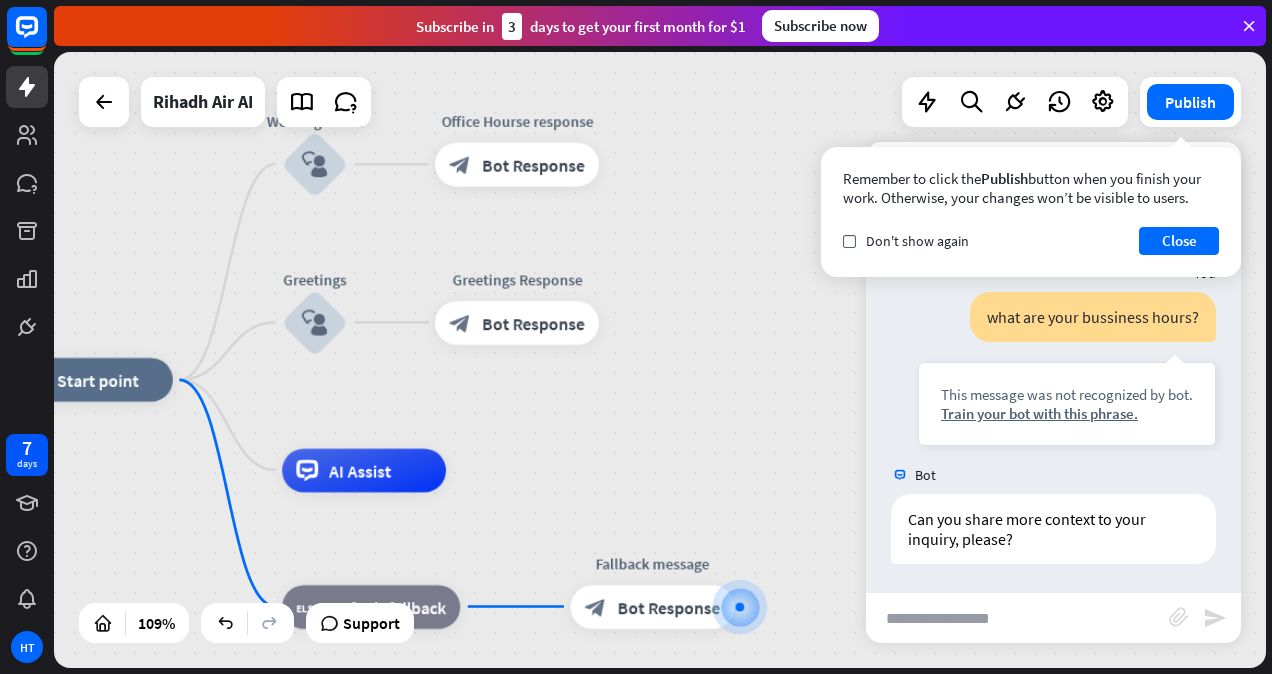 drag, startPoint x: 478, startPoint y: 259, endPoint x: 616, endPoint y: 459, distance: 242.98972 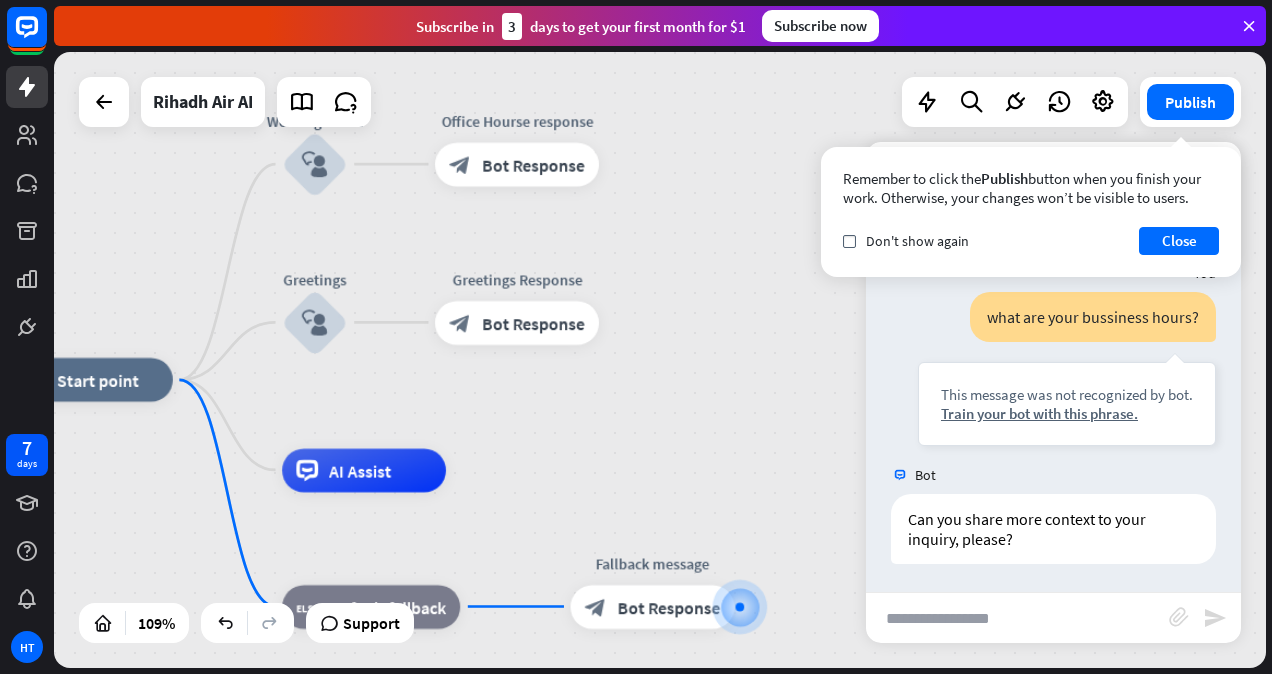 click on "home_2   Start point                 Working Hours   block_user_input                 Office Hourse response   block_bot_response   Bot Response                 Greetings   block_user_input                 Greetings Response   block_bot_response   Bot Response                     AI Assist                   block_fallback   Default fallback                 Fallback message   block_bot_response   Bot Response" at bounding box center [671, 716] 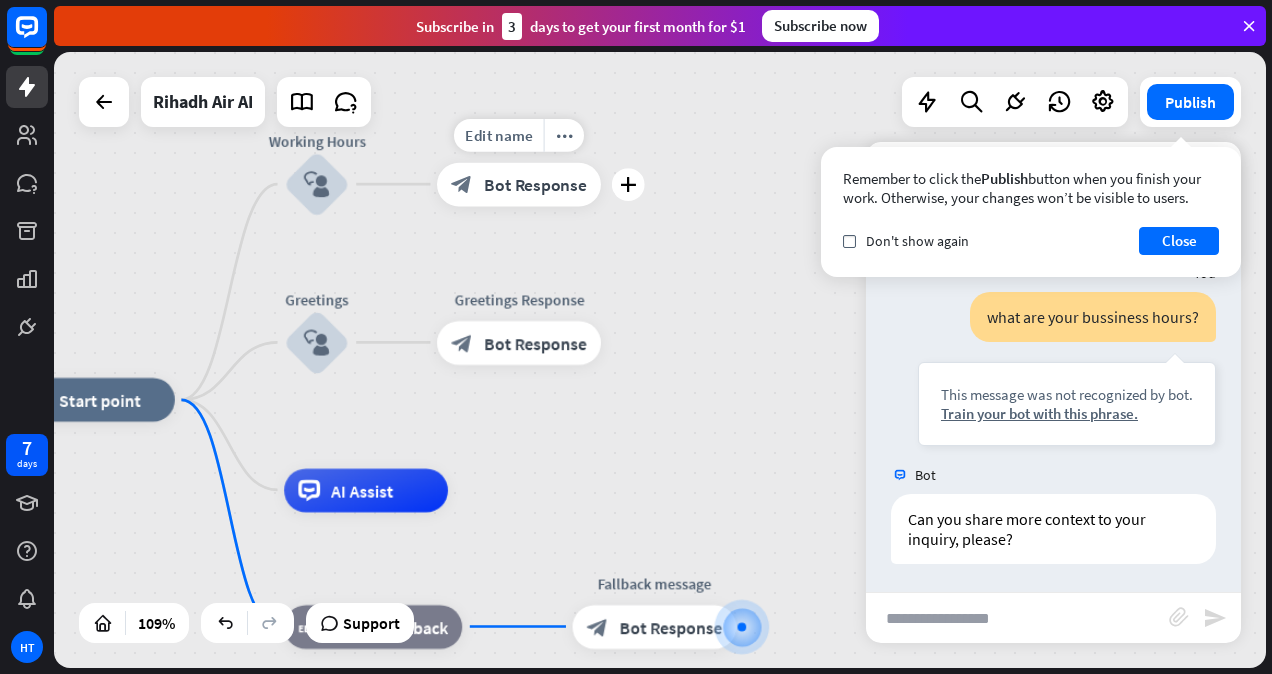 drag, startPoint x: 399, startPoint y: 200, endPoint x: 402, endPoint y: 254, distance: 54.08327 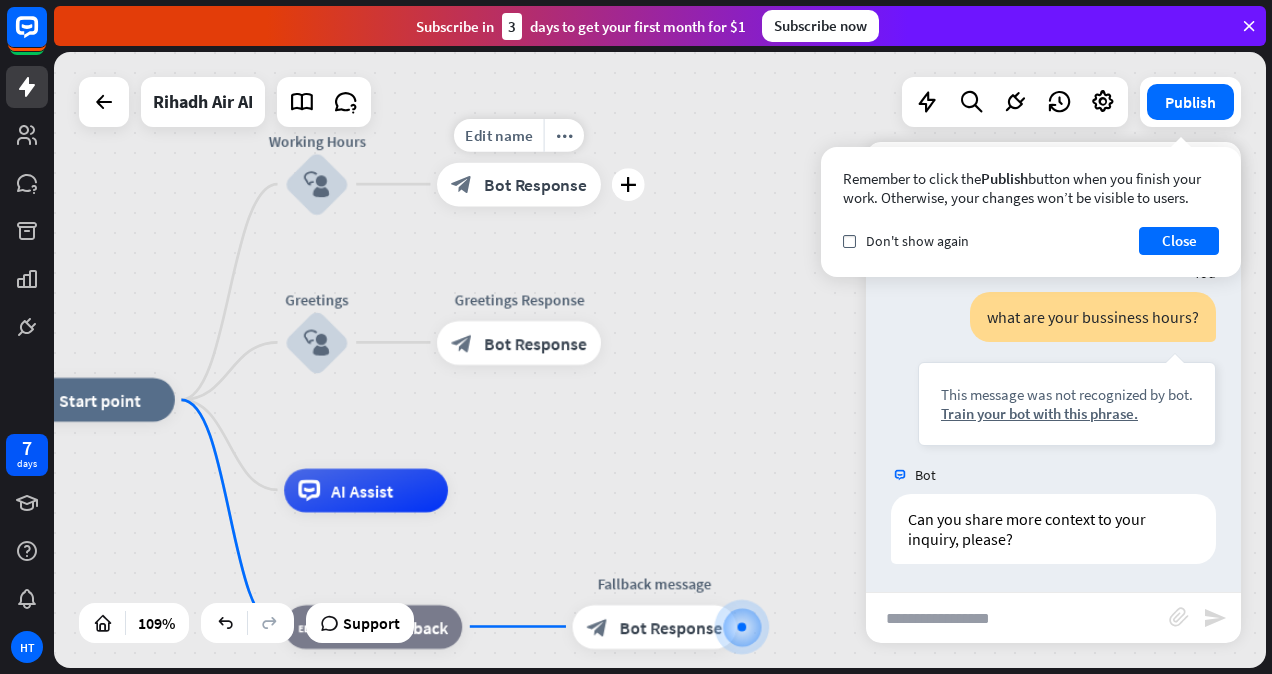 click on "Edit name   more_horiz         plus   Office Hourse response   block_bot_response   Bot Response" at bounding box center [519, 184] 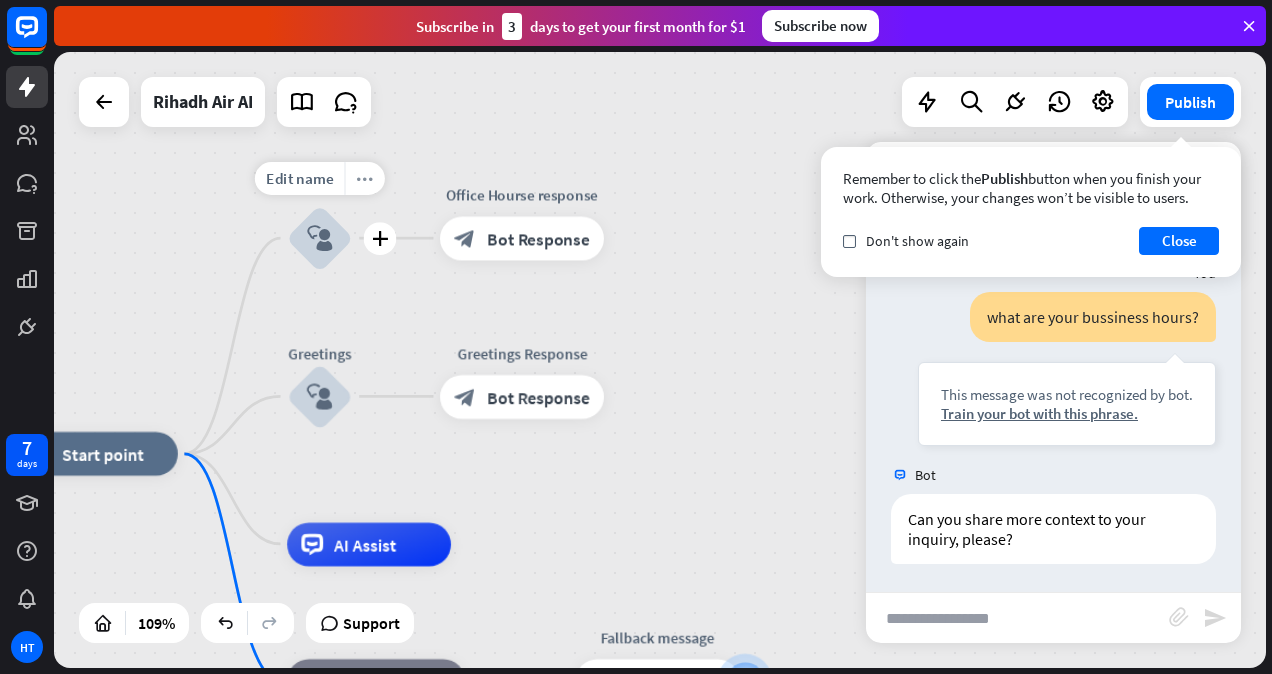 click on "more_horiz" at bounding box center (364, 178) 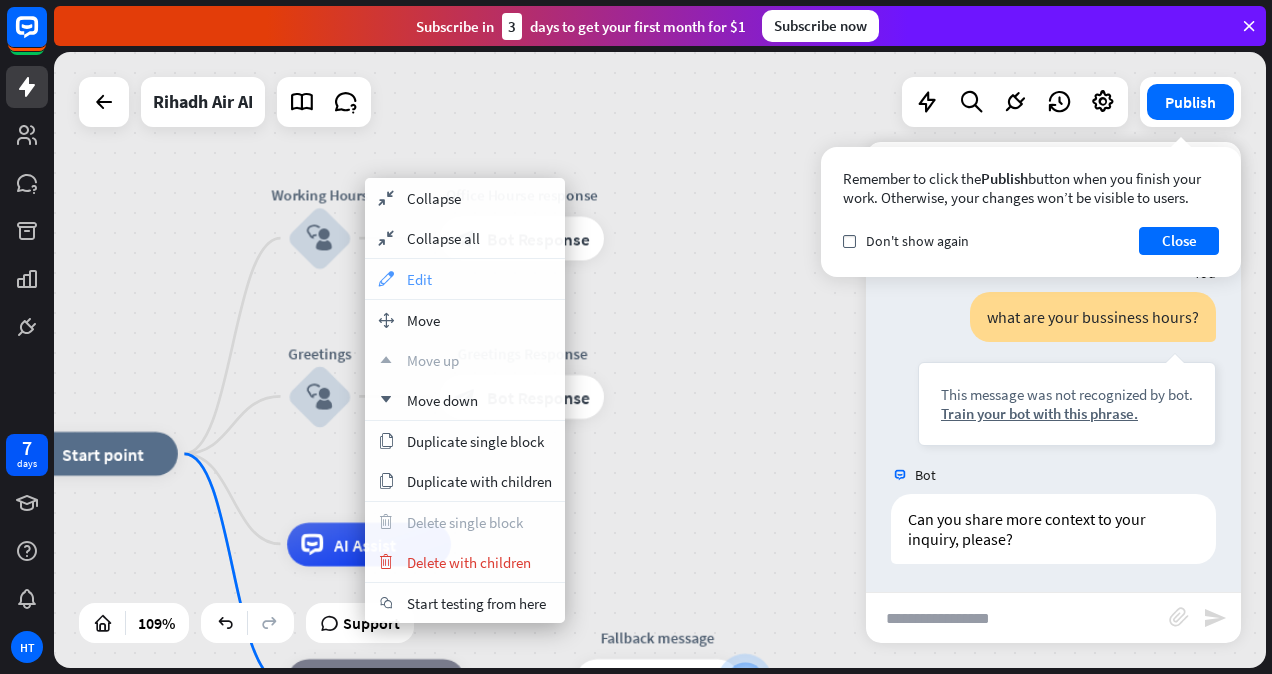 click on "appearance   Edit" at bounding box center [465, 279] 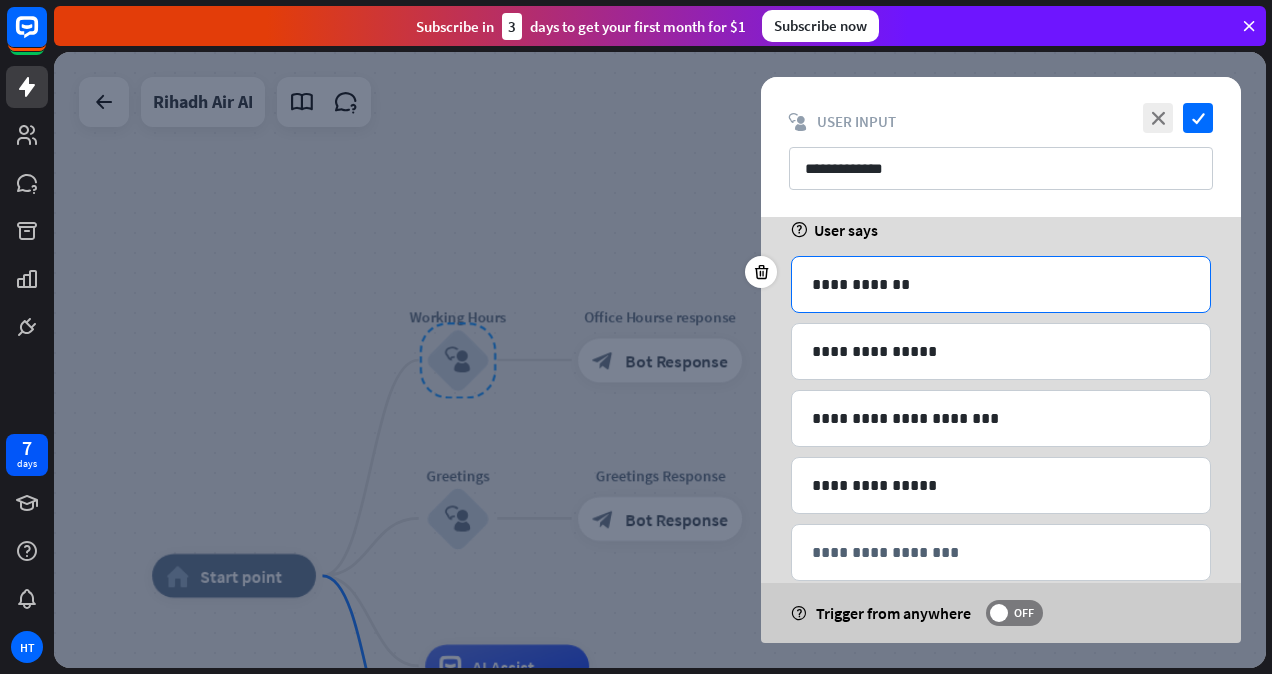 scroll, scrollTop: 1138, scrollLeft: 0, axis: vertical 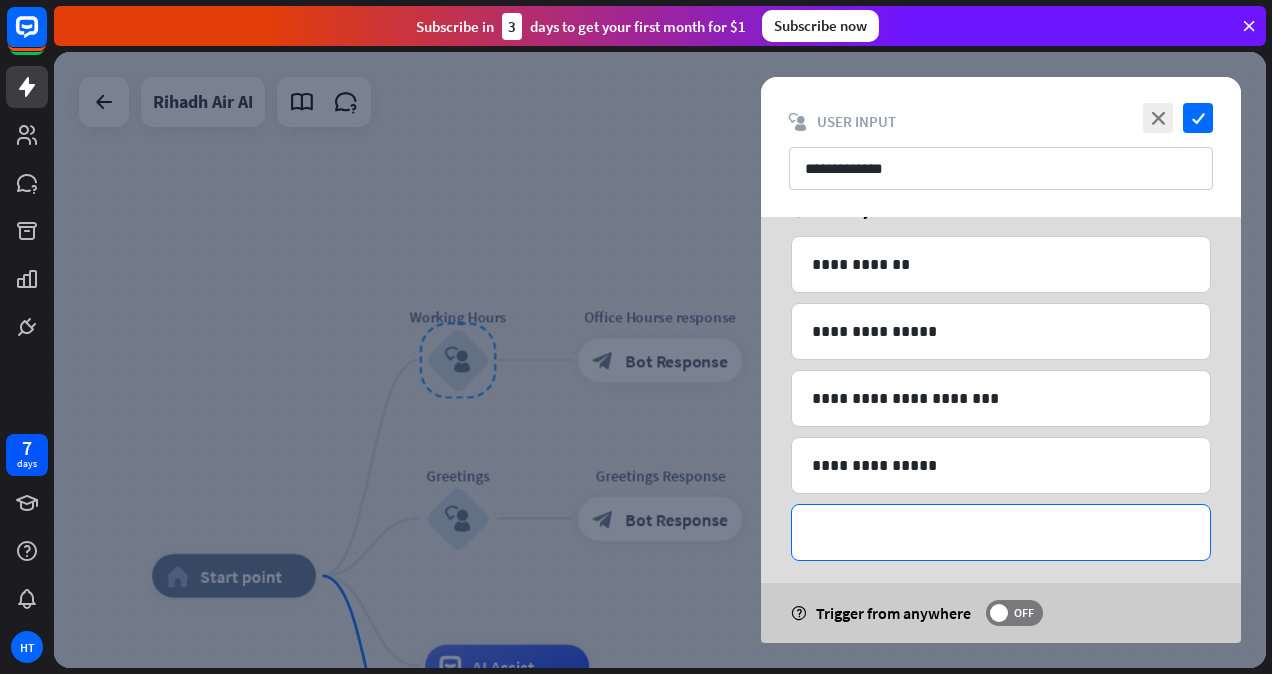 click on "**********" at bounding box center [1001, 532] 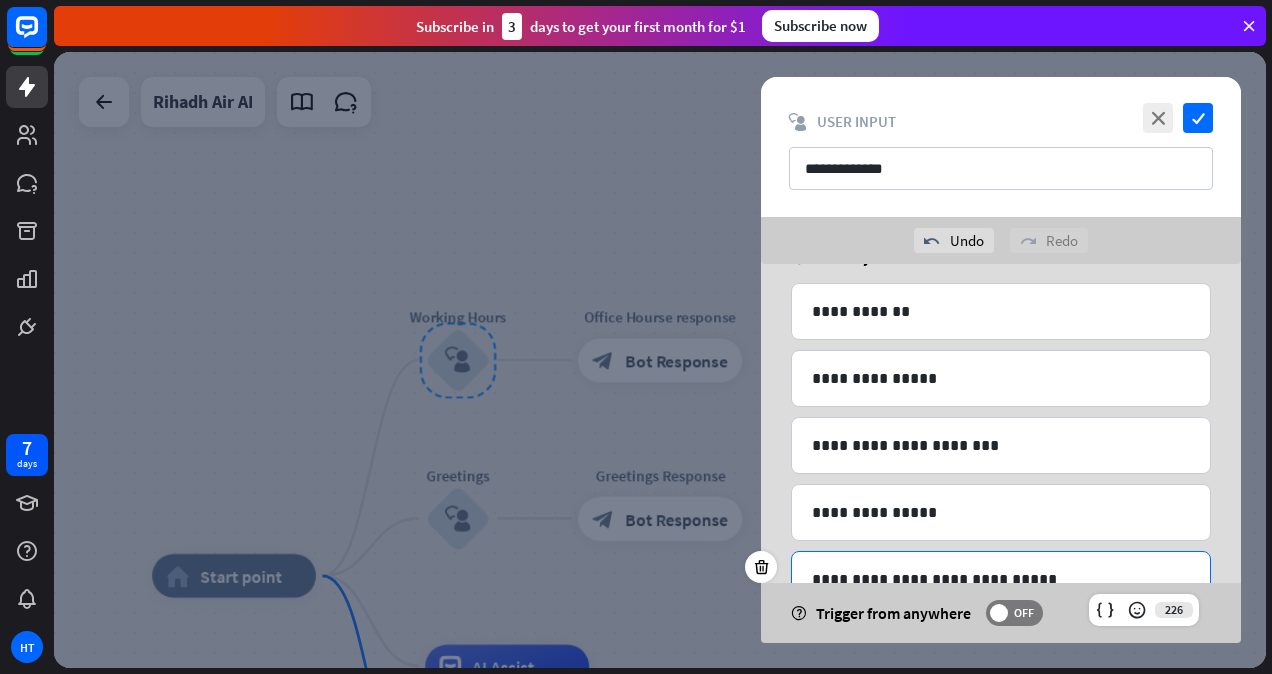 scroll, scrollTop: 1252, scrollLeft: 0, axis: vertical 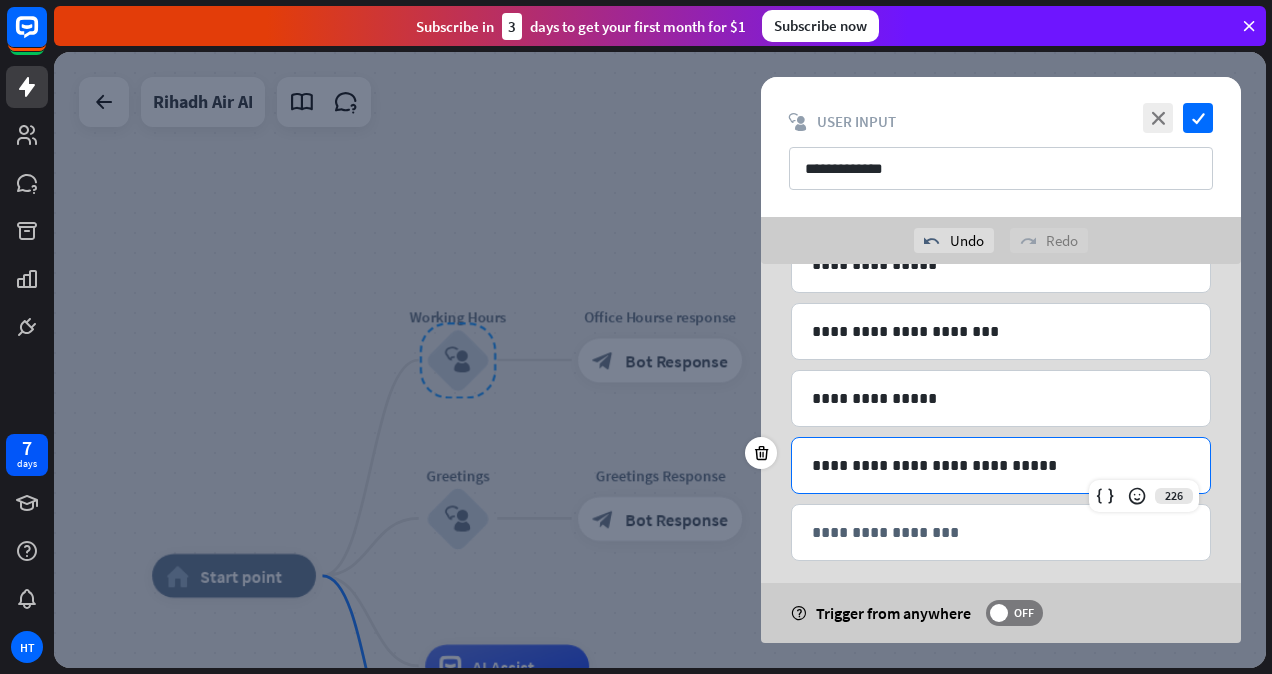 click at bounding box center [660, 360] 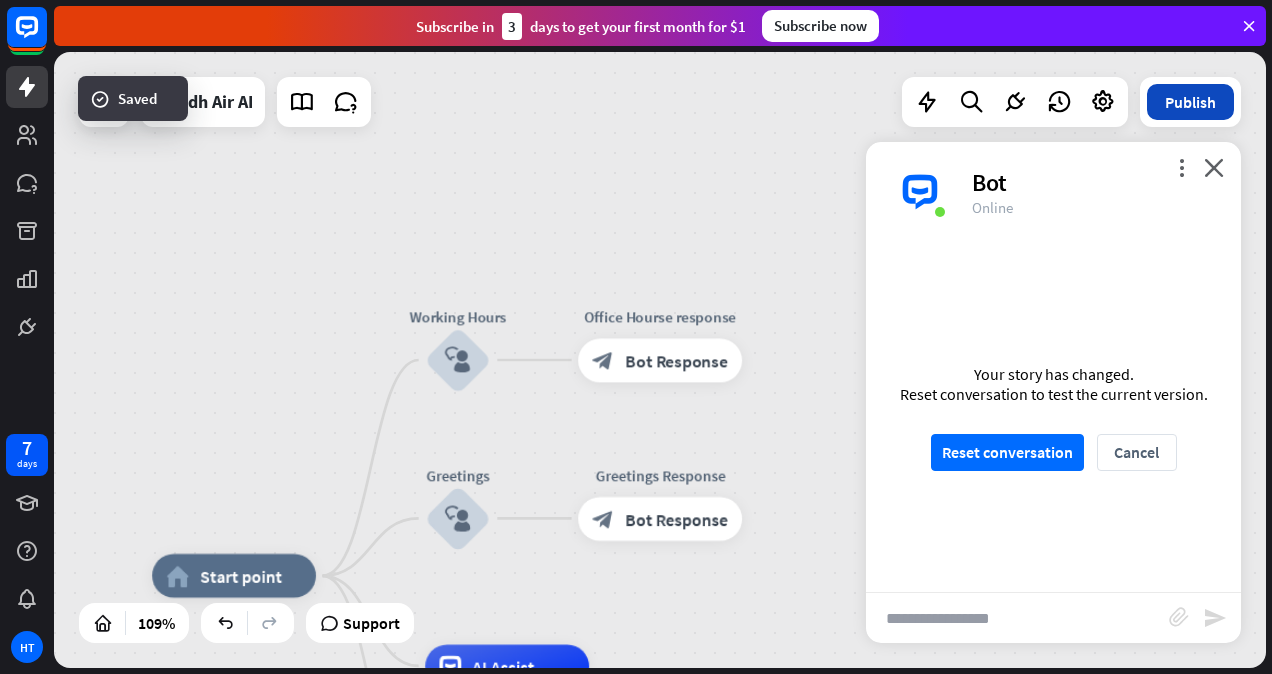 click on "Publish" at bounding box center [1190, 102] 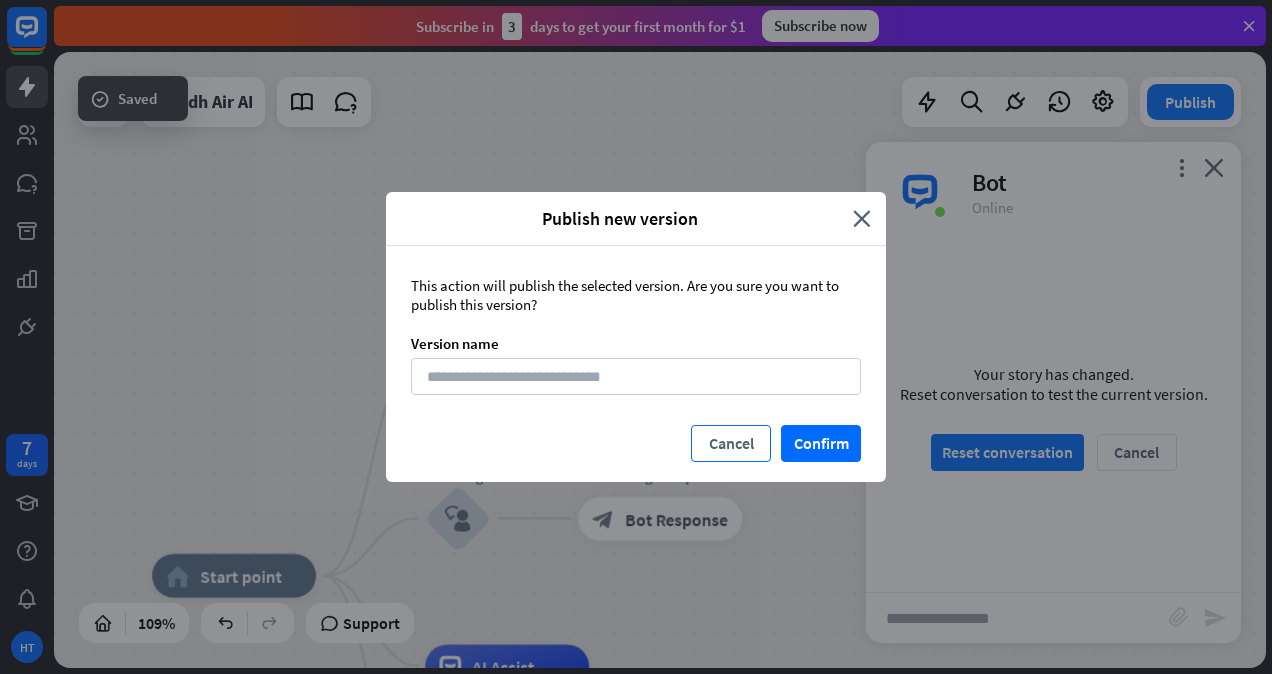 click on "Cancel" at bounding box center (731, 443) 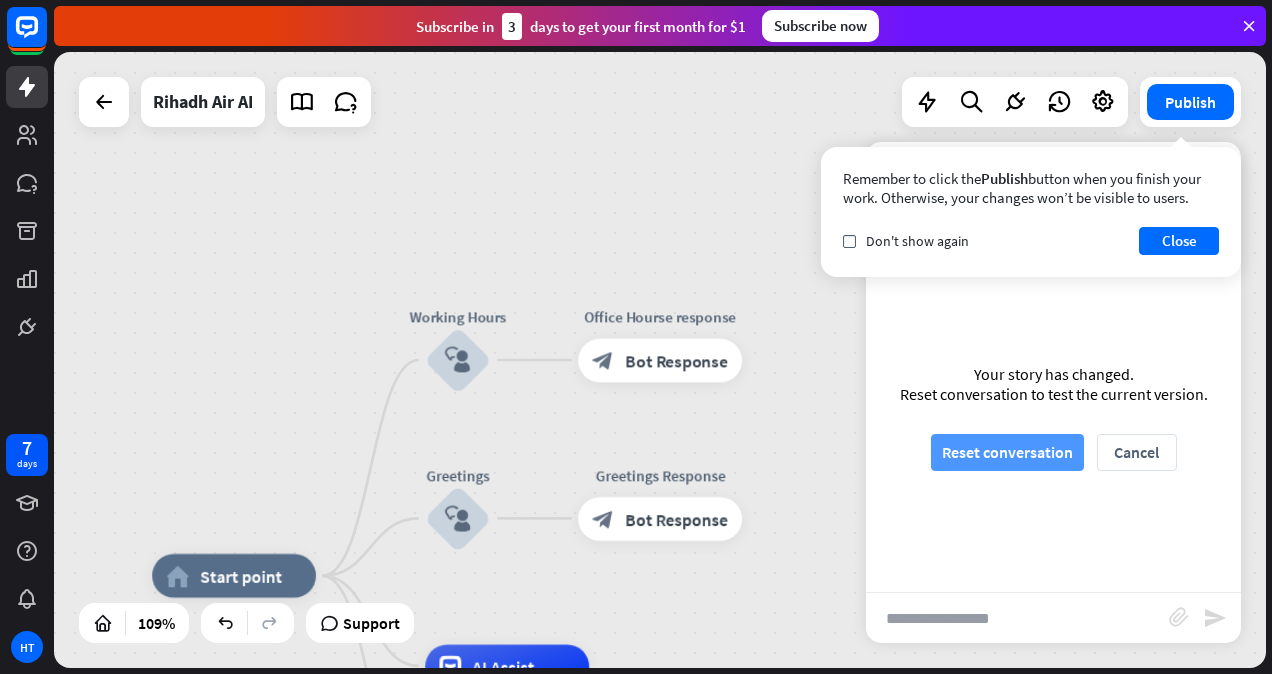 click on "Reset conversation" at bounding box center [1007, 452] 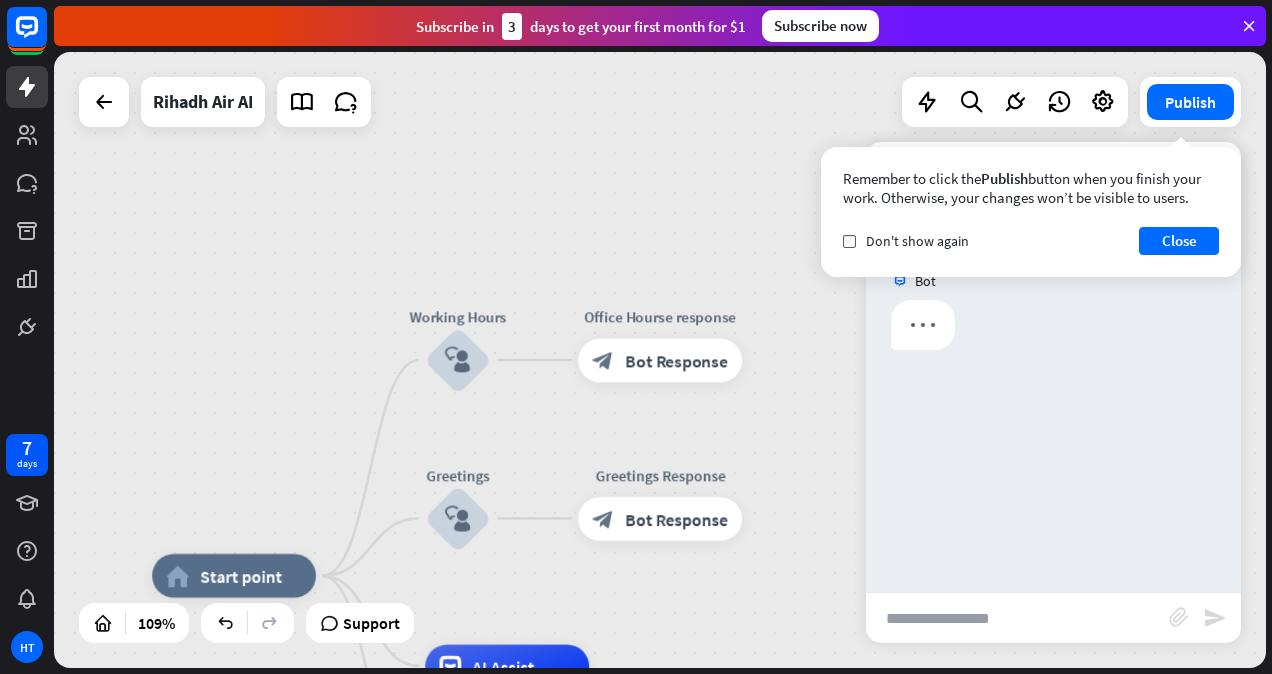 scroll, scrollTop: 0, scrollLeft: 0, axis: both 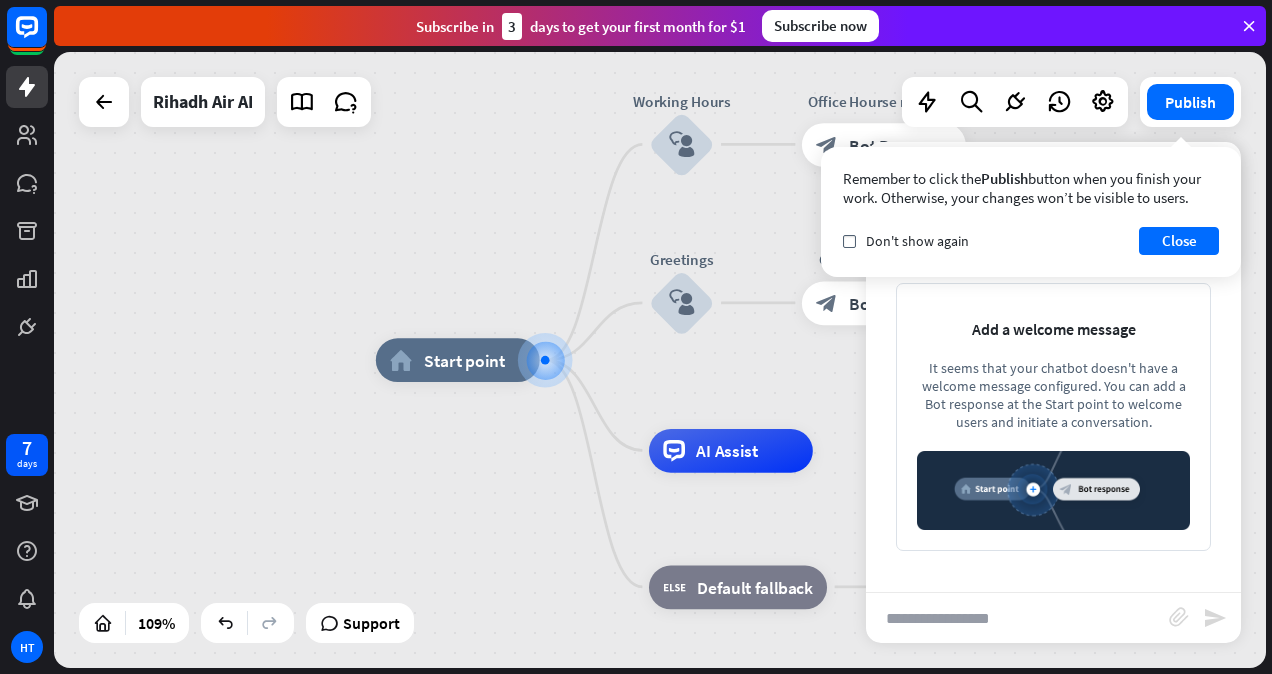 click at bounding box center (1017, 618) 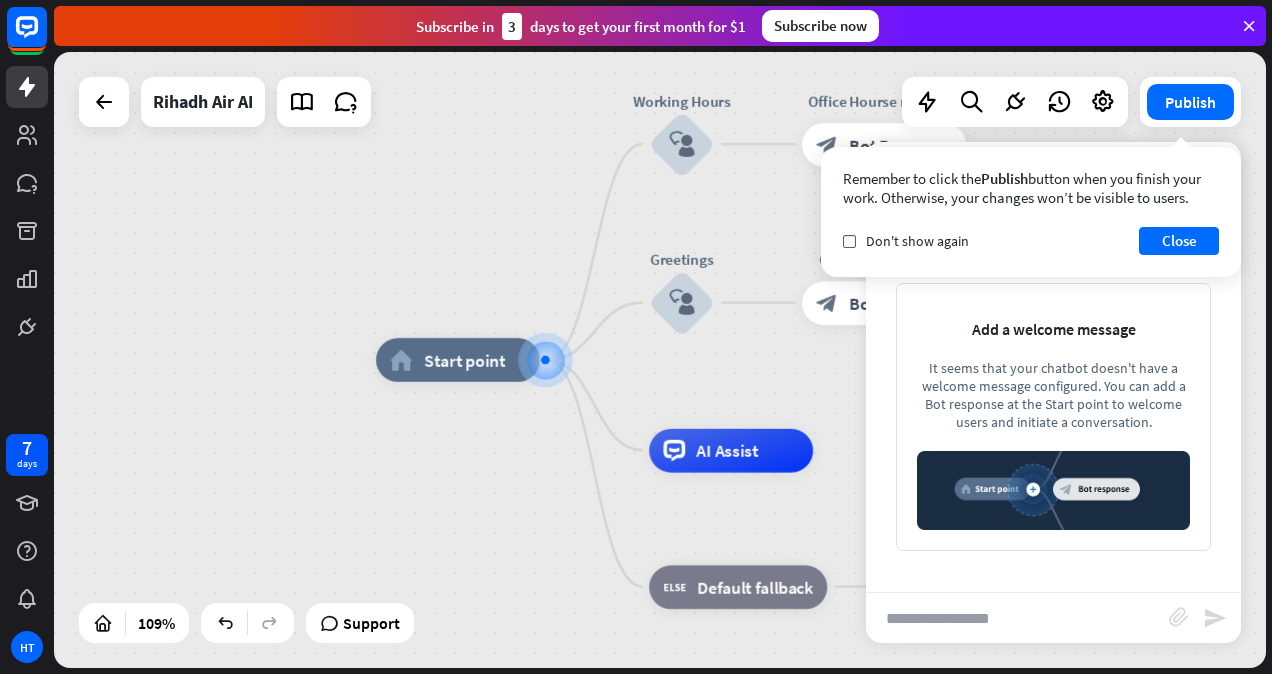 type on "*" 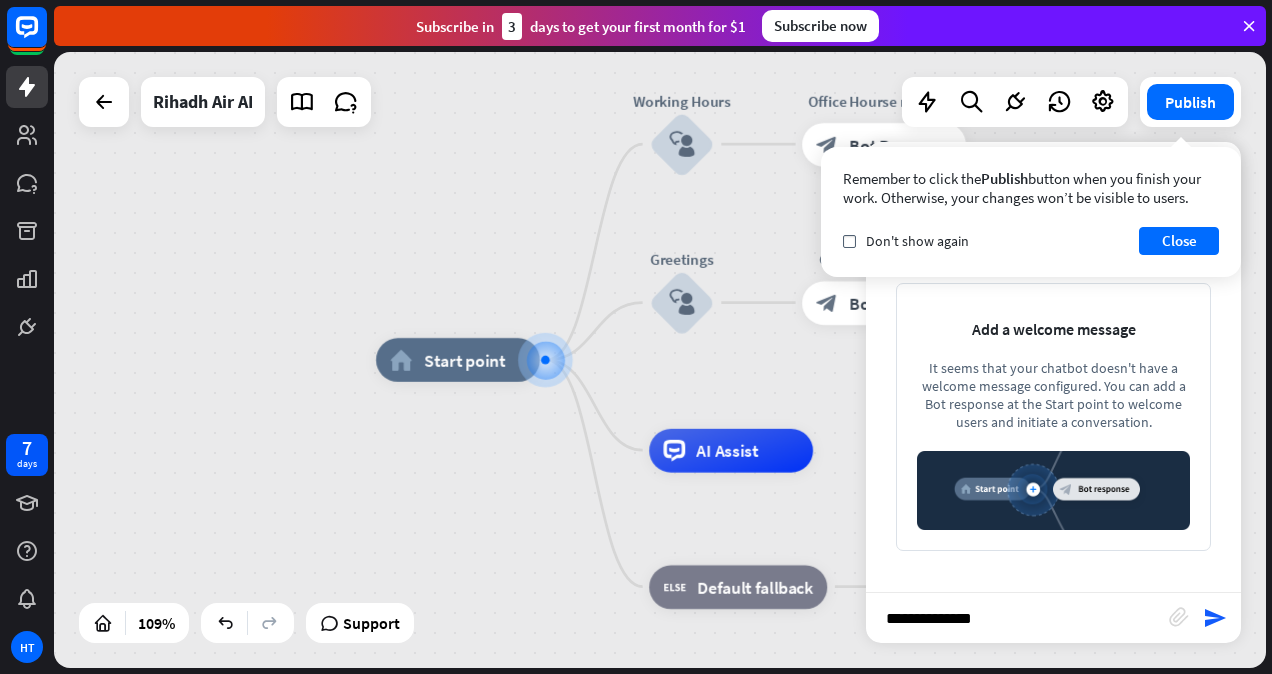 type on "**********" 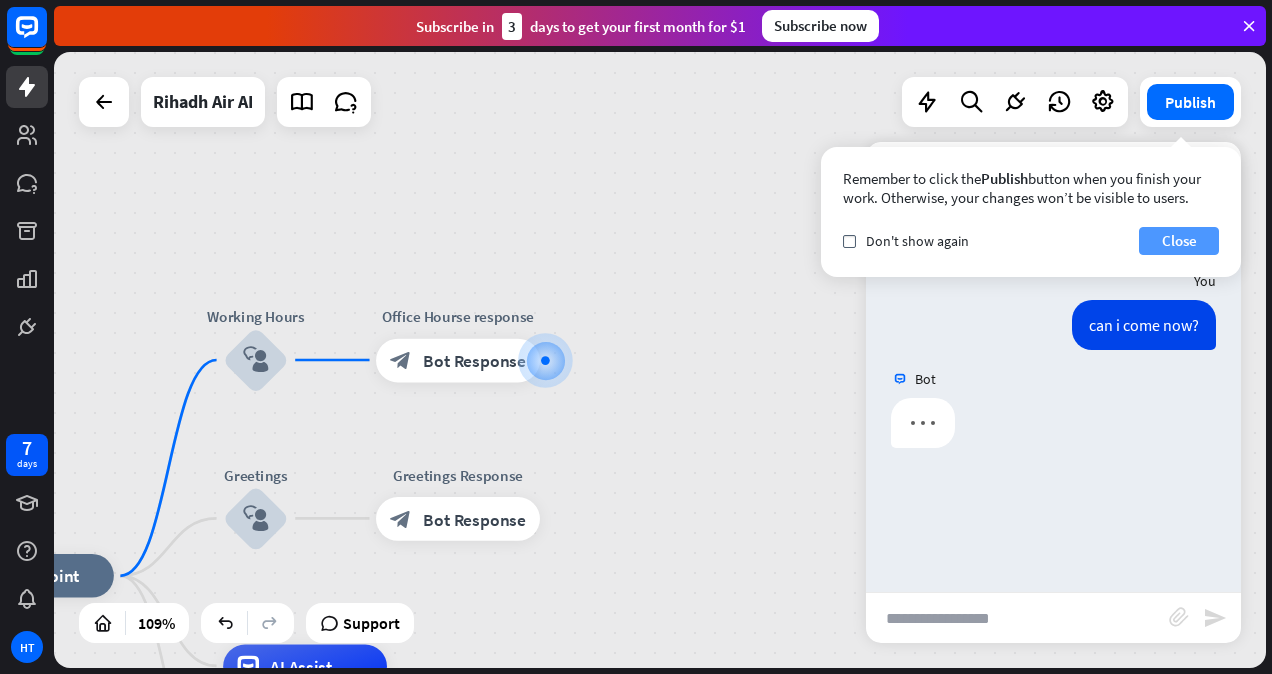 click on "Close" at bounding box center (1179, 241) 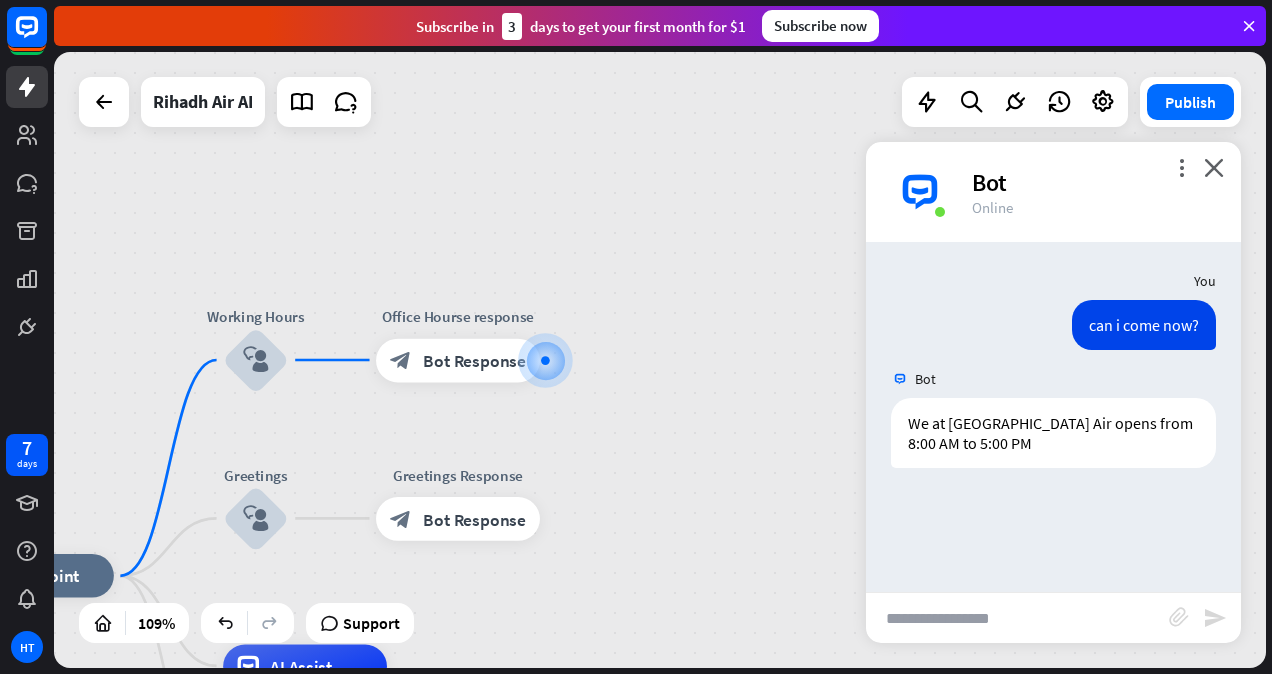 click at bounding box center (1017, 618) 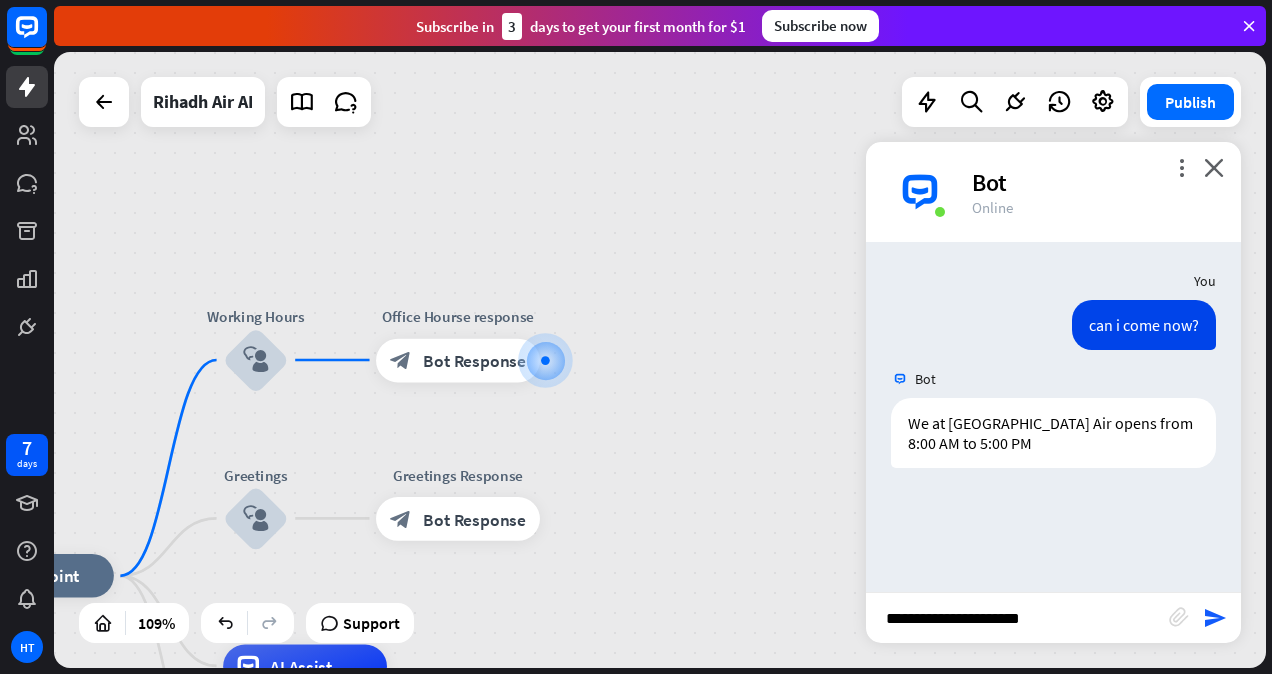 type on "**********" 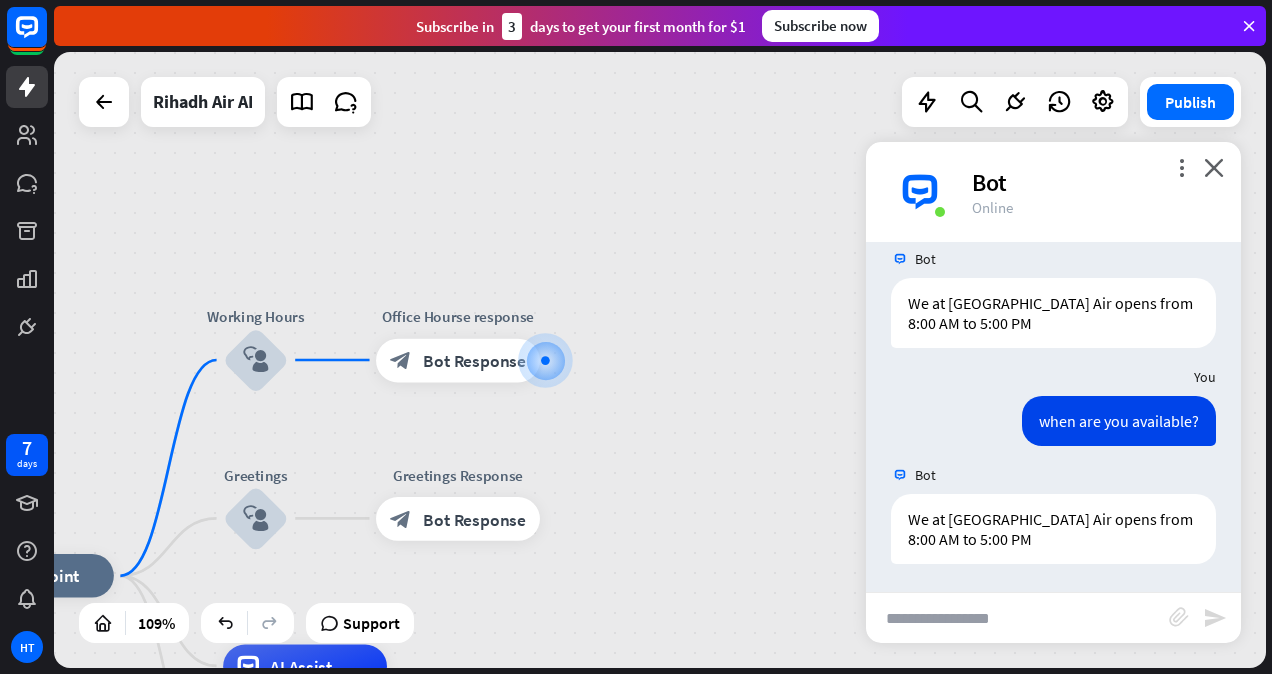 scroll, scrollTop: 121, scrollLeft: 0, axis: vertical 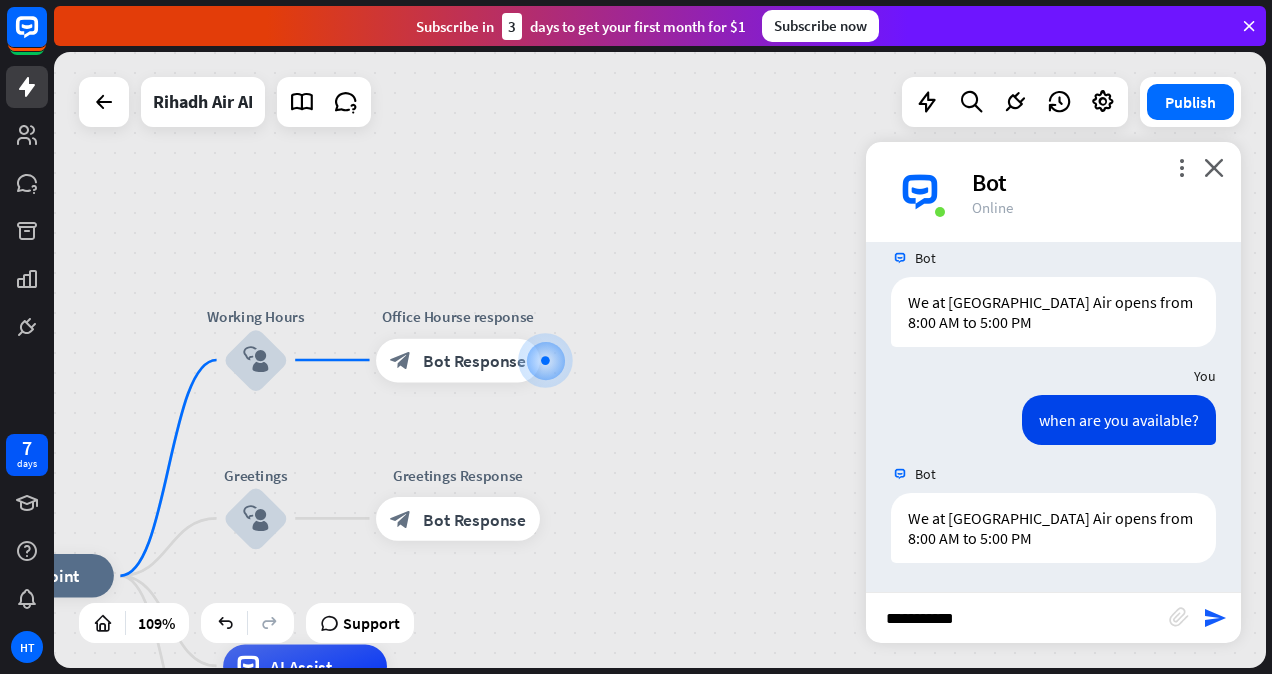 type on "*******" 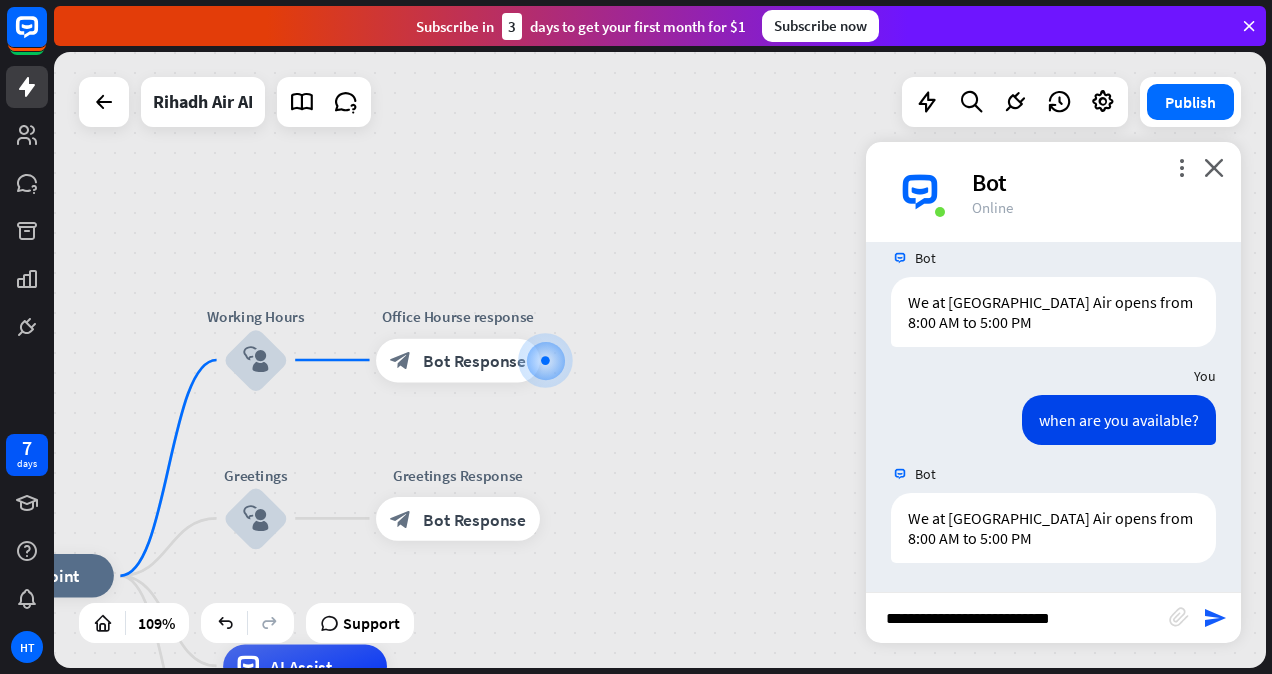 type on "**********" 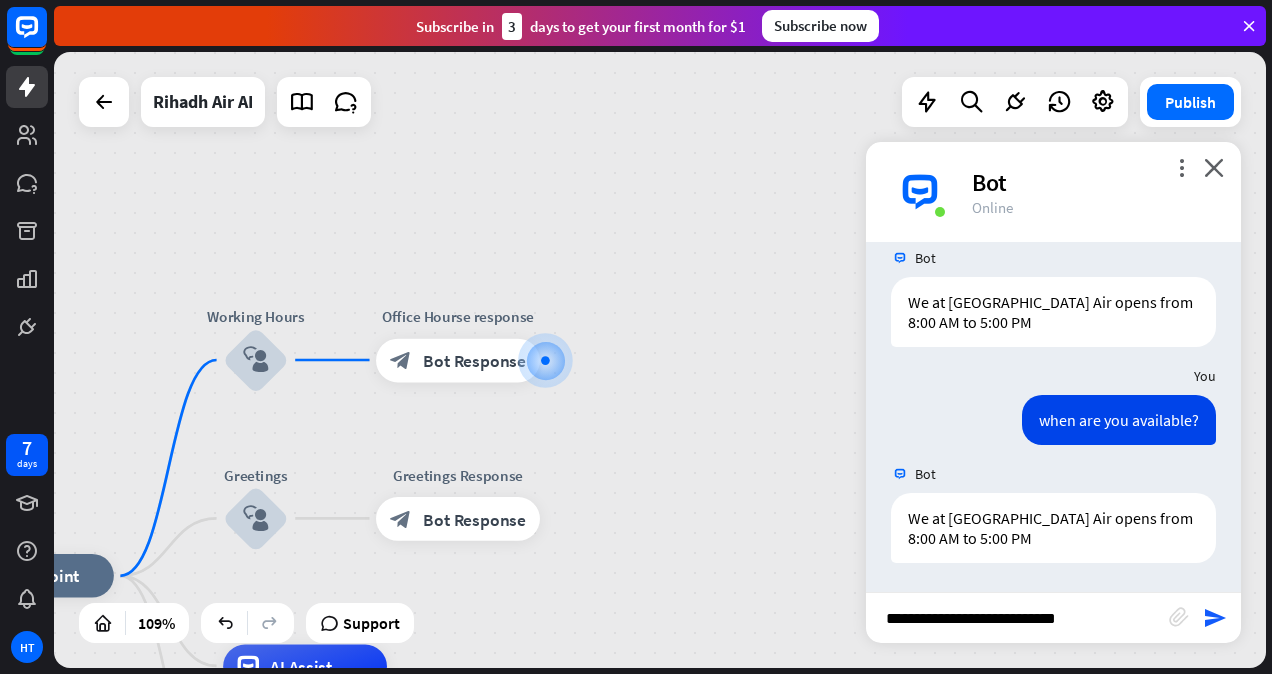 type 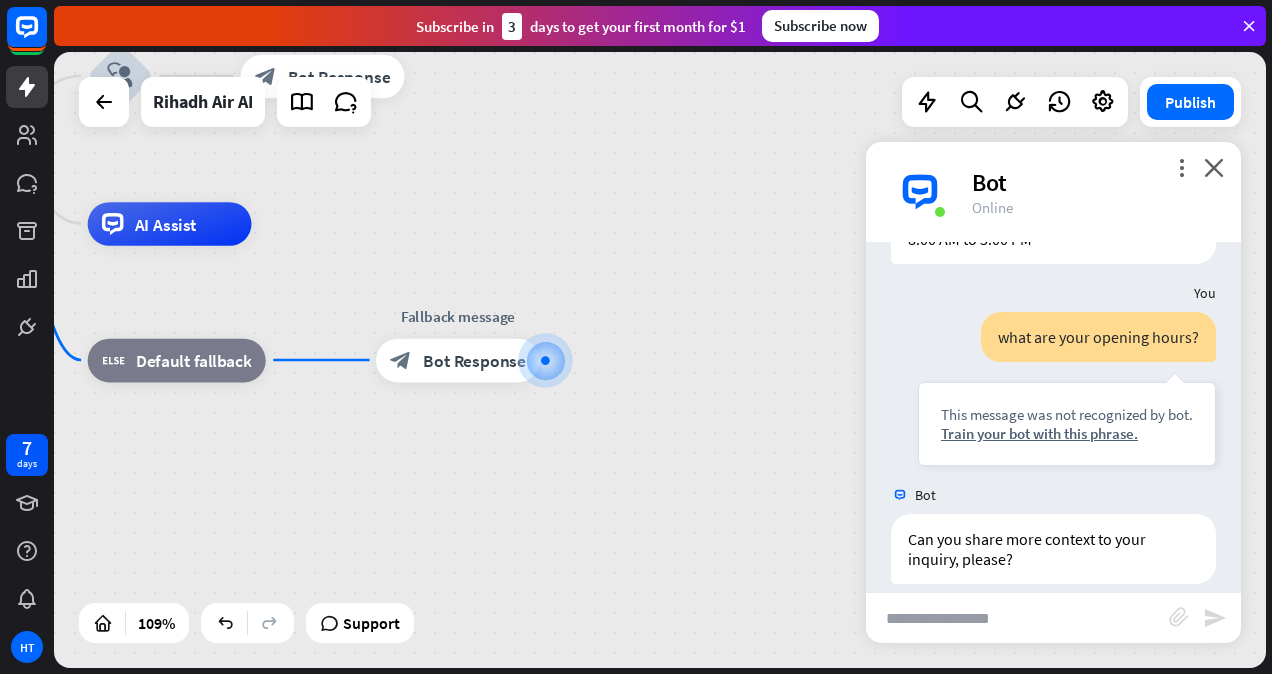 scroll, scrollTop: 440, scrollLeft: 0, axis: vertical 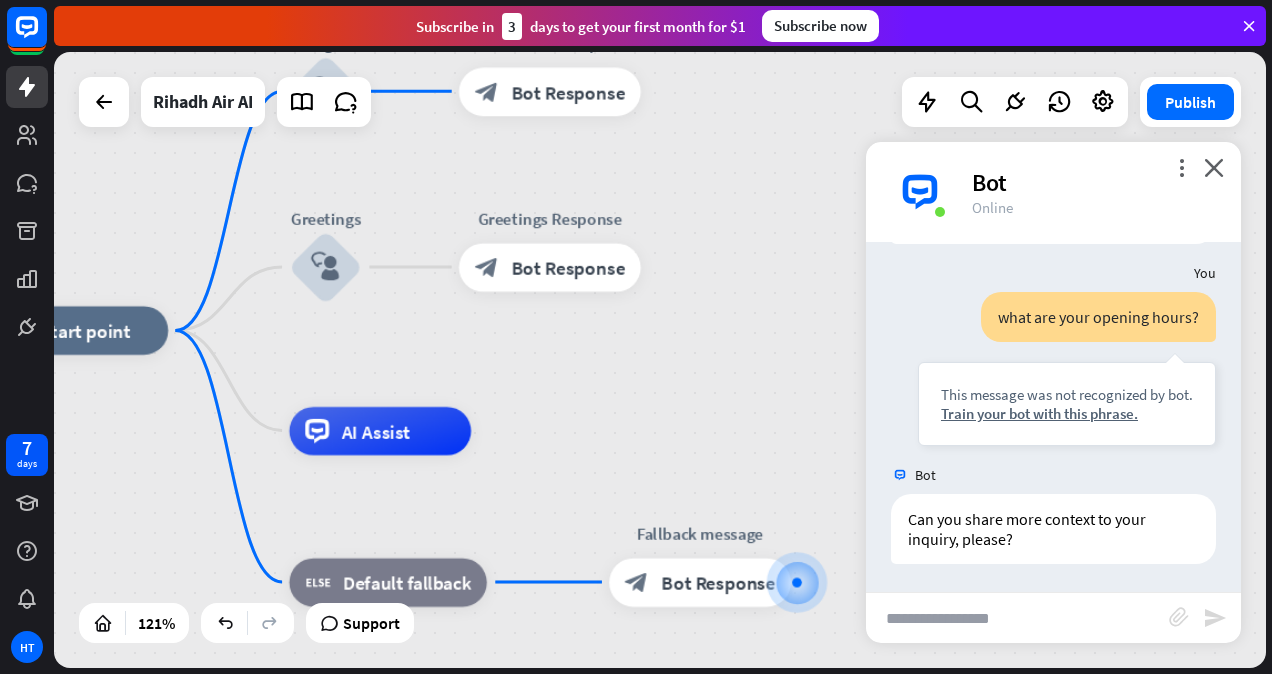 drag, startPoint x: 584, startPoint y: 313, endPoint x: 878, endPoint y: 568, distance: 389.1799 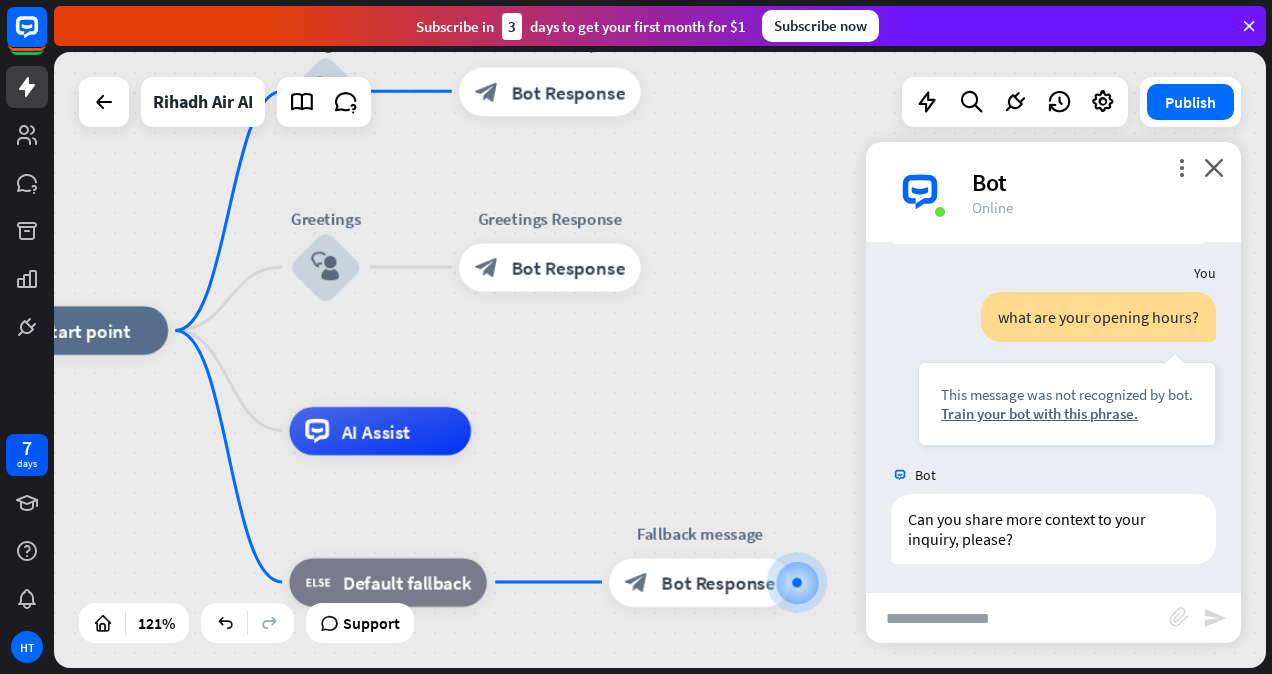 click on "home_2   Start point                 Working Hours   block_user_input                 Office Hourse response   block_bot_response   Bot Response                 Greetings   block_user_input                 Greetings Response   block_bot_response   Bot Response                     AI Assist                   block_fallback   Default fallback                 Fallback message   block_bot_response   Bot Response
Rihadh Air AI
Publish
121%           Support                     close   Interactions   block_user_input   User Input block_bot_response   Bot Response block_fallback   Fallback filter   Filter block_attachment   Attachment input builder_tree   Flow Actions   block_goto   Go to step block_faq   FAQ block_add_to_segment   Add to leads block_add_to_segment   Add to segment block_delete_from_segment   Delete from segment webhooks   Webhook block_set_attribute   Set attribute" at bounding box center (660, 360) 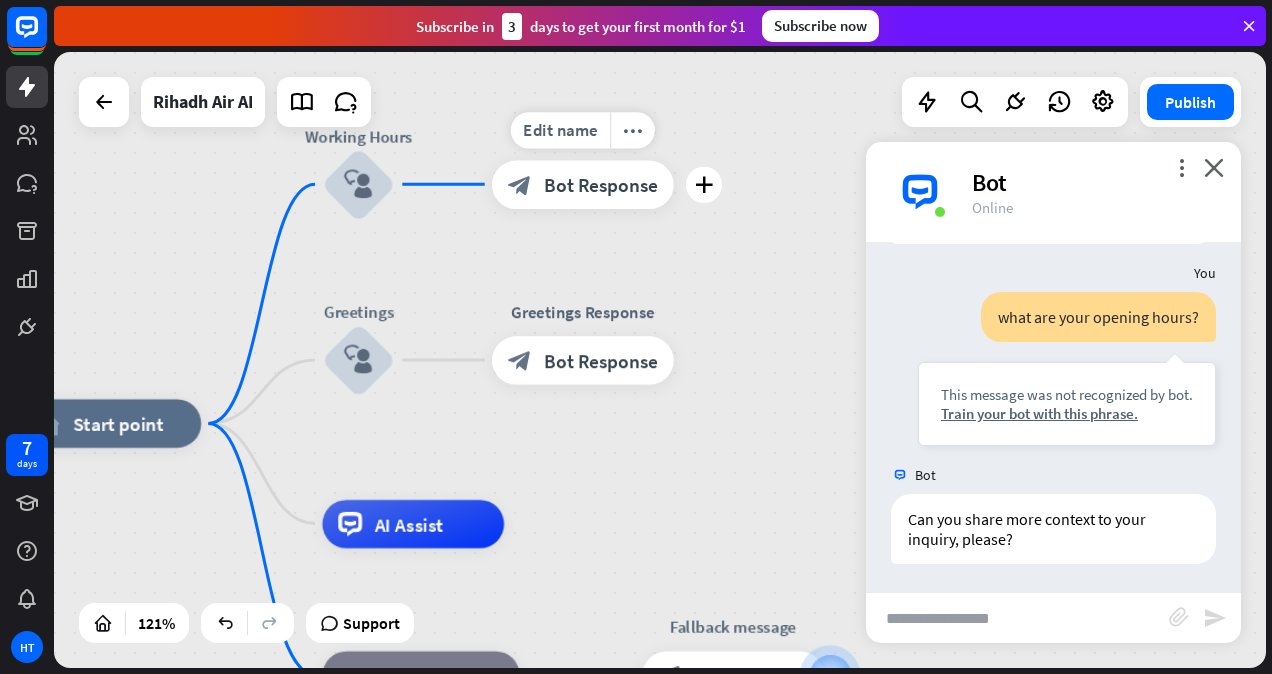 drag, startPoint x: 619, startPoint y: 188, endPoint x: 614, endPoint y: 243, distance: 55.226807 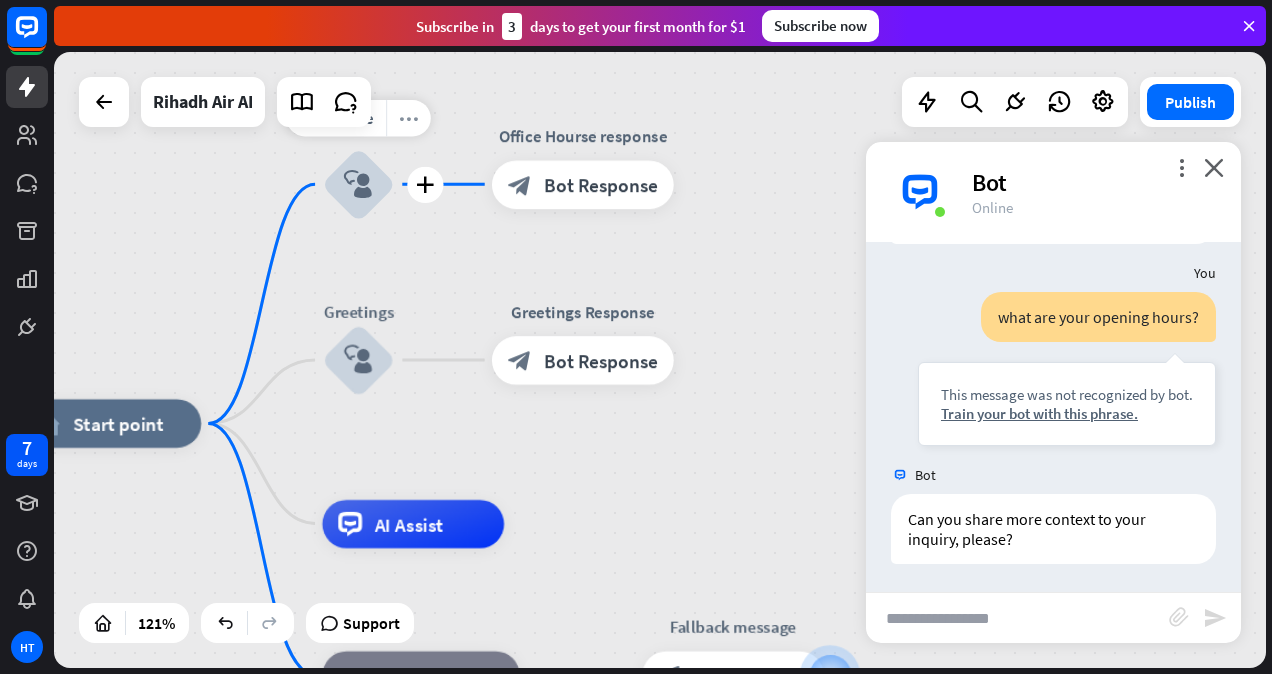 click on "more_horiz" at bounding box center (408, 117) 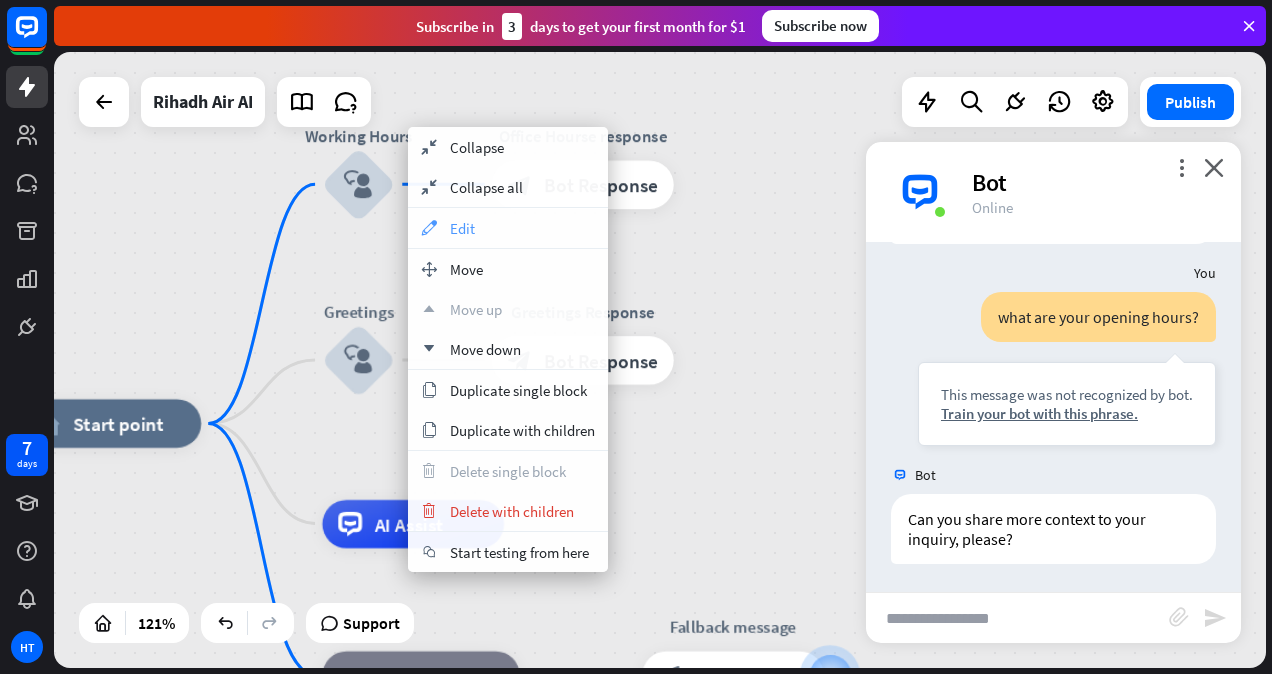 click on "appearance   Edit" at bounding box center [508, 228] 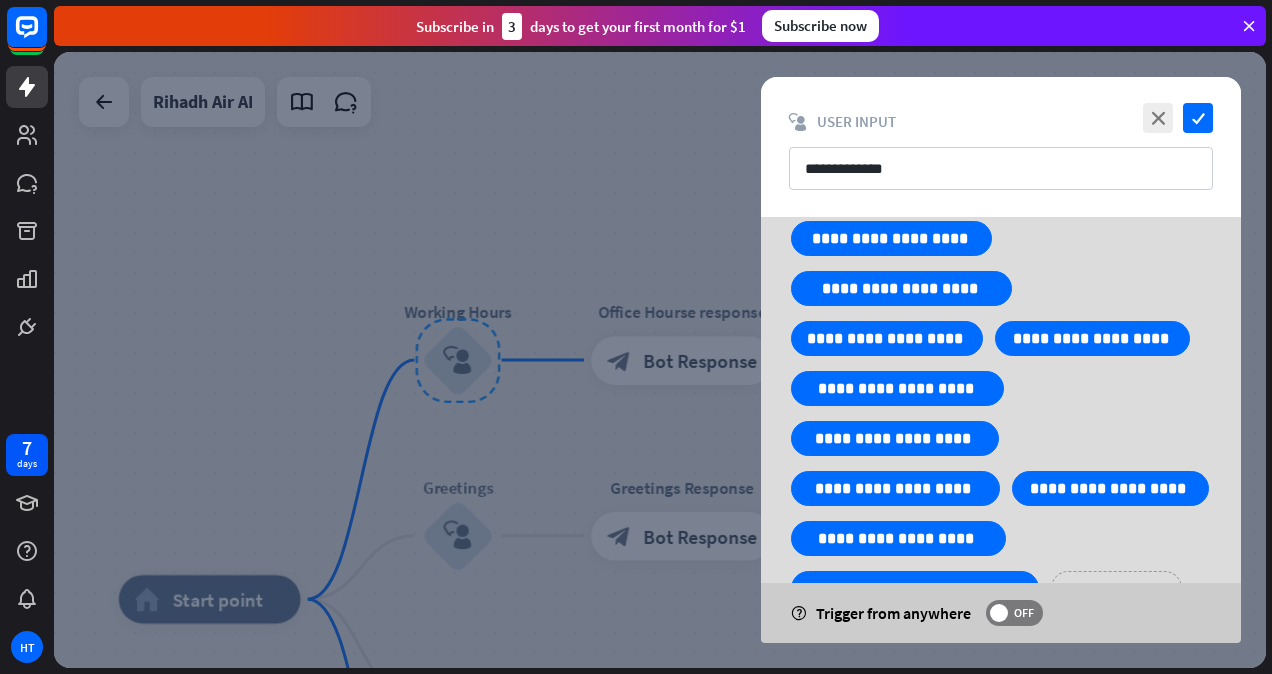 scroll, scrollTop: 934, scrollLeft: 0, axis: vertical 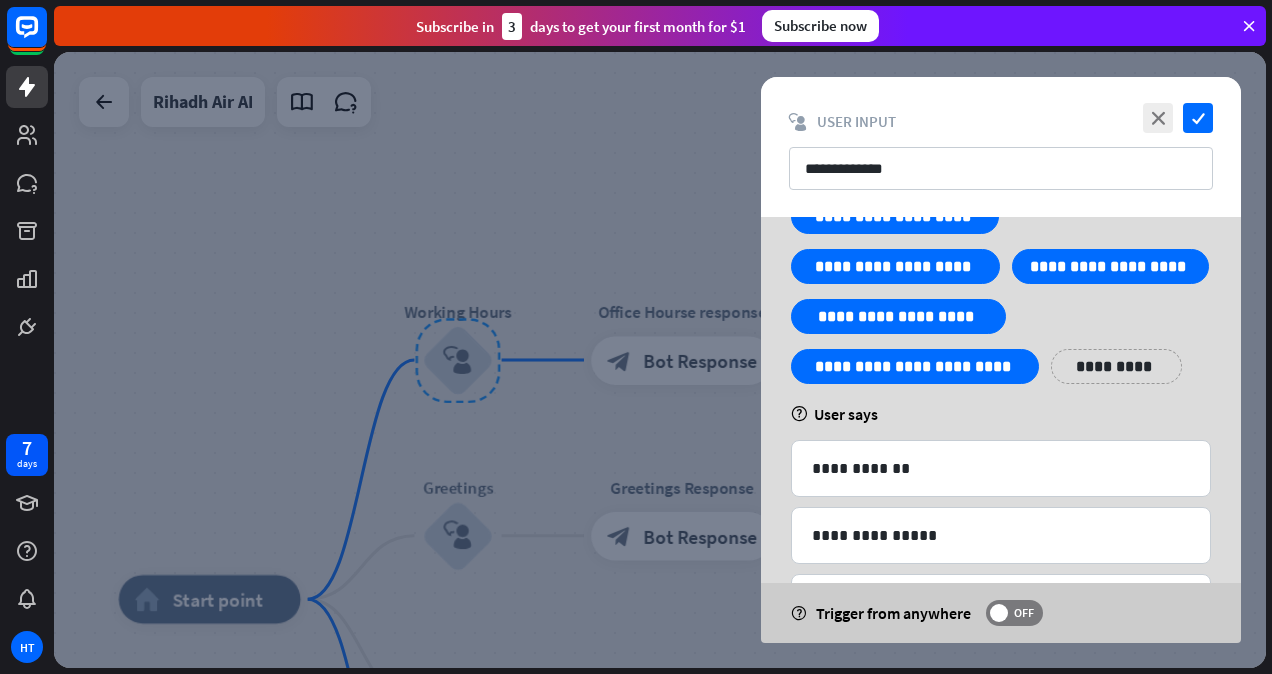click on "**********" at bounding box center (1116, 366) 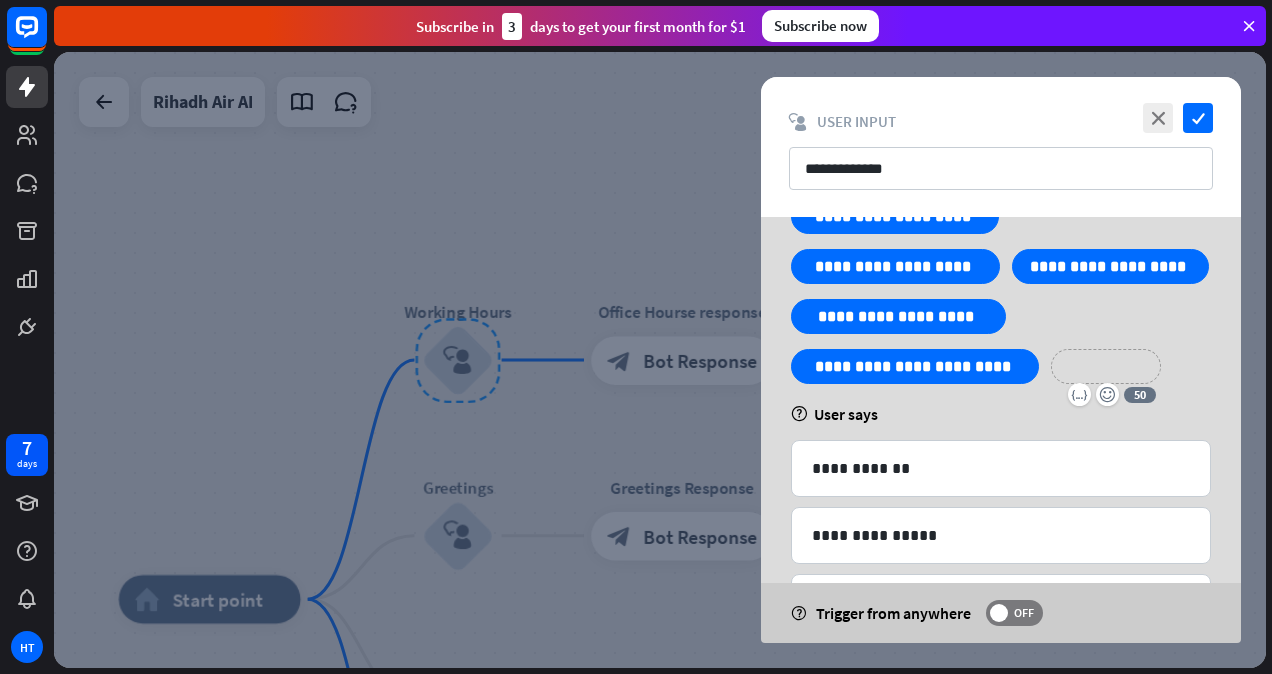 type 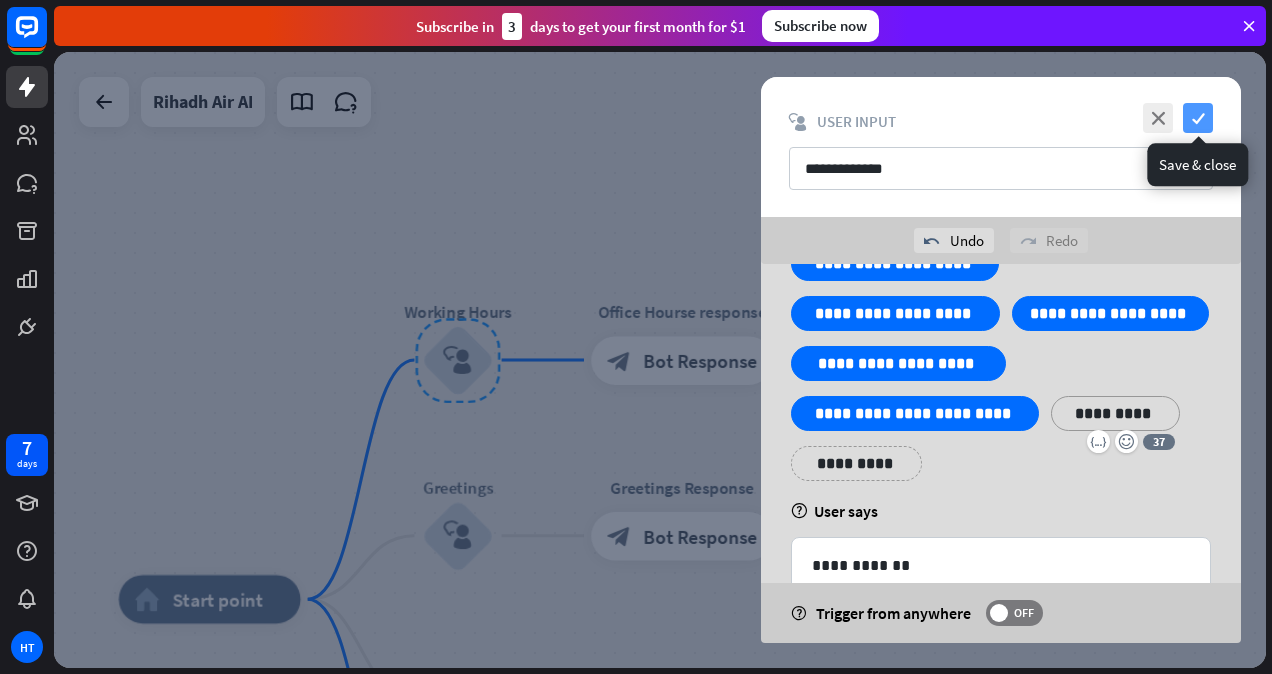 click on "check" at bounding box center [1198, 118] 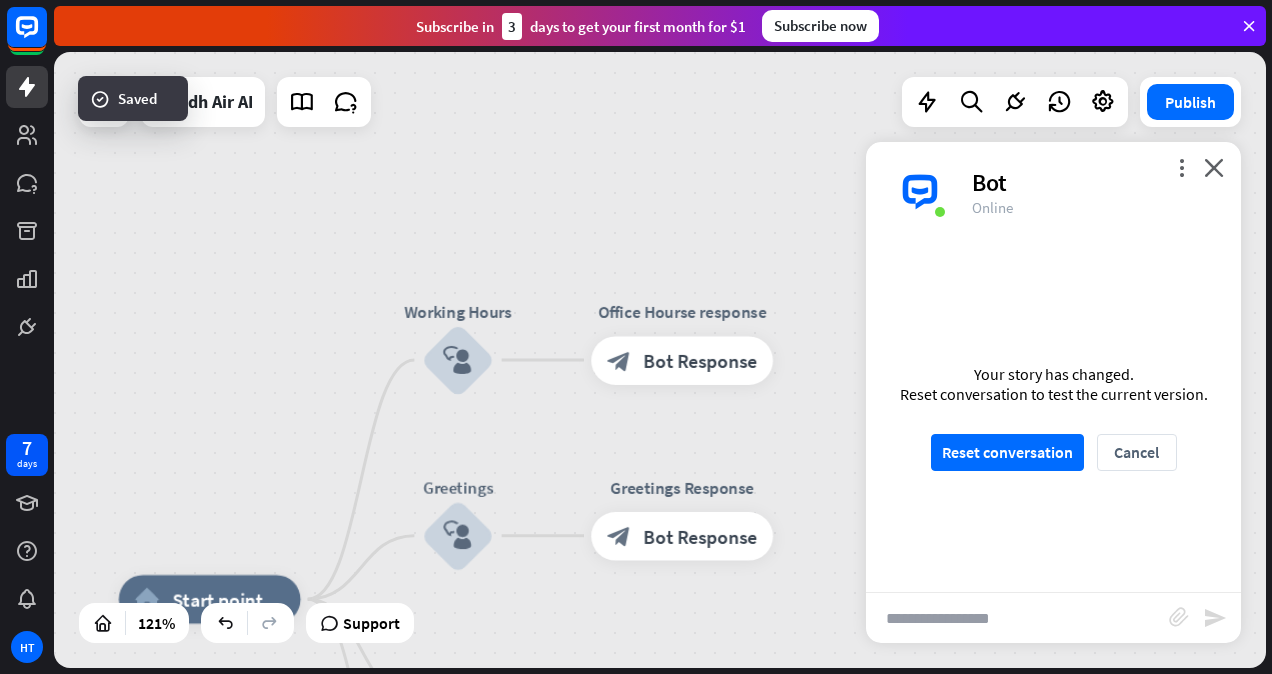 click at bounding box center [1017, 618] 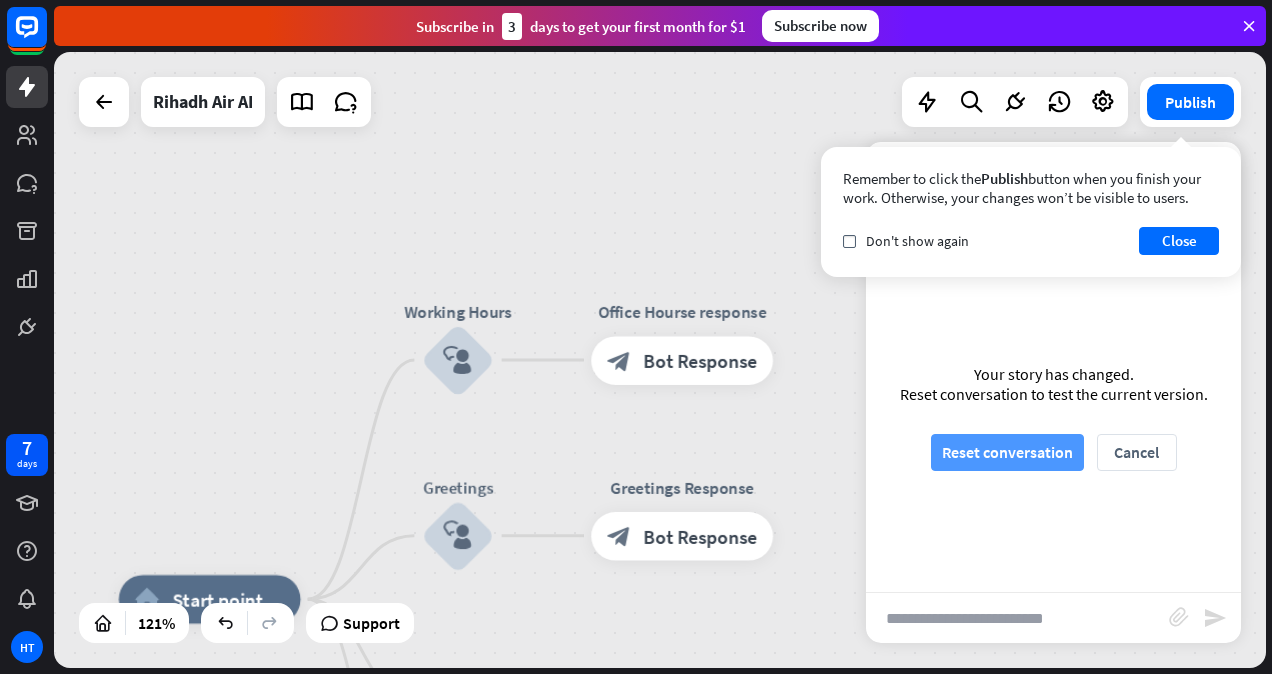 type on "**********" 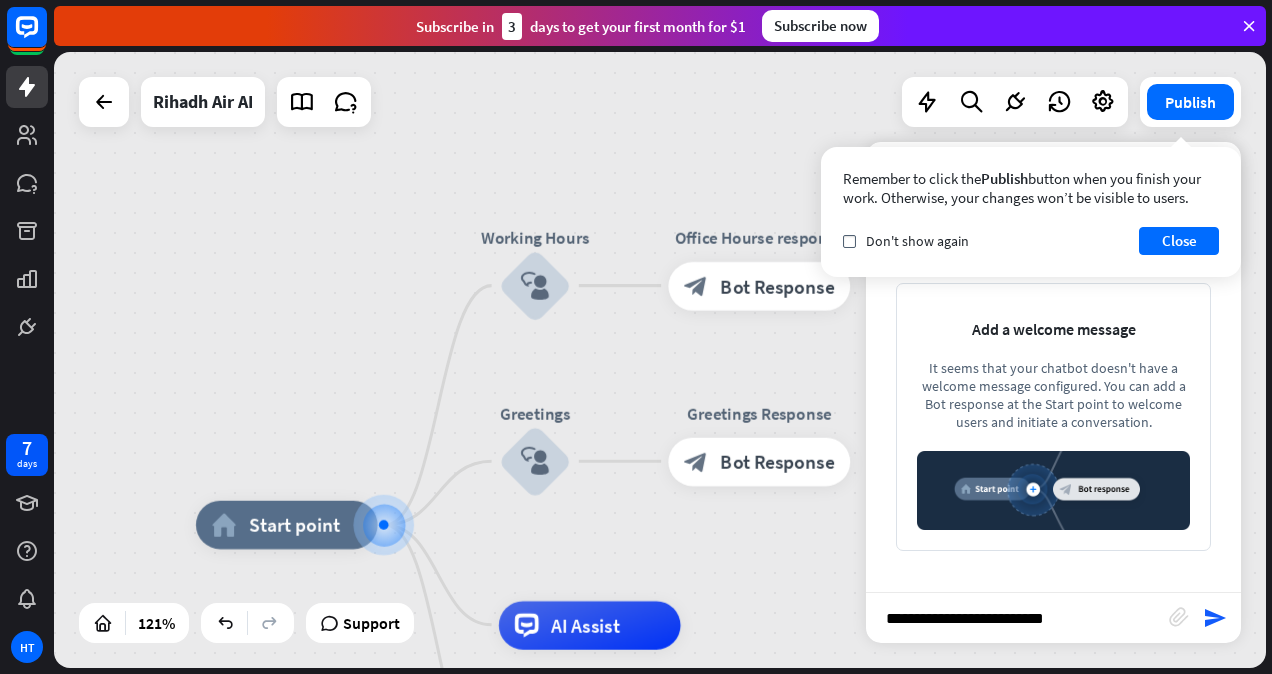 click on "**********" at bounding box center [1017, 618] 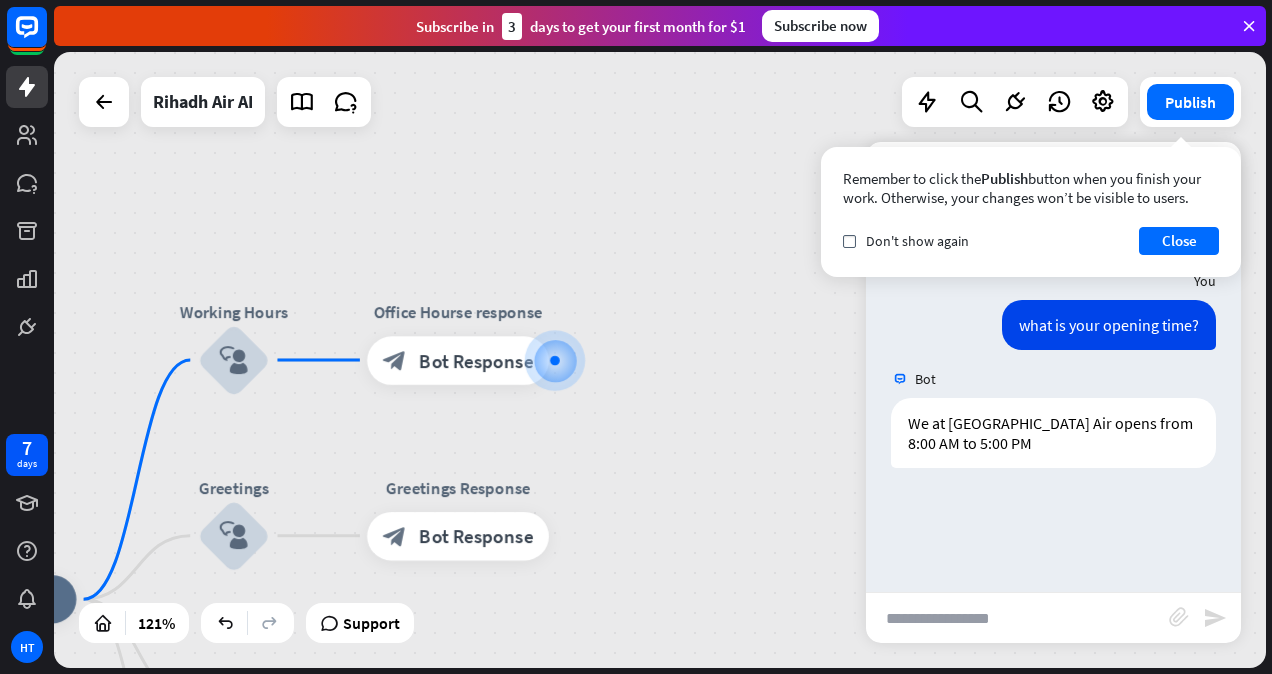type on "*" 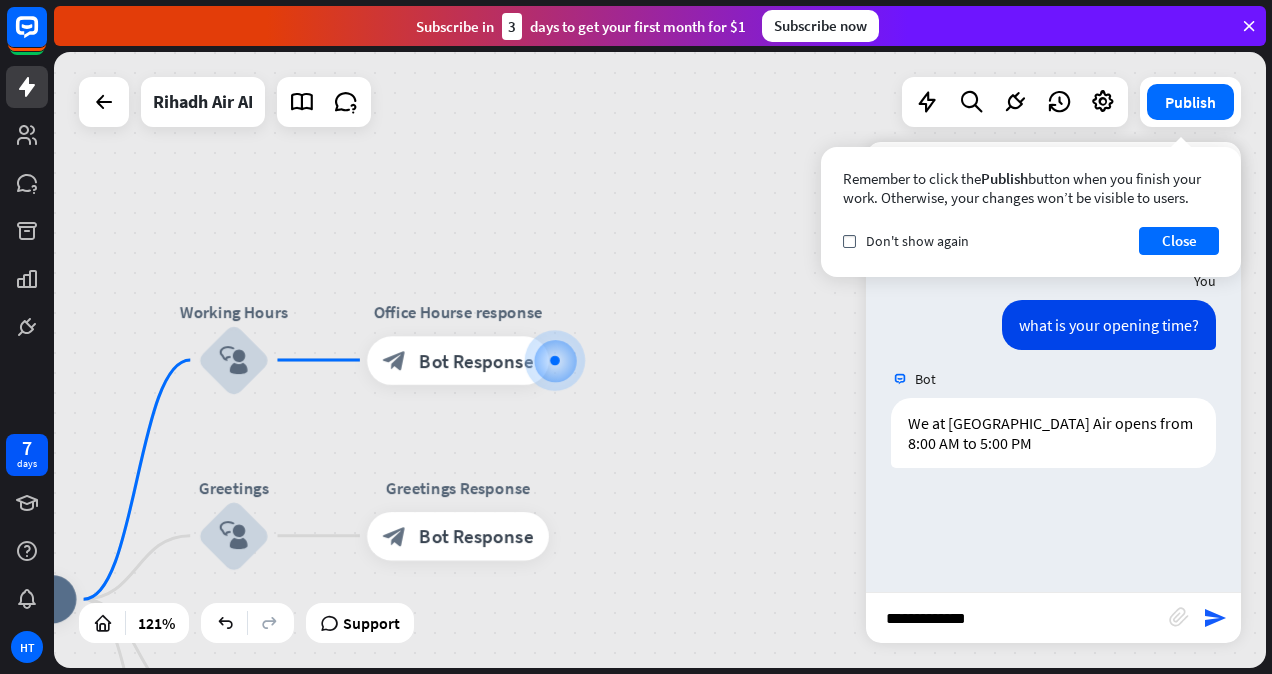 type on "**********" 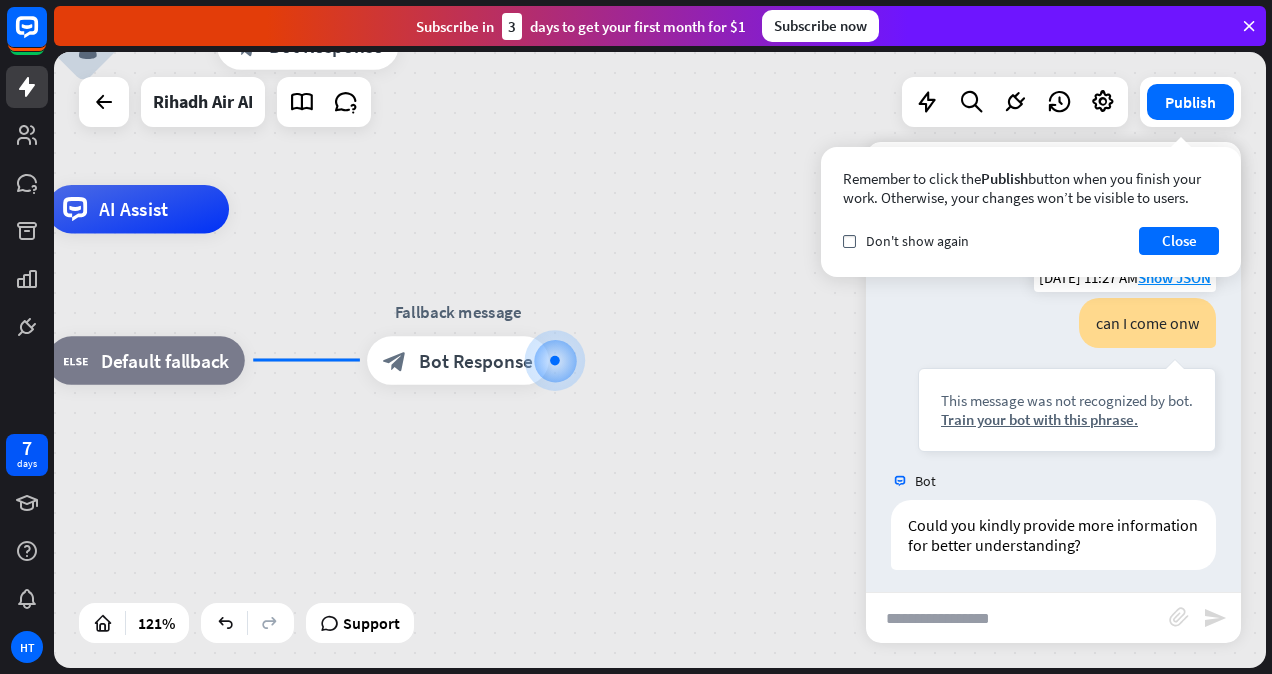 scroll, scrollTop: 224, scrollLeft: 0, axis: vertical 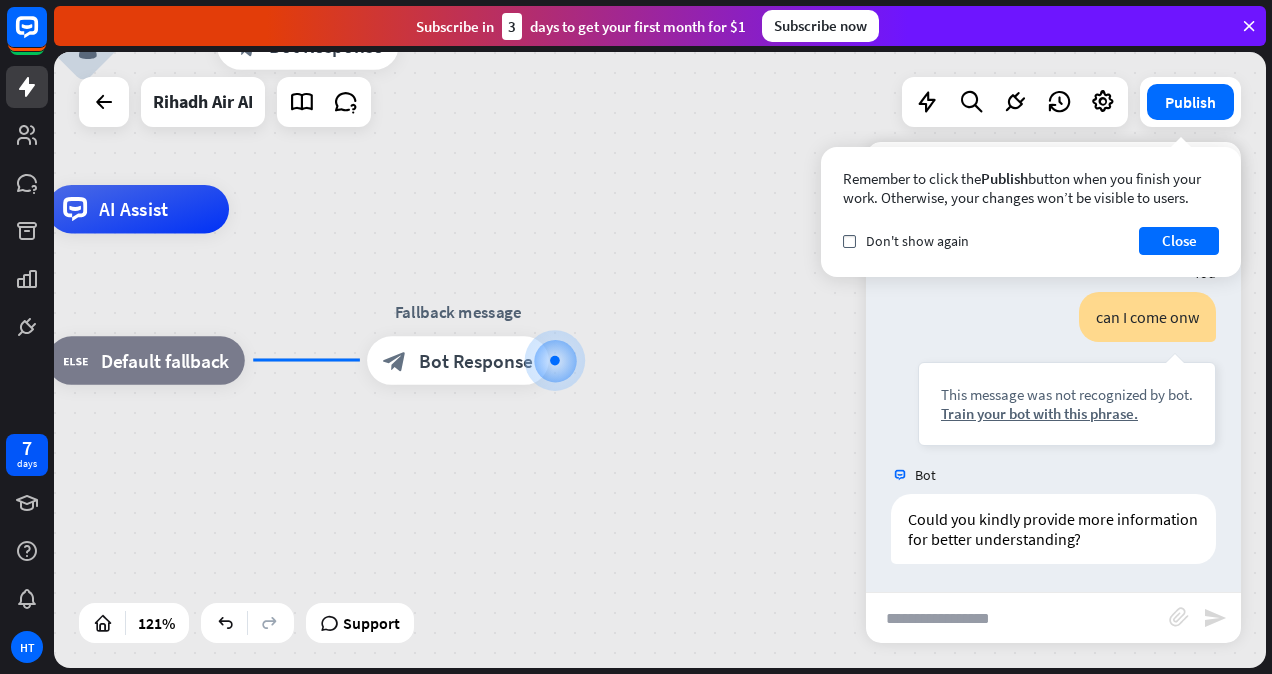 click at bounding box center (1017, 618) 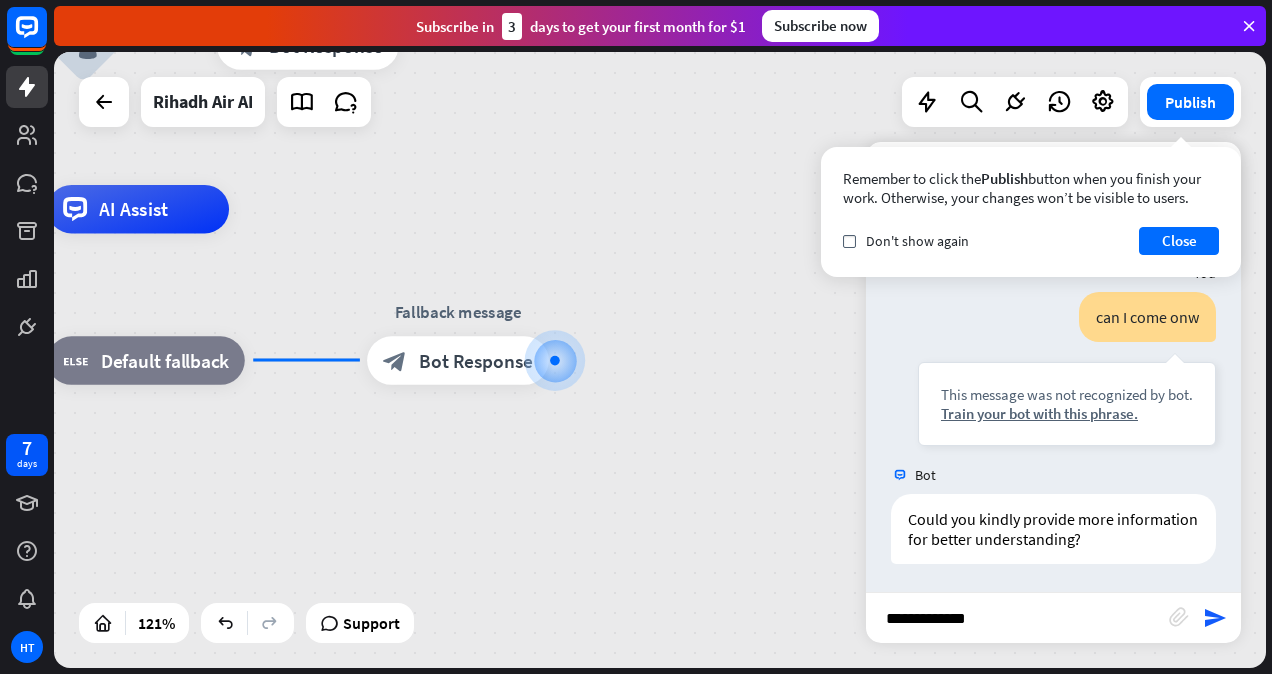 type on "**********" 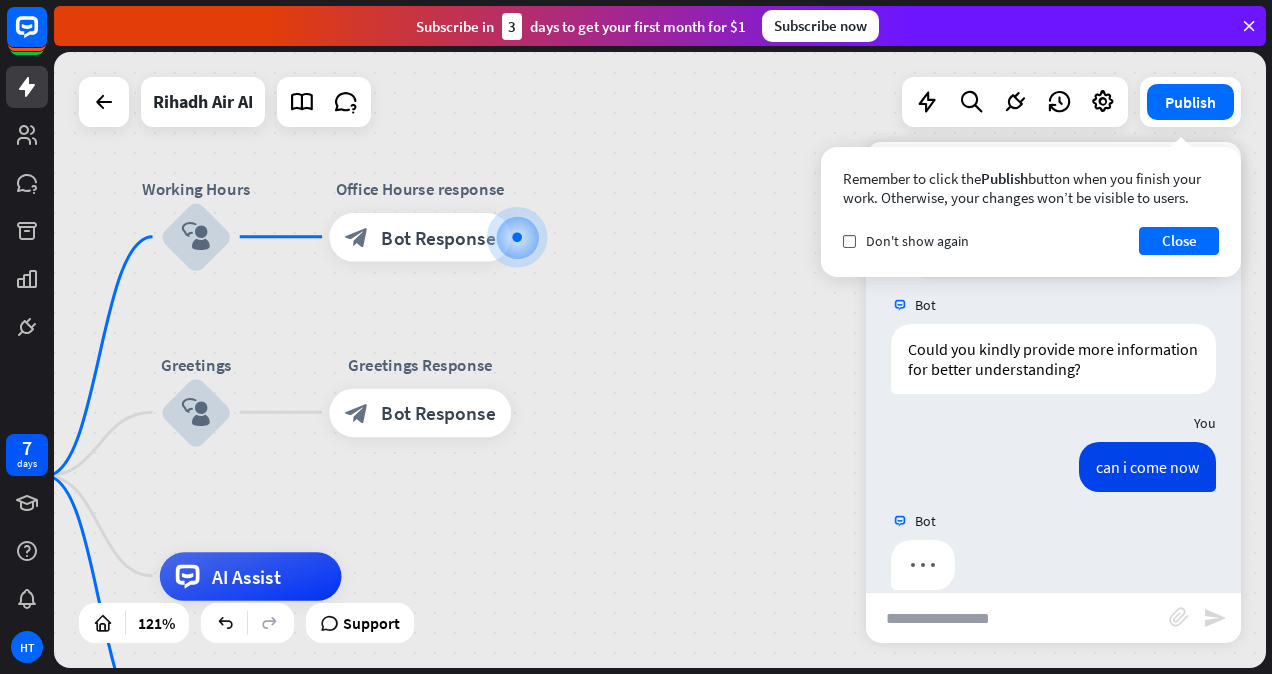 scroll, scrollTop: 420, scrollLeft: 0, axis: vertical 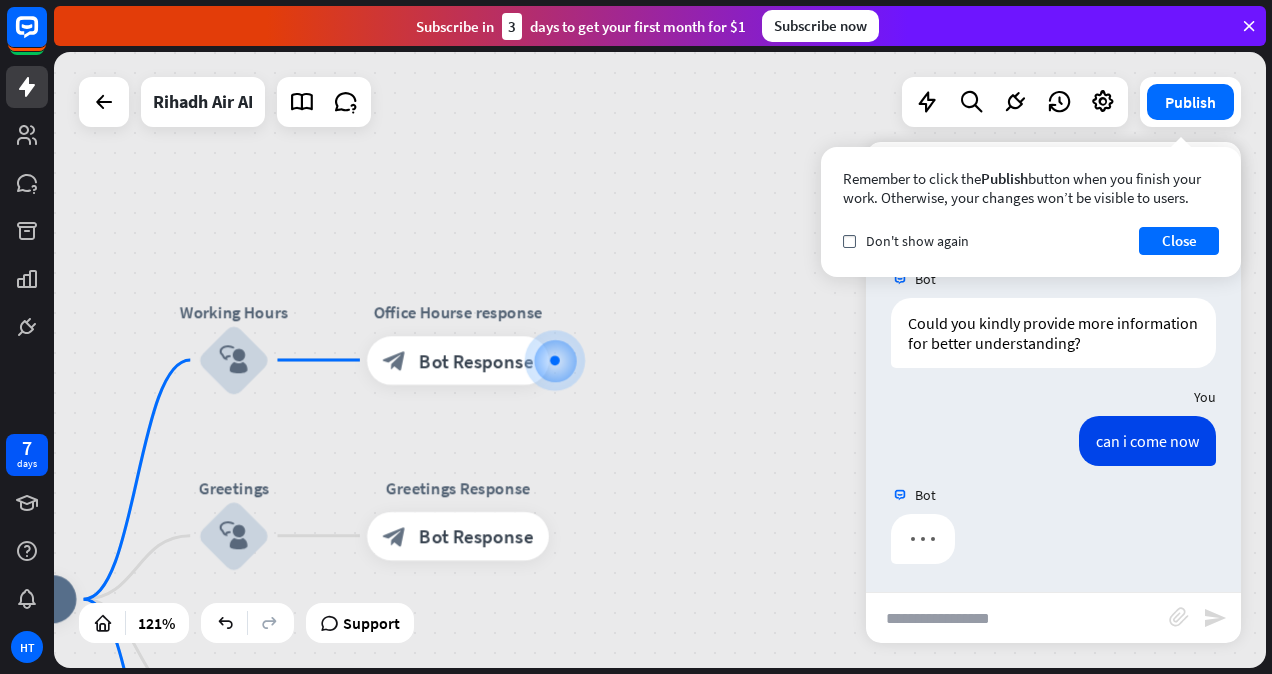 click at bounding box center [1017, 618] 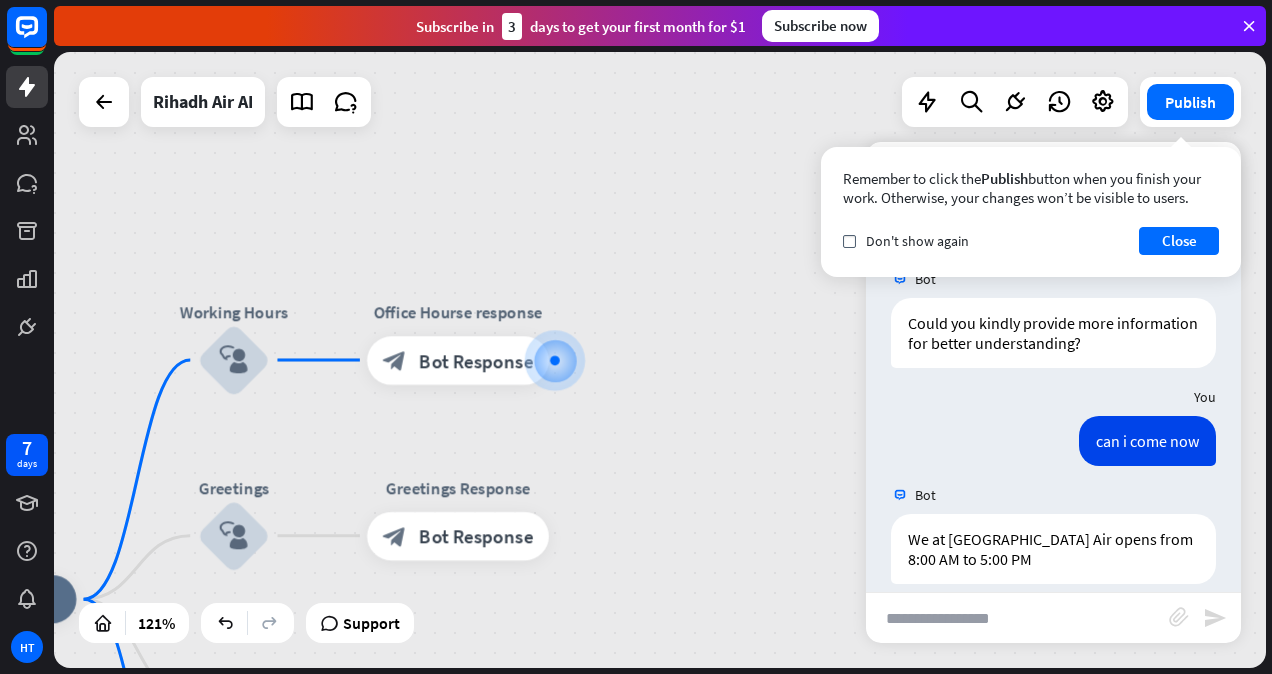 scroll, scrollTop: 440, scrollLeft: 0, axis: vertical 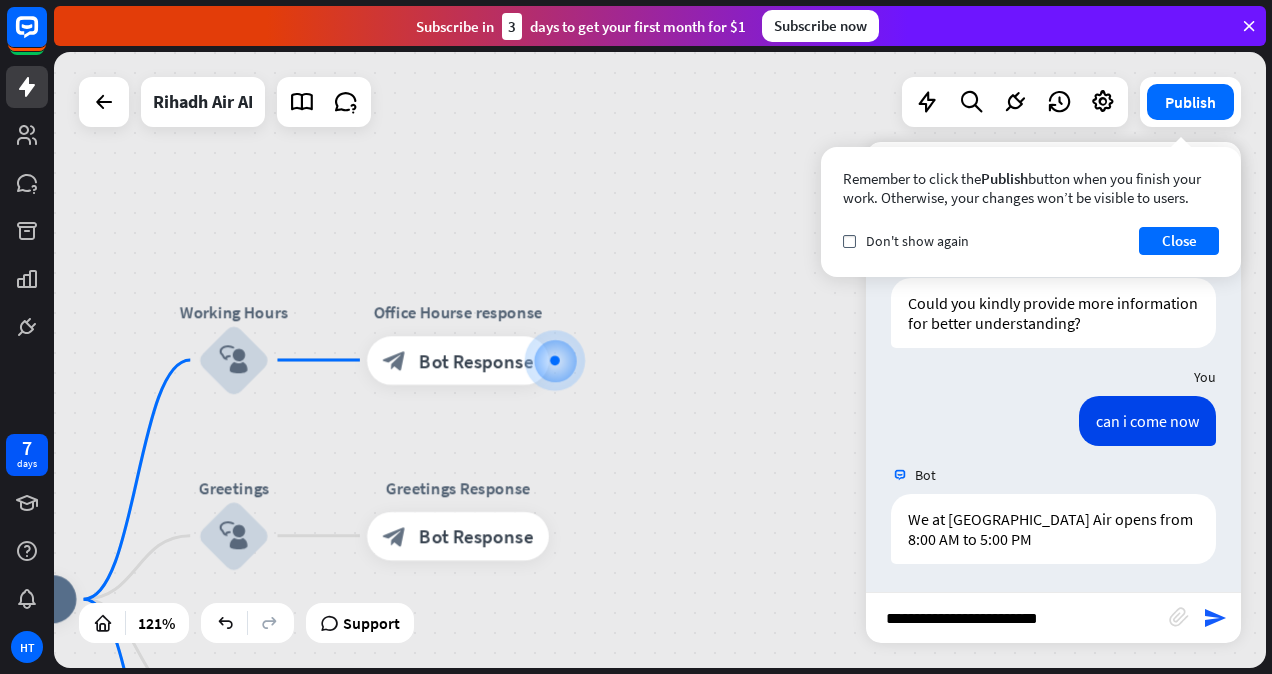 type on "**********" 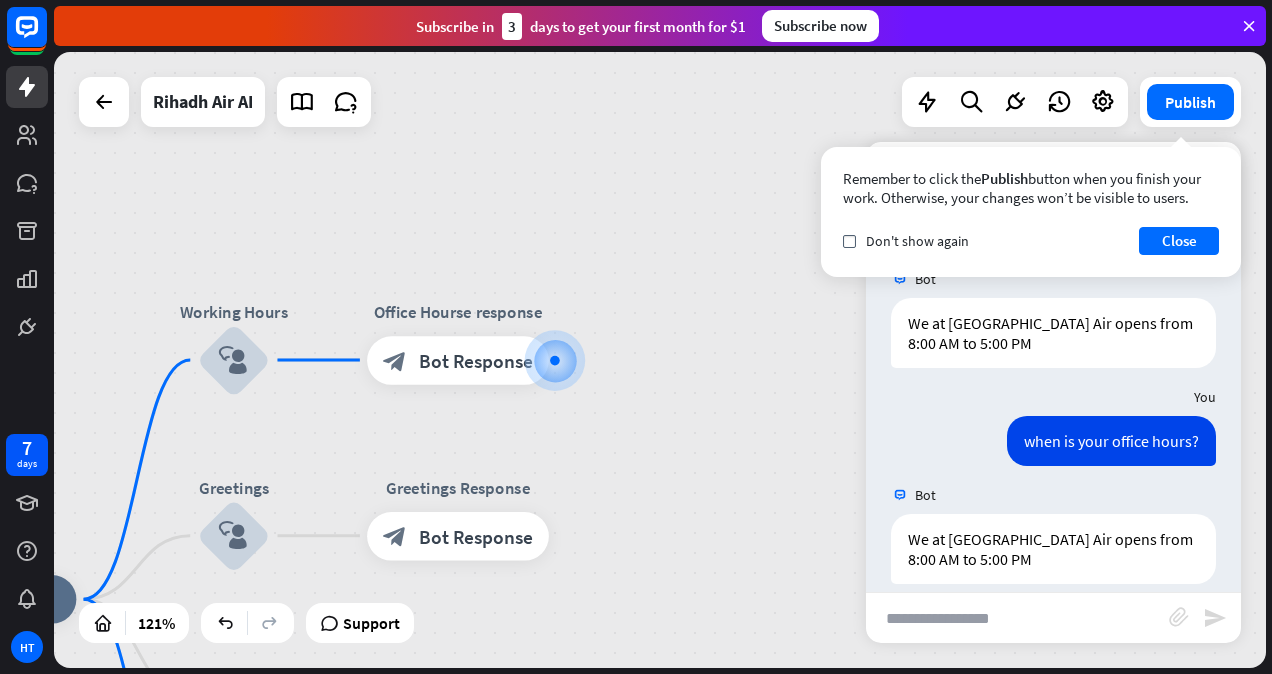 scroll, scrollTop: 656, scrollLeft: 0, axis: vertical 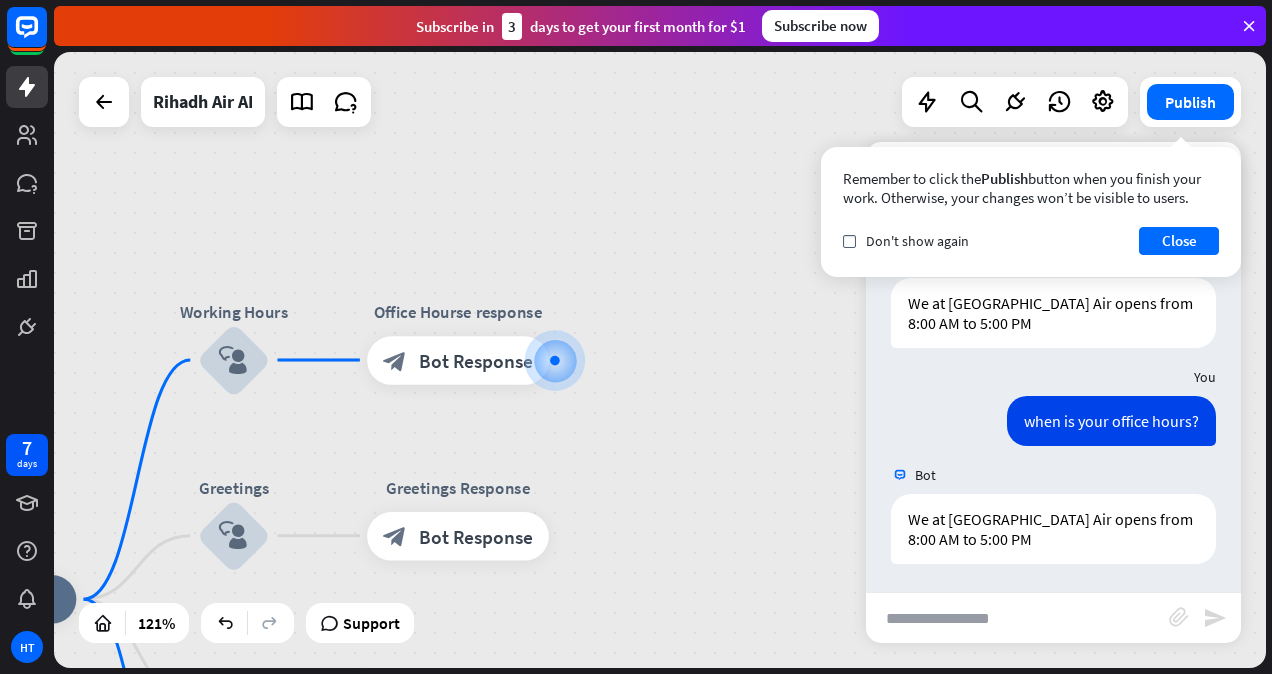 click at bounding box center (1017, 618) 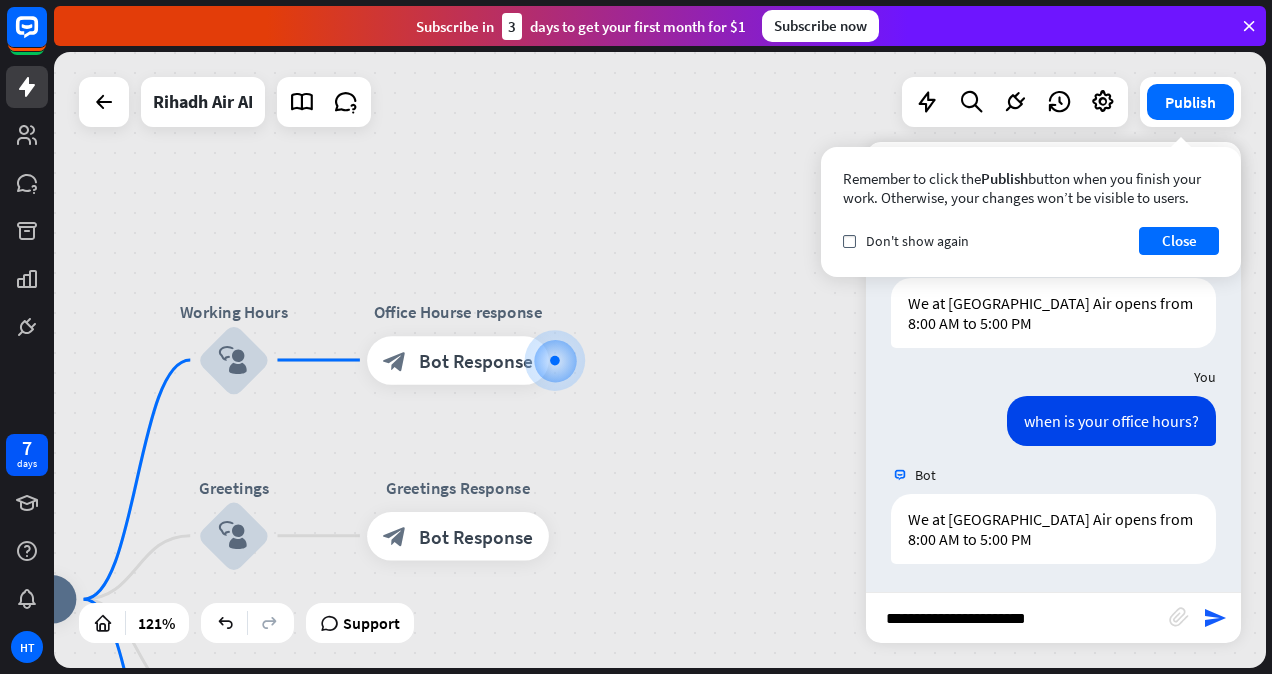 type on "**********" 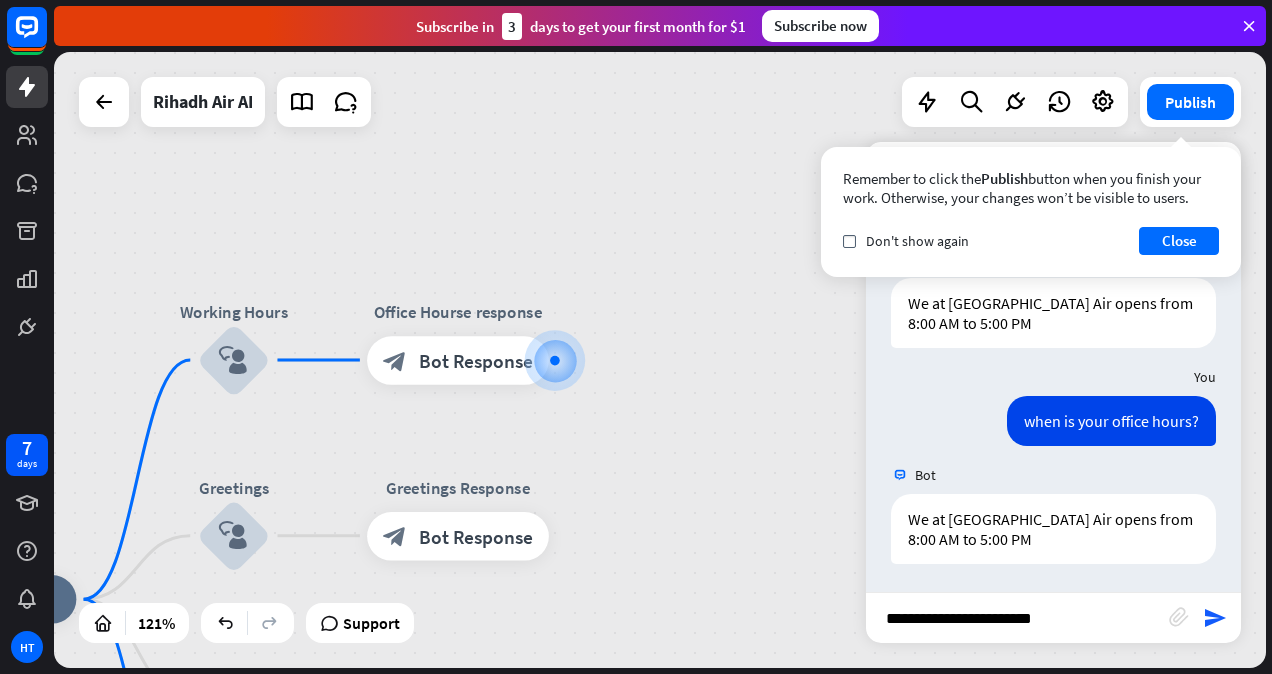 type 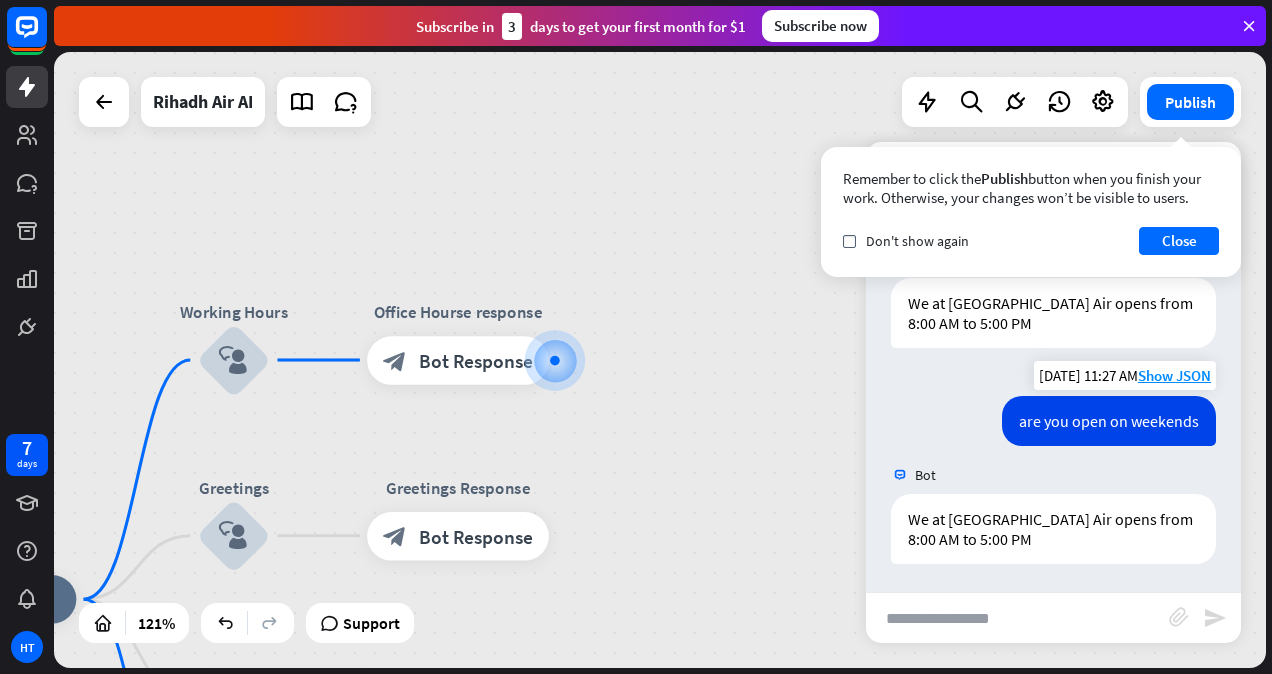 scroll, scrollTop: 872, scrollLeft: 0, axis: vertical 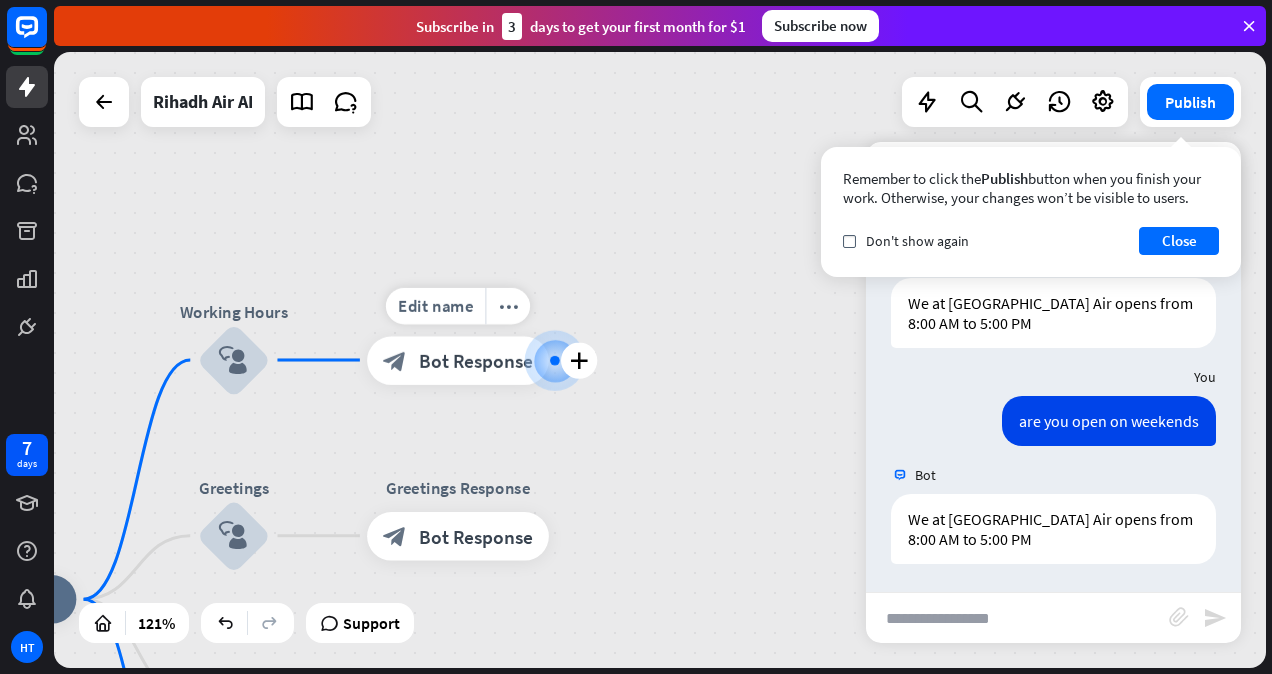 click on "Bot Response" at bounding box center (476, 360) 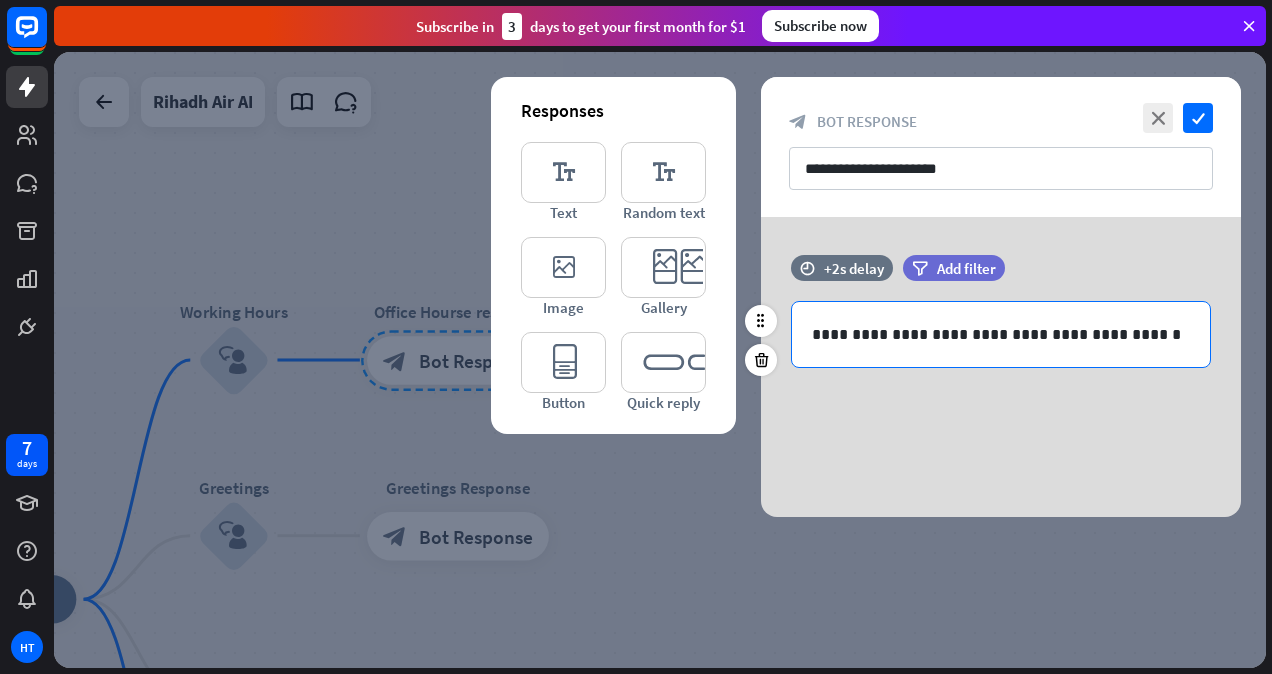 click on "**********" at bounding box center [1001, 334] 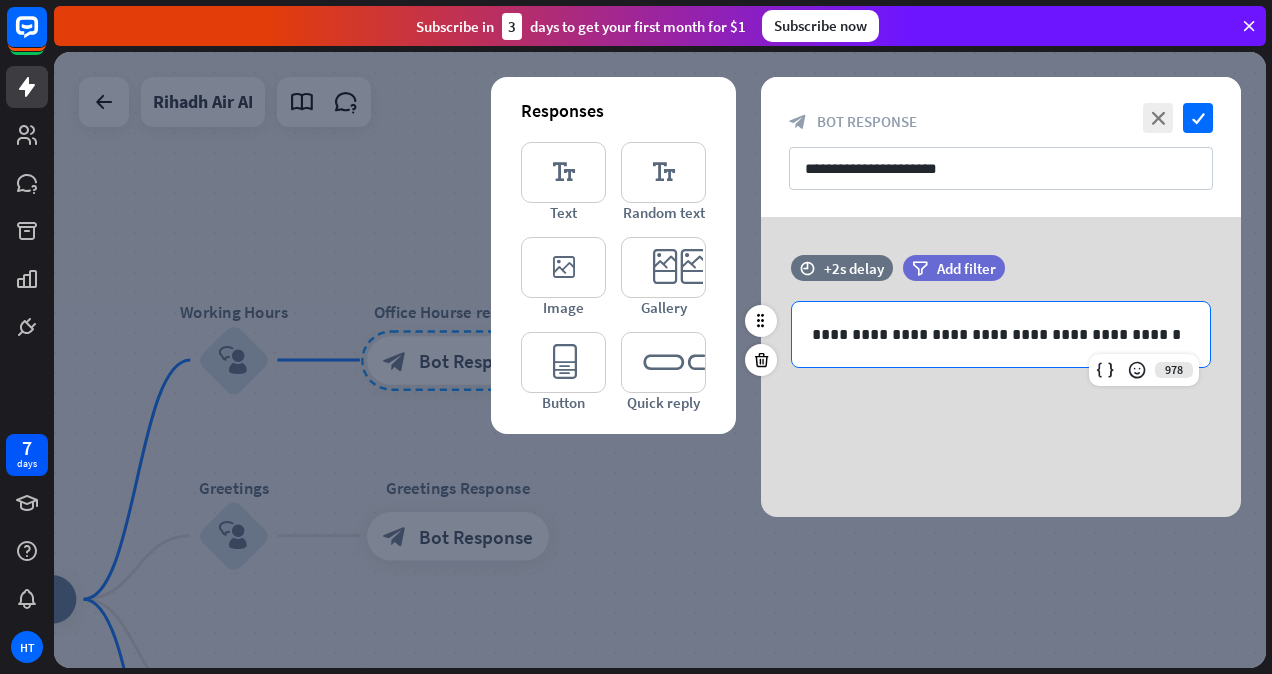 type 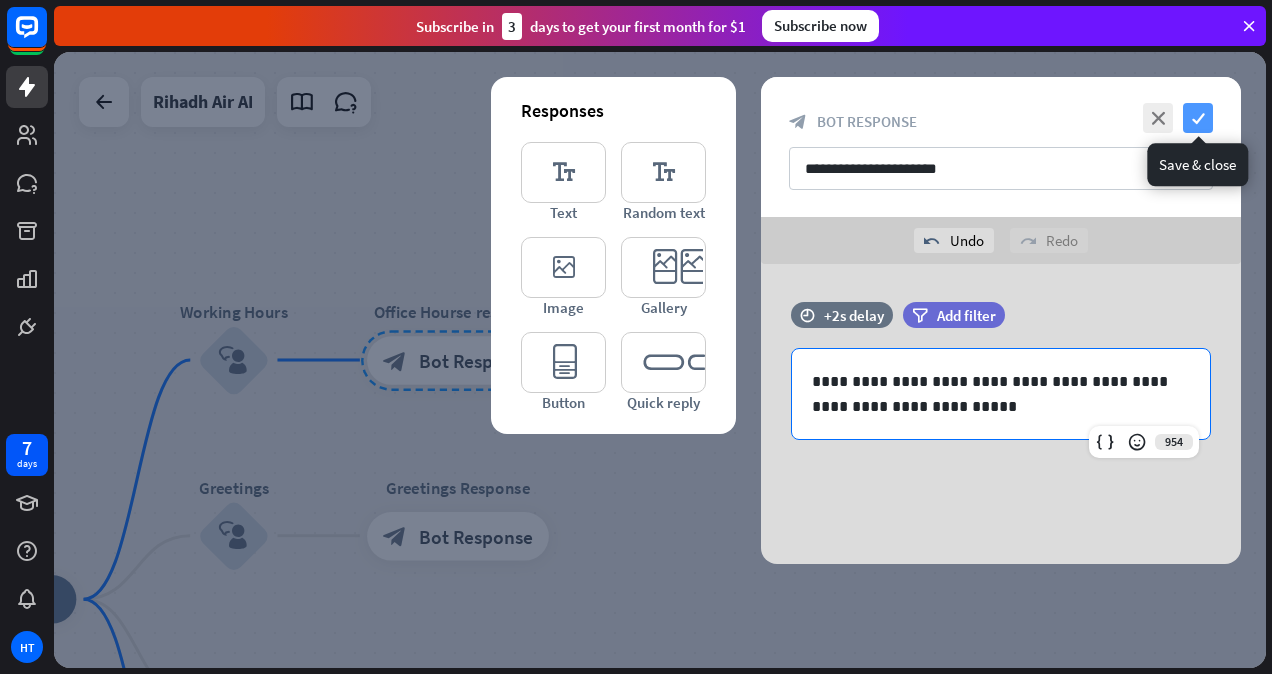 click on "check" at bounding box center (1198, 118) 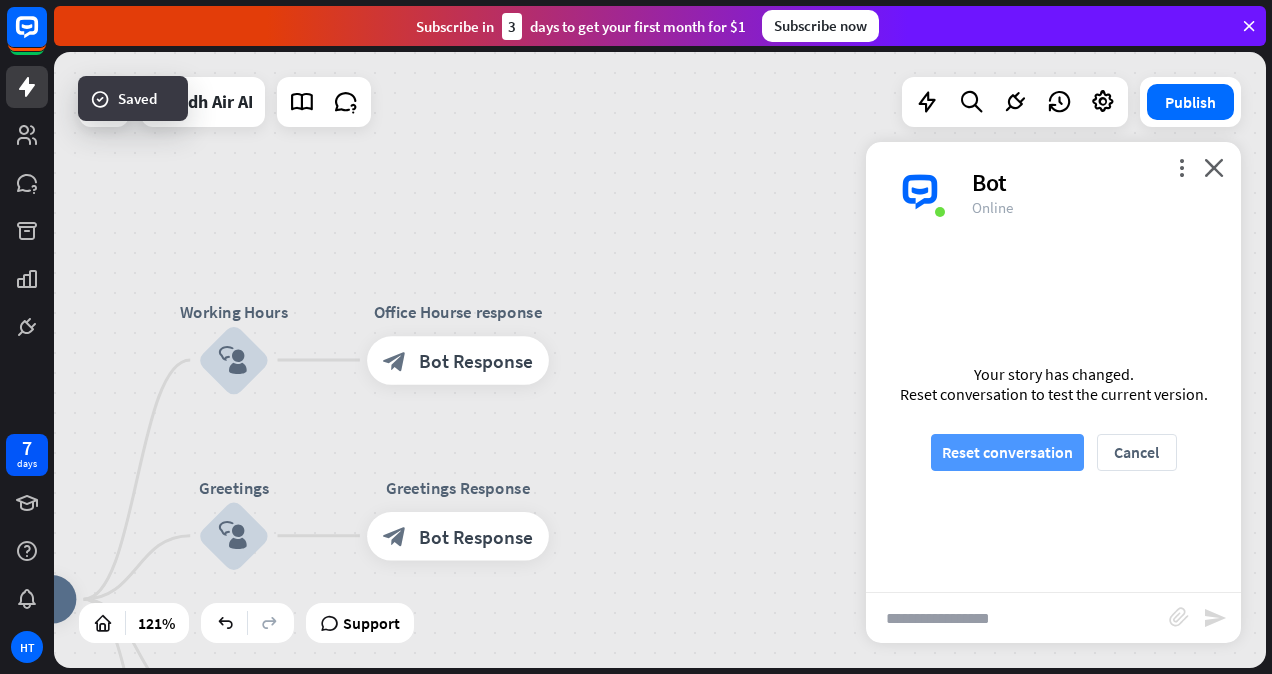 click on "Reset conversation" at bounding box center (1007, 452) 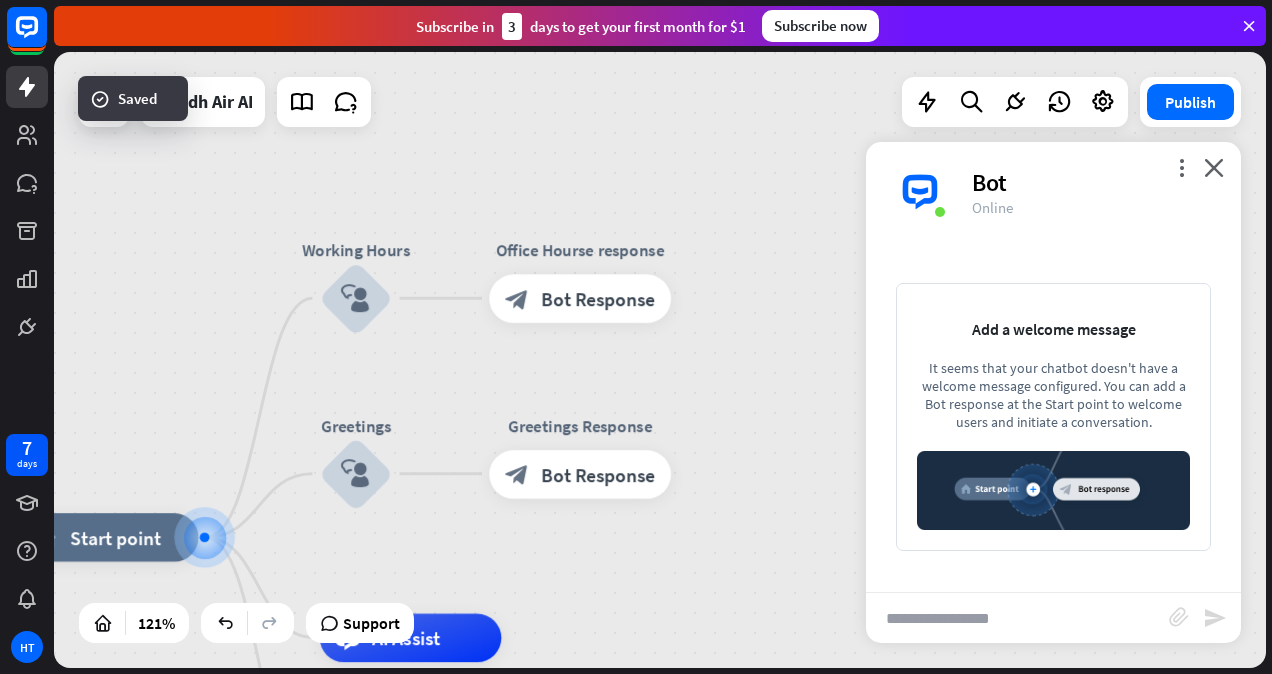click at bounding box center [1017, 618] 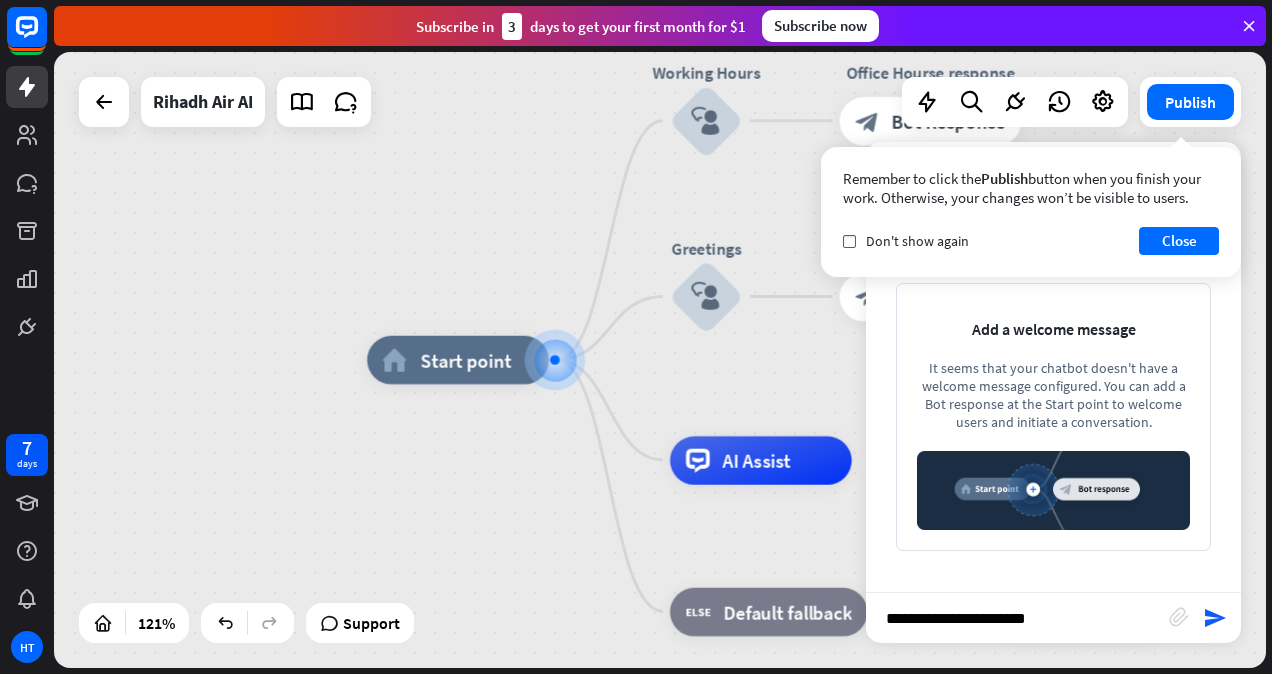 type on "**********" 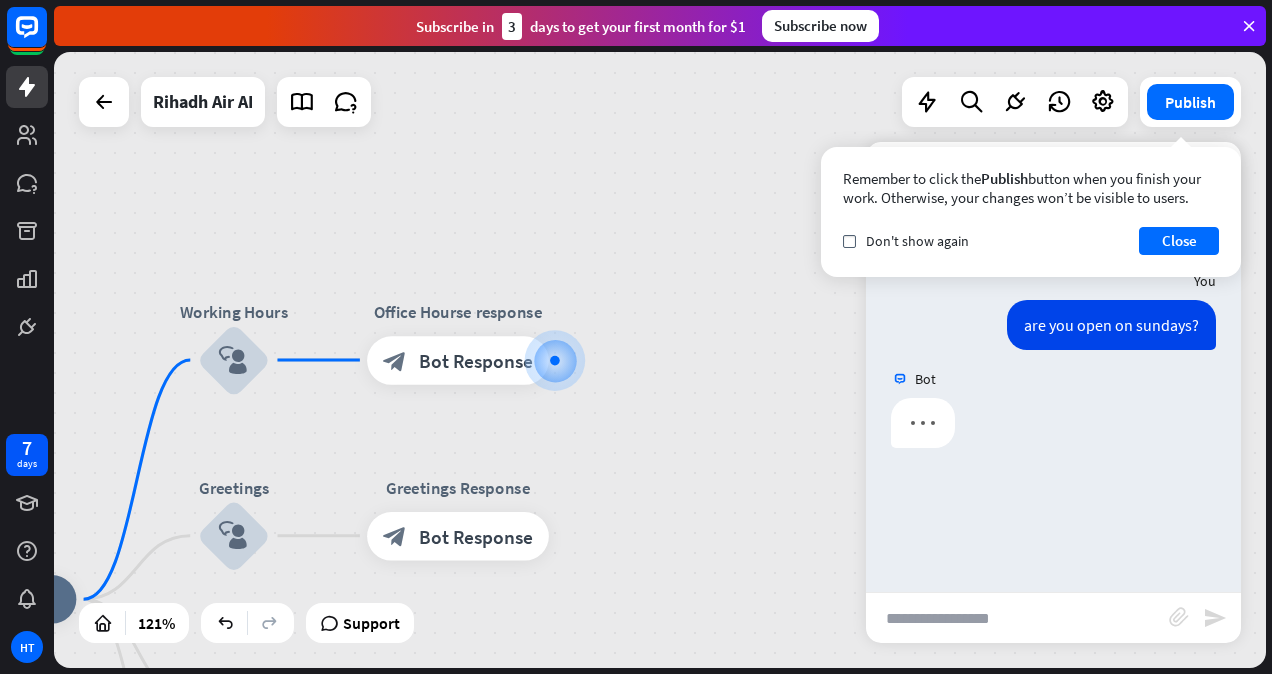 click at bounding box center (1053, 428) 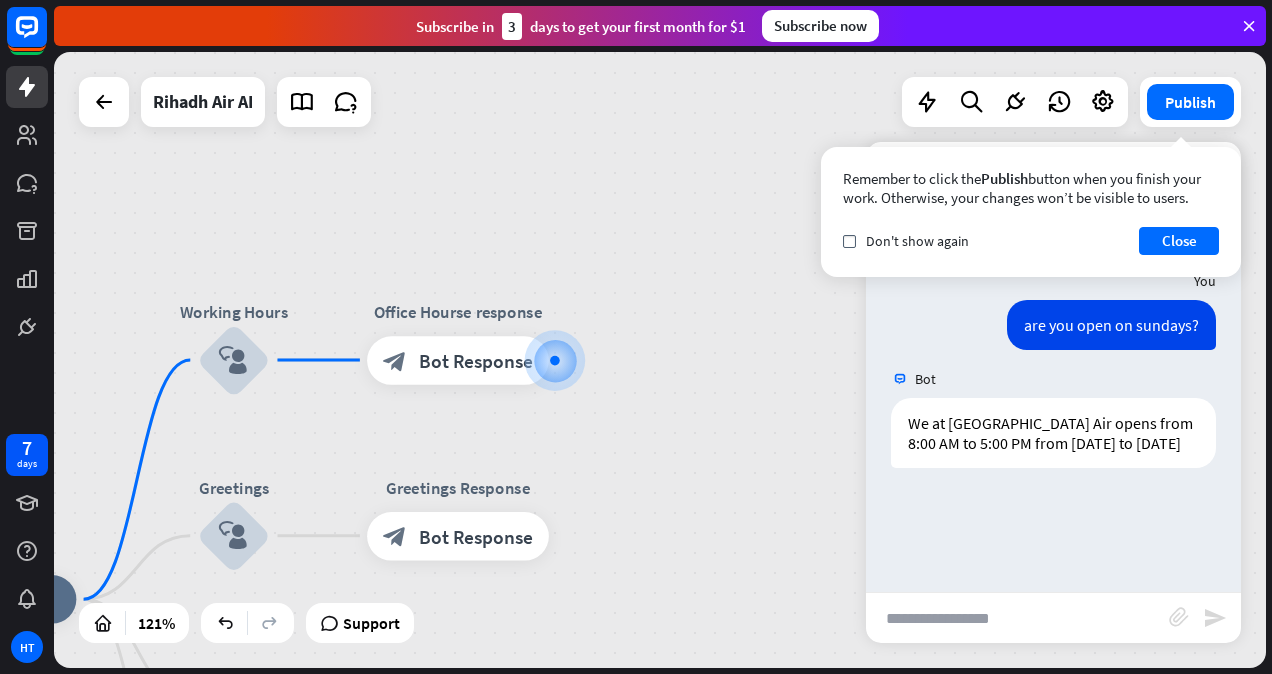 click at bounding box center [1017, 618] 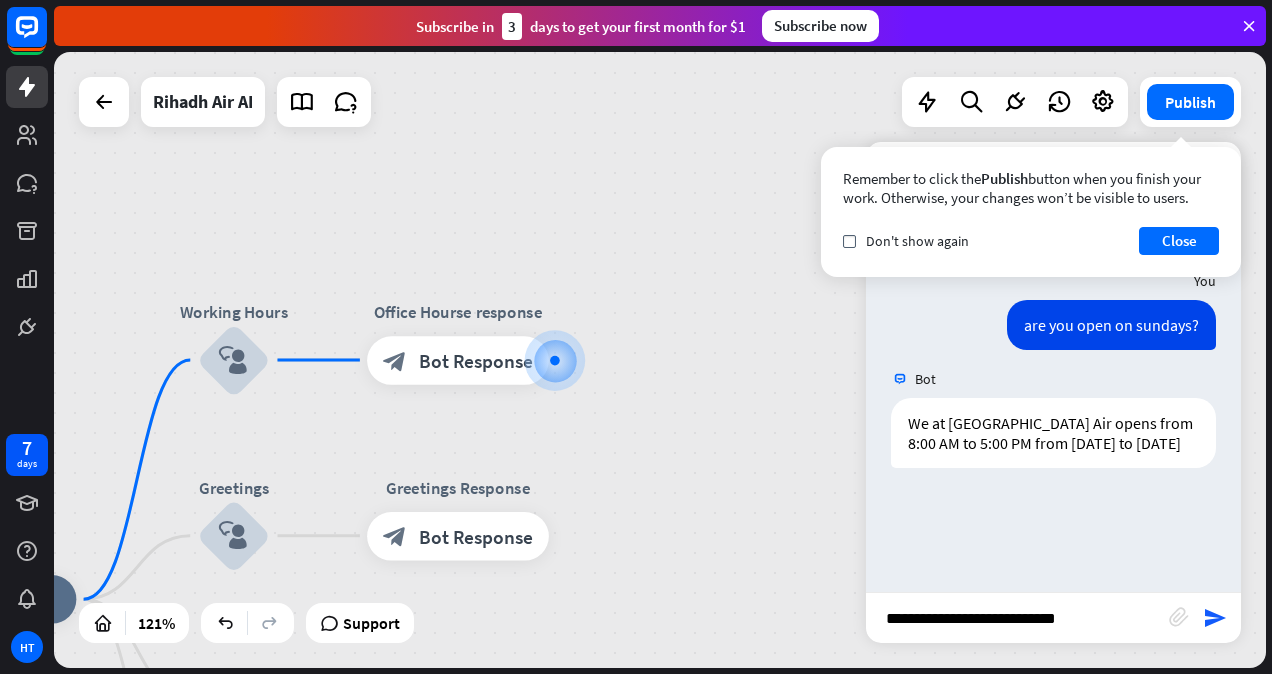 type on "**********" 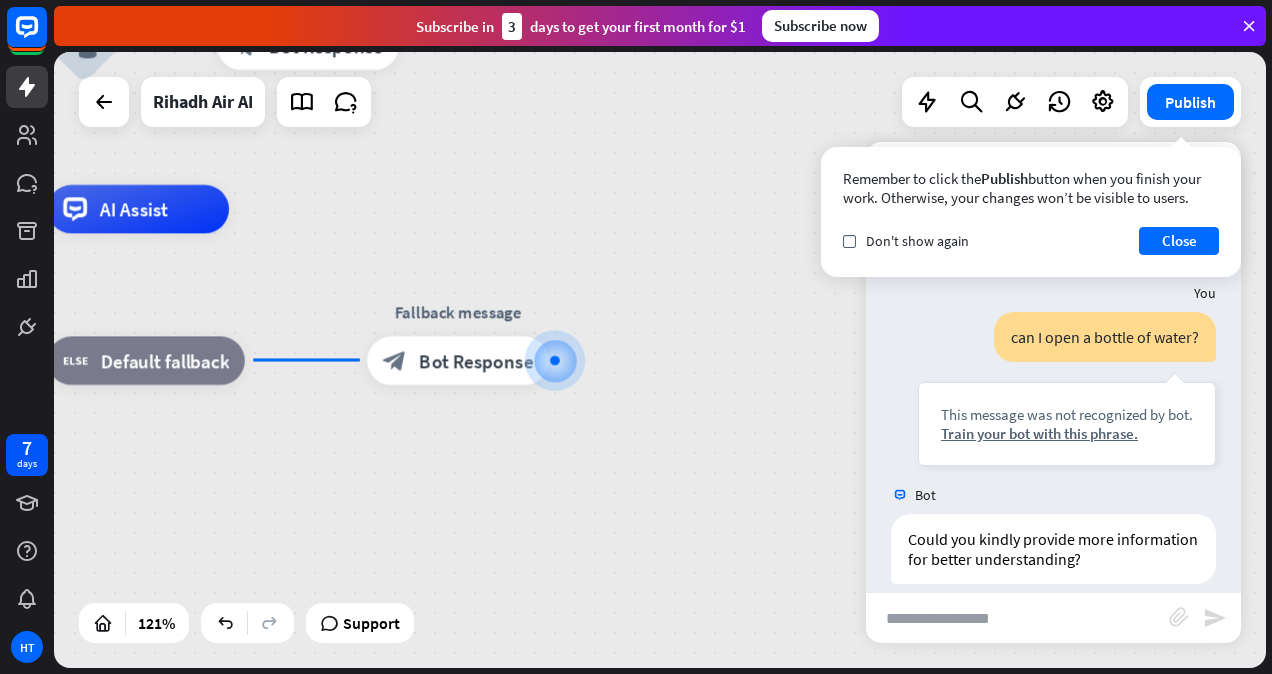 scroll, scrollTop: 224, scrollLeft: 0, axis: vertical 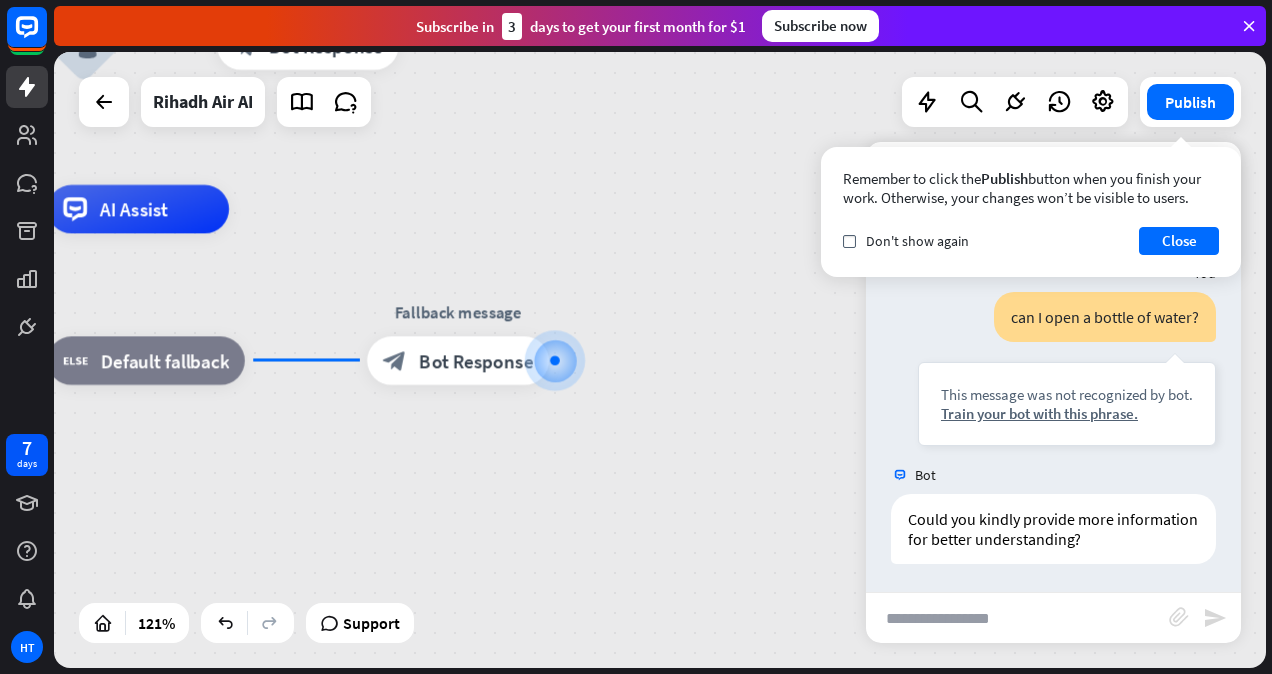click at bounding box center (1017, 618) 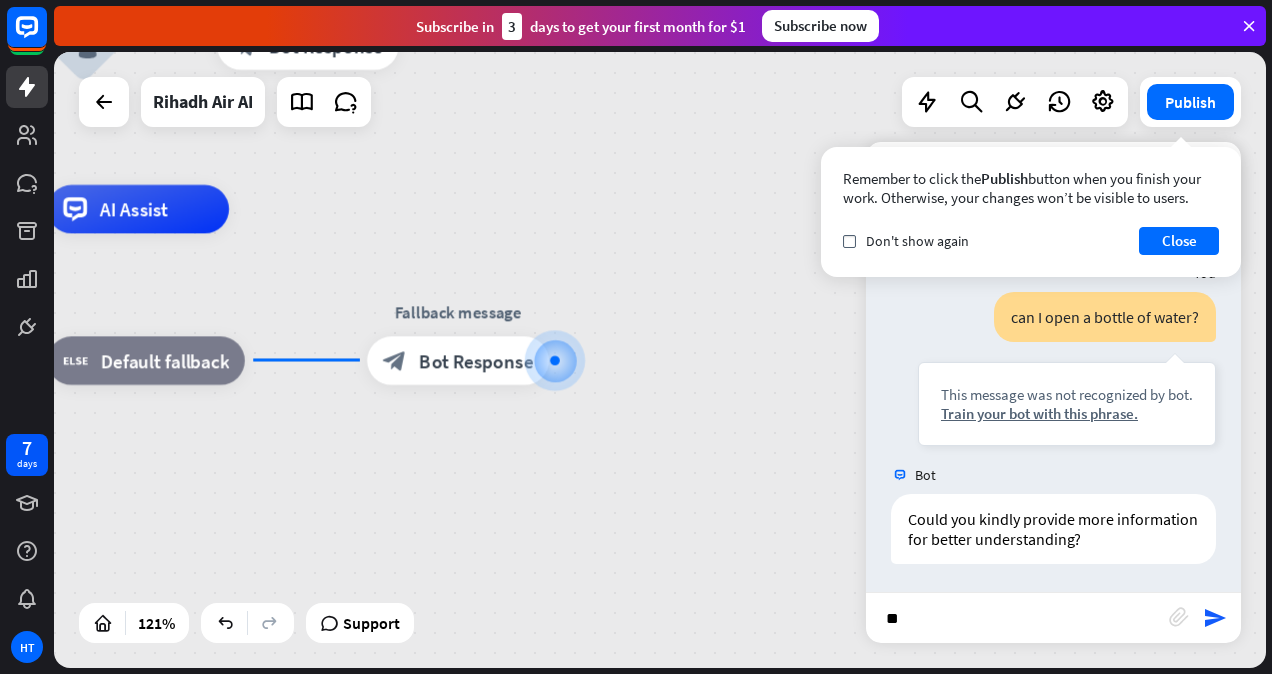 type on "*" 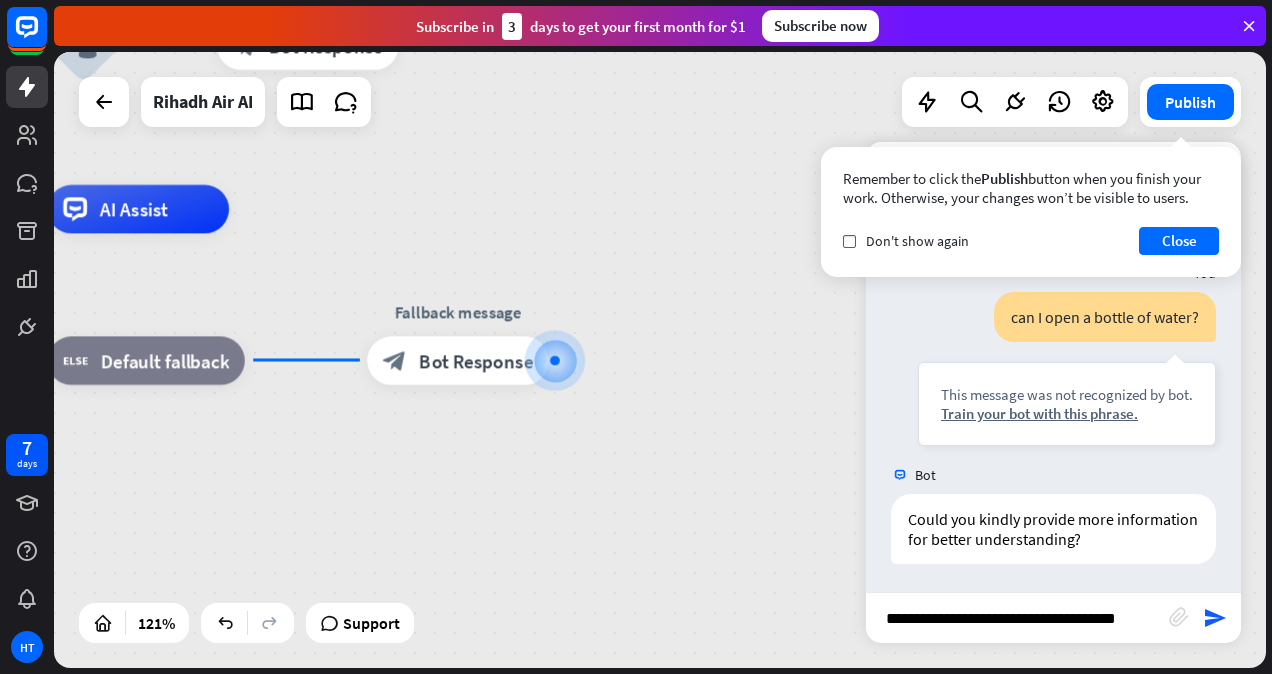 click on "**********" at bounding box center (1017, 618) 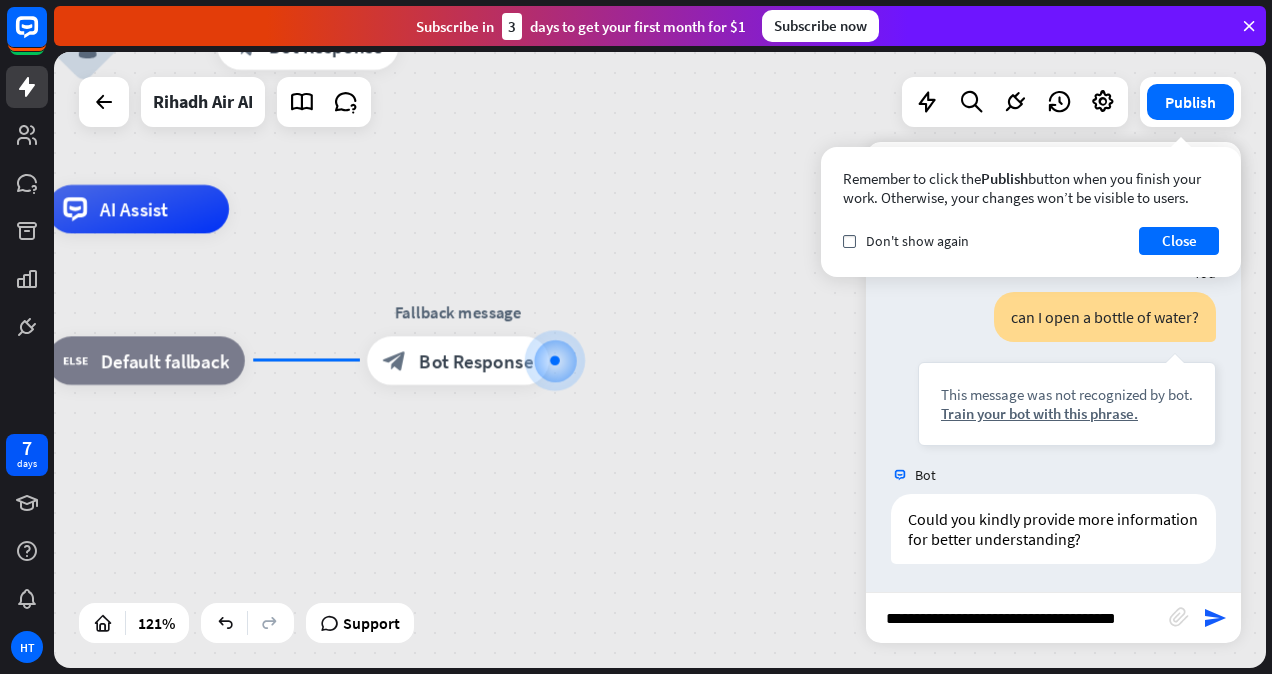 type on "**********" 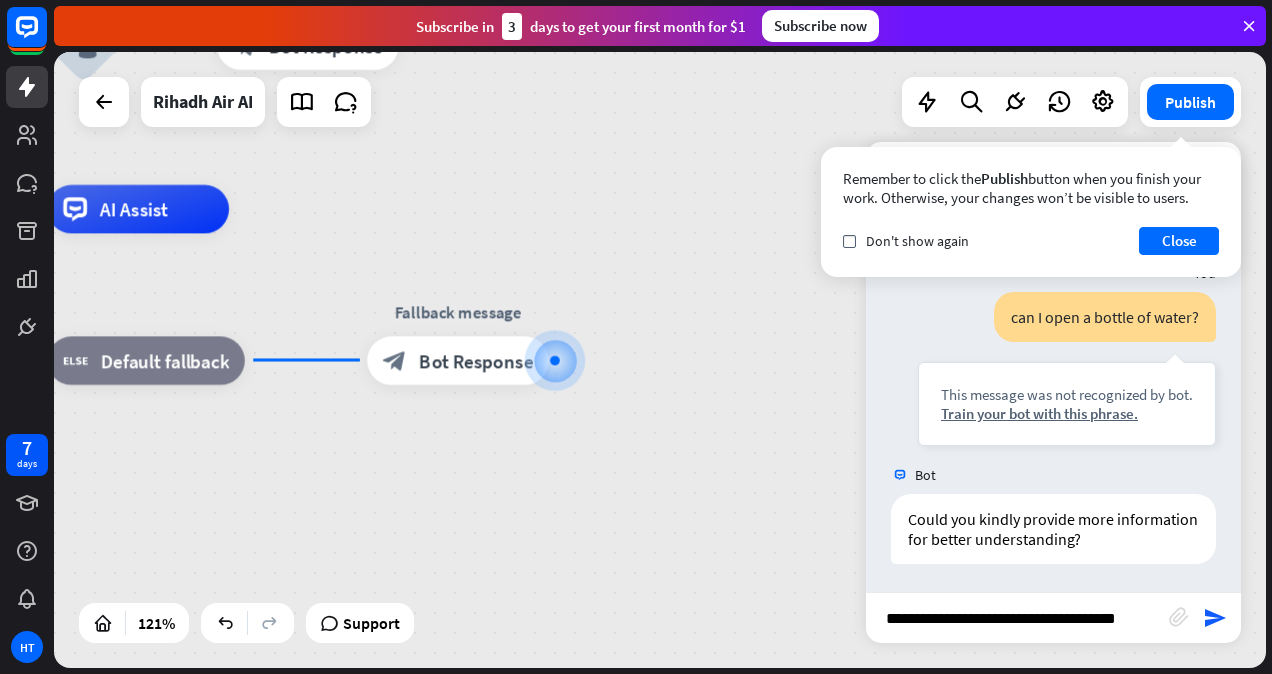 click on "**********" at bounding box center [1017, 618] 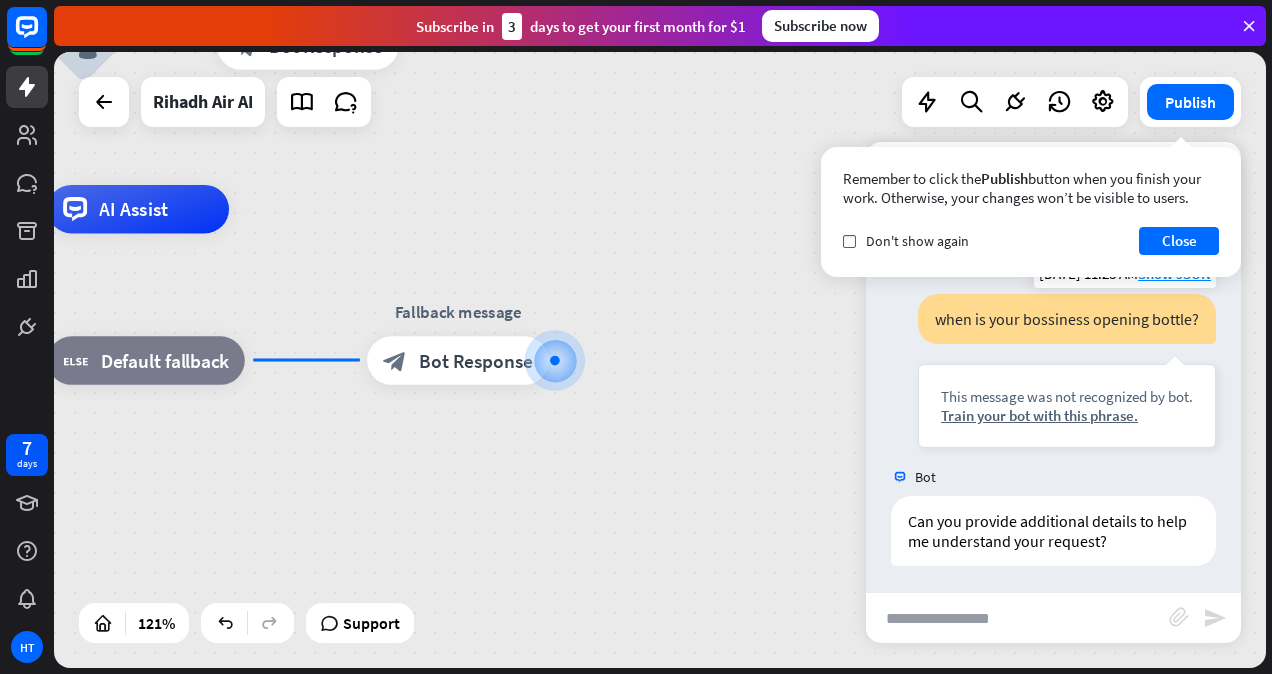 scroll, scrollTop: 544, scrollLeft: 0, axis: vertical 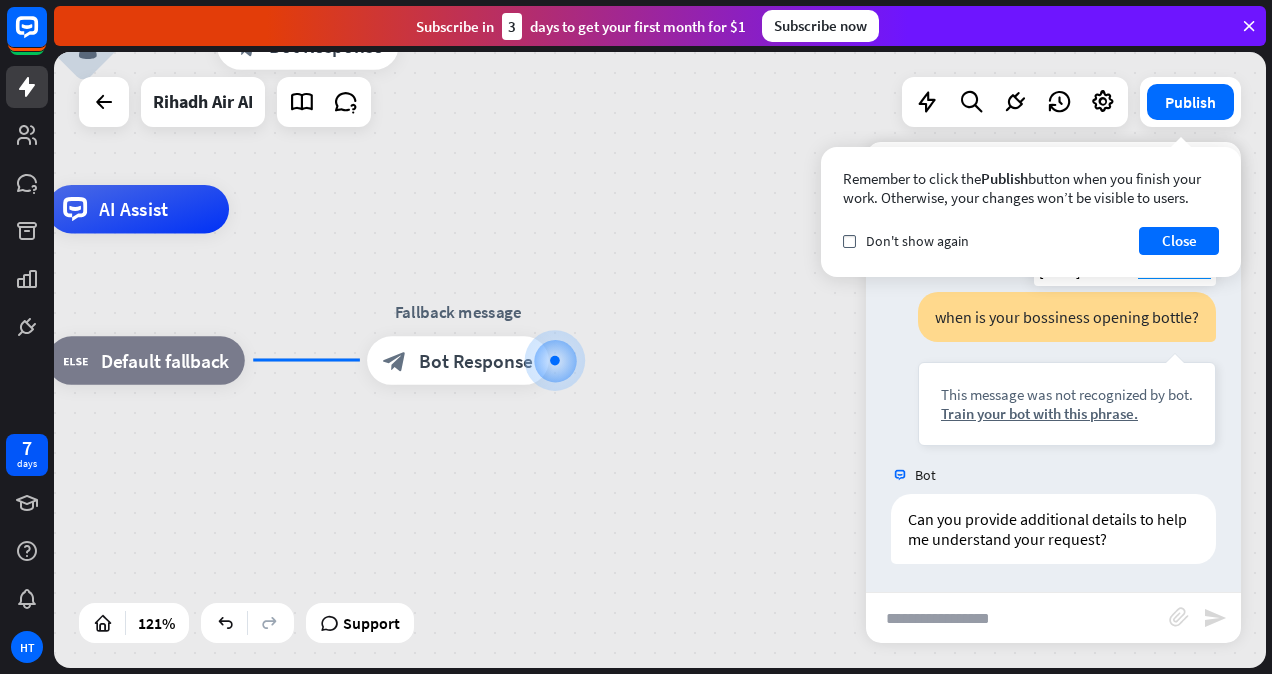 click on "when is your bossiness opening bottle?" at bounding box center (1067, 317) 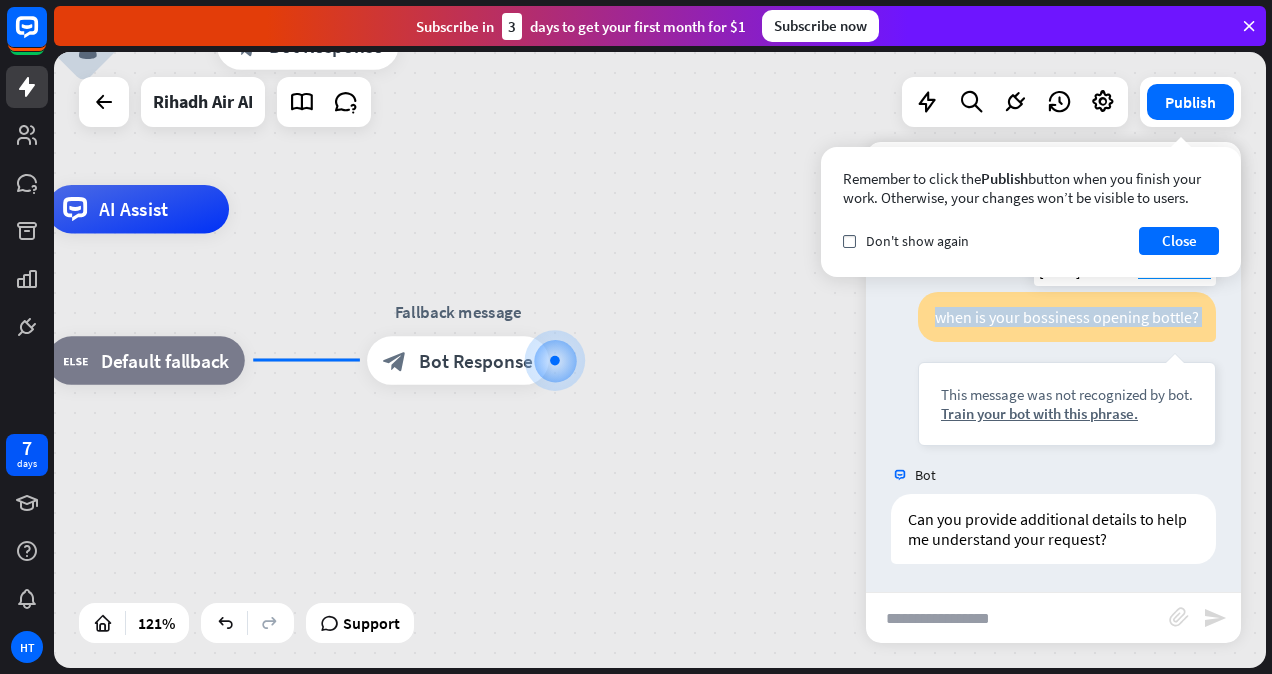 click on "when is your bossiness opening bottle?" at bounding box center [1067, 317] 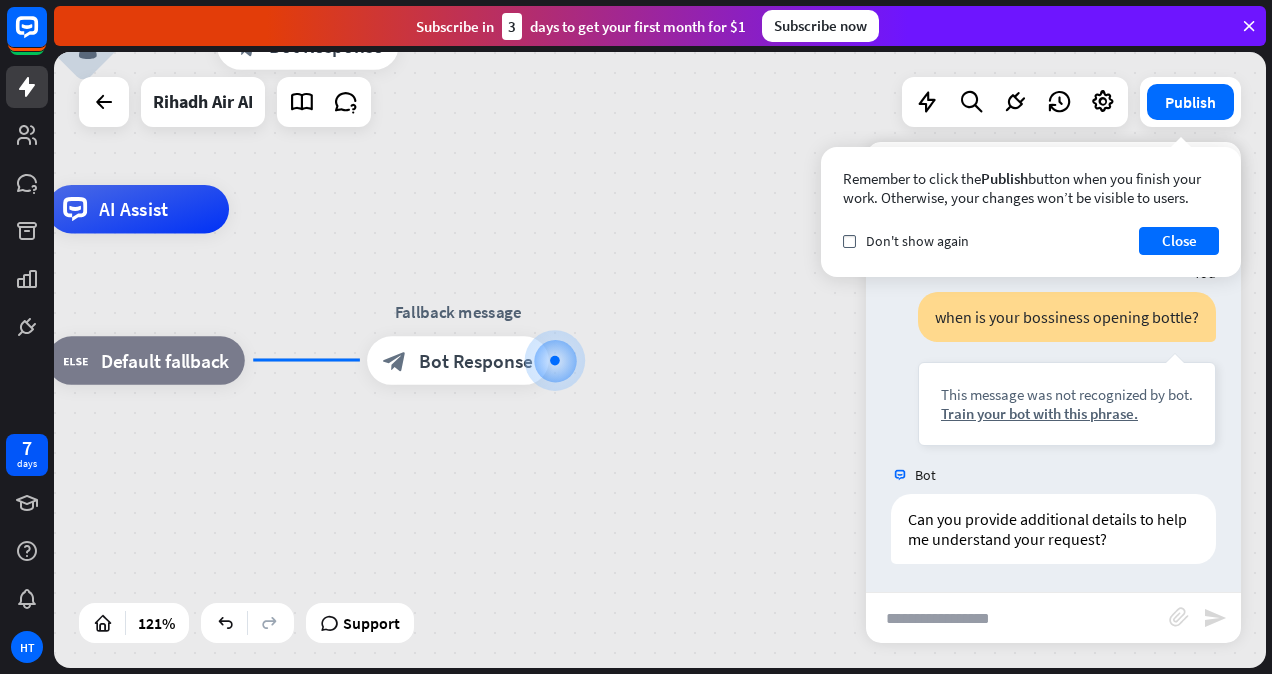 click at bounding box center [1017, 618] 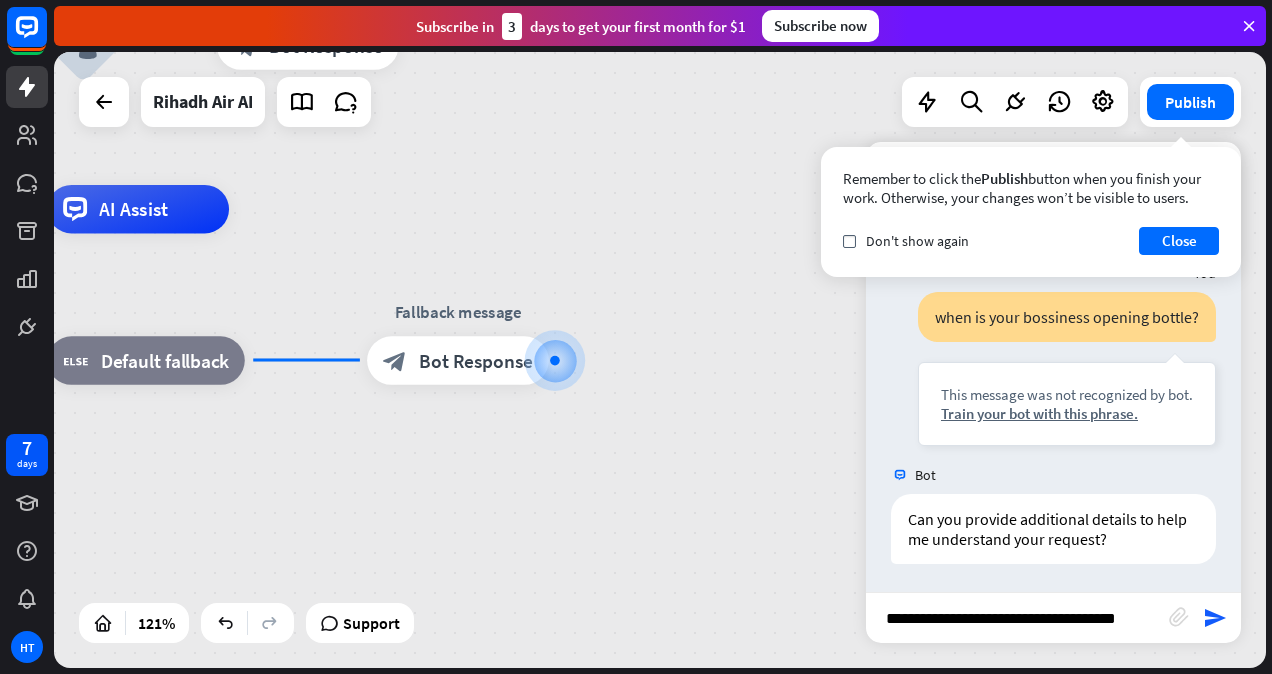 click on "**********" at bounding box center (1017, 618) 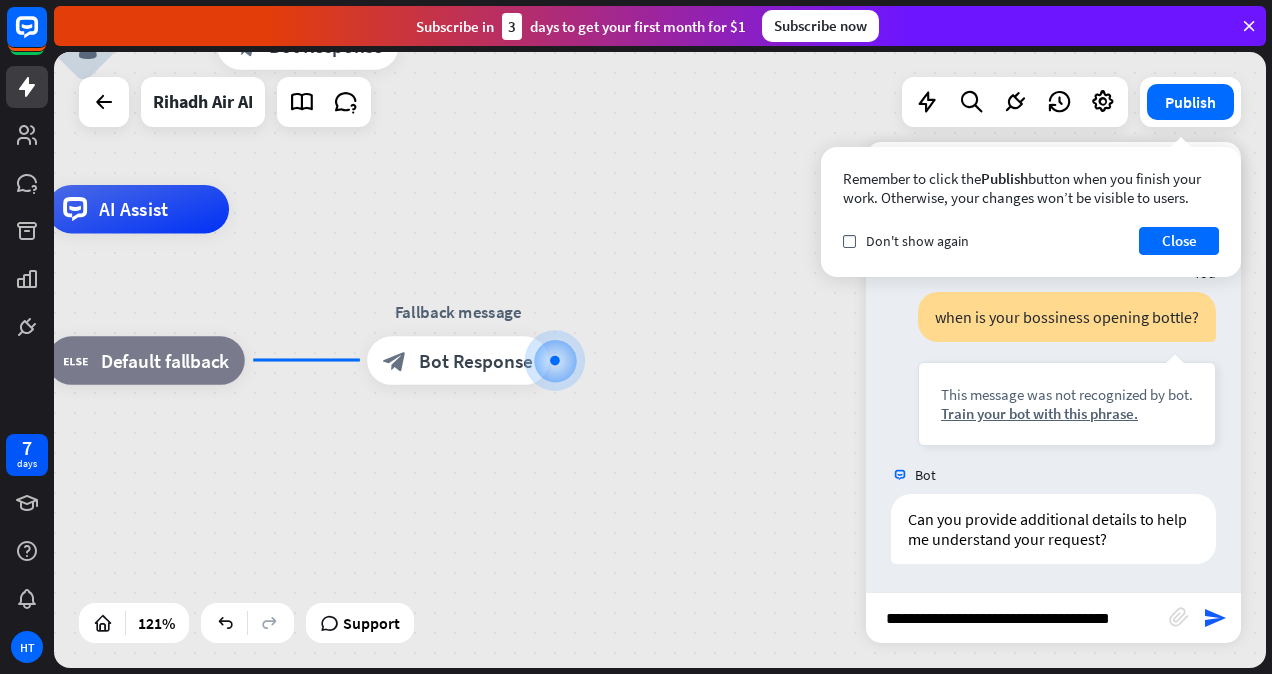 type on "**********" 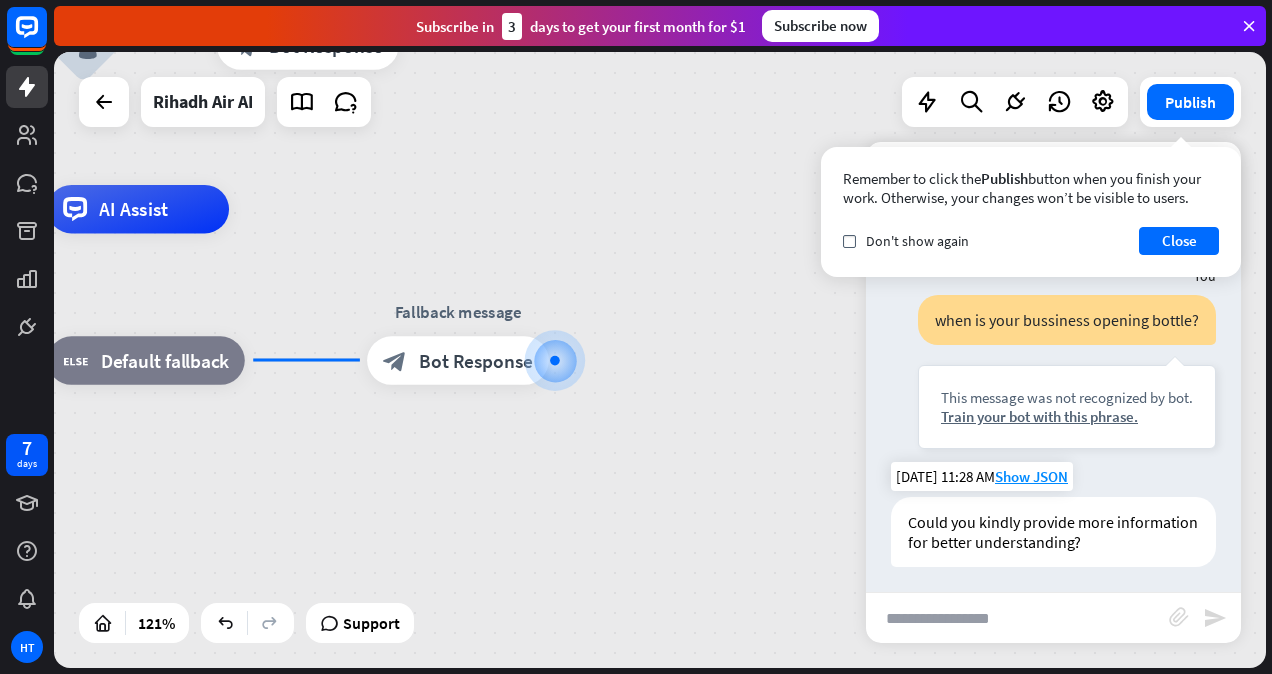scroll, scrollTop: 863, scrollLeft: 0, axis: vertical 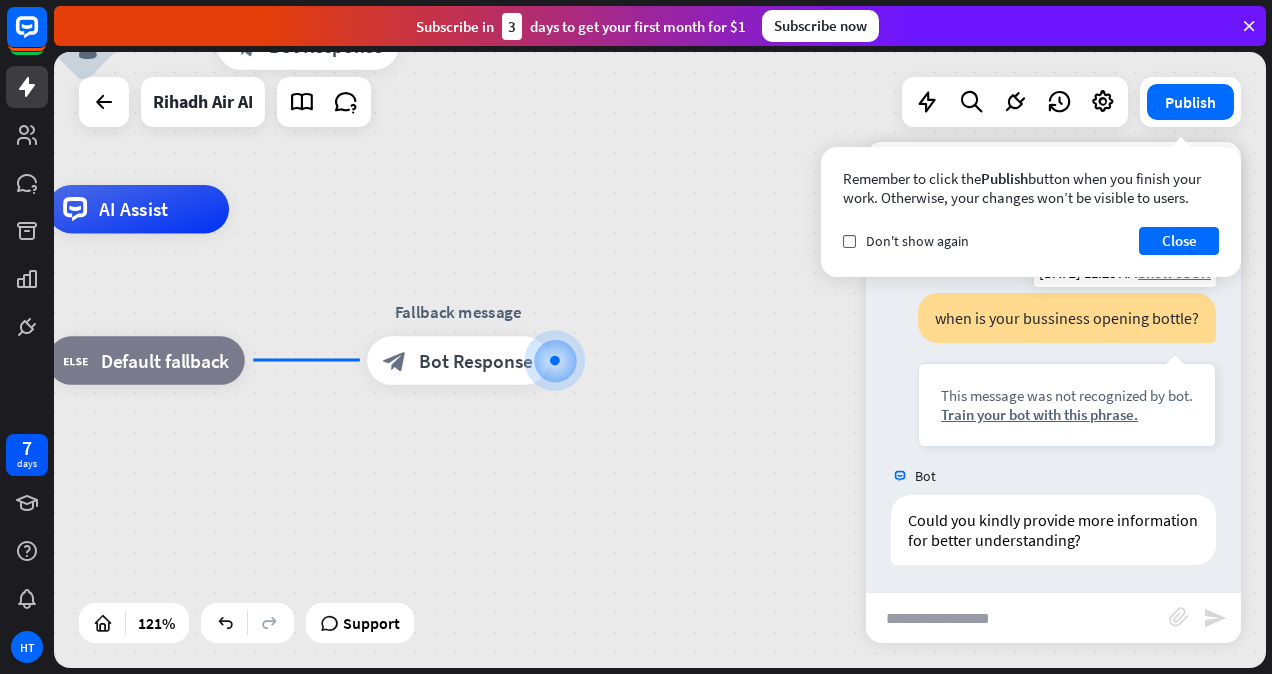 click on "when is your bussiness opening bottle?" at bounding box center (1067, 318) 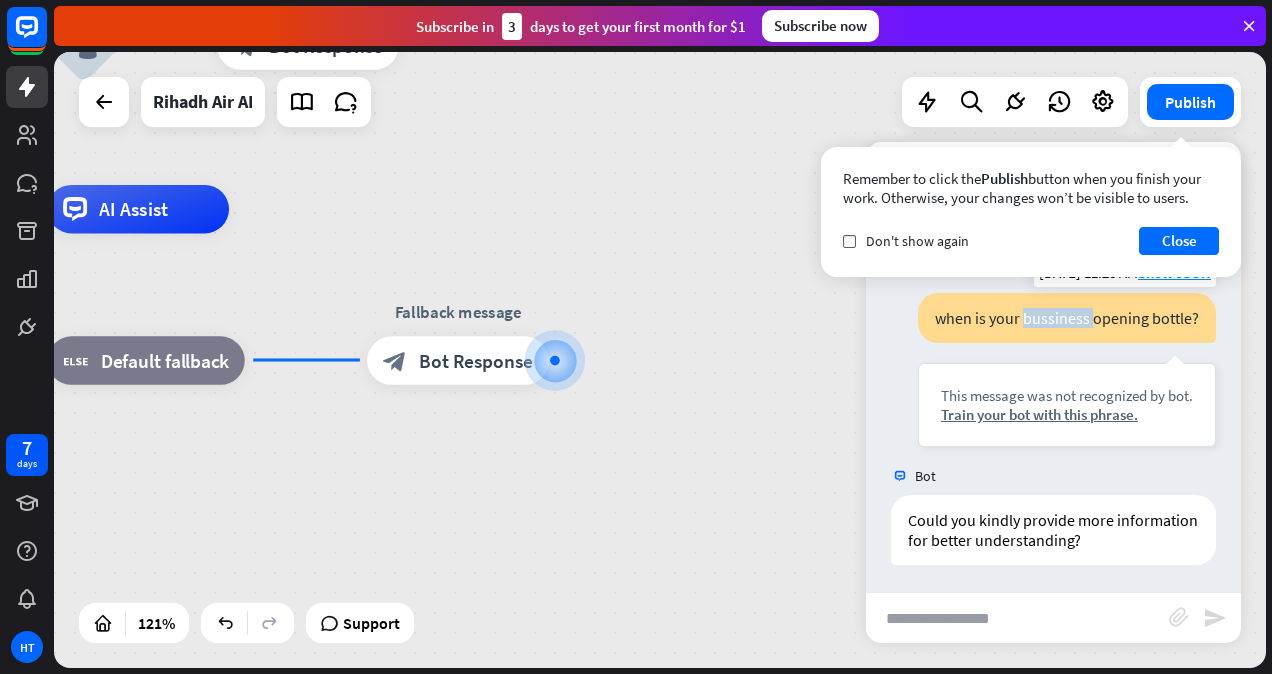 click on "when is your bussiness opening bottle?" at bounding box center (1067, 318) 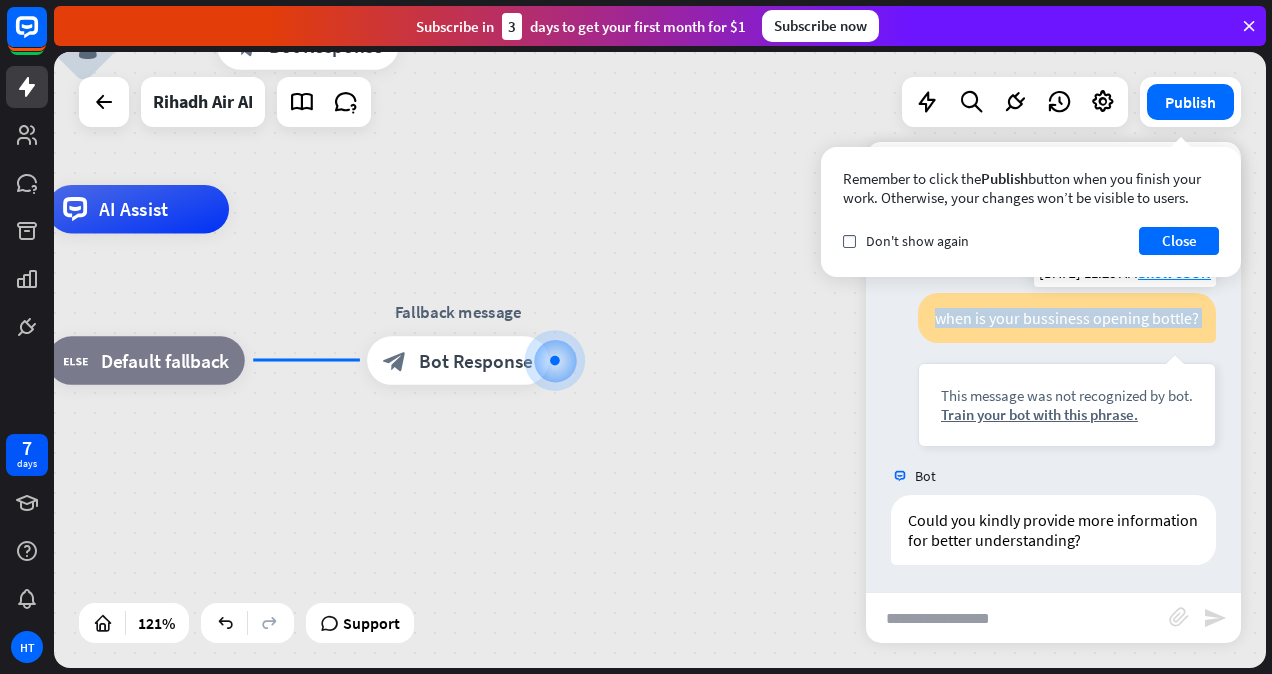 copy on "when is your bussiness opening bottle?" 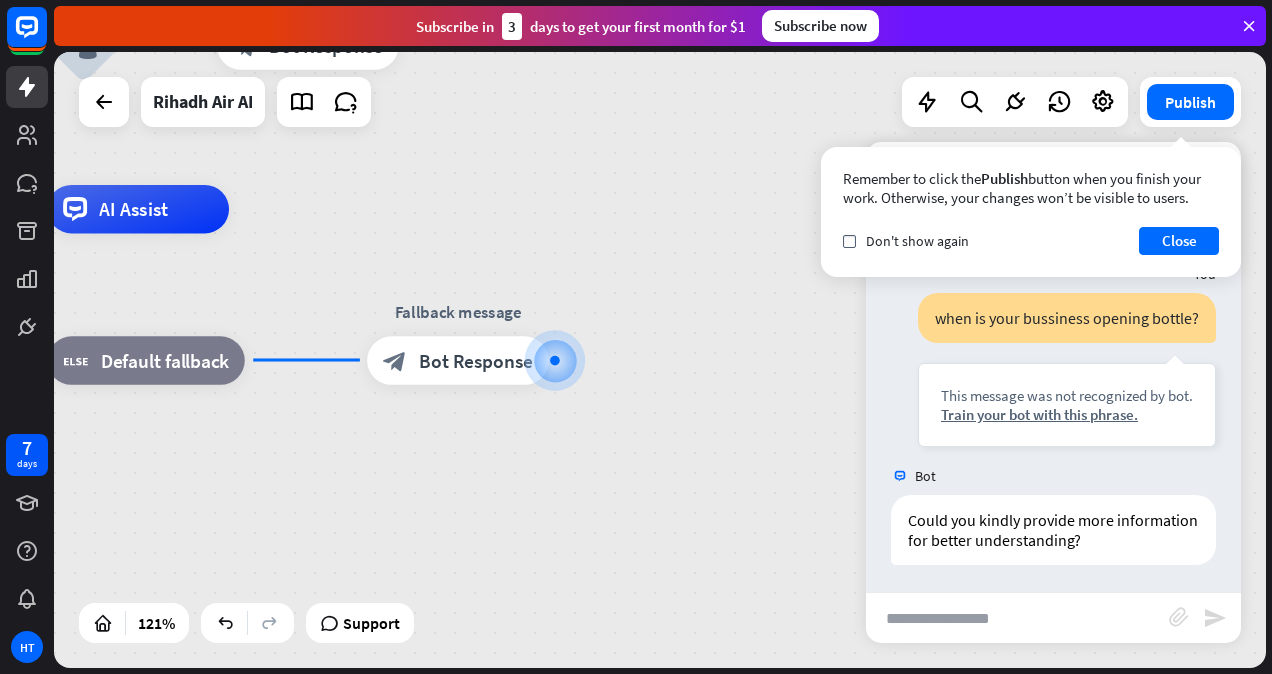 click at bounding box center [1017, 618] 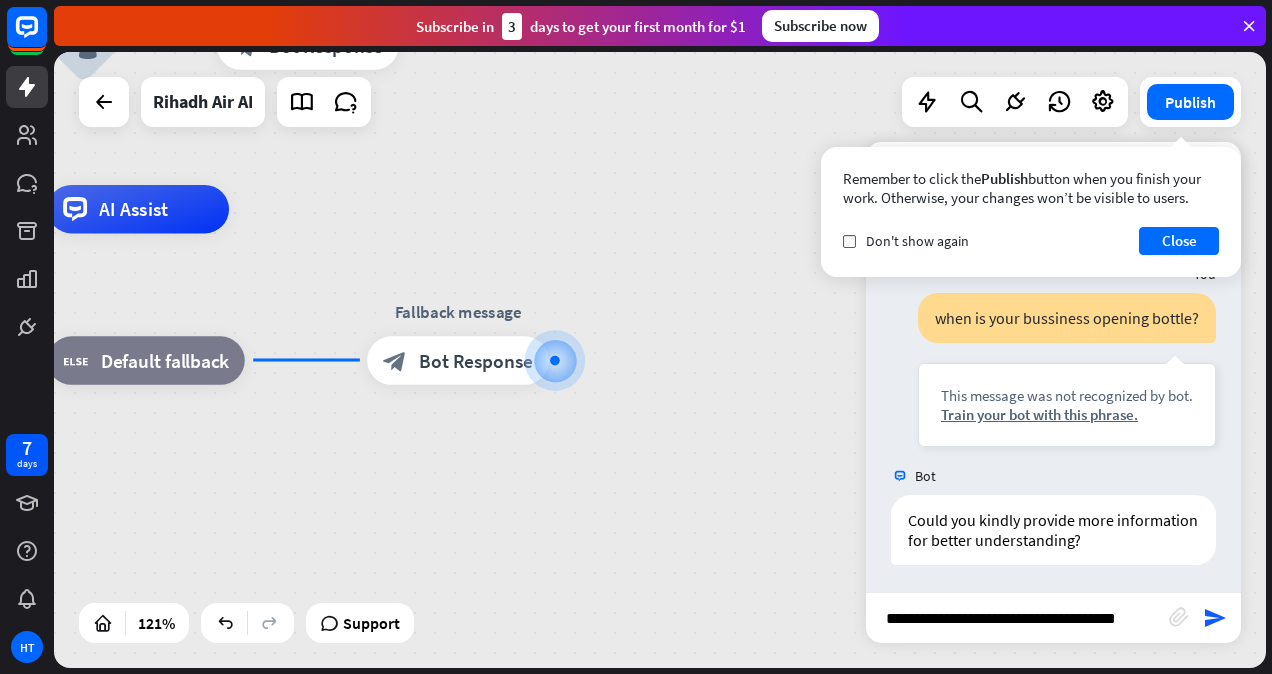 type on "**********" 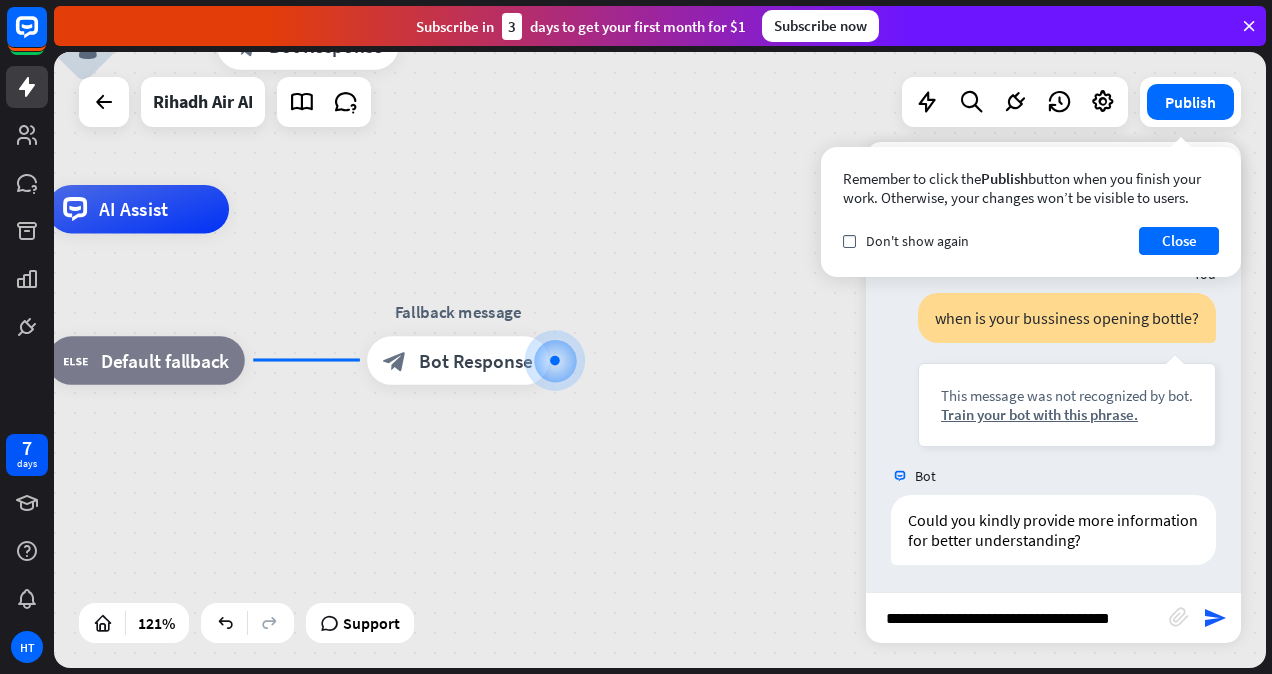 click on "**********" at bounding box center (1017, 618) 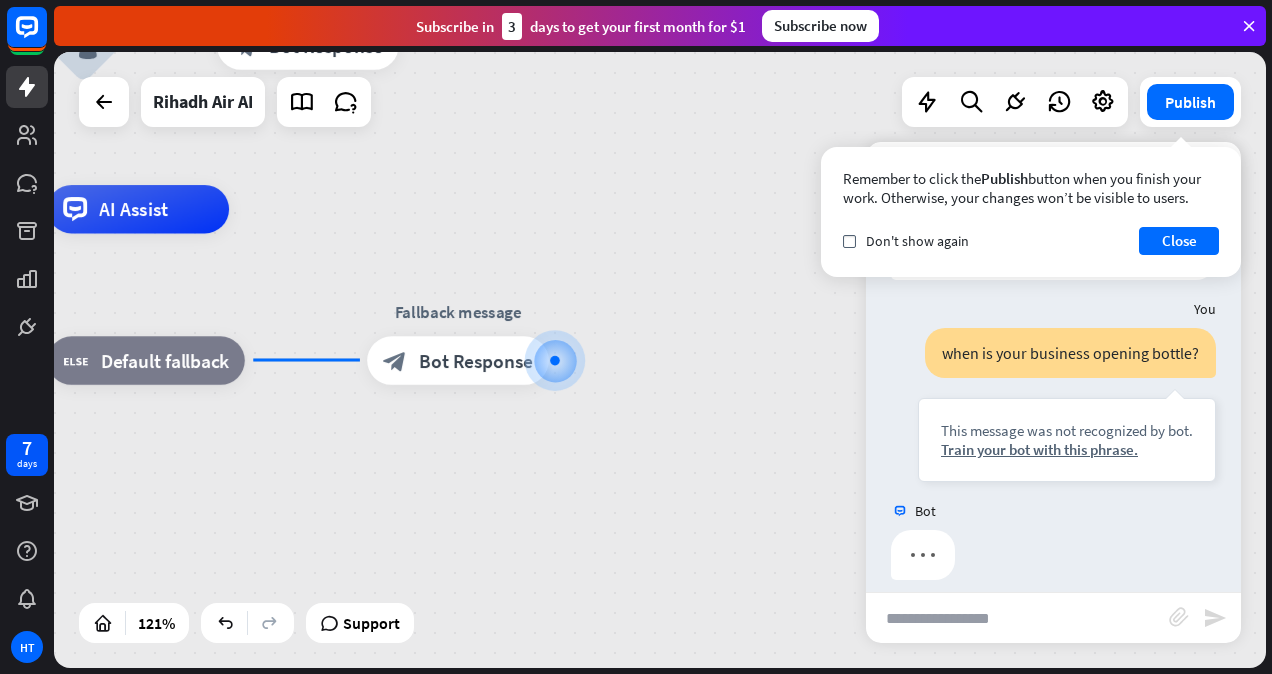 scroll, scrollTop: 1162, scrollLeft: 0, axis: vertical 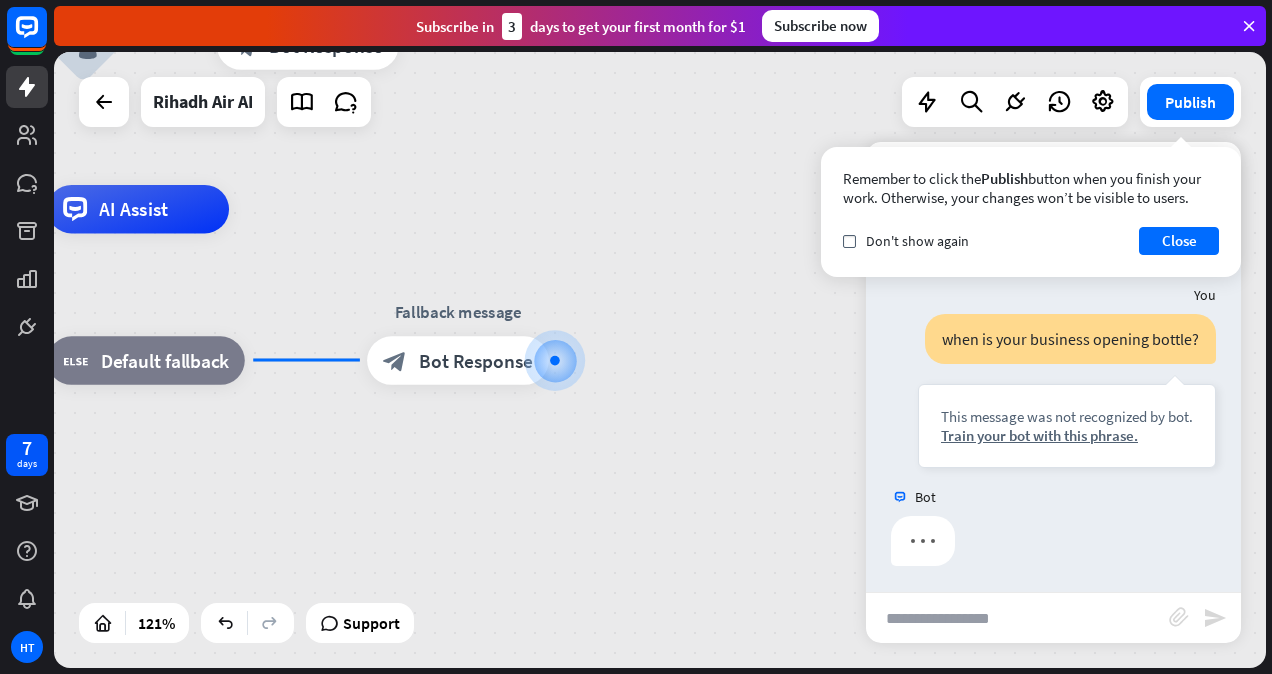 click at bounding box center [1017, 618] 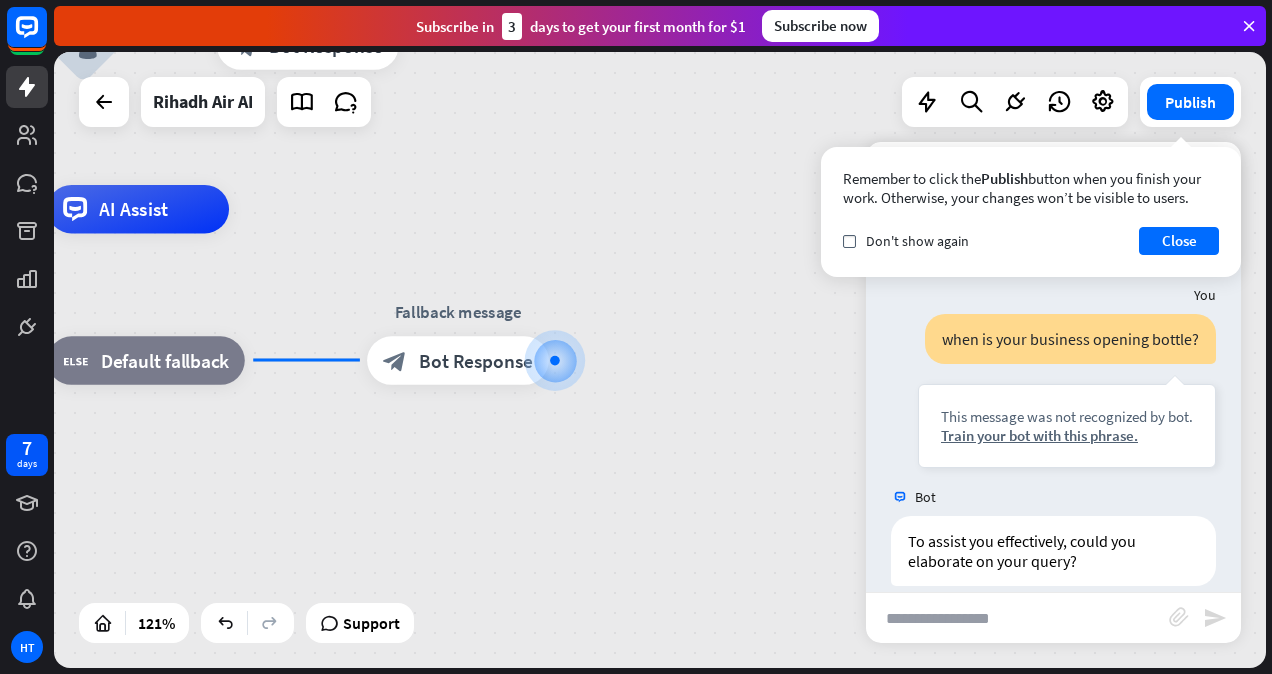 scroll, scrollTop: 1182, scrollLeft: 0, axis: vertical 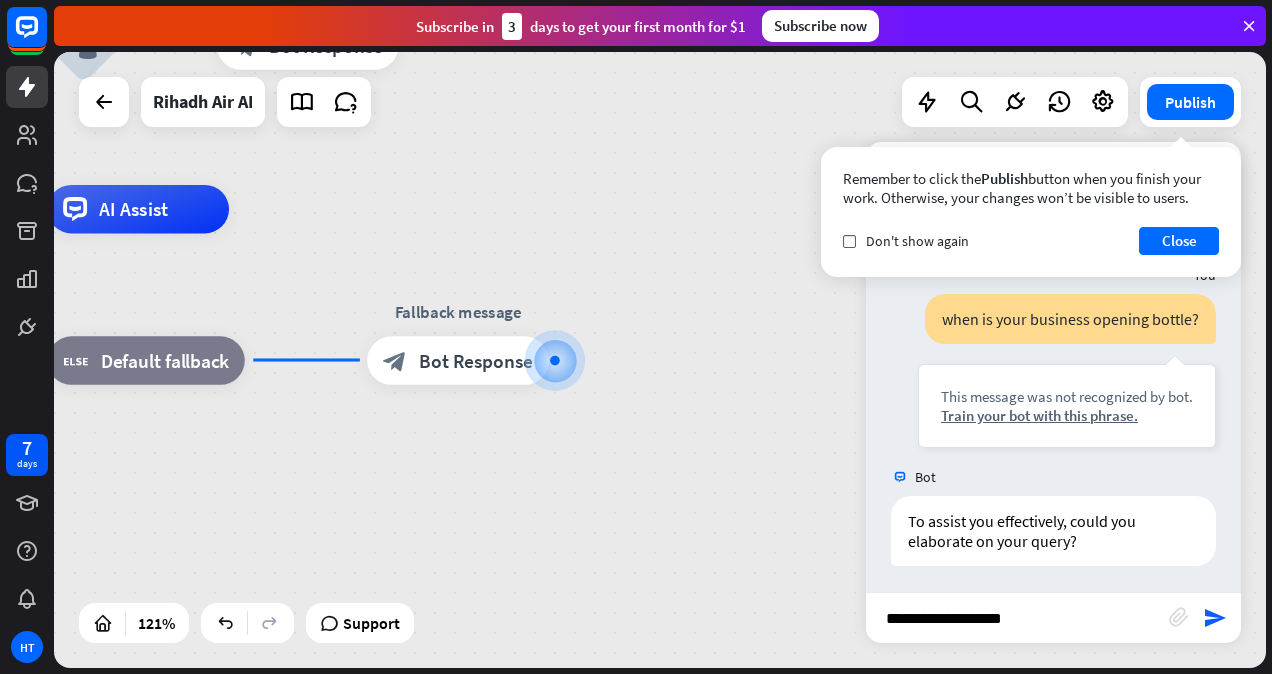 type on "**********" 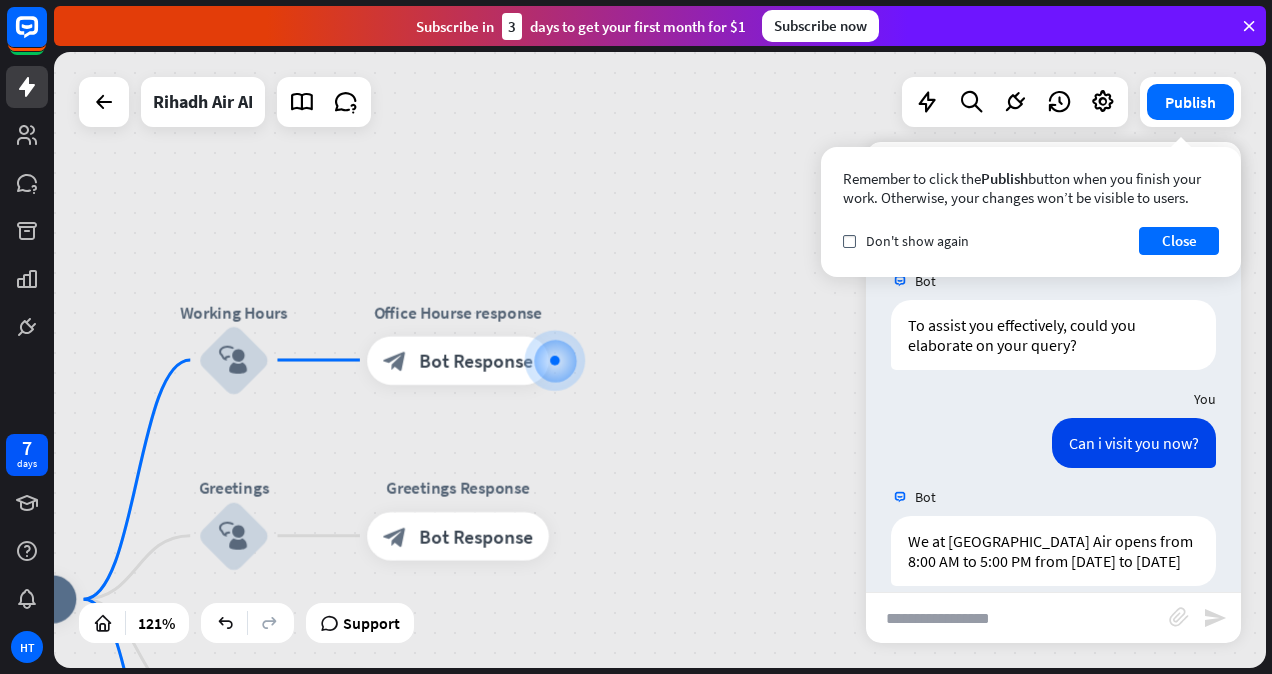 scroll, scrollTop: 1398, scrollLeft: 0, axis: vertical 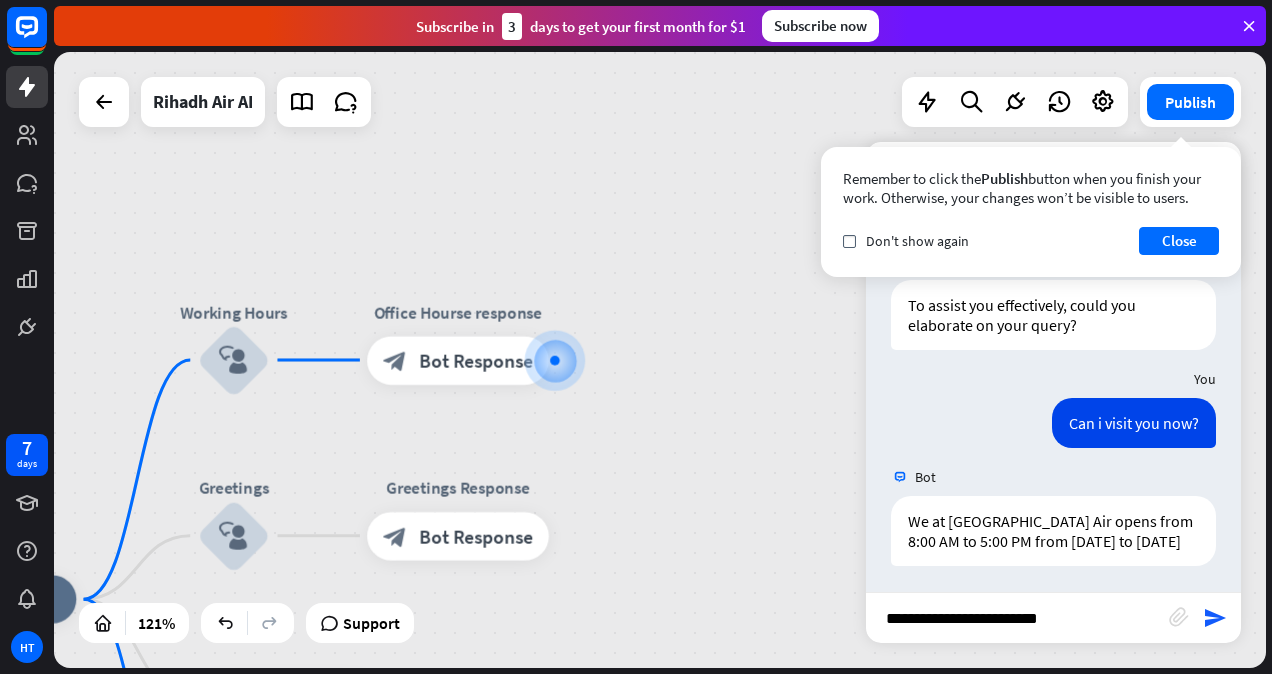 type on "**********" 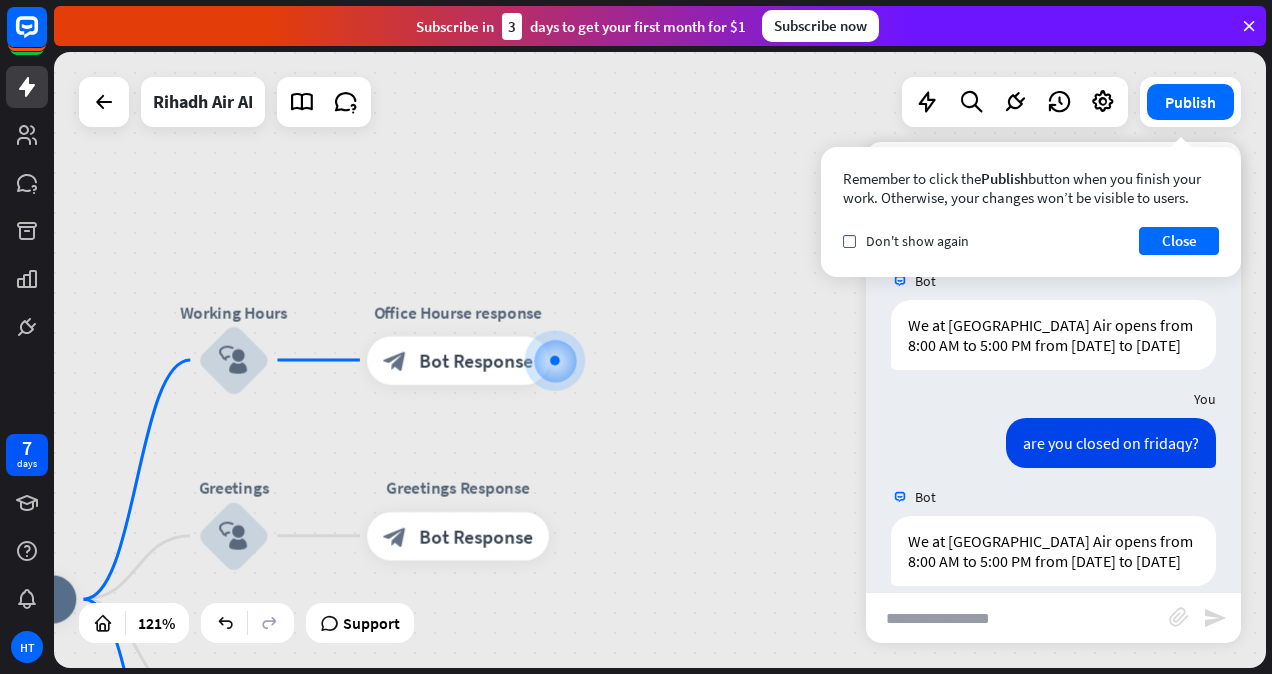scroll, scrollTop: 1614, scrollLeft: 0, axis: vertical 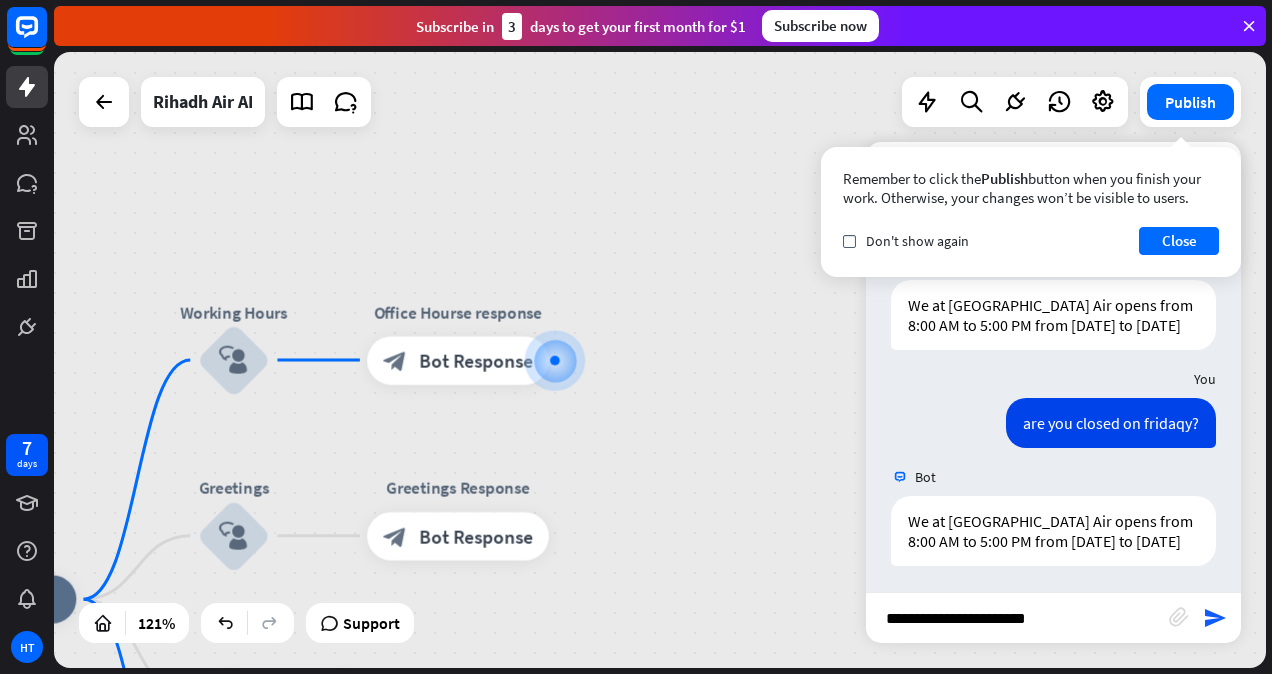 type on "**********" 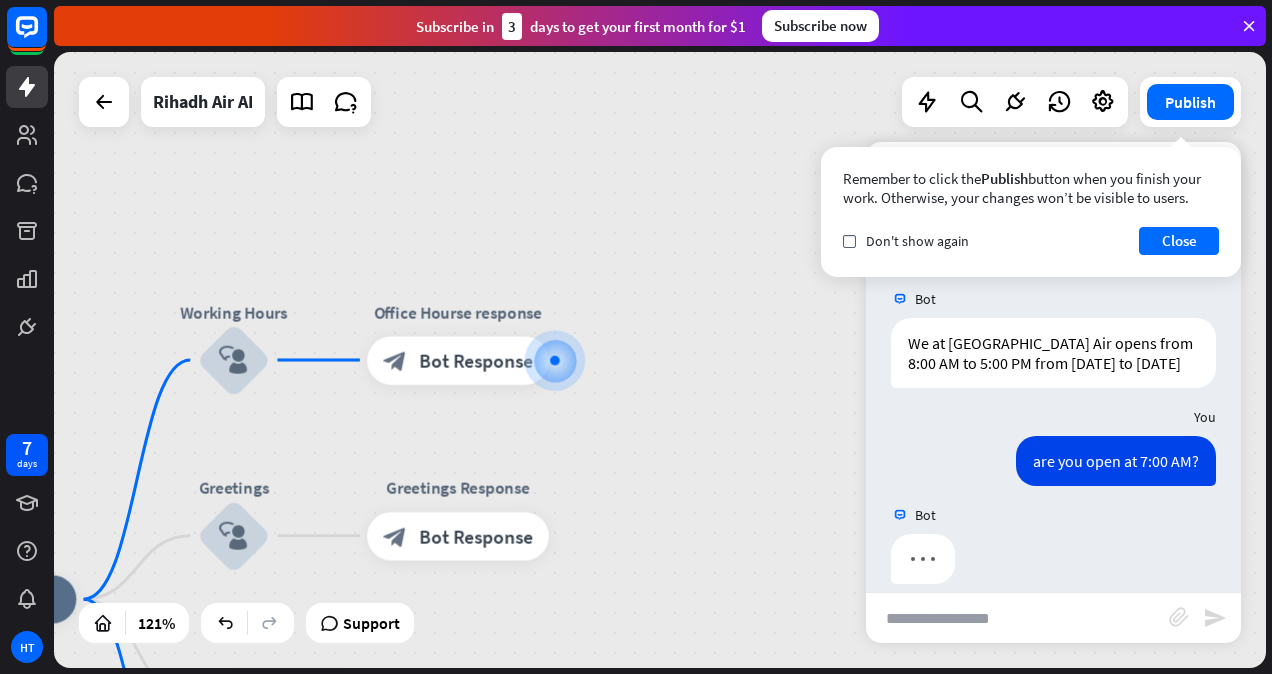 scroll, scrollTop: 1810, scrollLeft: 0, axis: vertical 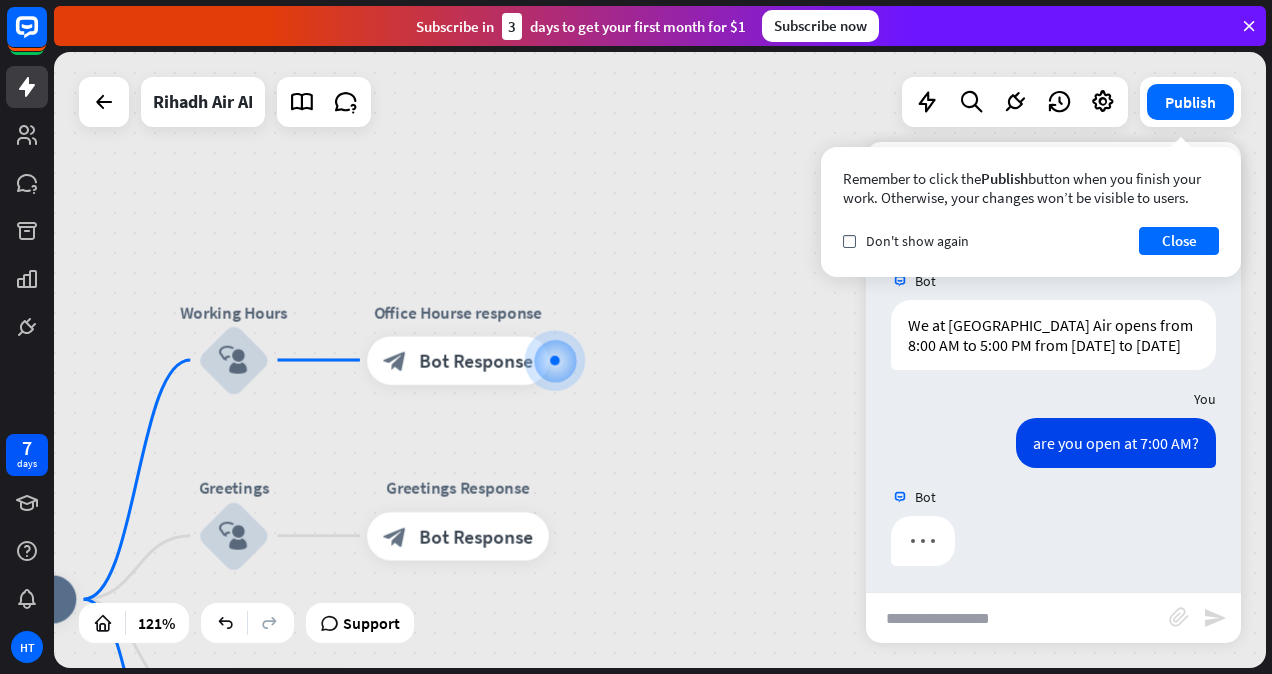 type on "*" 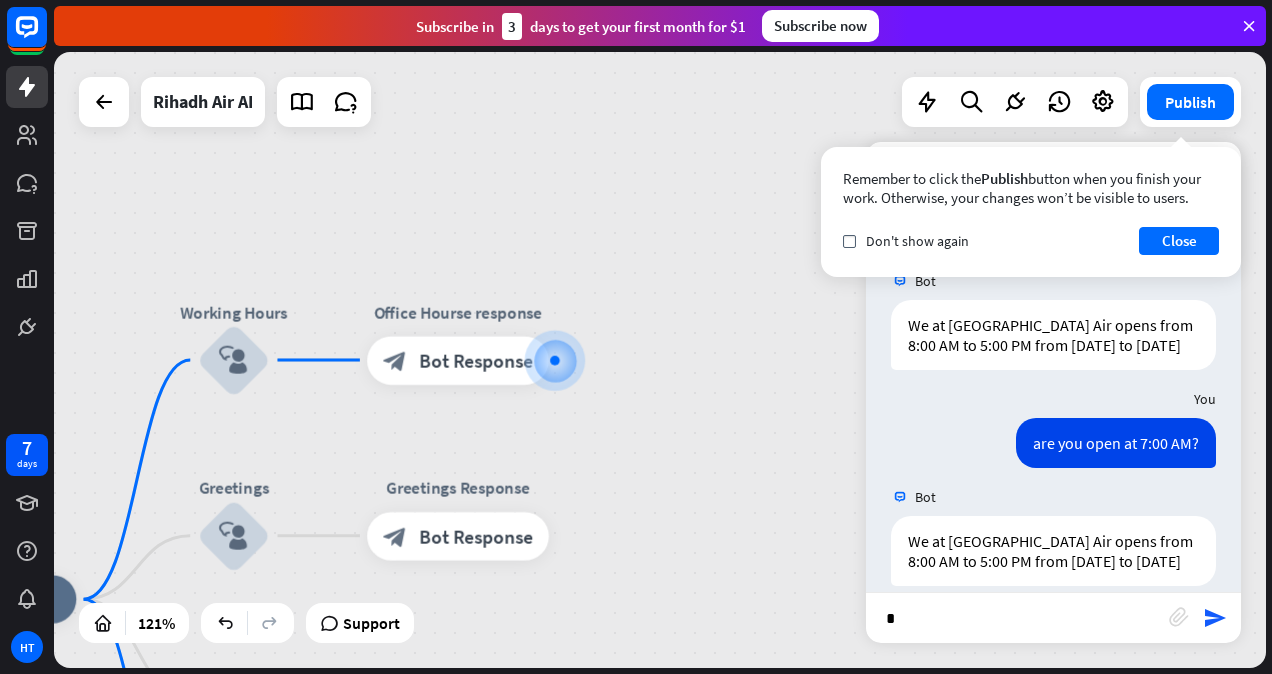 scroll, scrollTop: 1830, scrollLeft: 0, axis: vertical 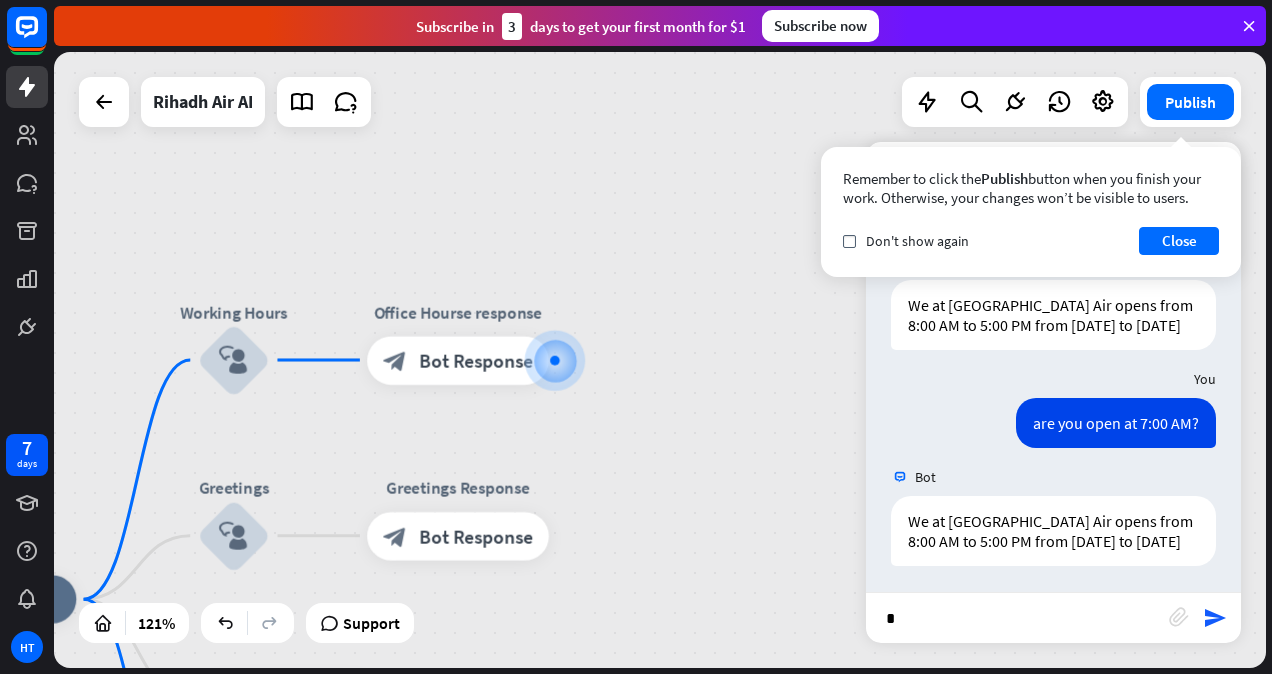 type 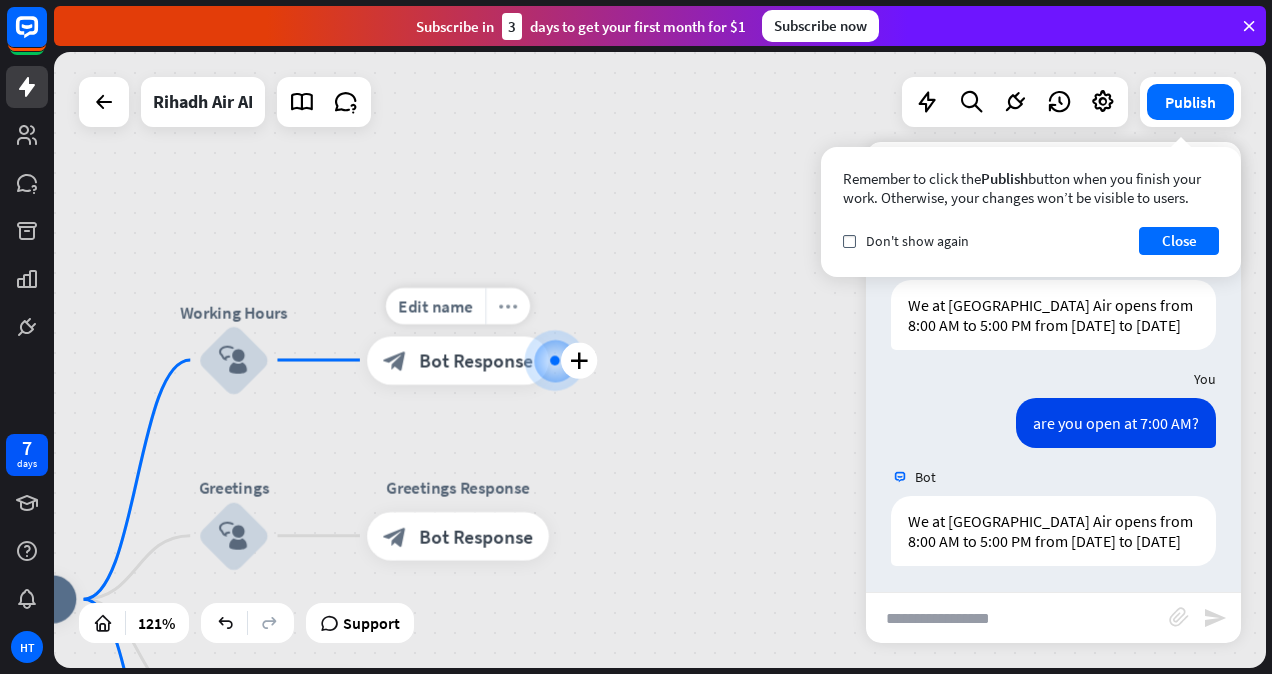 click on "more_horiz" at bounding box center (507, 305) 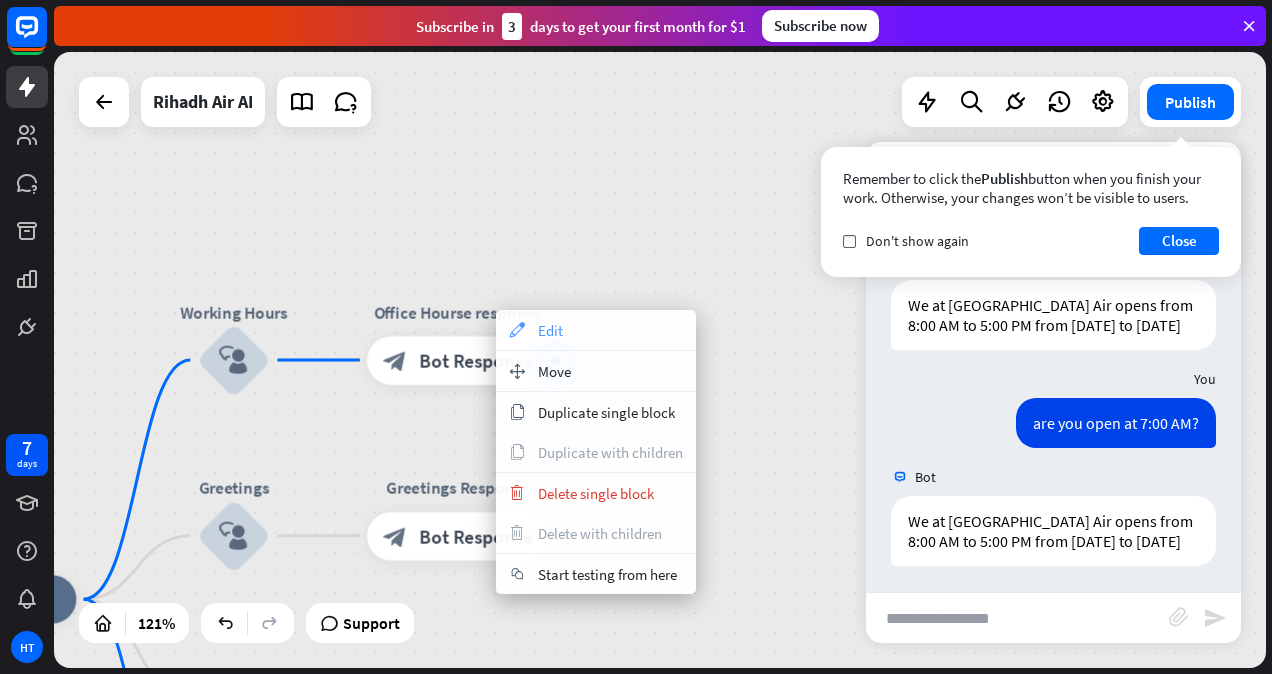 click on "appearance   Edit" at bounding box center (596, 330) 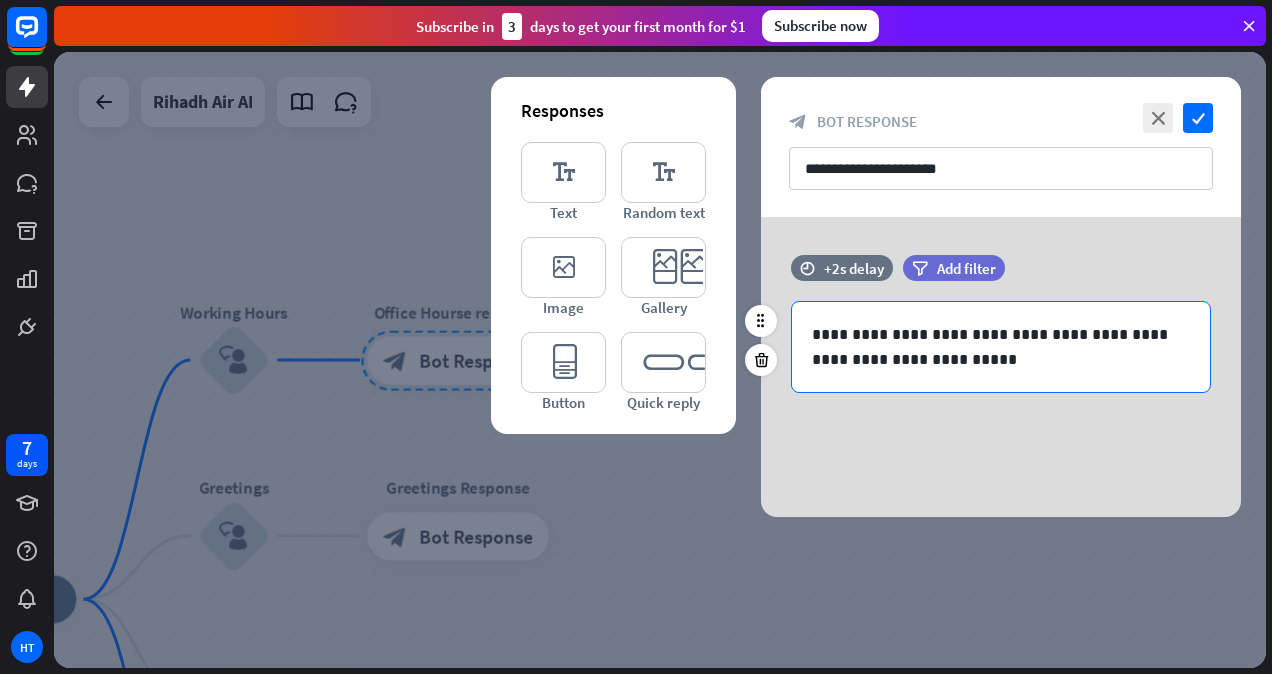click on "**********" at bounding box center [1001, 347] 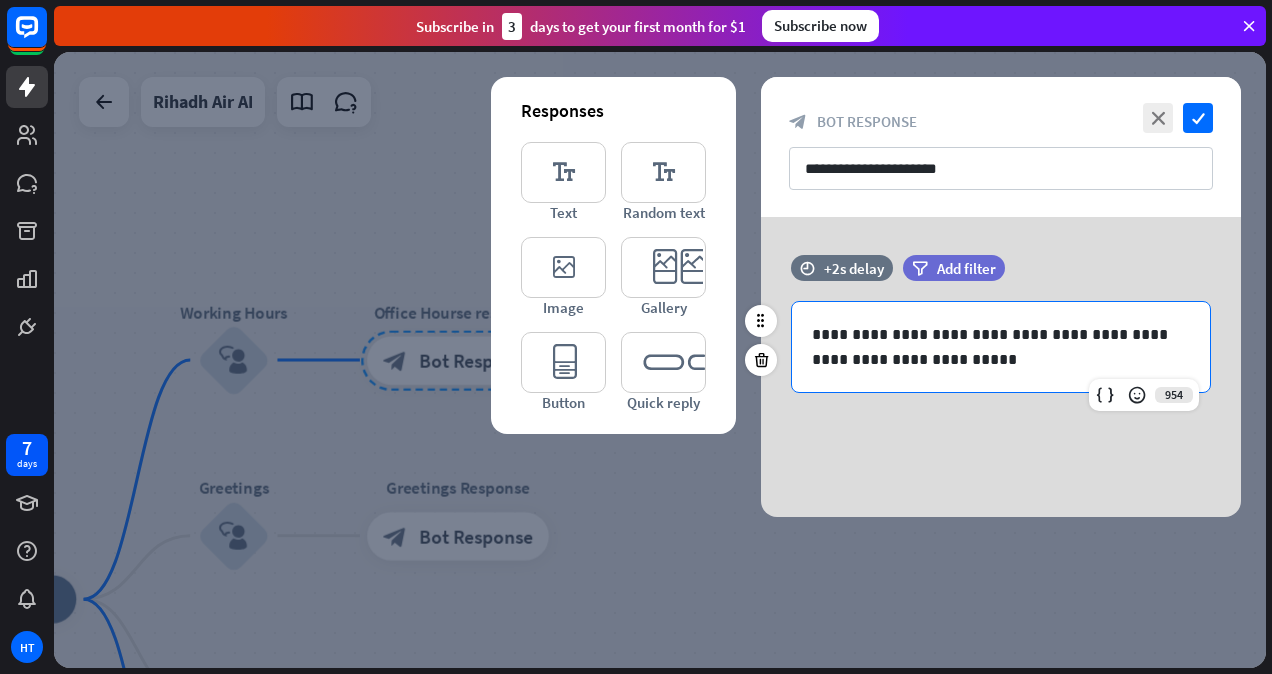 type 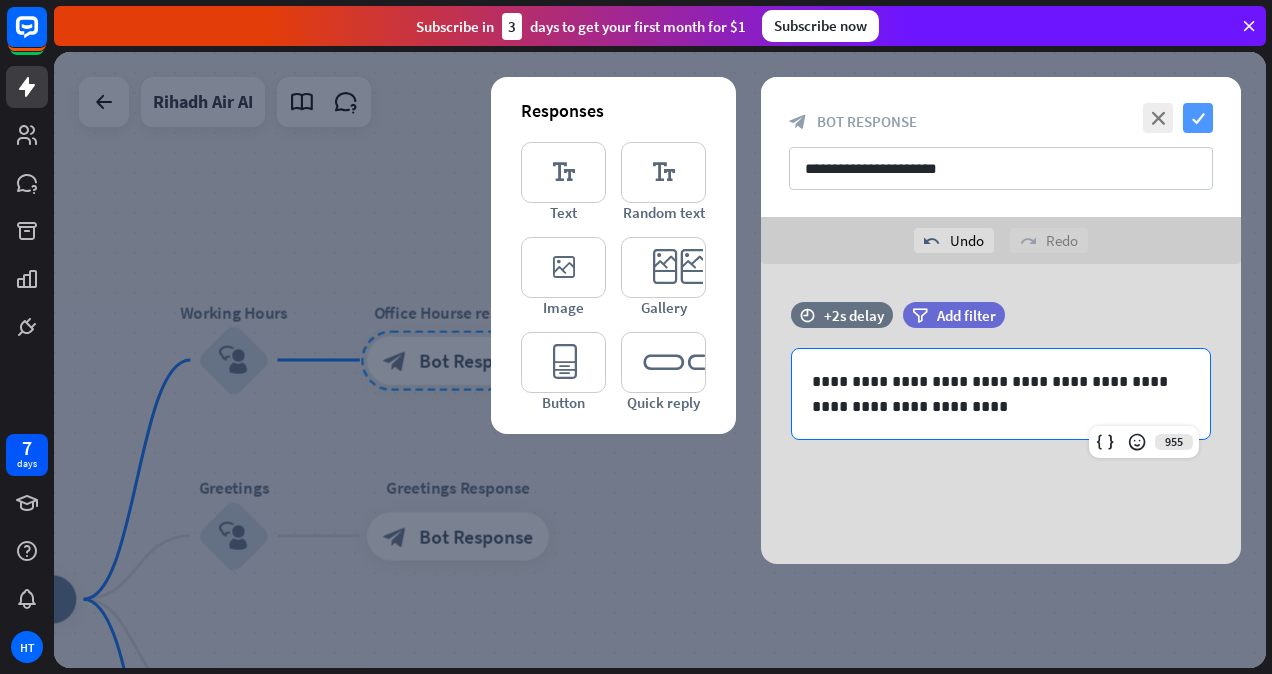 click on "check" at bounding box center [1198, 118] 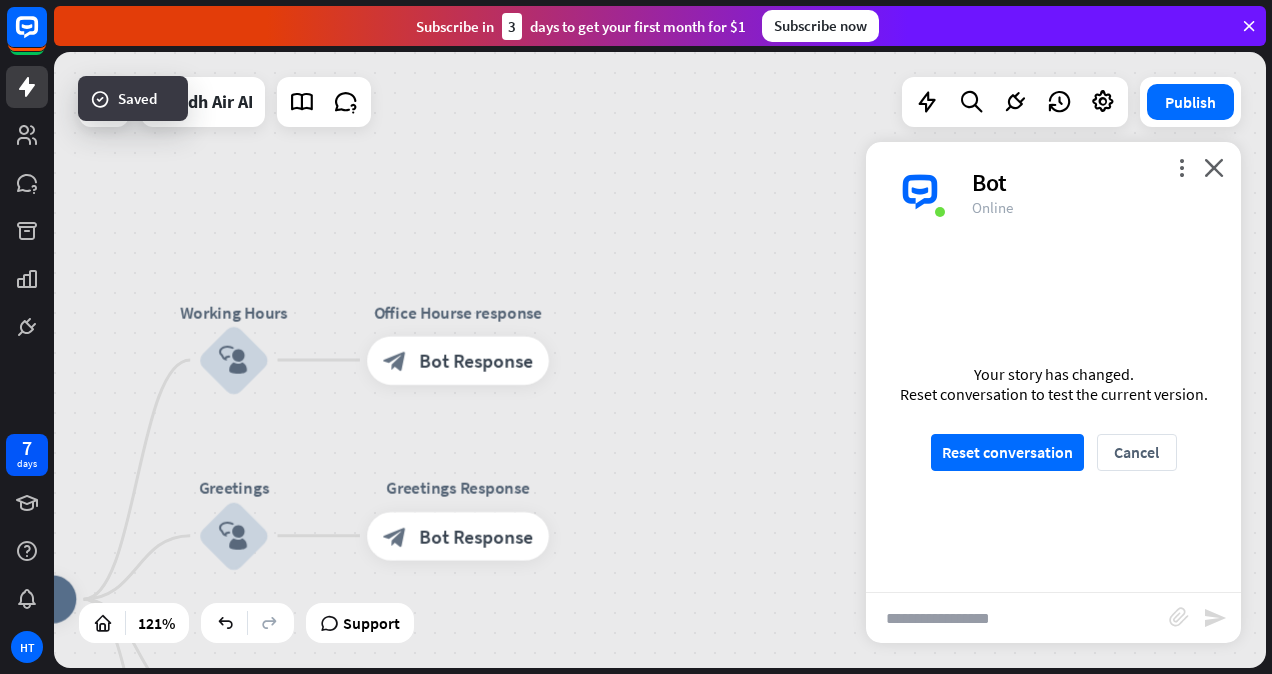 click on "Your story has changed.
Reset conversation to test the current version.
Reset conversation
Cancel" at bounding box center (1053, 417) 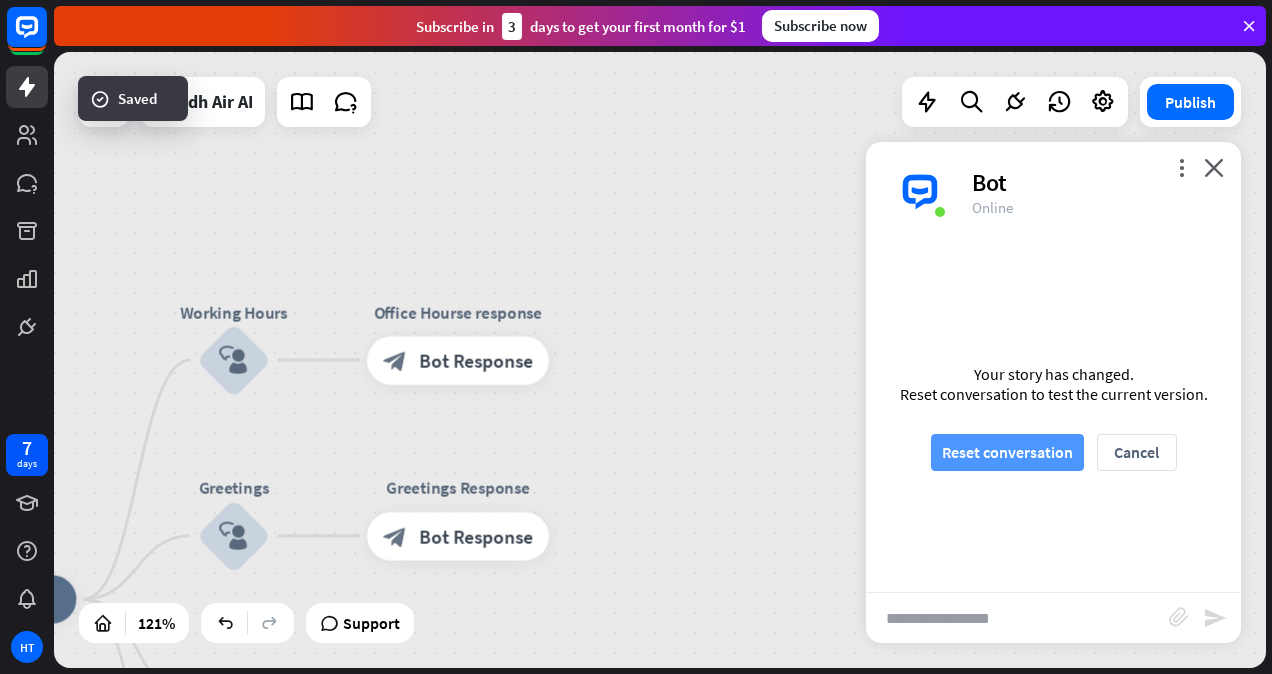 click on "Reset conversation" at bounding box center (1007, 452) 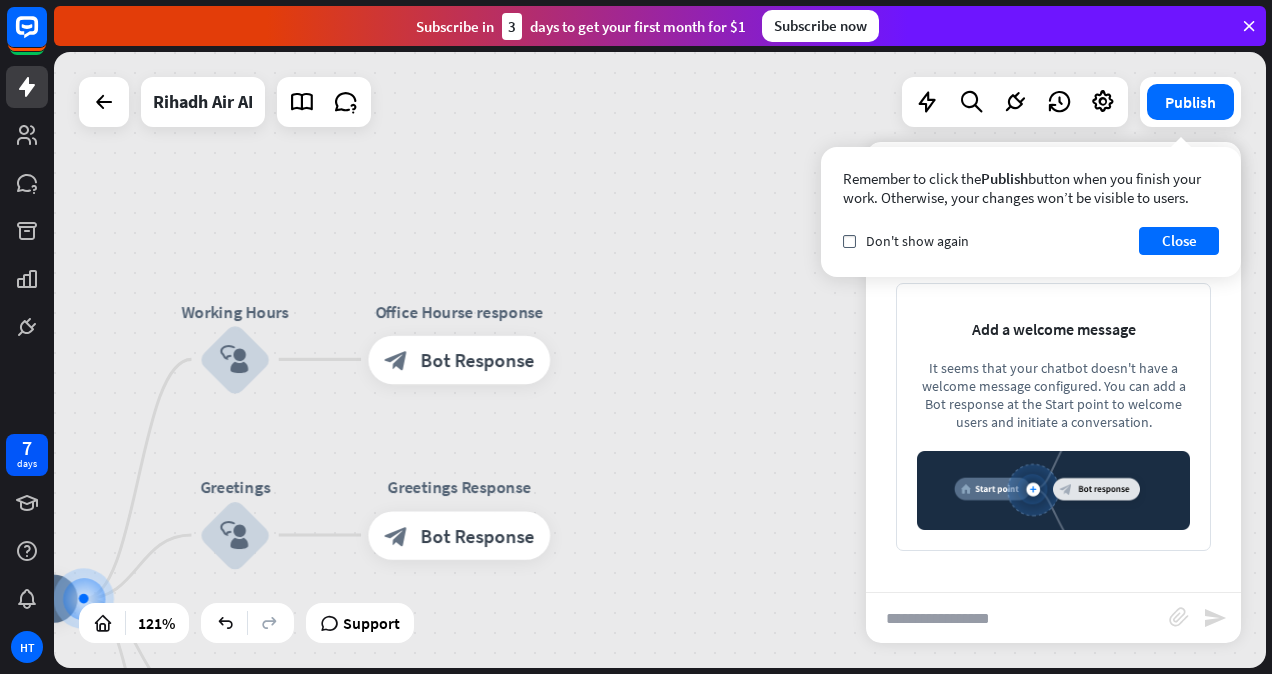 click at bounding box center [1017, 618] 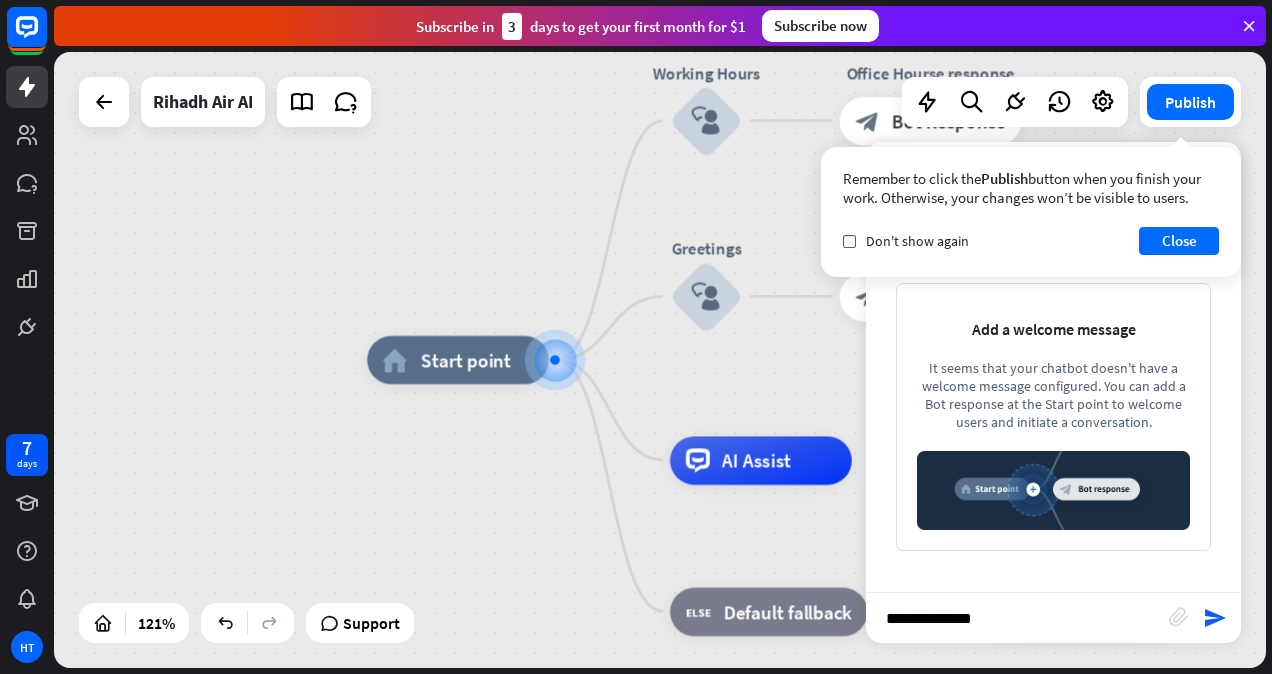 type on "**********" 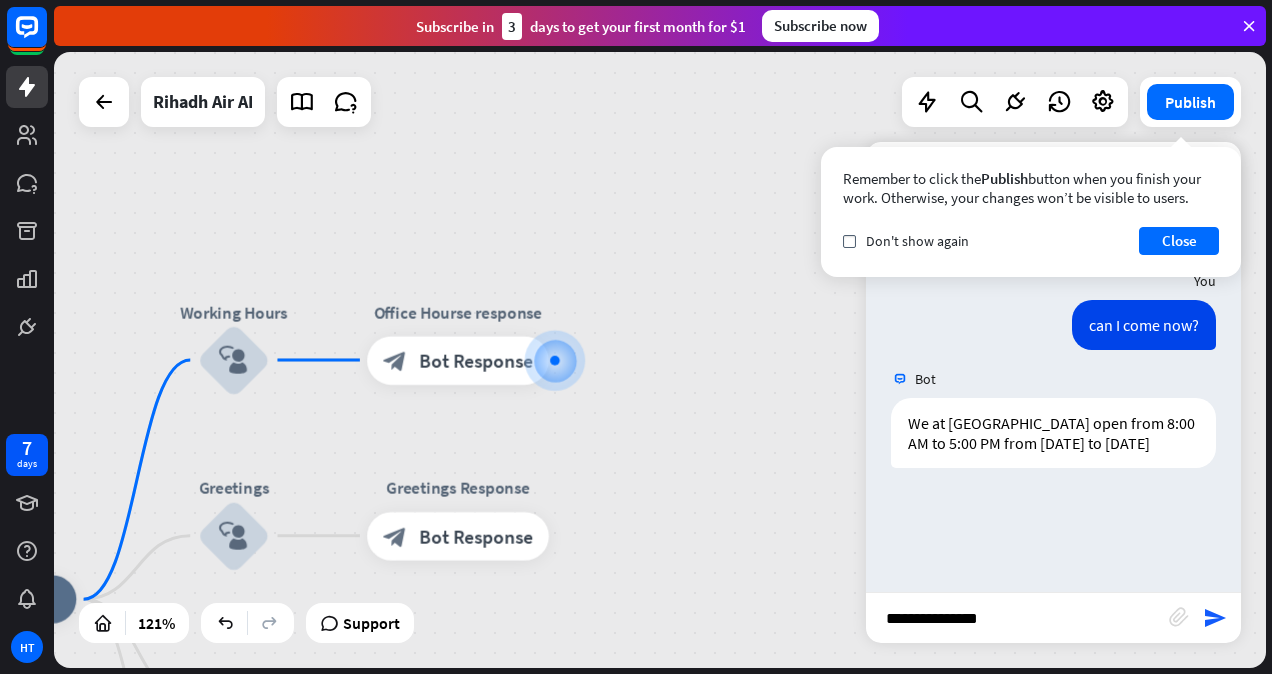 type on "**********" 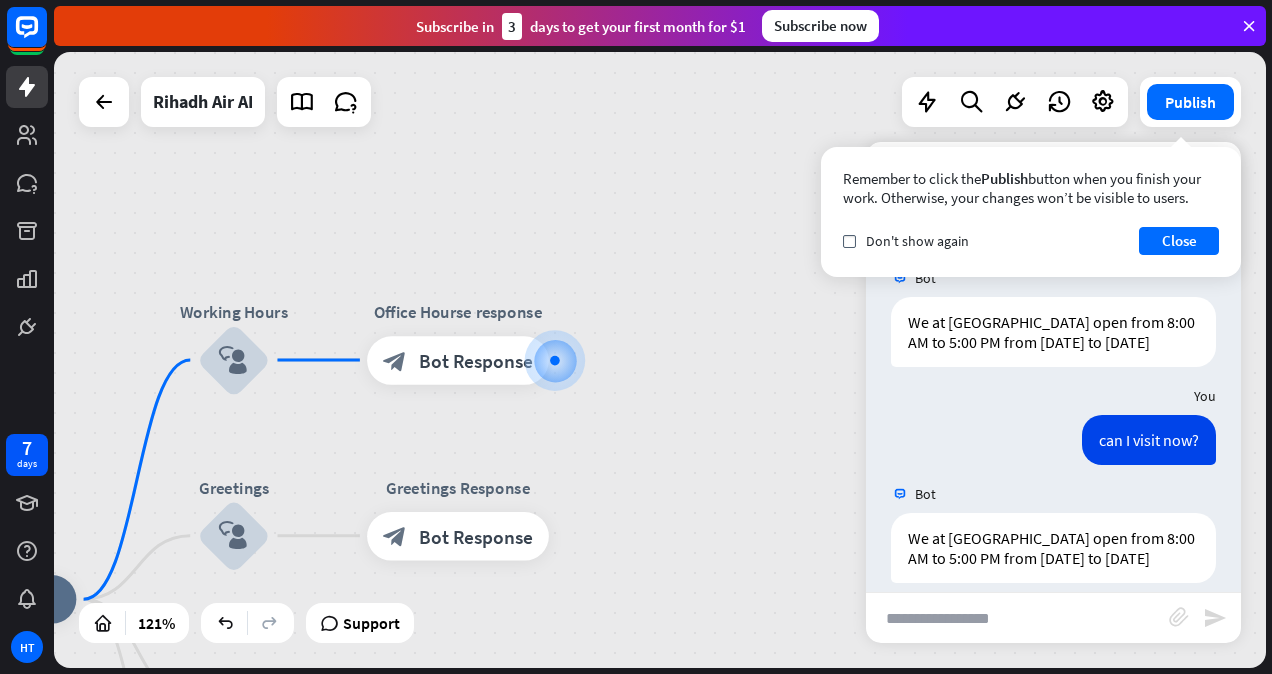 scroll, scrollTop: 121, scrollLeft: 0, axis: vertical 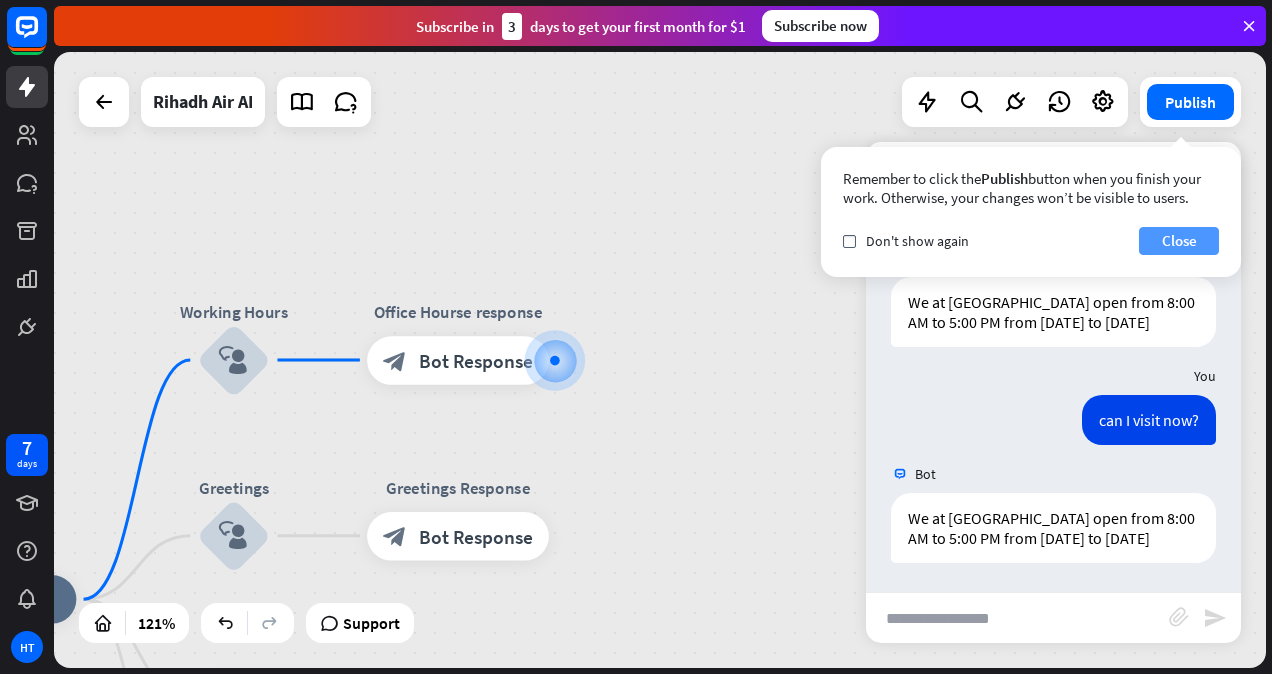 click on "Close" at bounding box center [1179, 241] 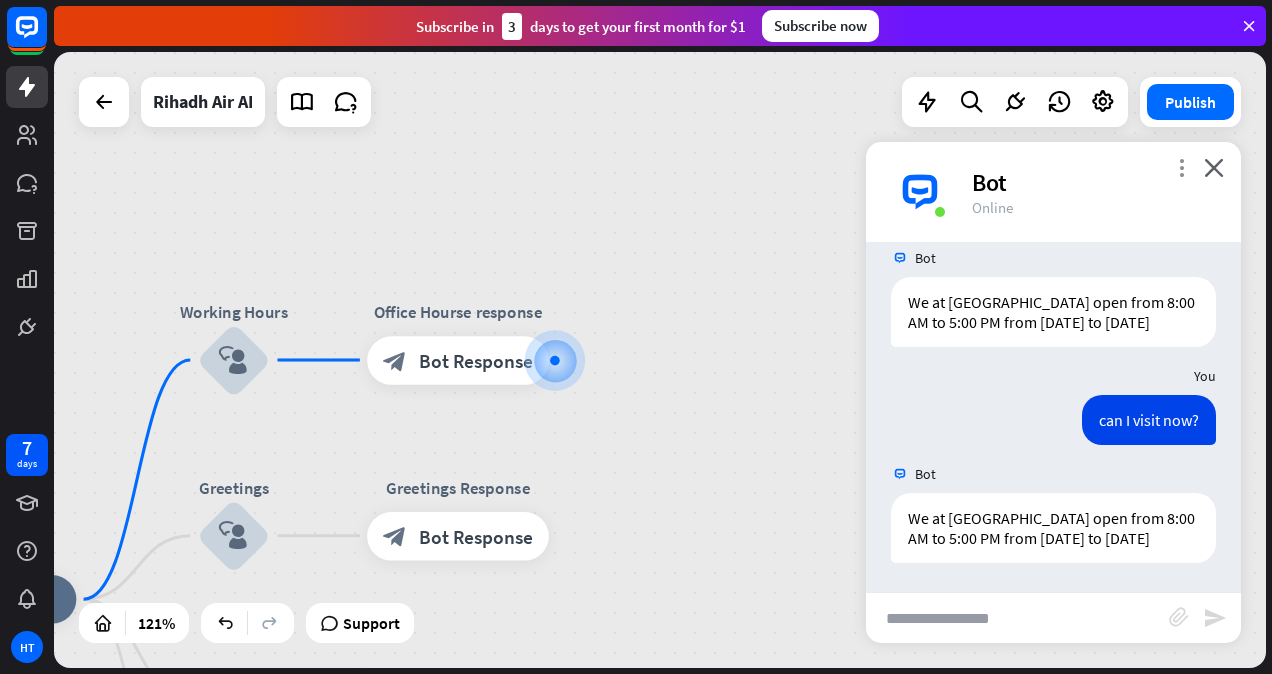 click on "more_vert" at bounding box center [1181, 167] 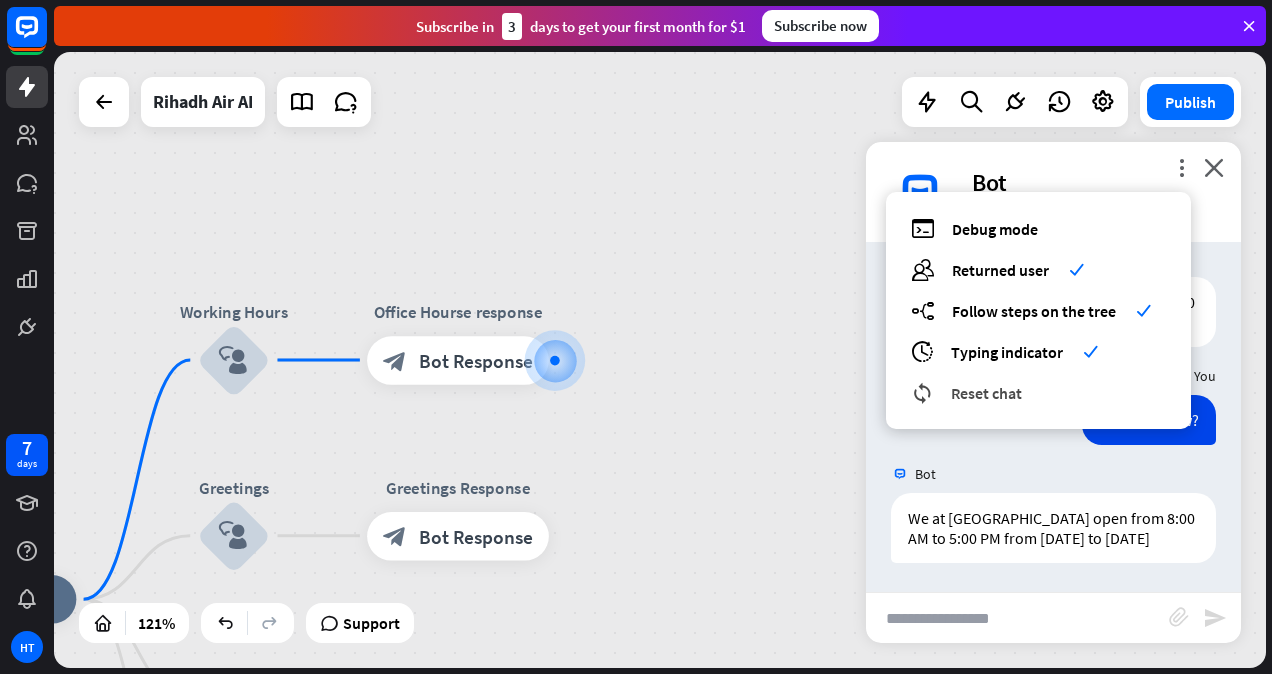 click on "Reset chat" at bounding box center (986, 393) 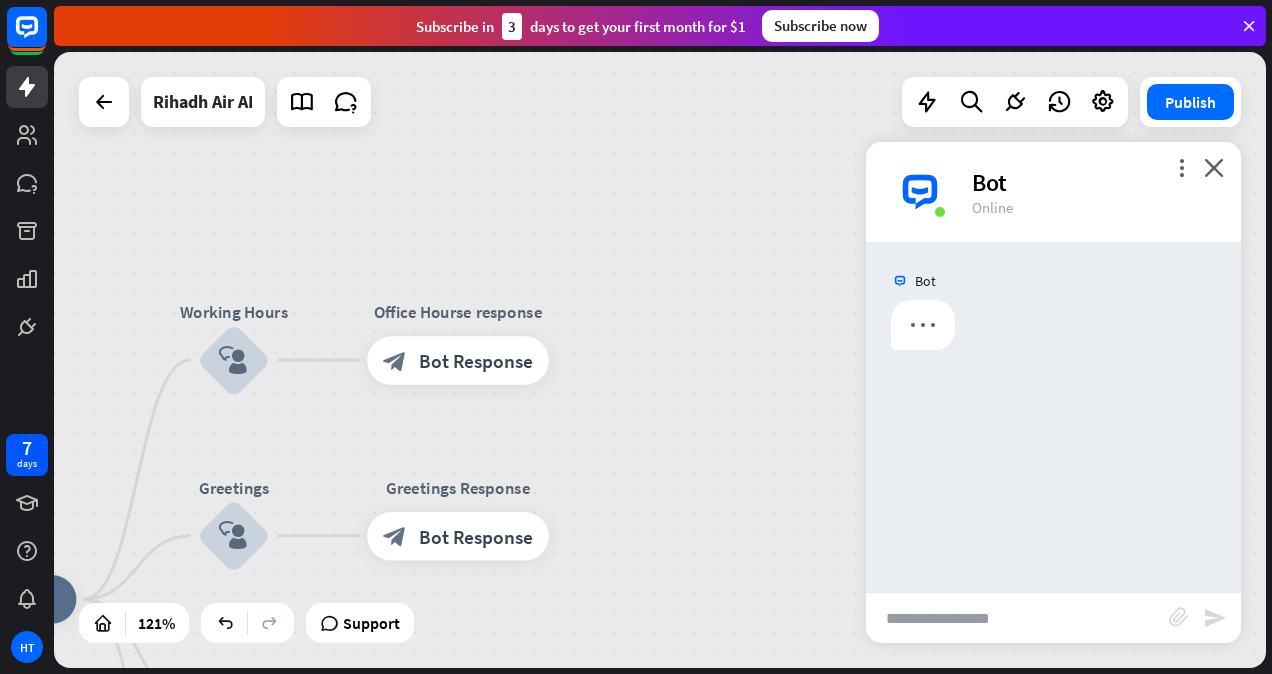 scroll, scrollTop: 0, scrollLeft: 0, axis: both 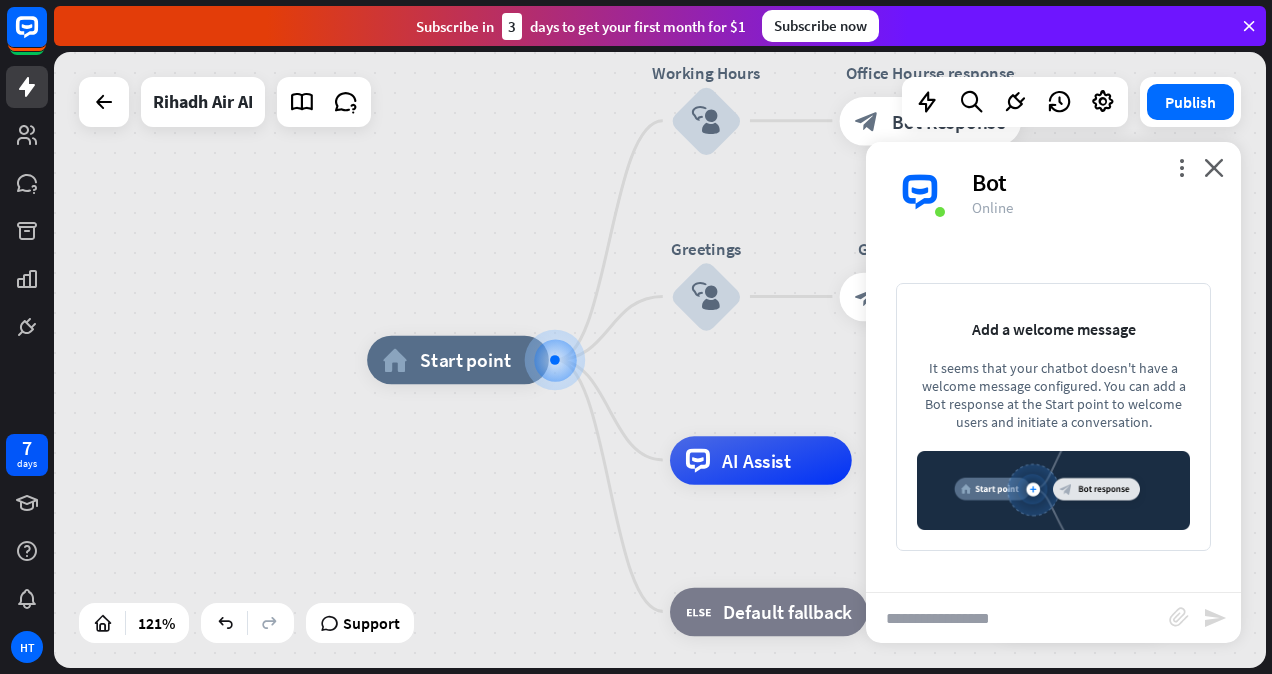 click at bounding box center [1017, 618] 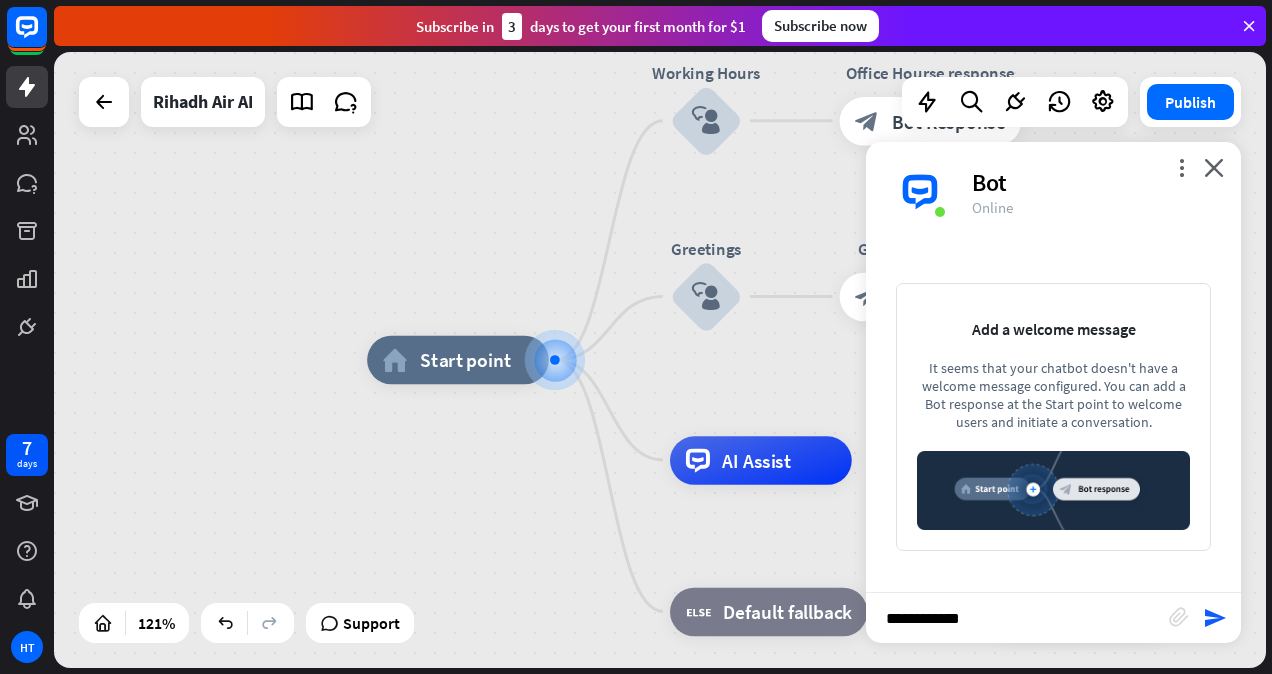 type on "**********" 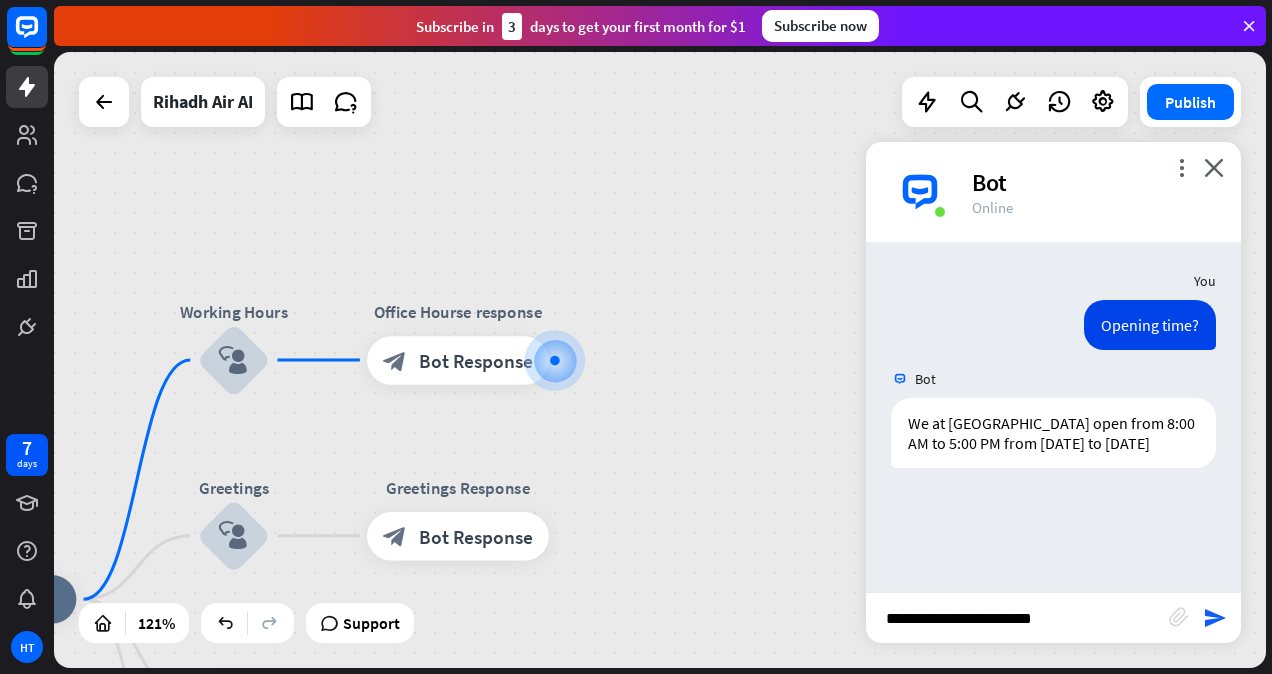 type on "**********" 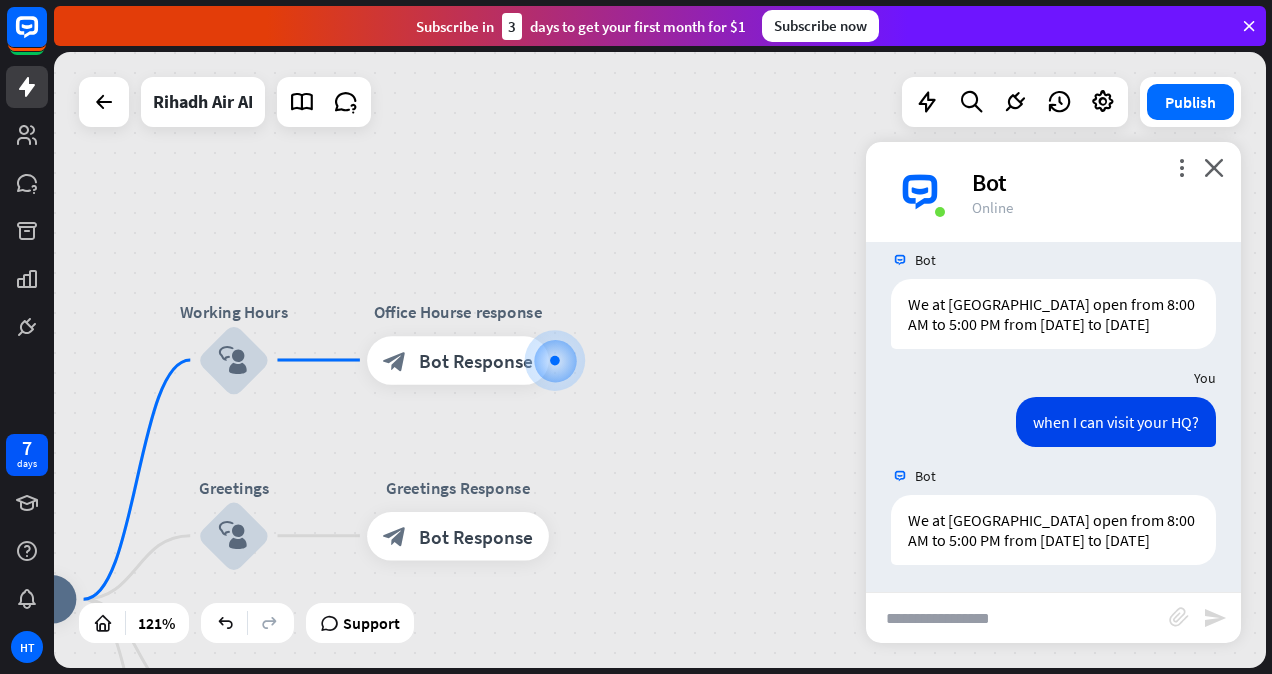 scroll, scrollTop: 121, scrollLeft: 0, axis: vertical 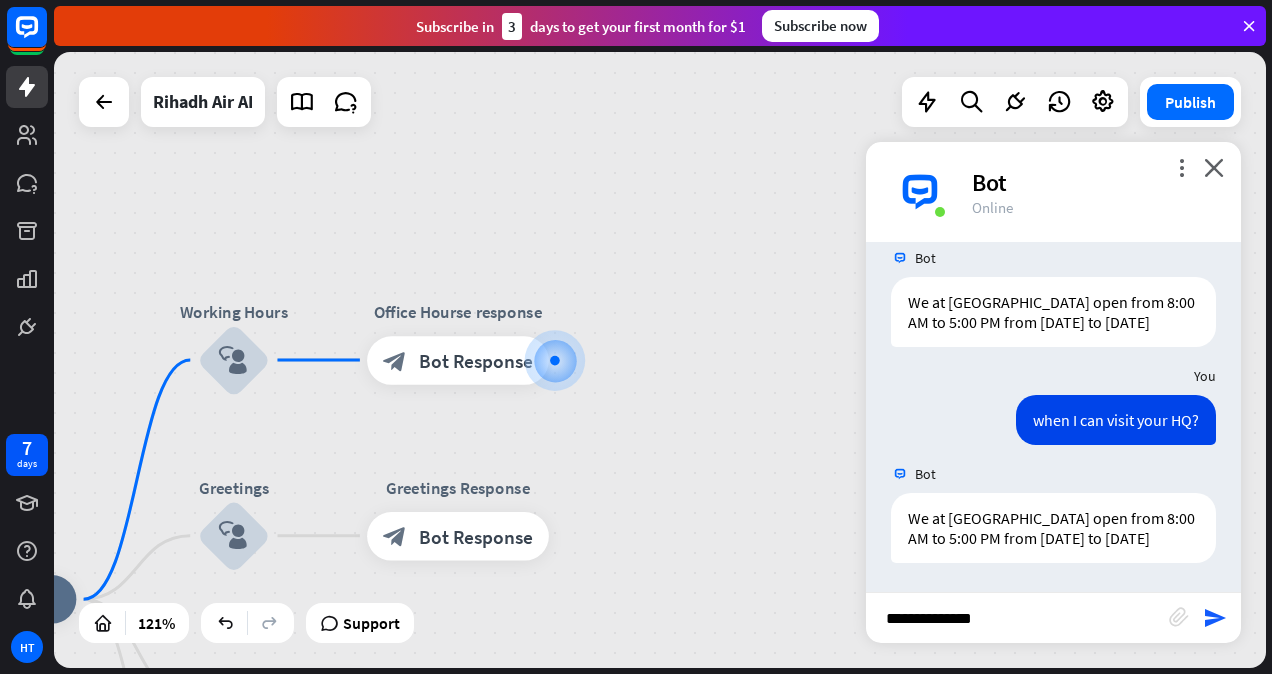 type on "**********" 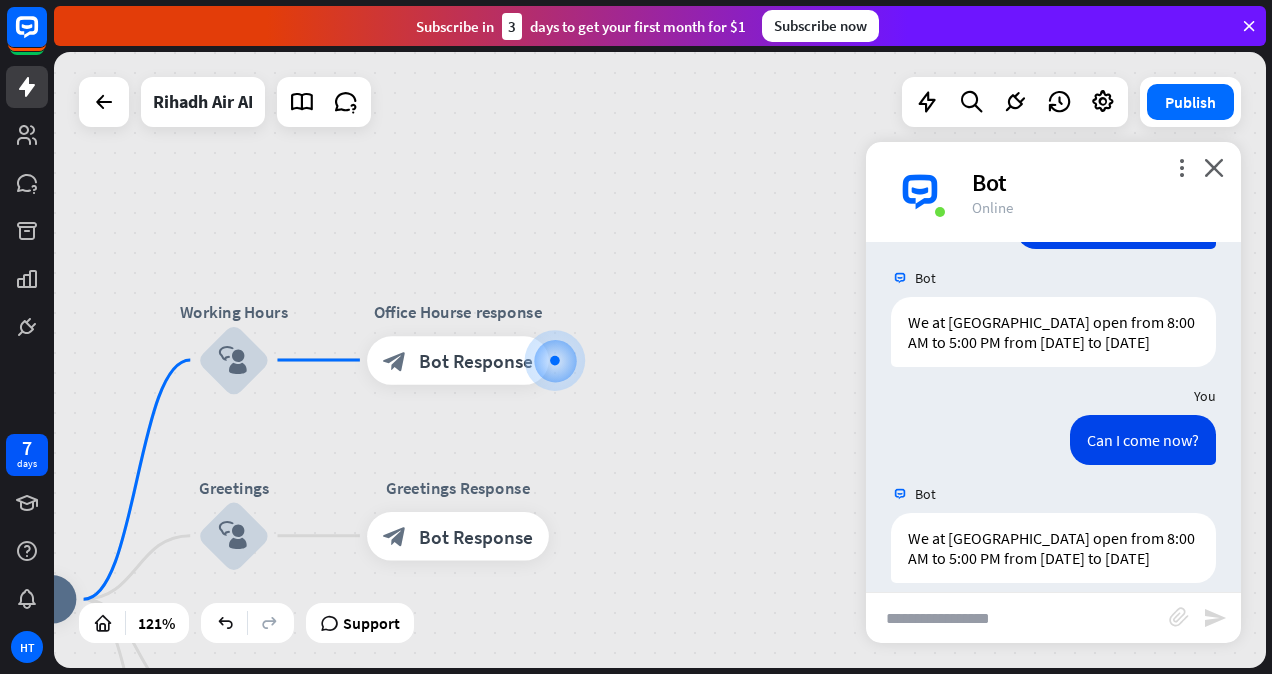 scroll, scrollTop: 337, scrollLeft: 0, axis: vertical 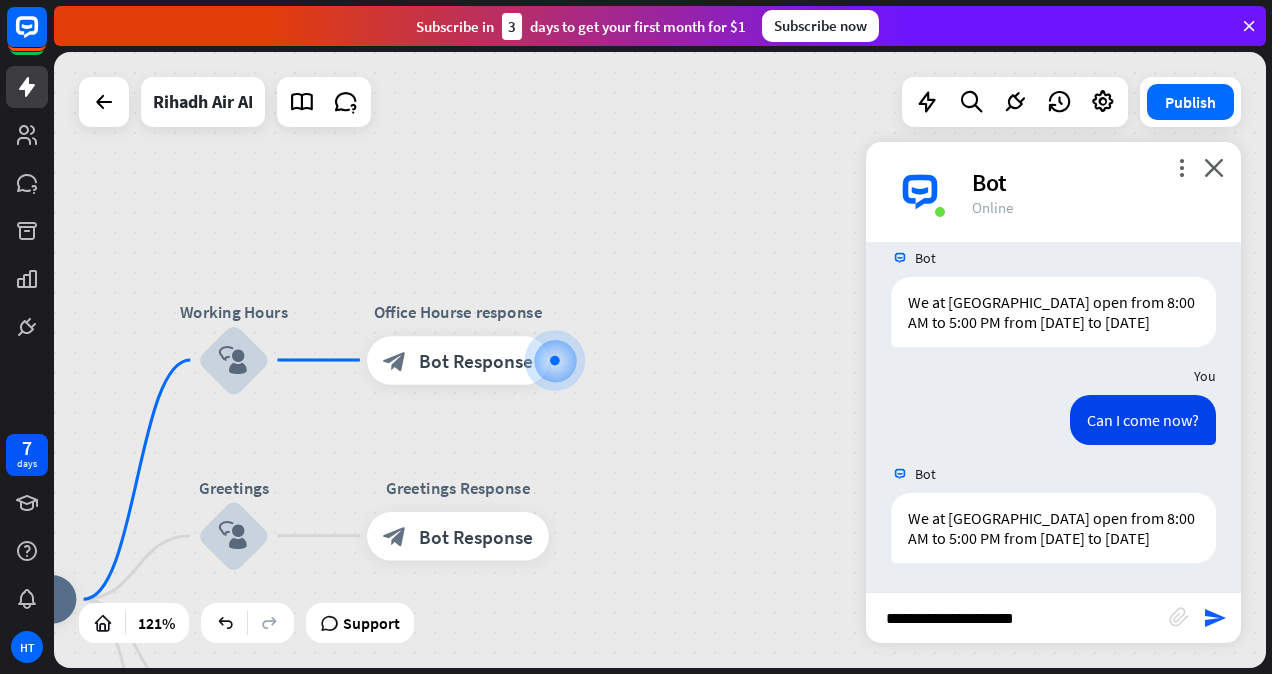 type on "**********" 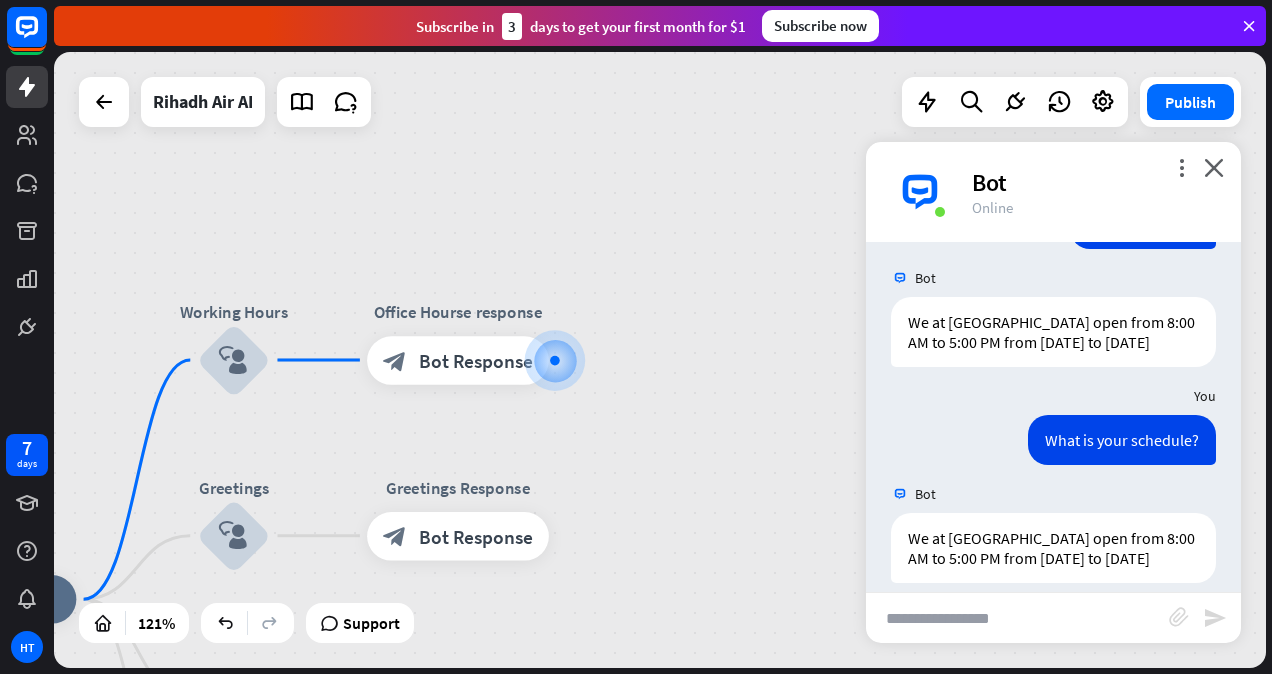 scroll, scrollTop: 553, scrollLeft: 0, axis: vertical 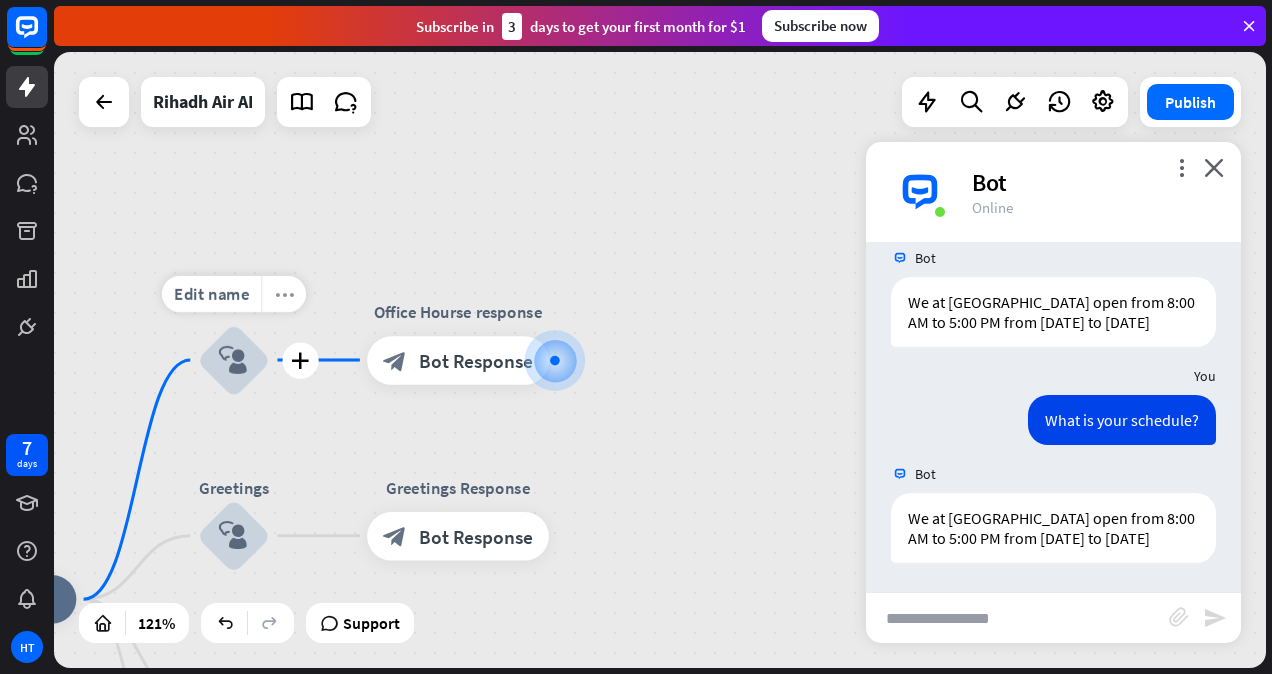 click on "more_horiz" at bounding box center (283, 293) 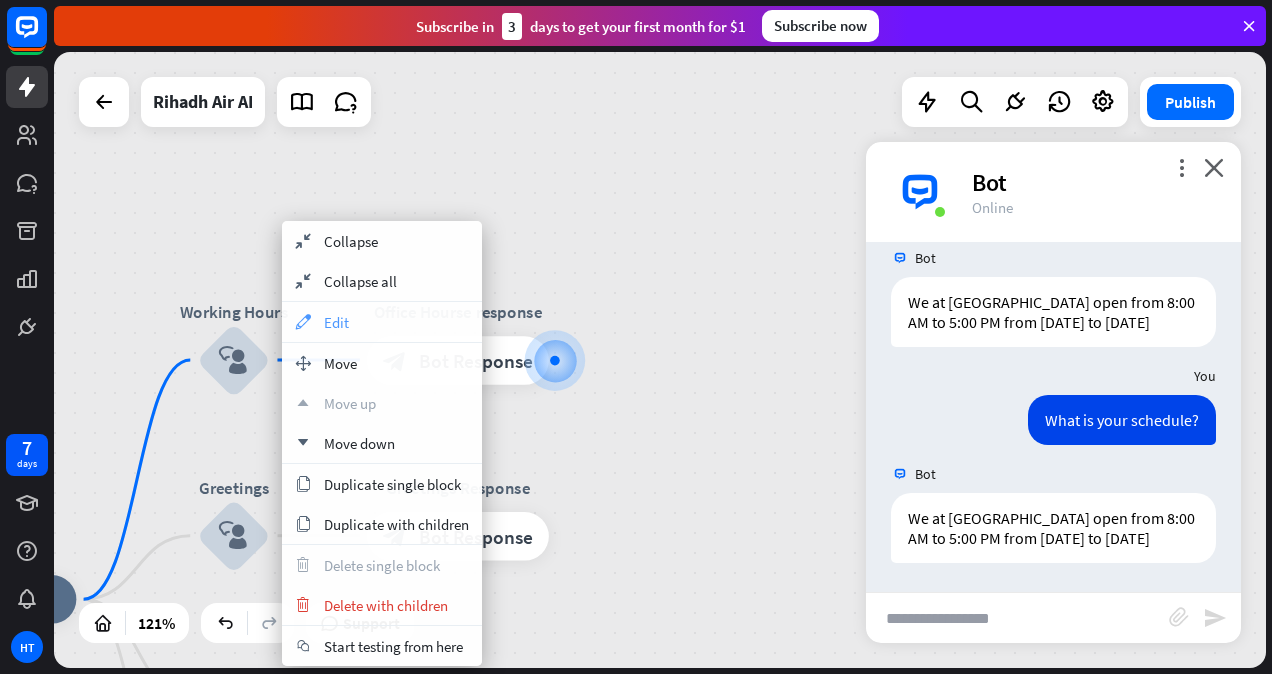 click on "appearance   Edit" at bounding box center [382, 322] 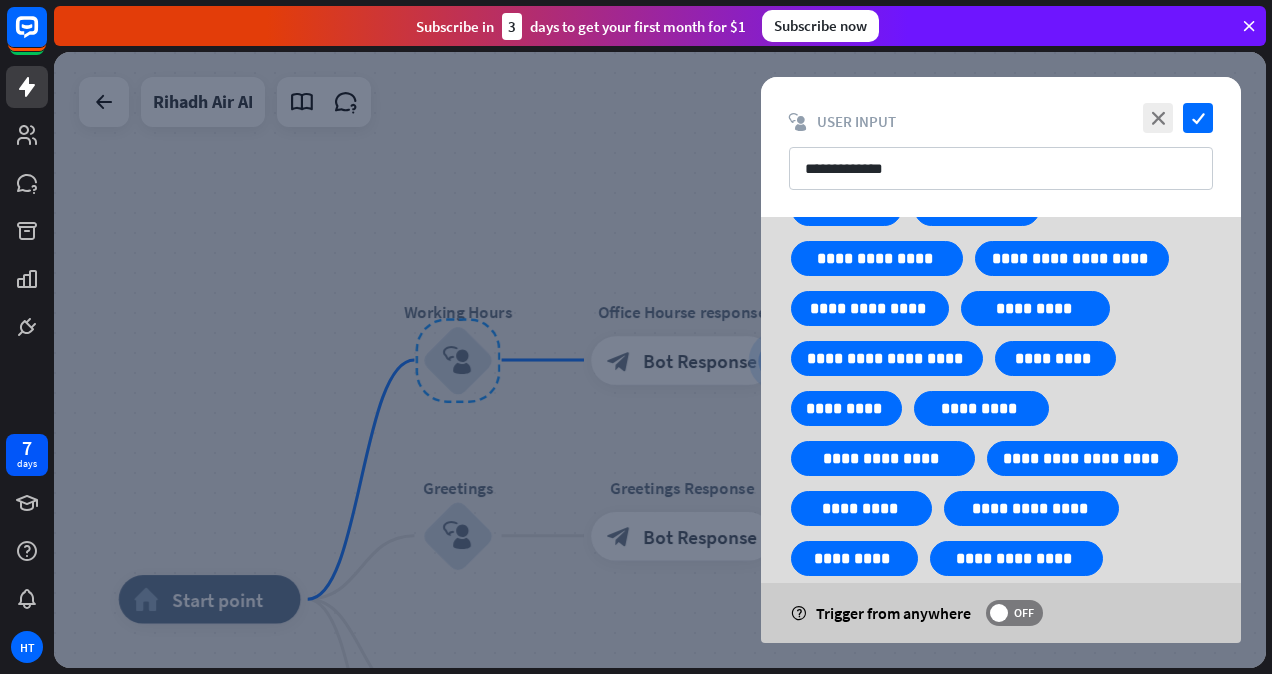 scroll, scrollTop: 341, scrollLeft: 0, axis: vertical 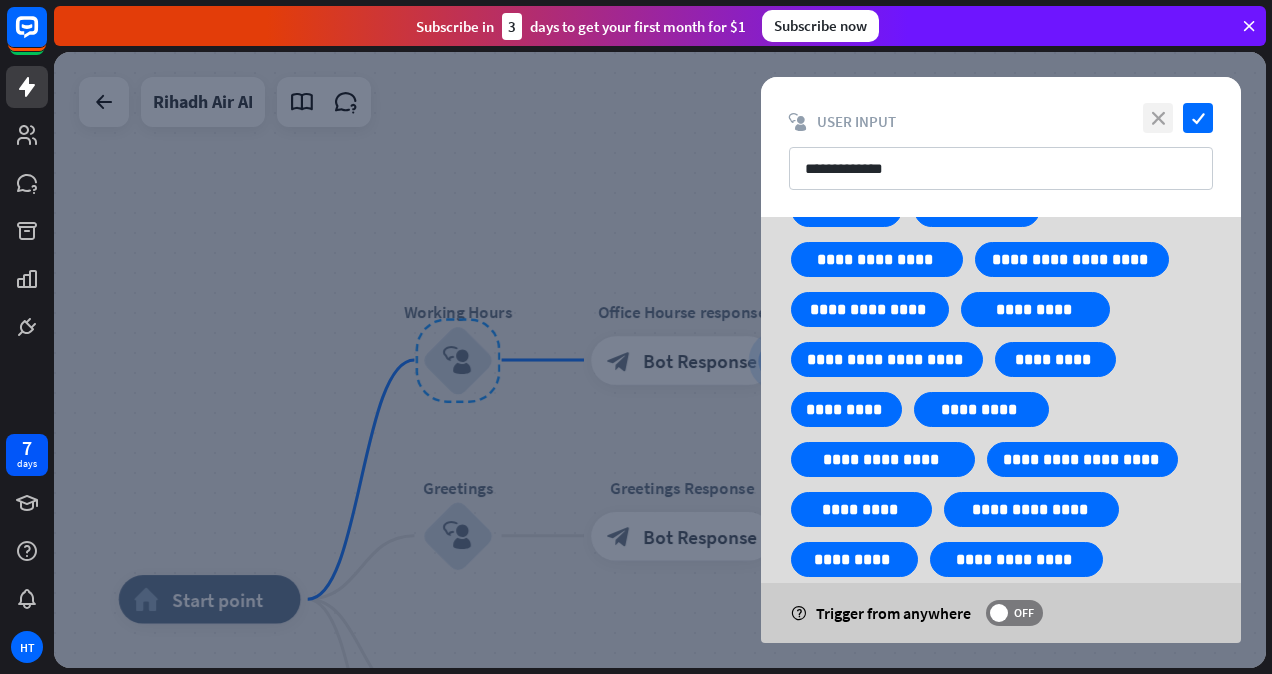 click on "close" at bounding box center [1158, 118] 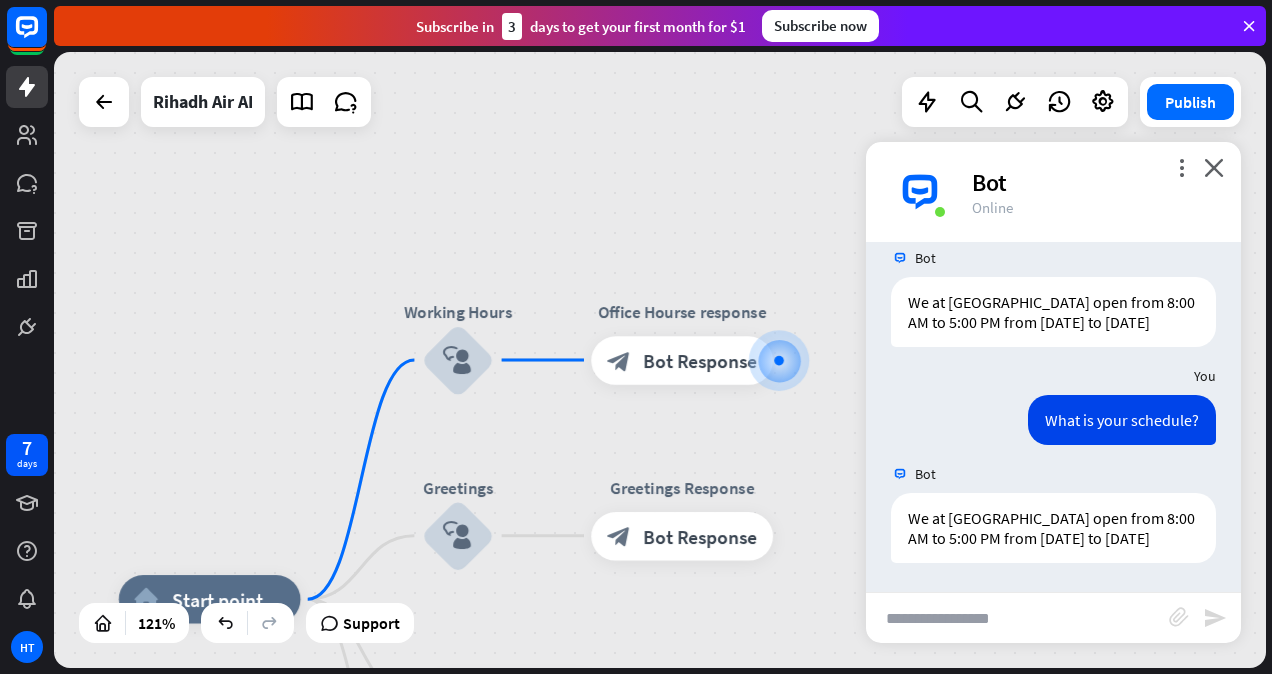 click at bounding box center (1017, 618) 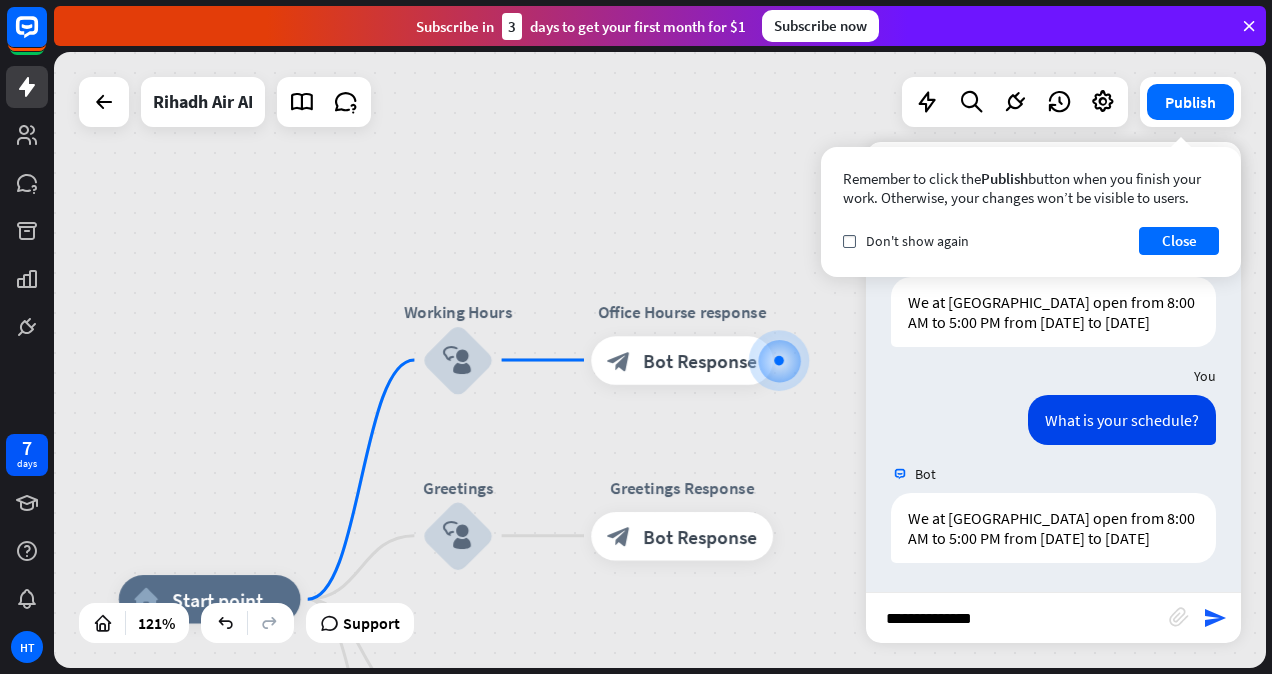 type on "**********" 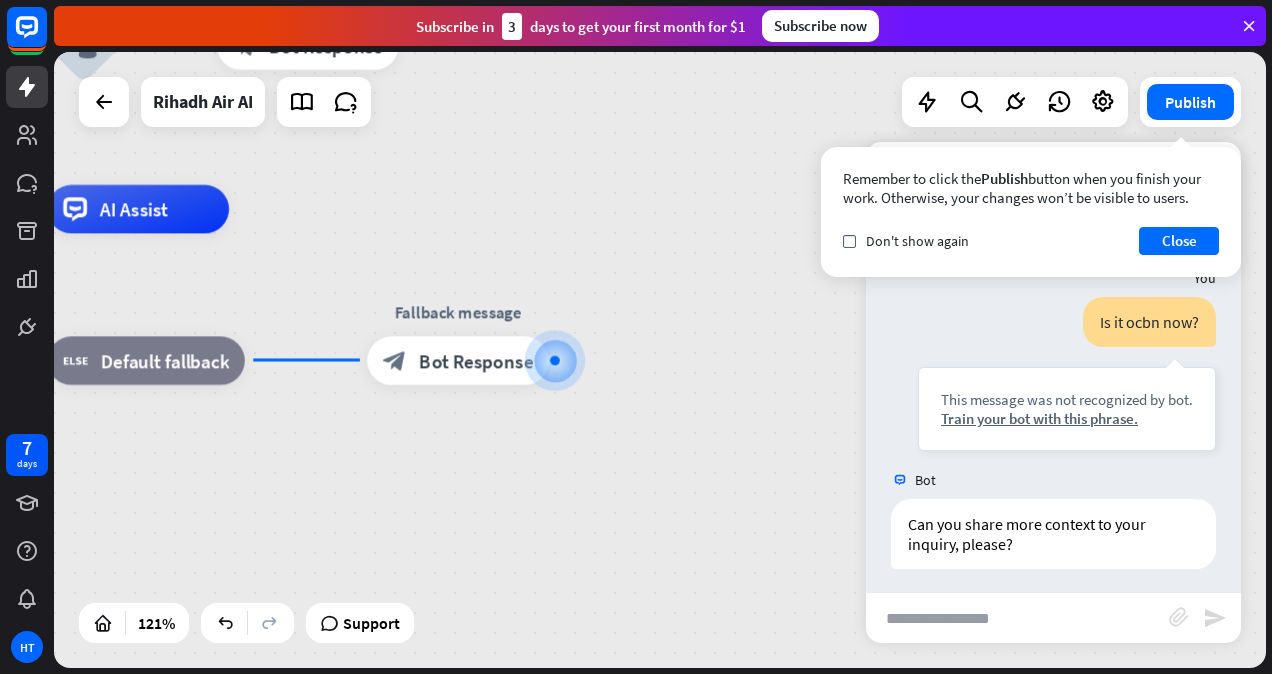 scroll, scrollTop: 872, scrollLeft: 0, axis: vertical 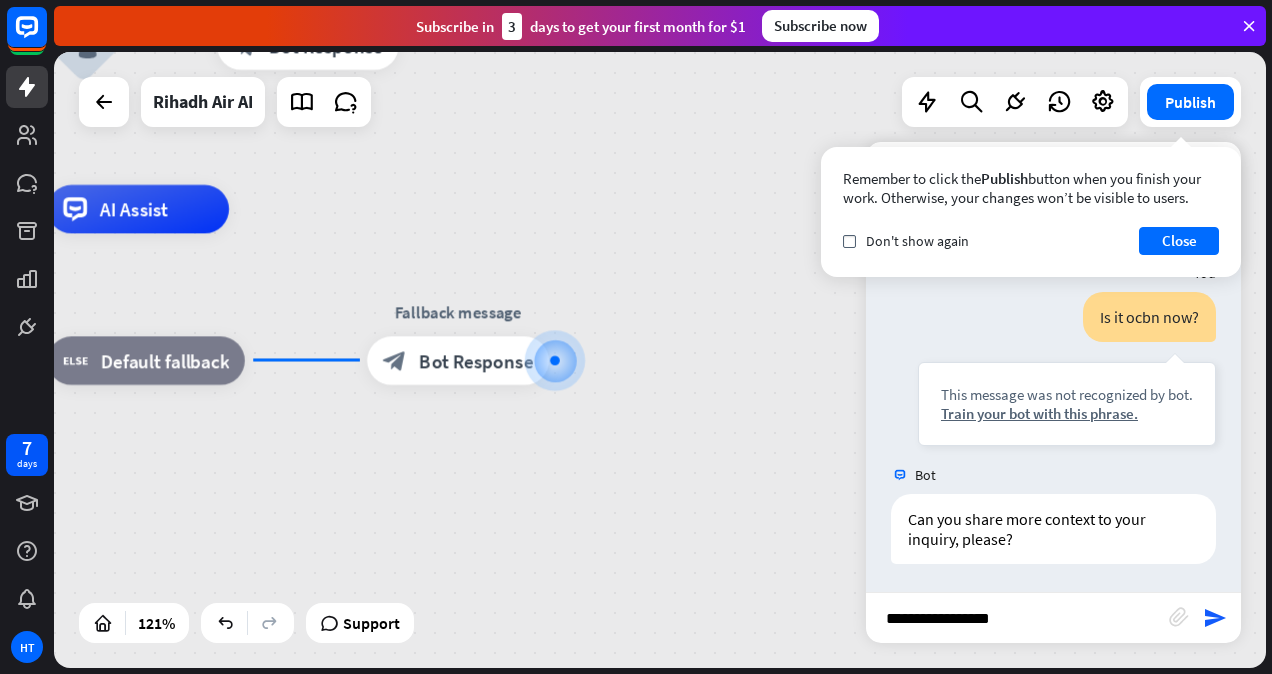 type on "**********" 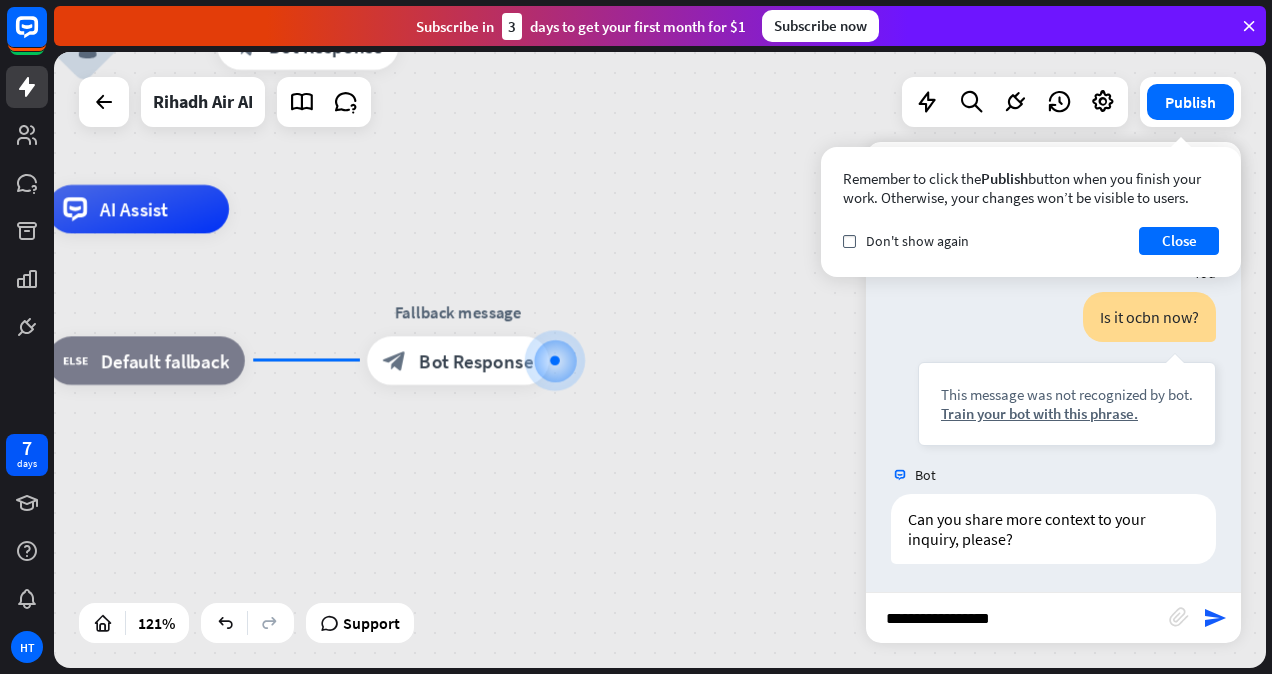 click on "**********" at bounding box center [1017, 618] 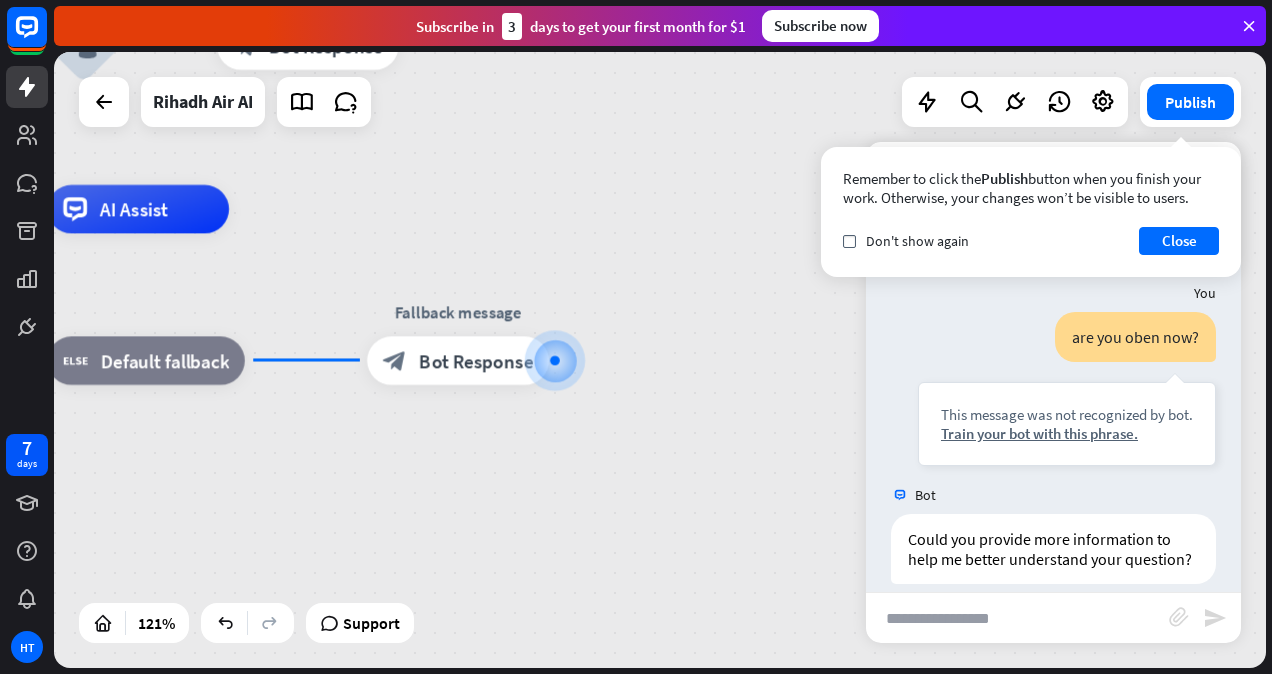 scroll, scrollTop: 1212, scrollLeft: 0, axis: vertical 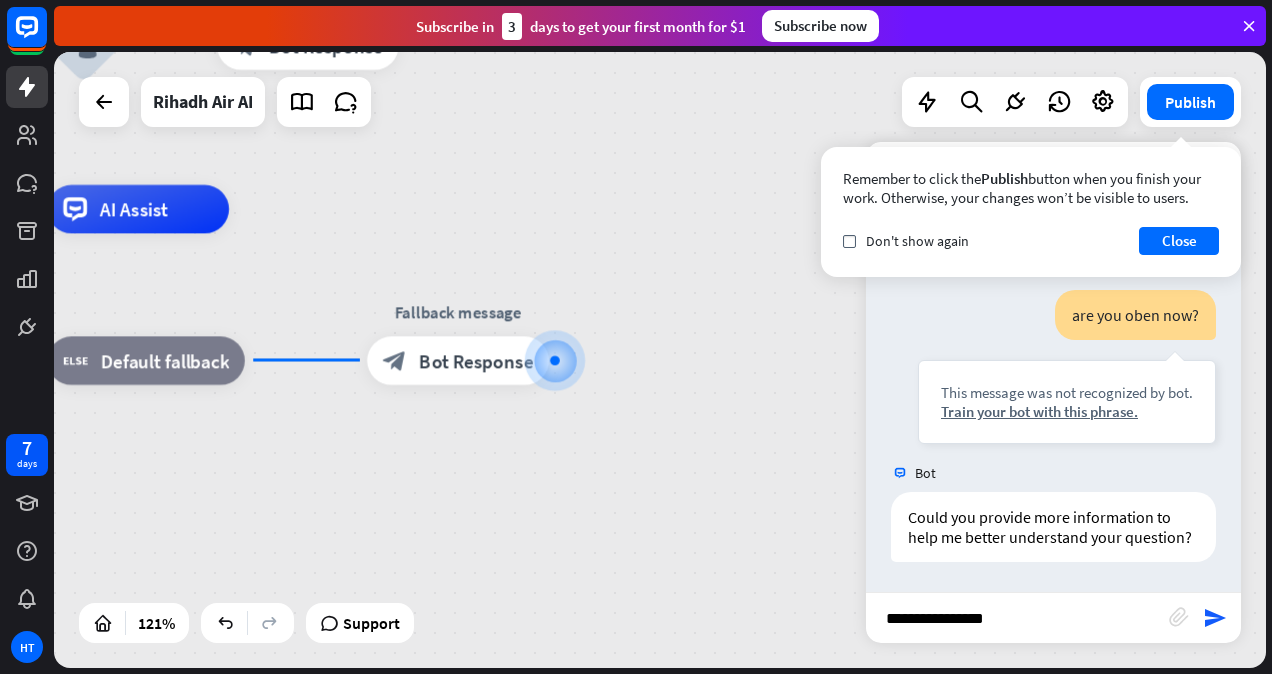 type on "**********" 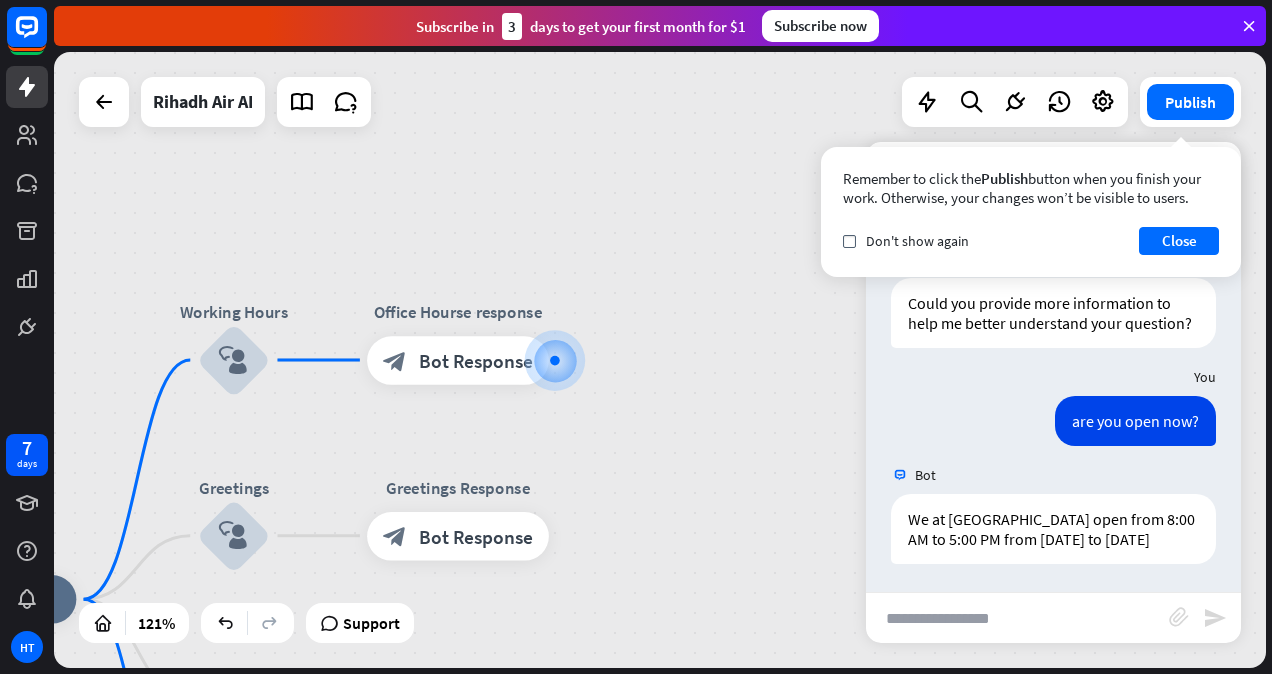 scroll, scrollTop: 1428, scrollLeft: 0, axis: vertical 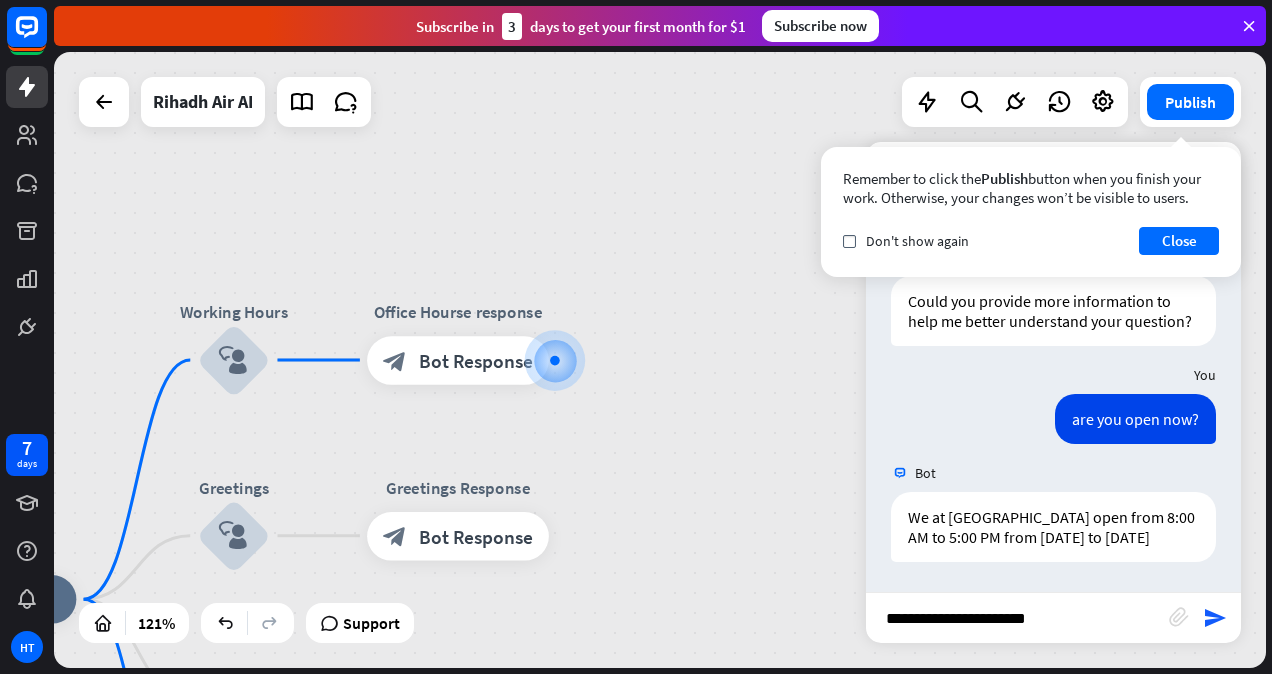 type on "**********" 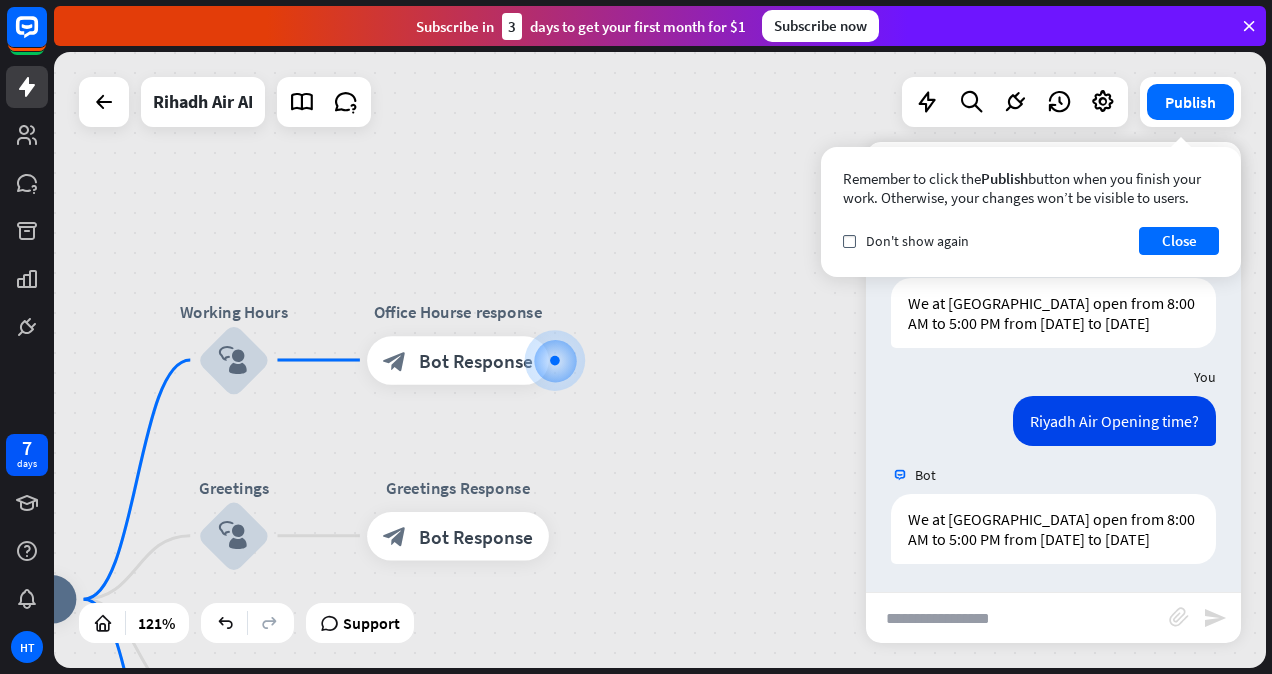 scroll, scrollTop: 1644, scrollLeft: 0, axis: vertical 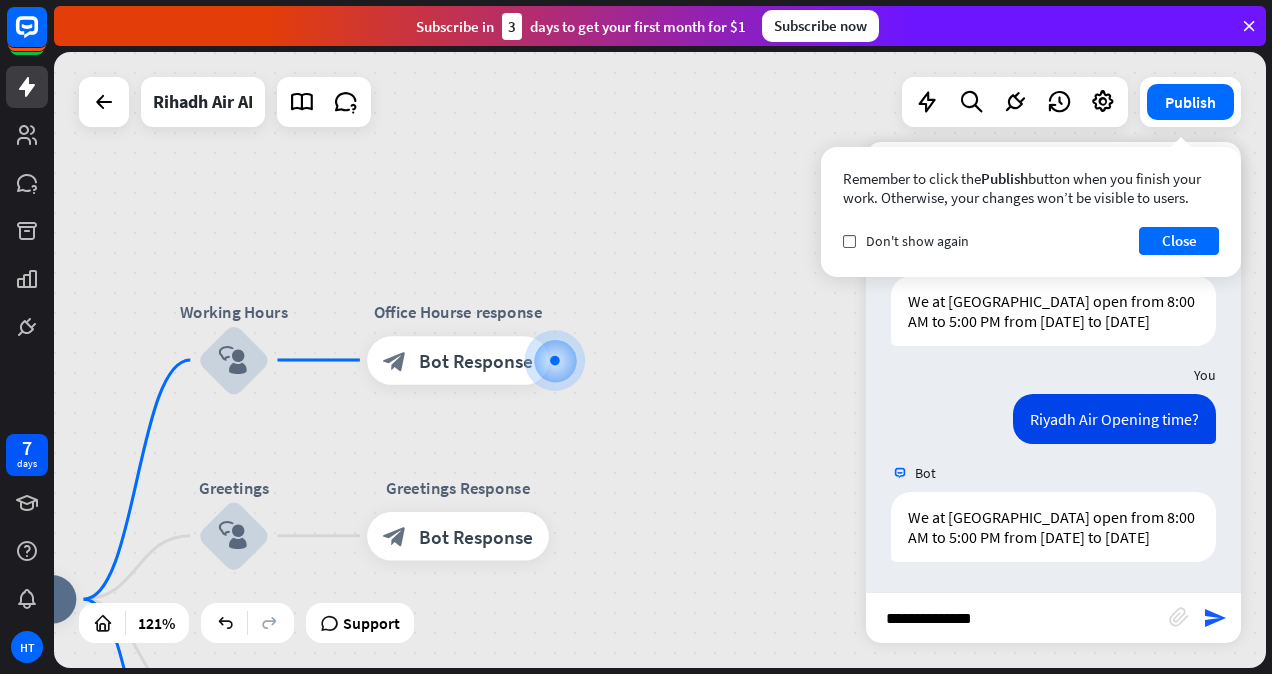 type on "**********" 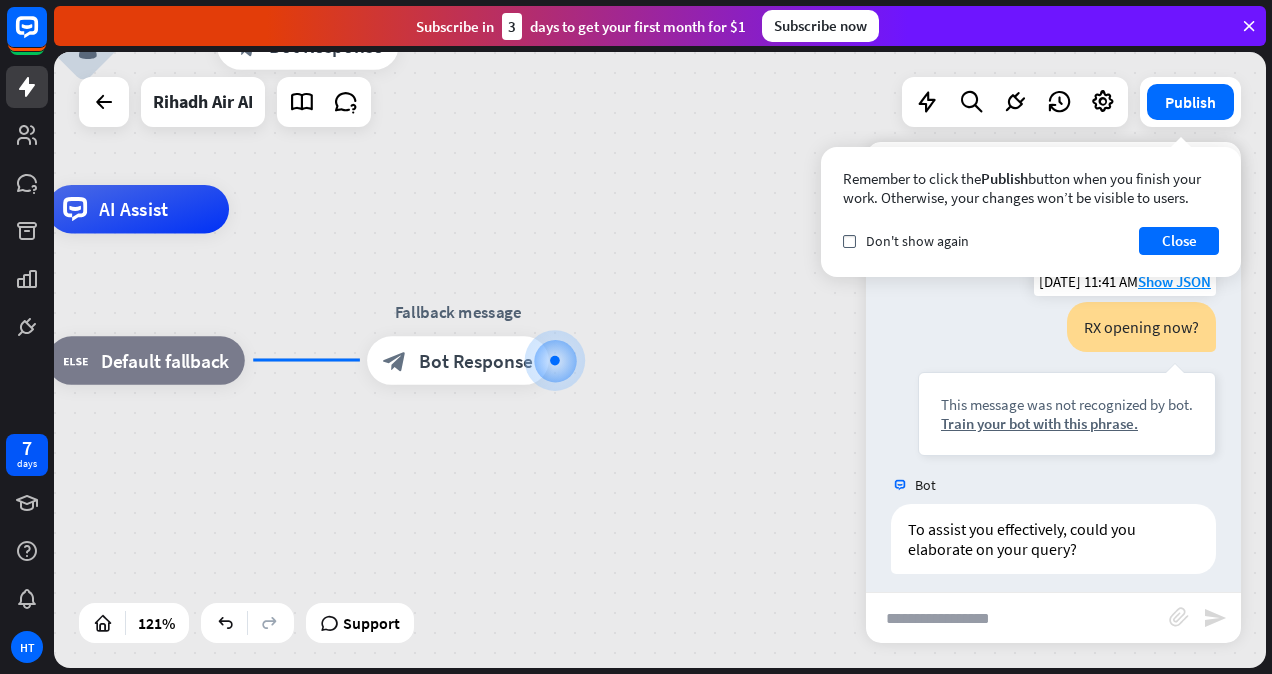 scroll, scrollTop: 1963, scrollLeft: 0, axis: vertical 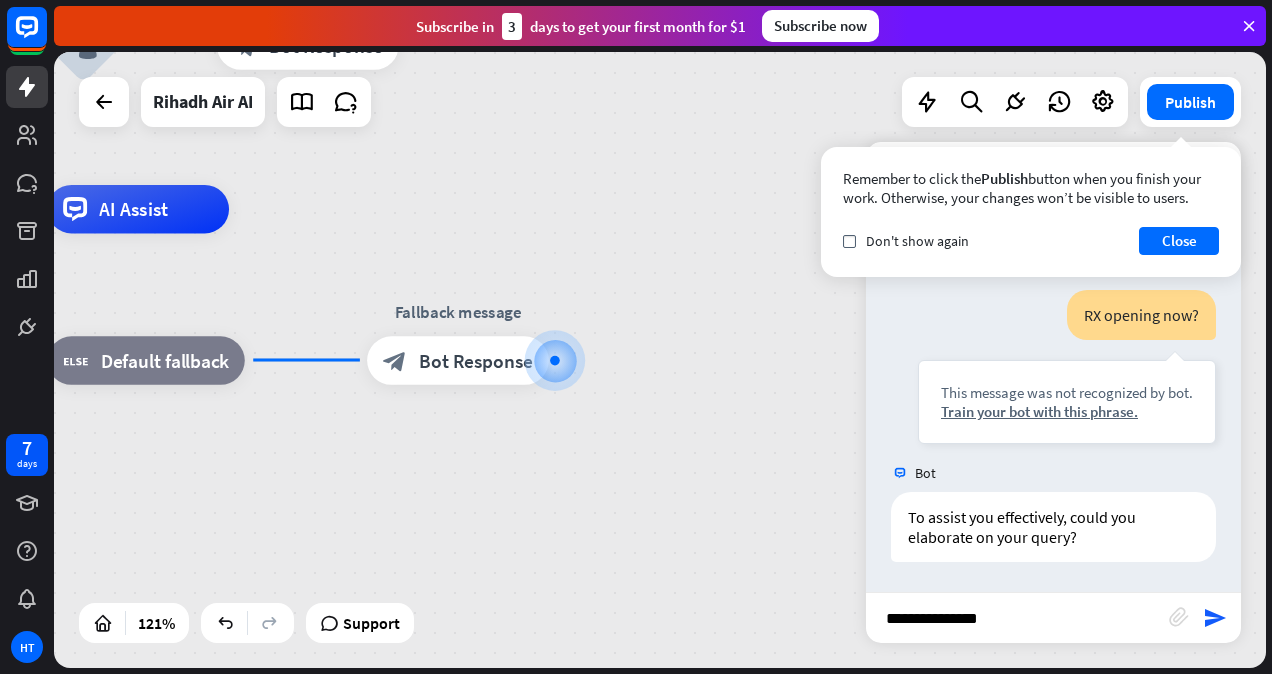 type on "**********" 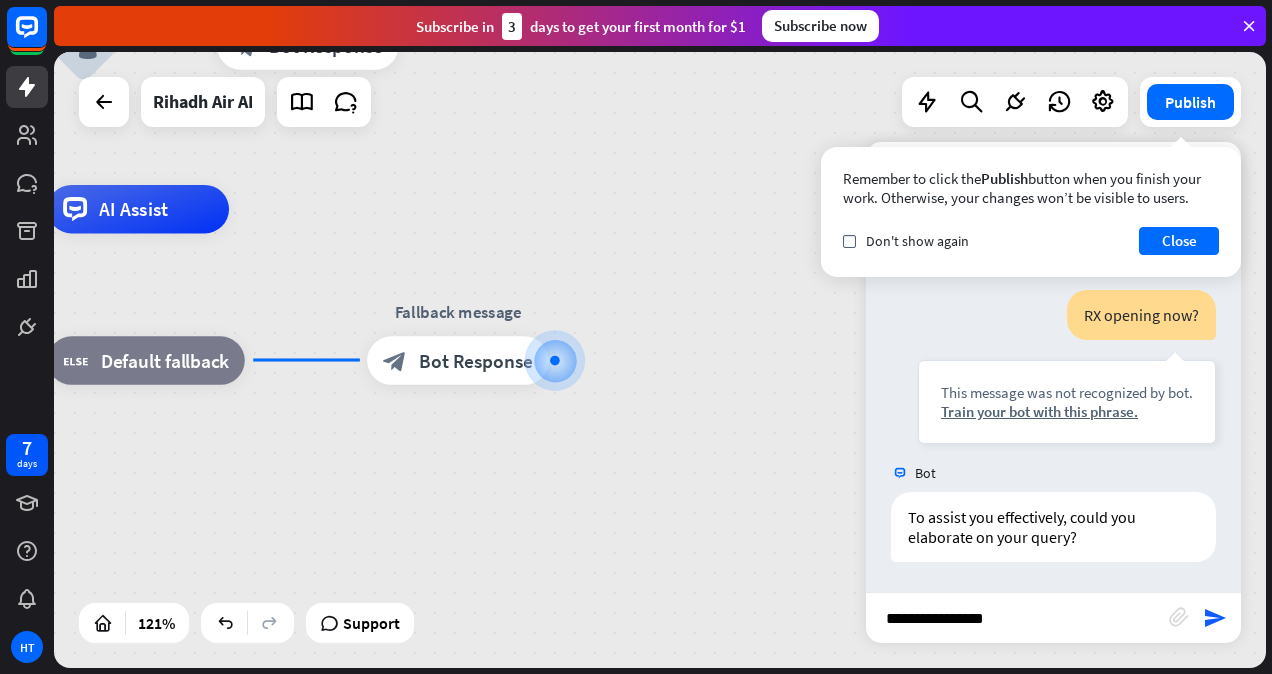 type 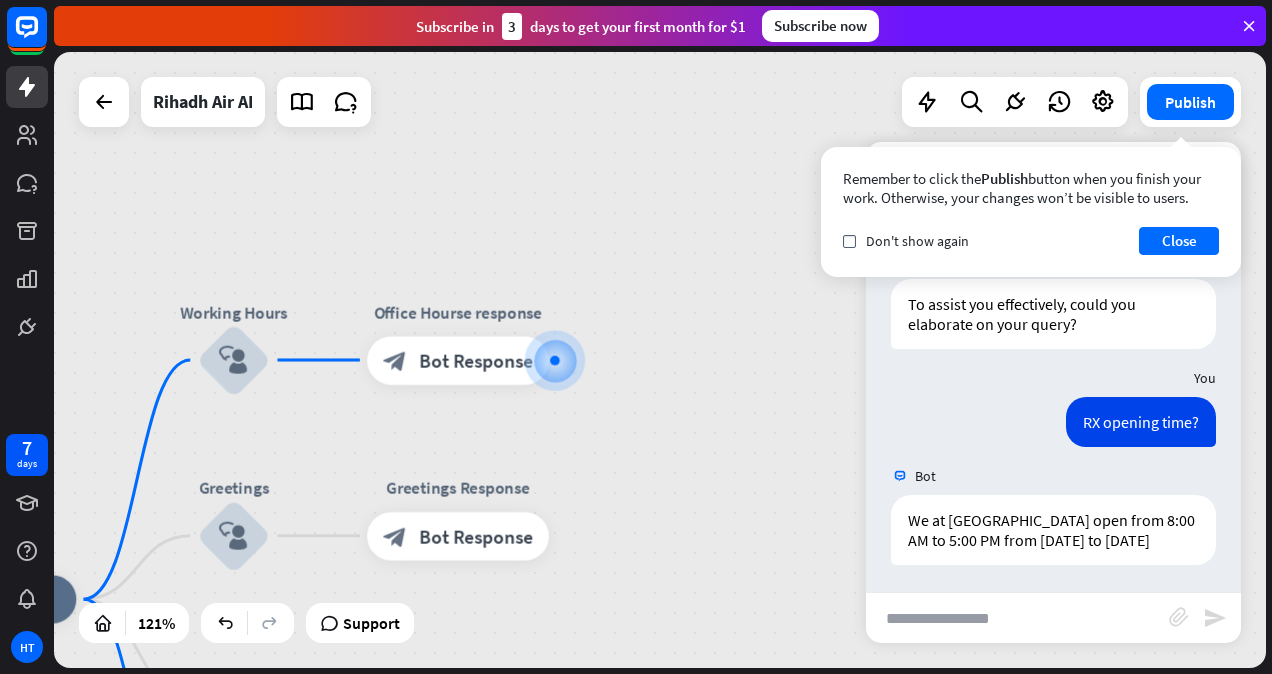 scroll, scrollTop: 2179, scrollLeft: 0, axis: vertical 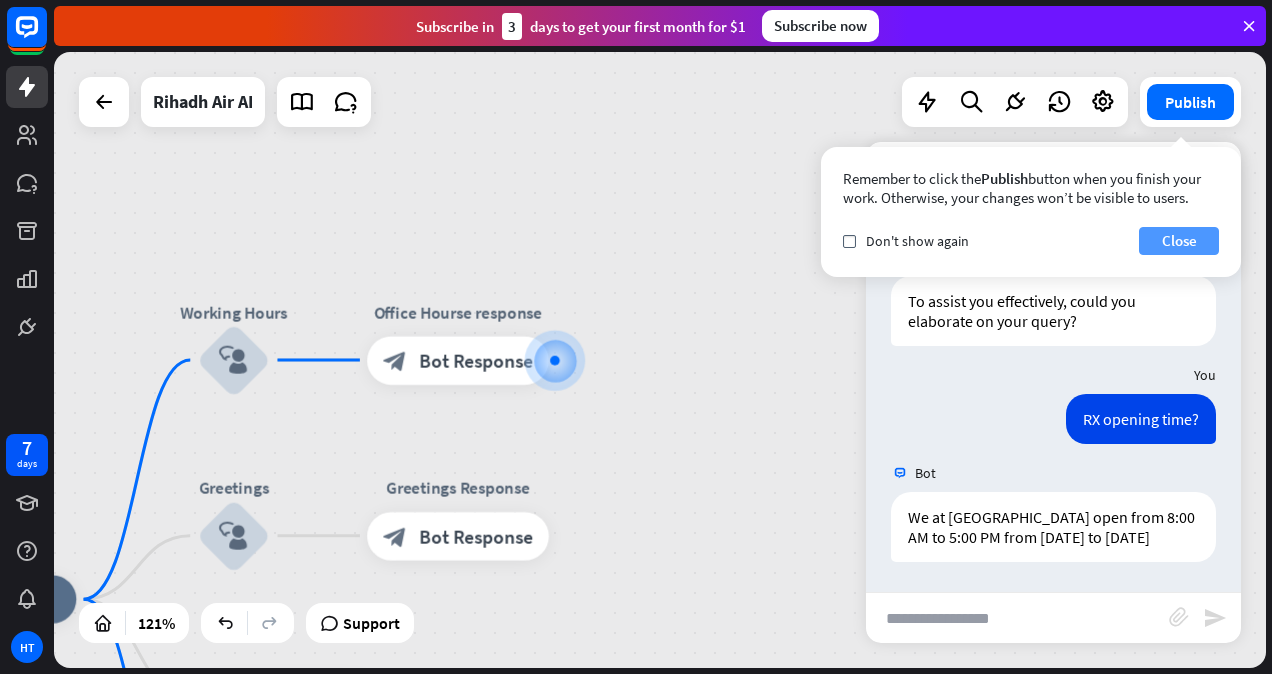 click on "Close" at bounding box center [1179, 241] 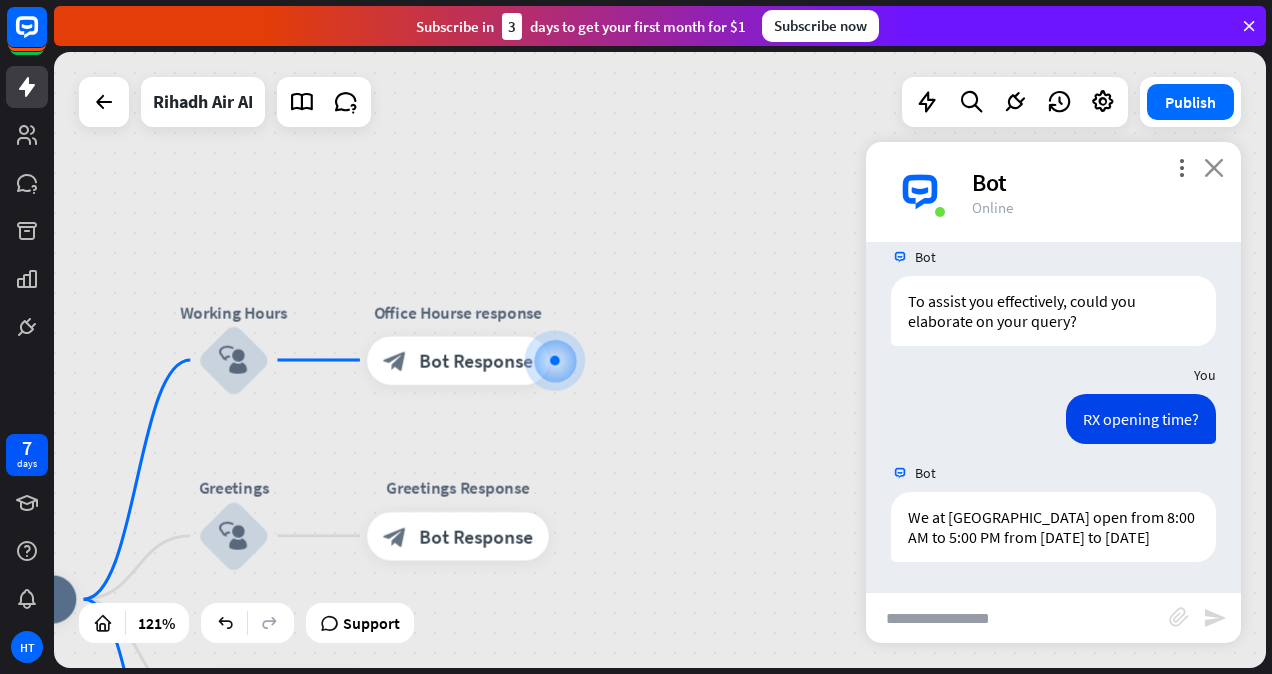 click on "close" at bounding box center (1214, 167) 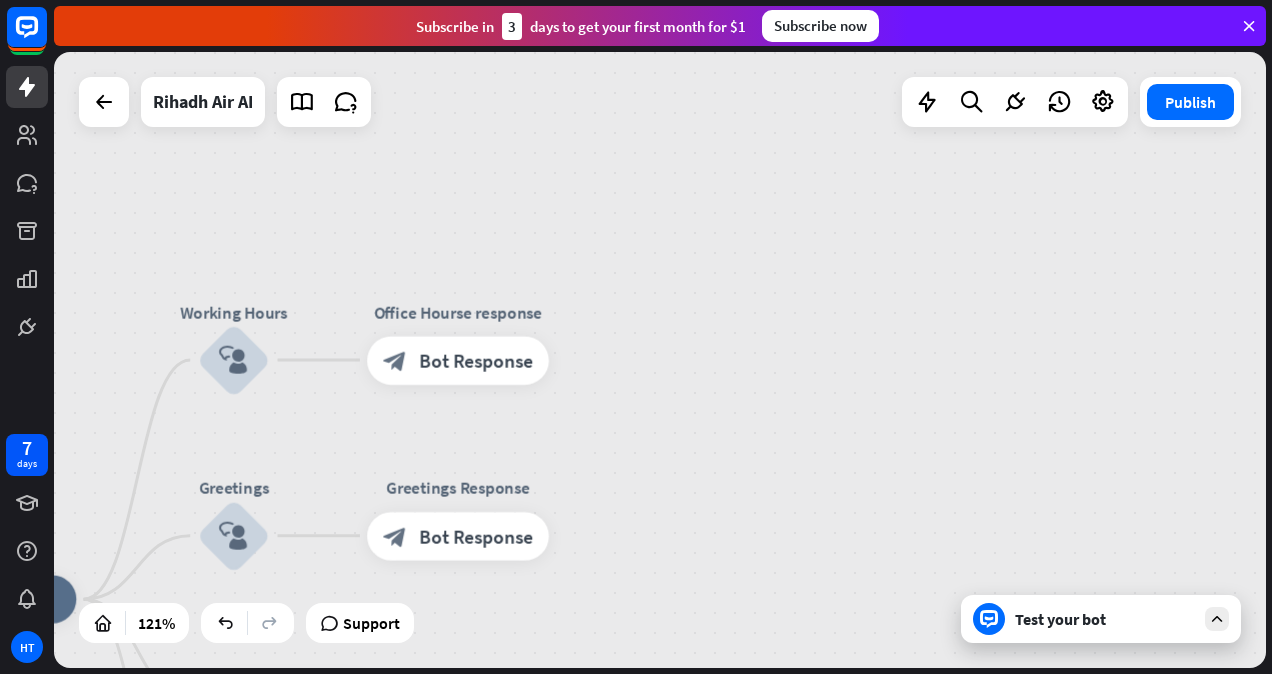 click on "Test your bot" at bounding box center (1105, 619) 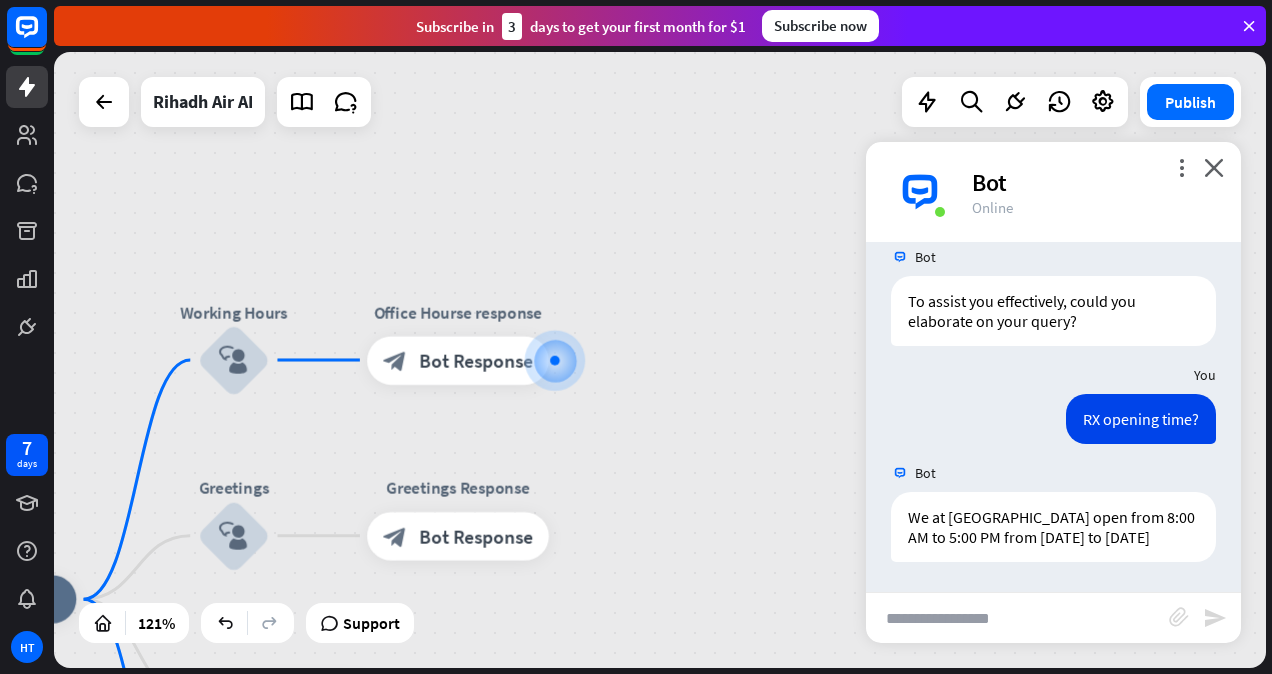 click on "home_2   Start point                 Working Hours   block_user_input                 Office Hourse response   block_bot_response   Bot Response                     Greetings   block_user_input                 Greetings Response   block_bot_response   Bot Response                     AI Assist                   block_fallback   Default fallback                 Fallback message   block_bot_response   Bot Response" at bounding box center (660, 360) 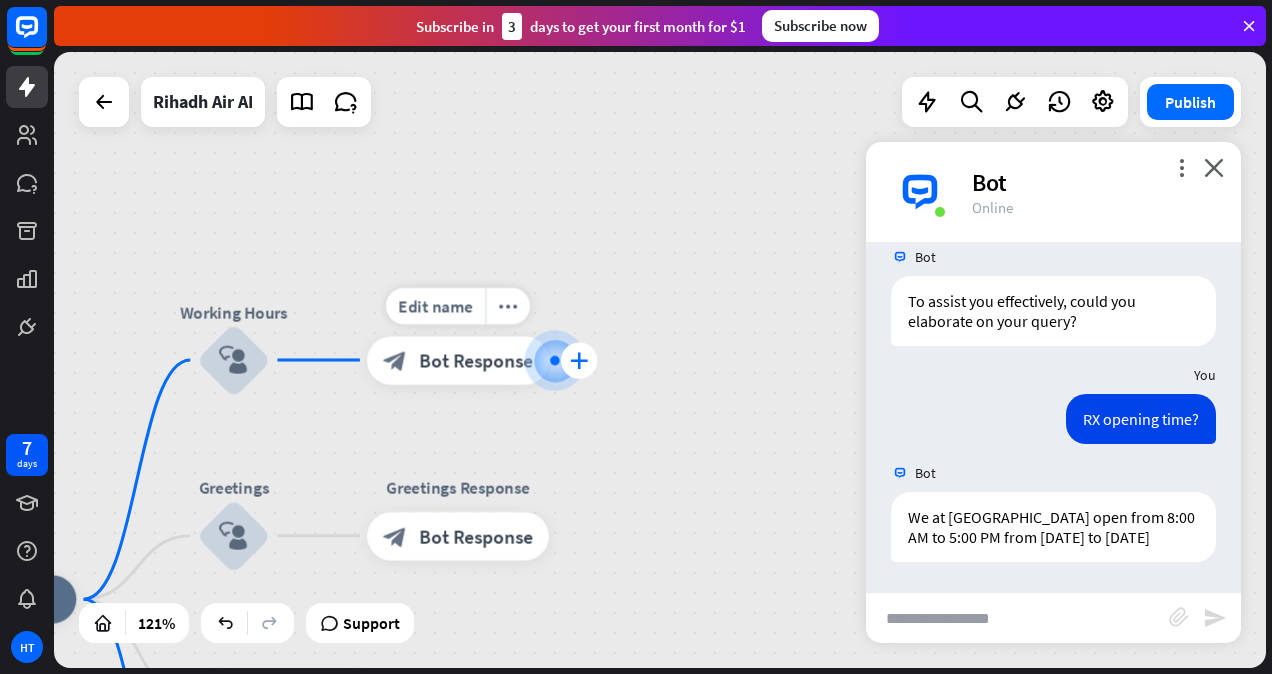 click on "plus" at bounding box center (579, 360) 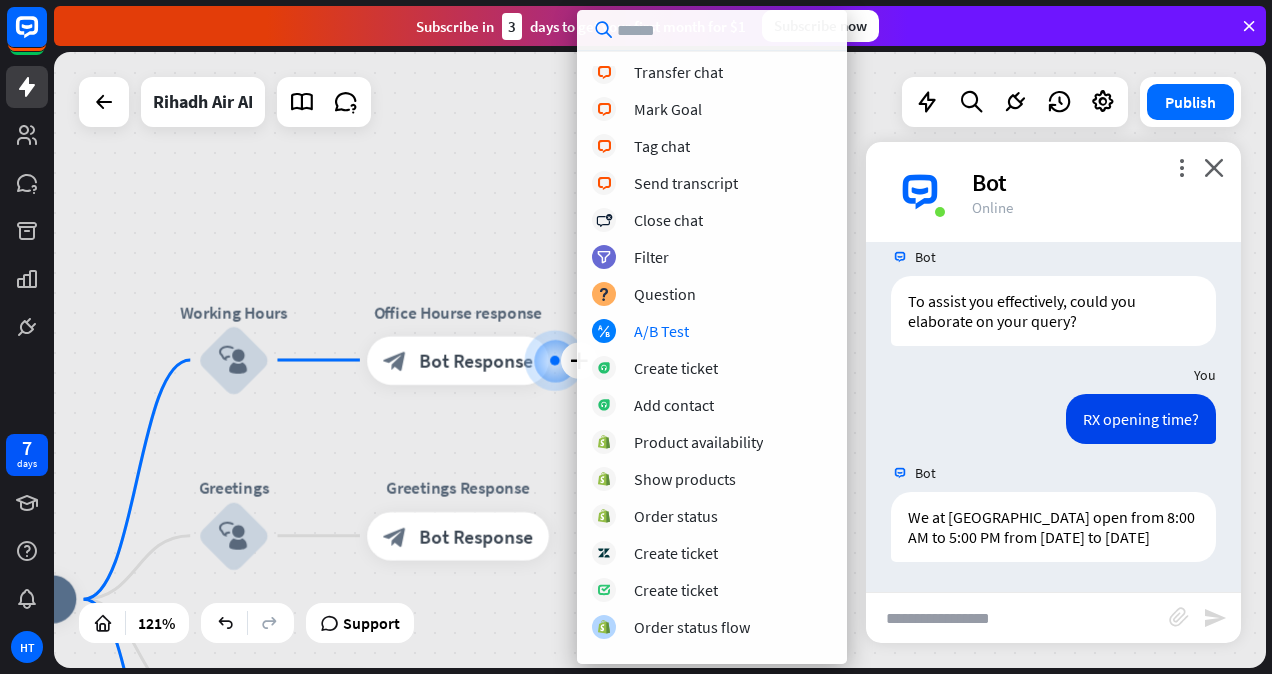 scroll, scrollTop: 513, scrollLeft: 0, axis: vertical 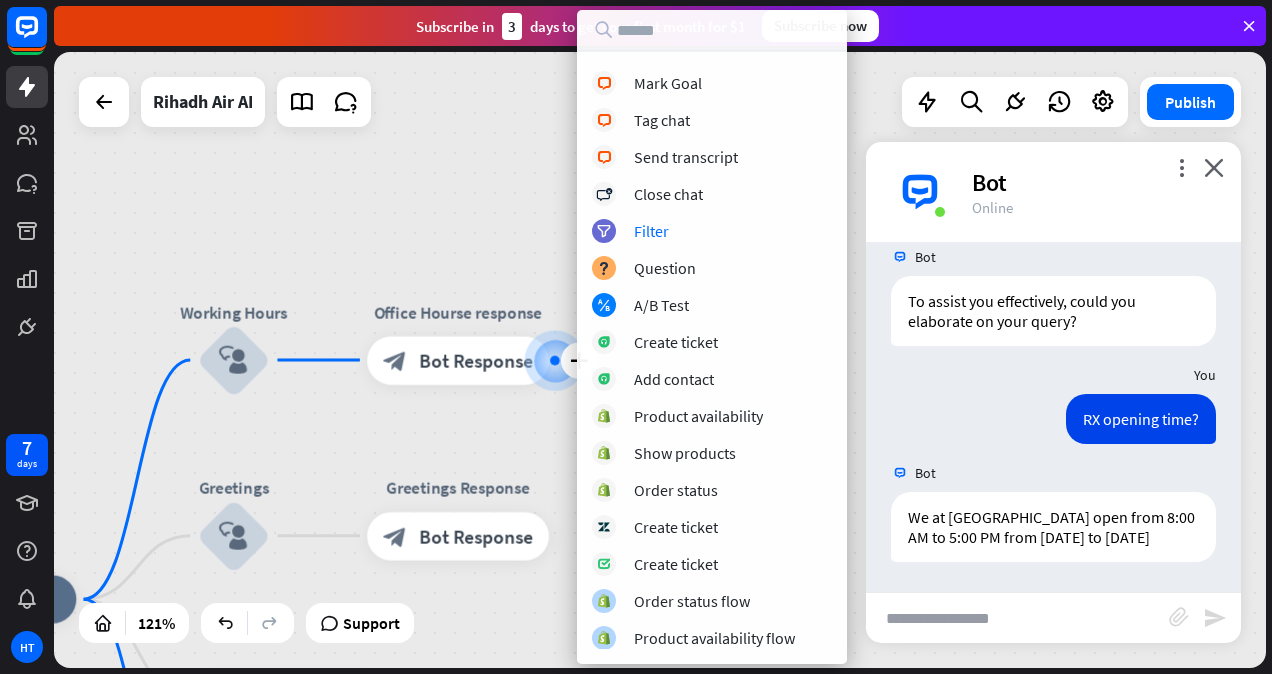 click on "home_2   Start point                 Working Hours   block_user_input               plus   Office Hourse response   block_bot_response   Bot Response                     Greetings   block_user_input                 Greetings Response   block_bot_response   Bot Response                     AI Assist                   block_fallback   Default fallback                 Fallback message   block_bot_response   Bot Response" at bounding box center (660, 360) 